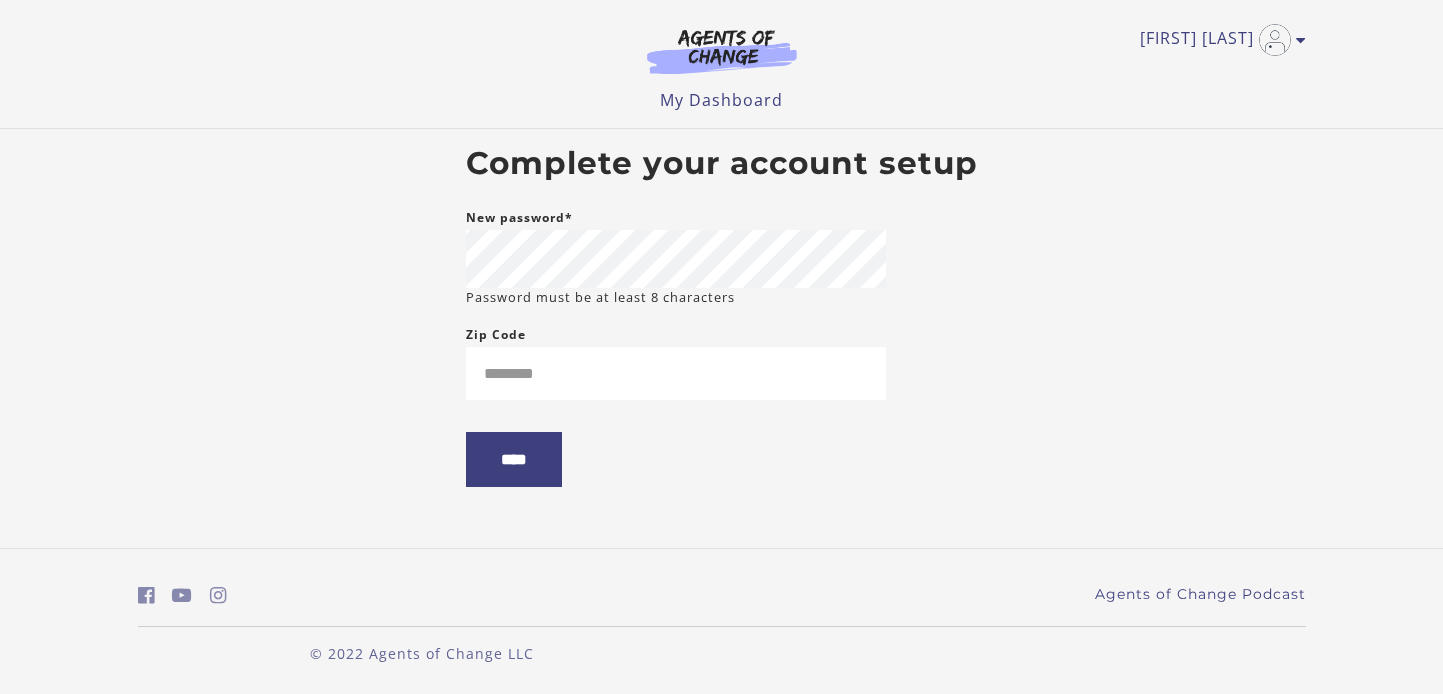scroll, scrollTop: 0, scrollLeft: 0, axis: both 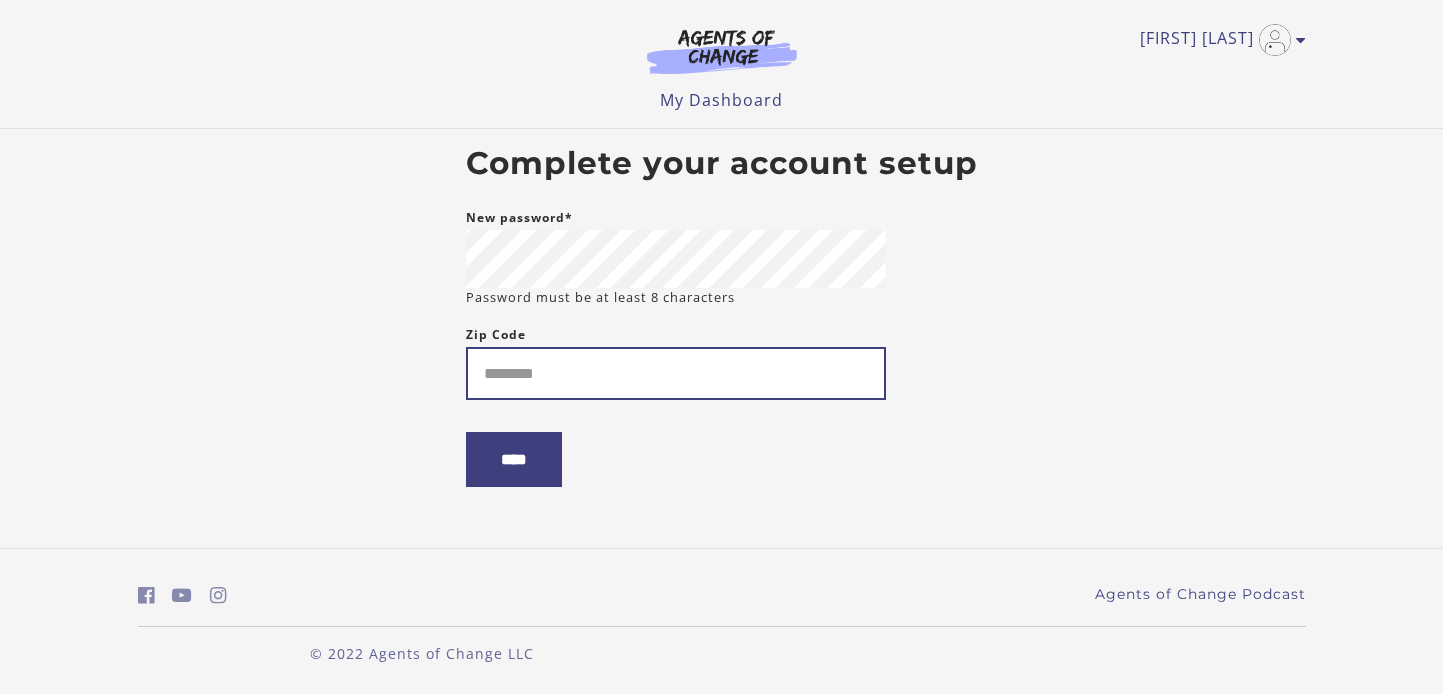 click on "Zip Code" at bounding box center (676, 373) 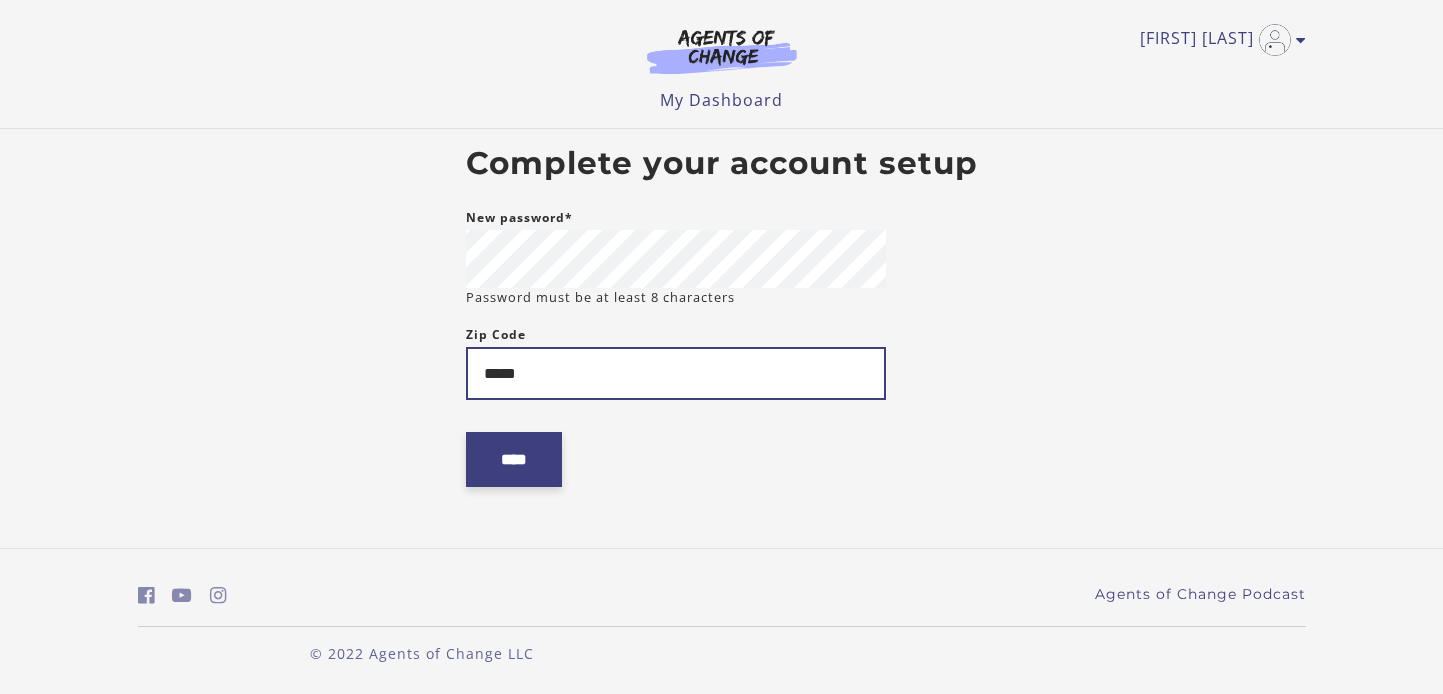 type on "*****" 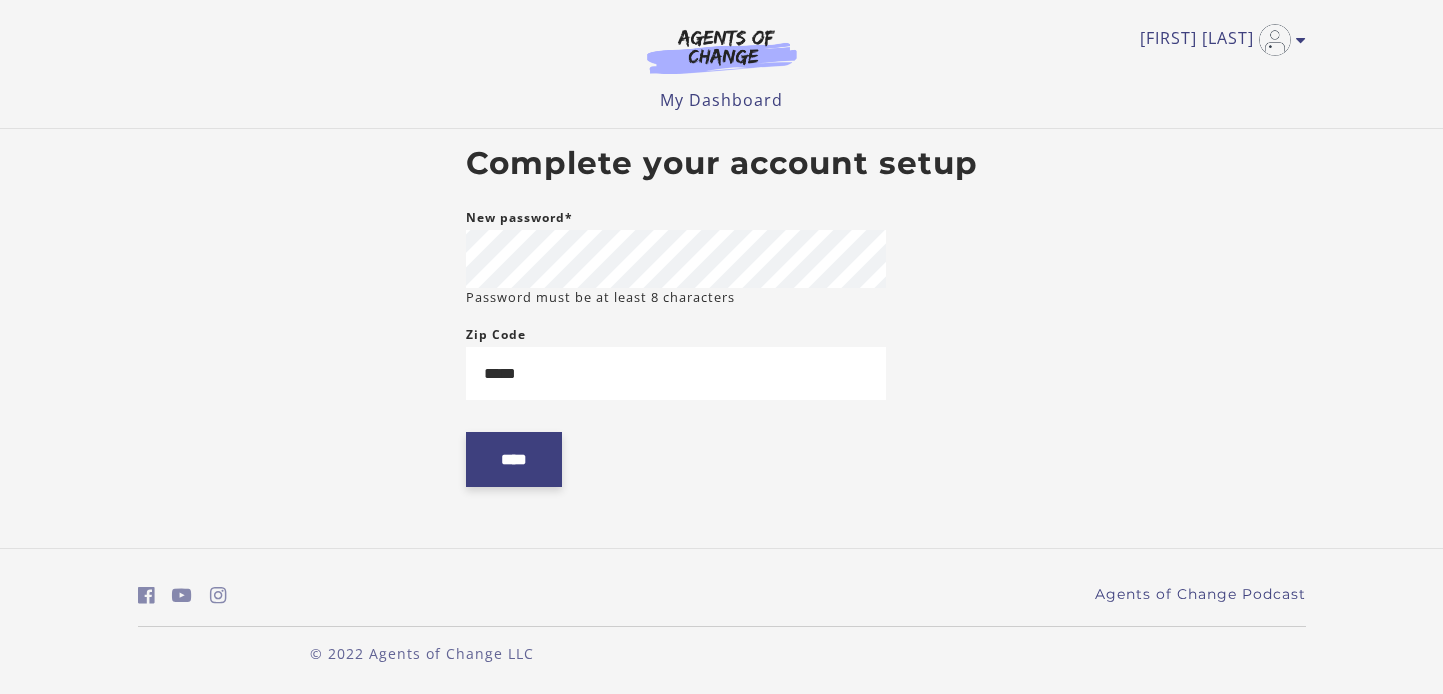 click on "****" at bounding box center [514, 459] 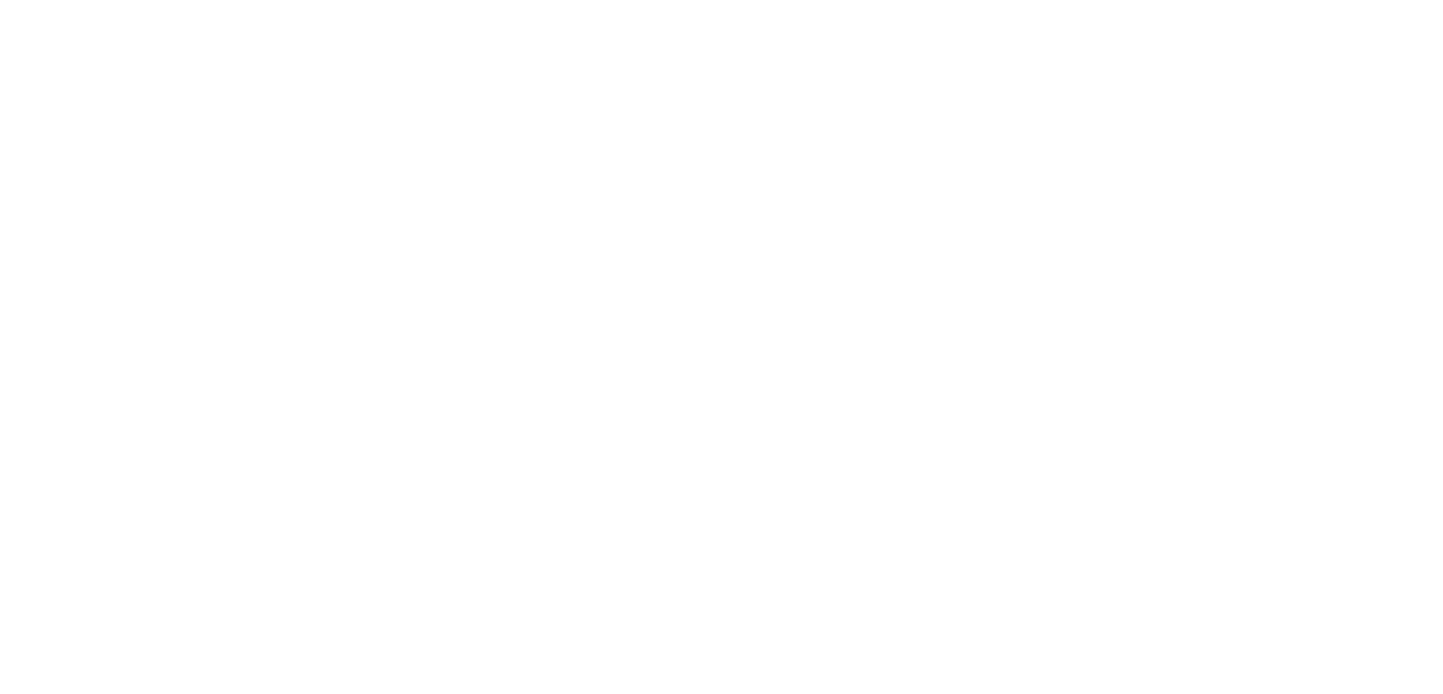 scroll, scrollTop: 0, scrollLeft: 0, axis: both 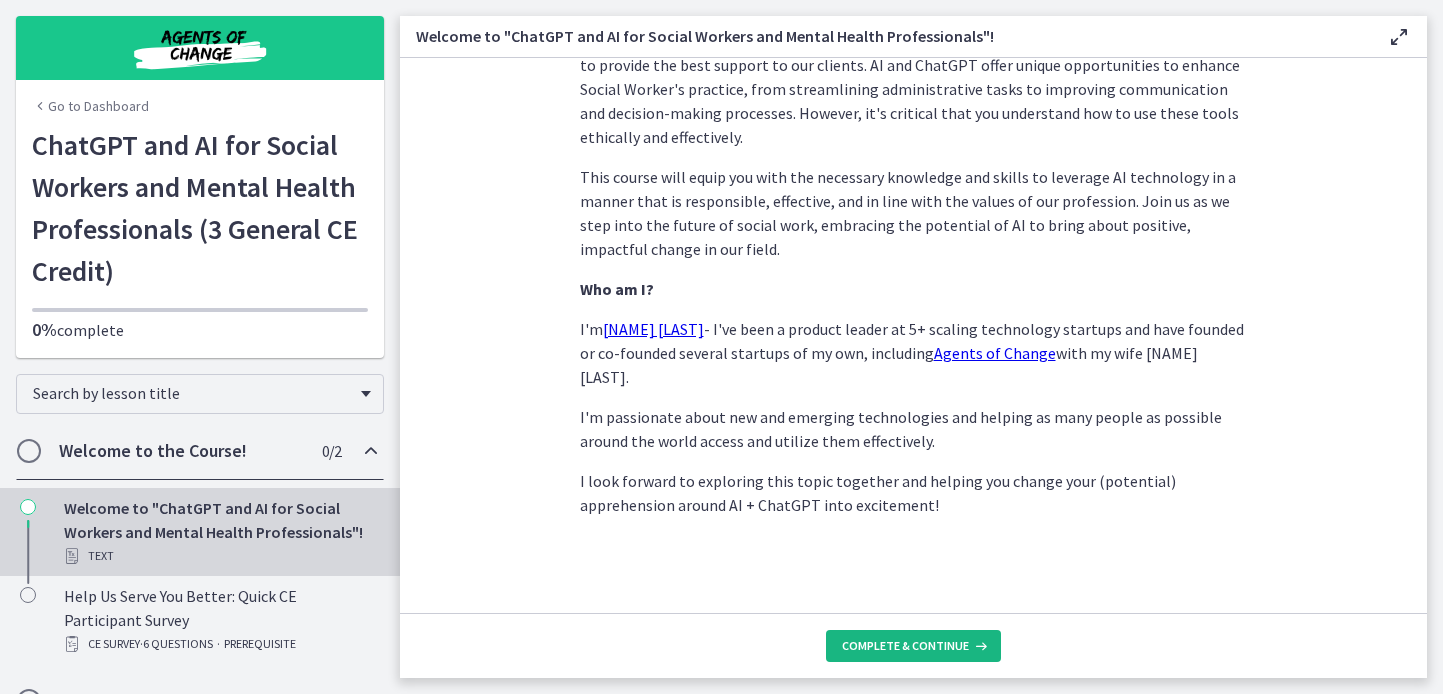 click on "Complete & continue" at bounding box center [913, 646] 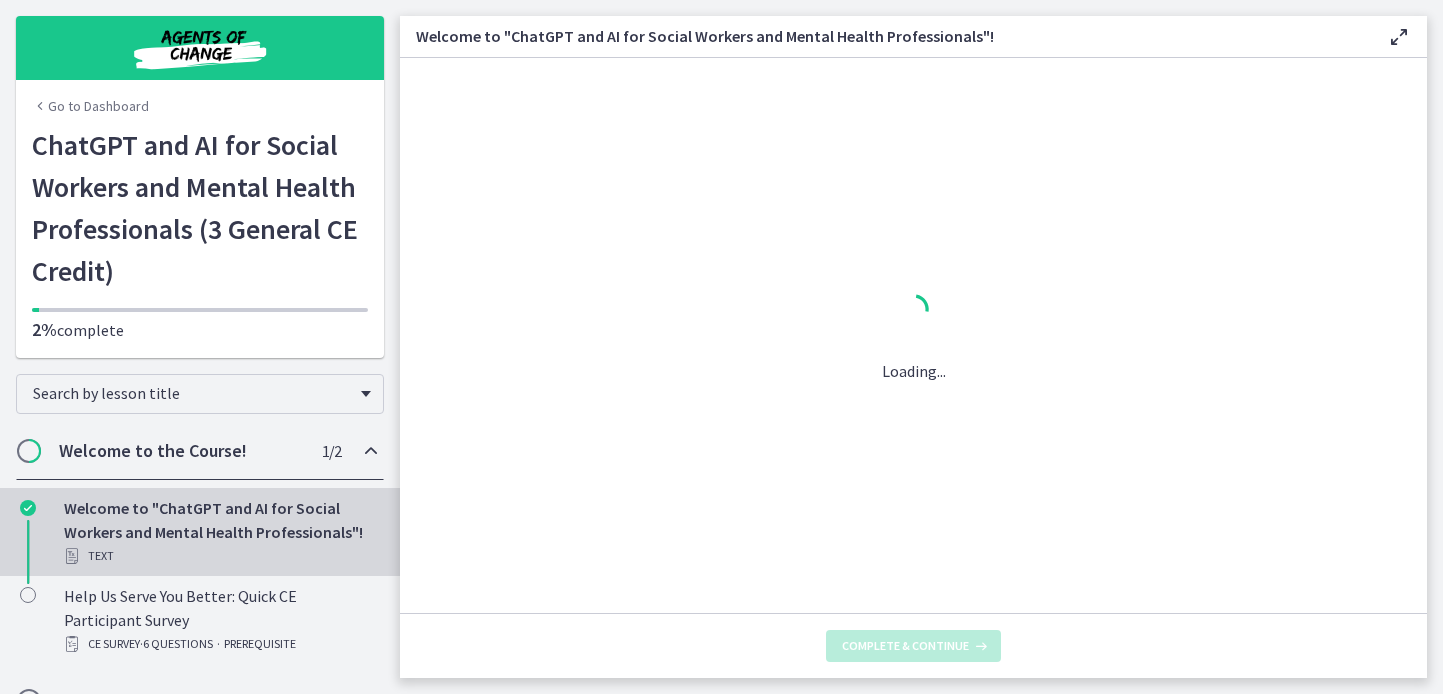 scroll, scrollTop: 0, scrollLeft: 0, axis: both 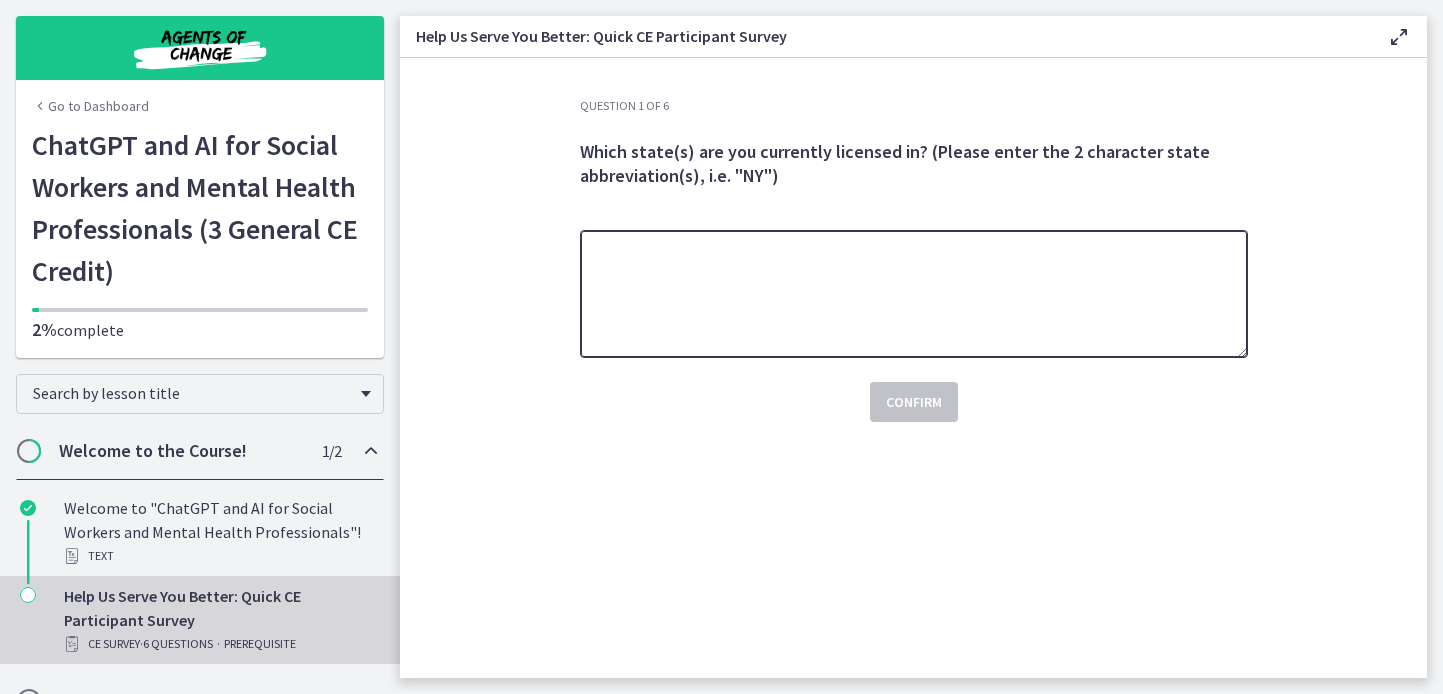 click at bounding box center (914, 294) 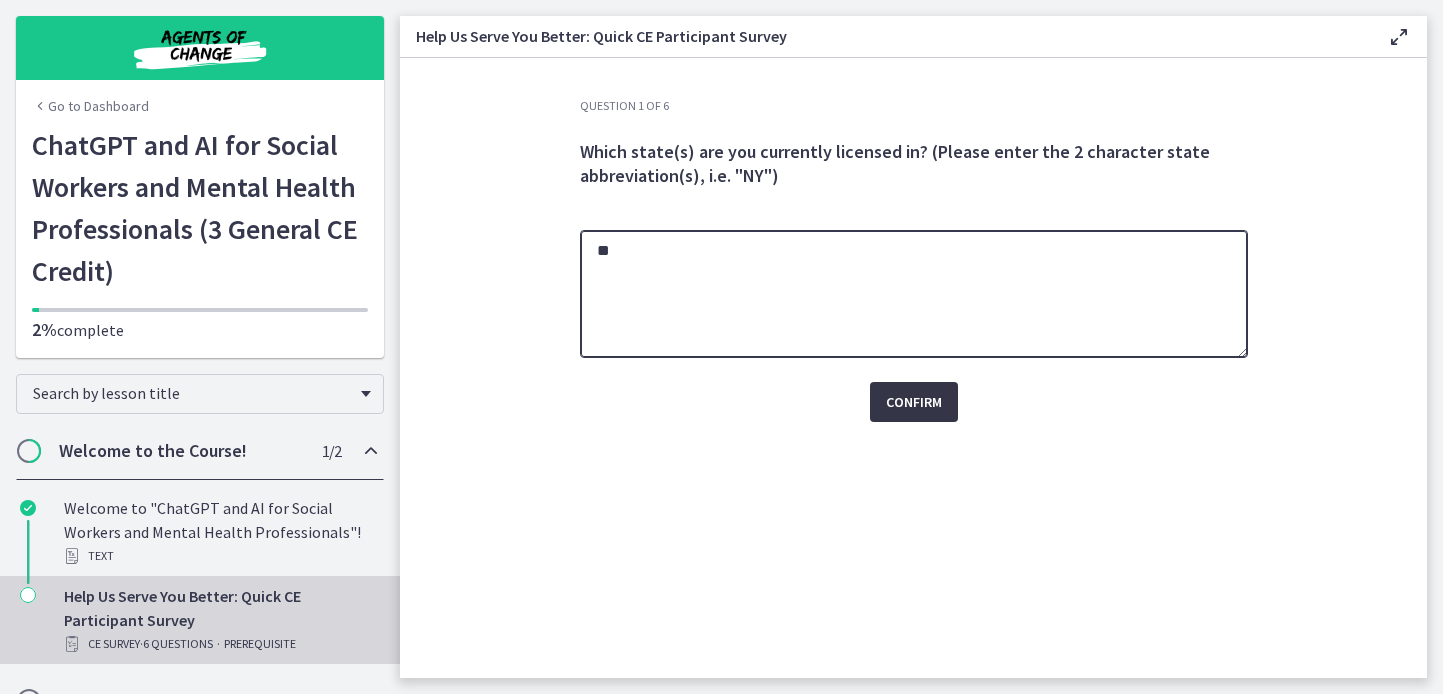 type on "**" 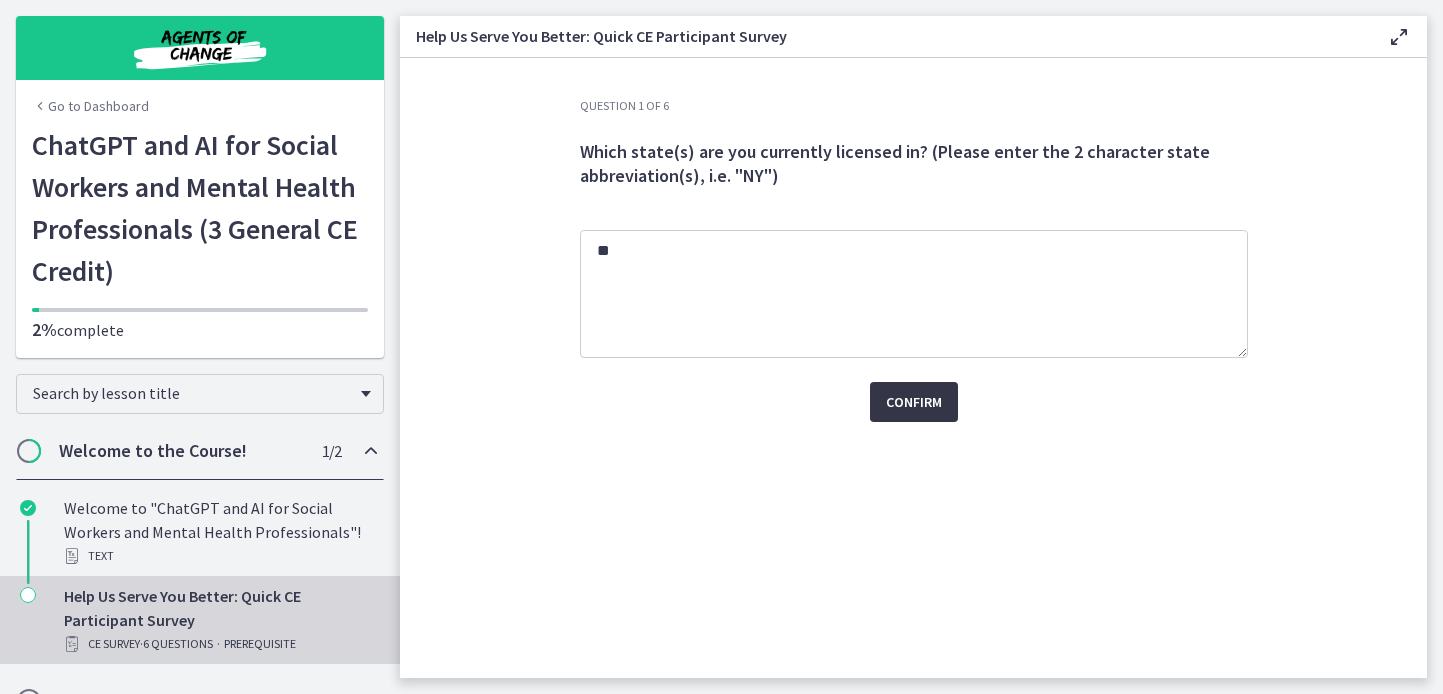 click on "Confirm" at bounding box center (914, 402) 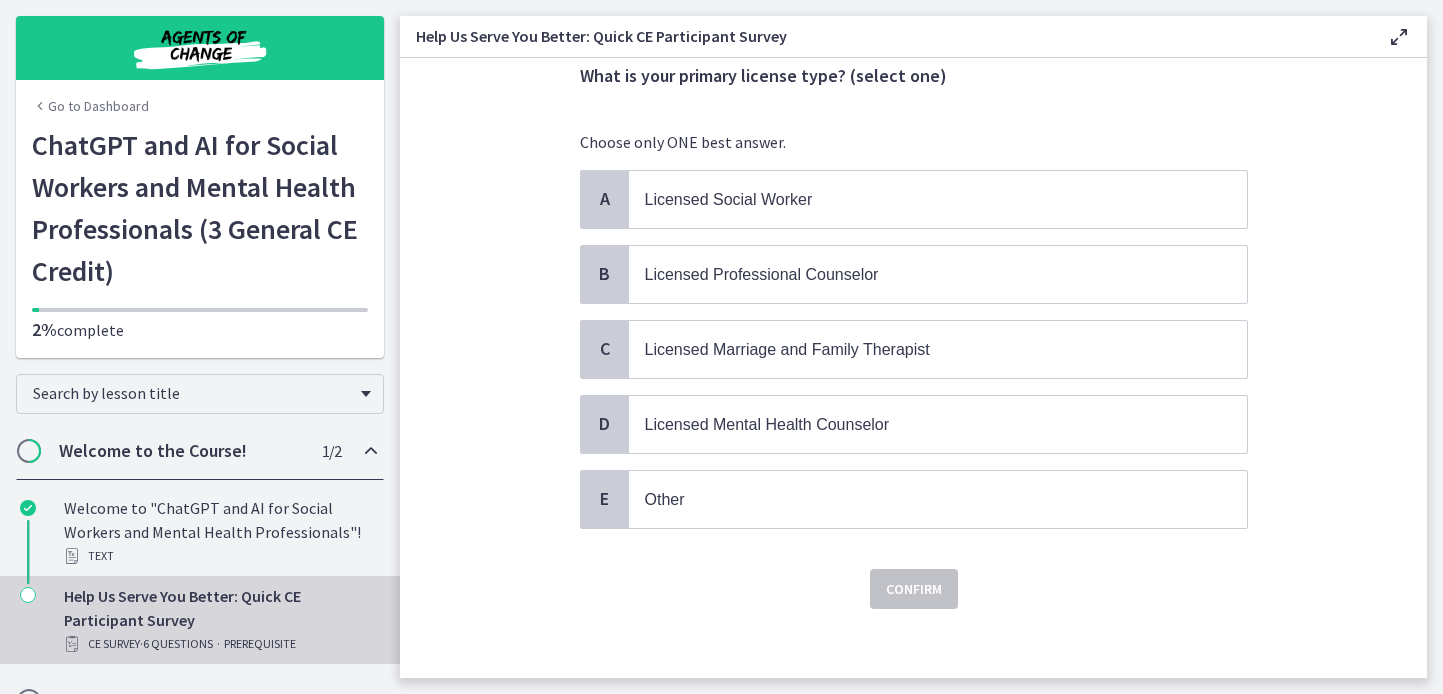 scroll, scrollTop: 81, scrollLeft: 0, axis: vertical 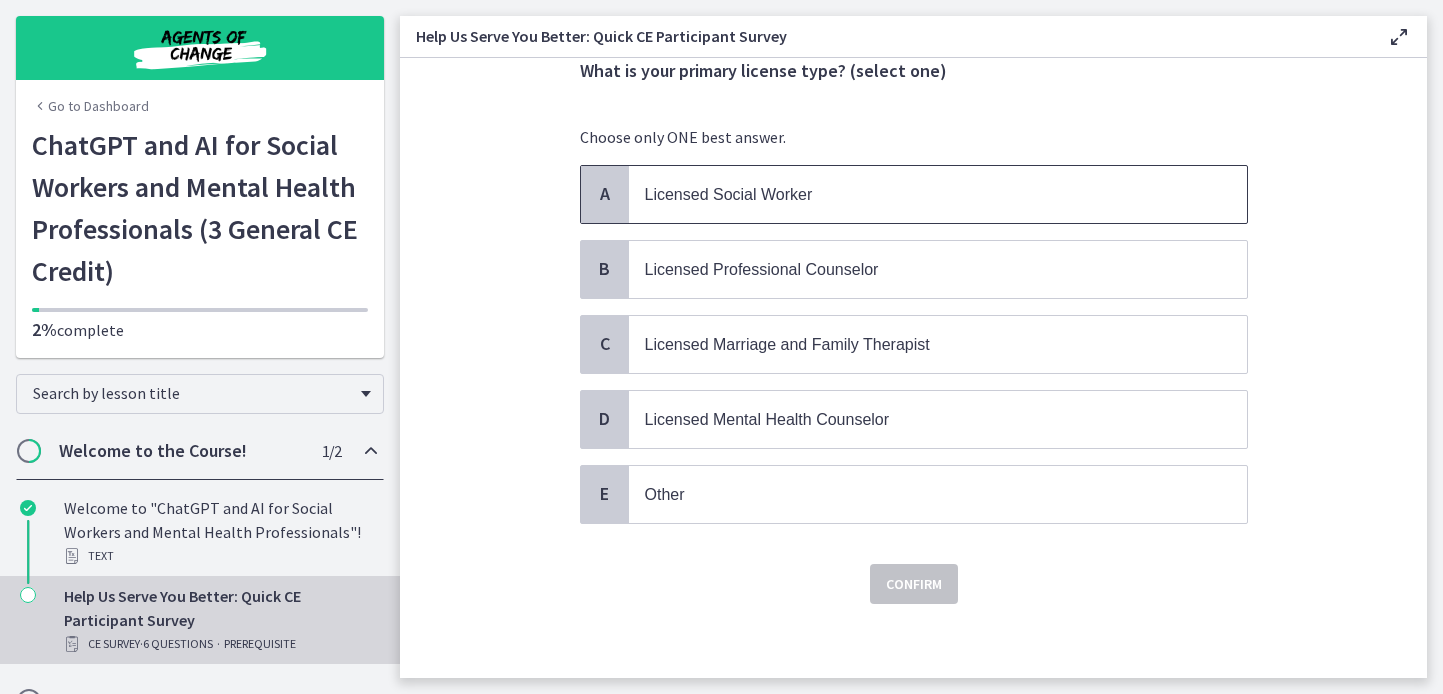 click on "Licensed Social Worker" at bounding box center (918, 194) 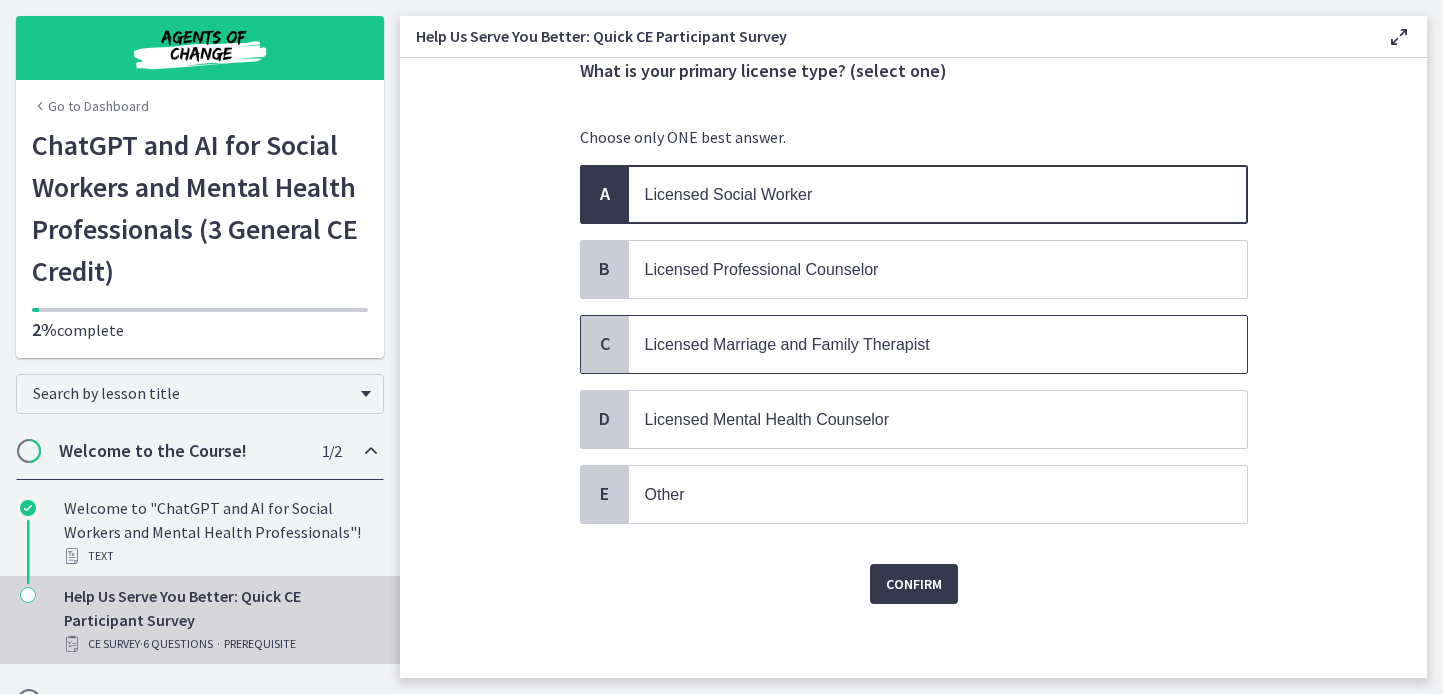 scroll, scrollTop: 229, scrollLeft: 0, axis: vertical 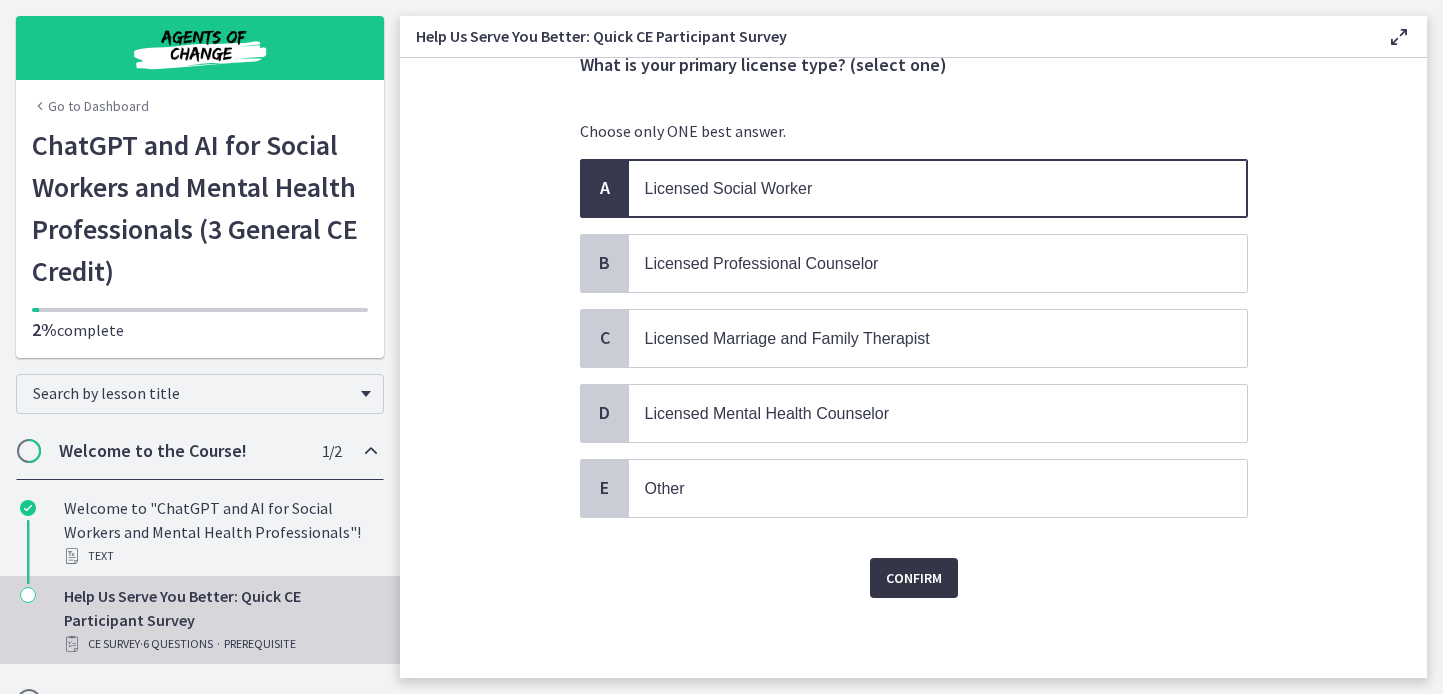 click on "Confirm" at bounding box center (914, 578) 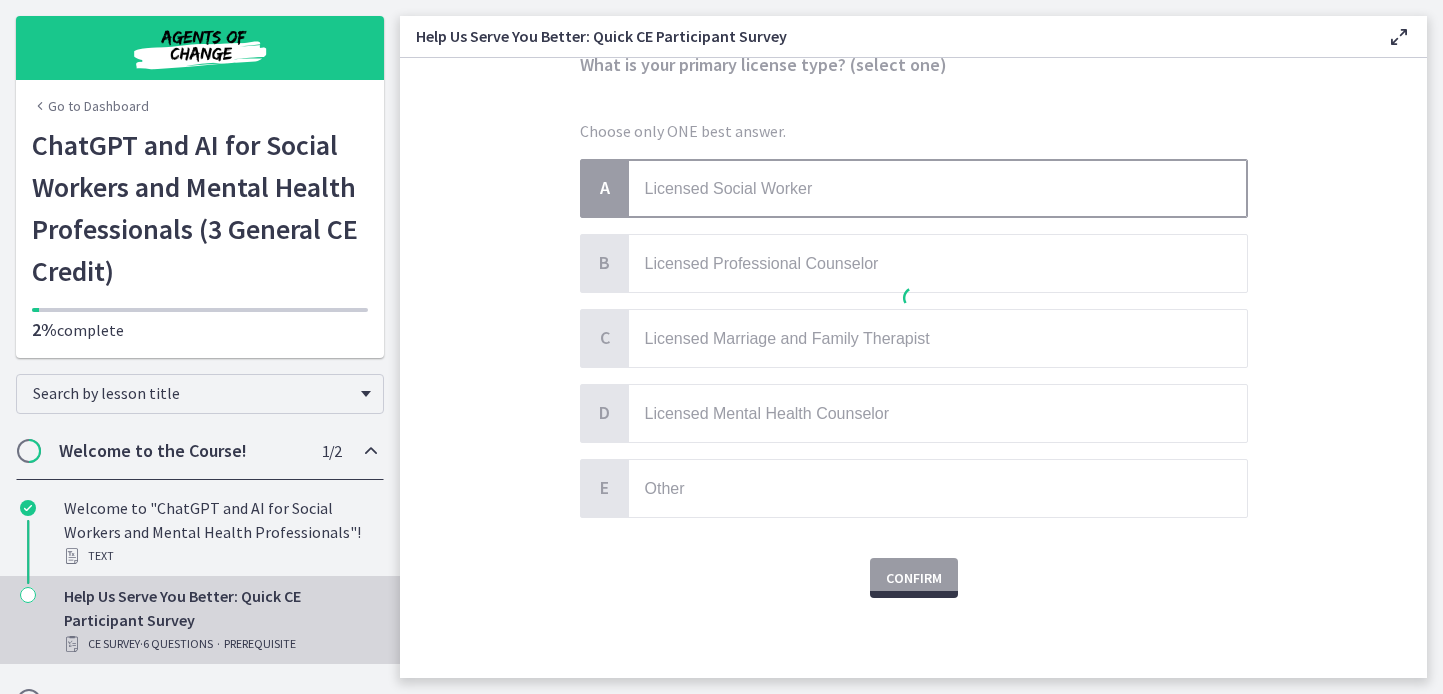 scroll, scrollTop: 0, scrollLeft: 0, axis: both 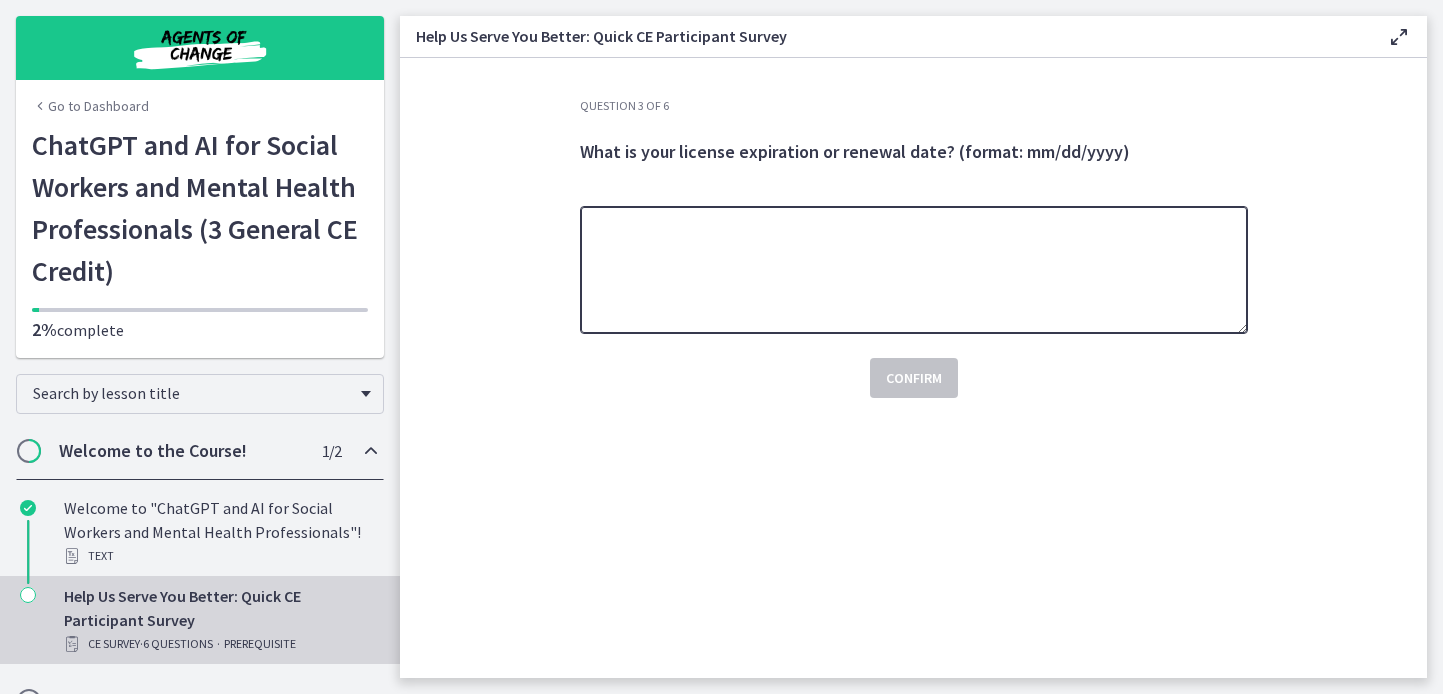 click at bounding box center (914, 270) 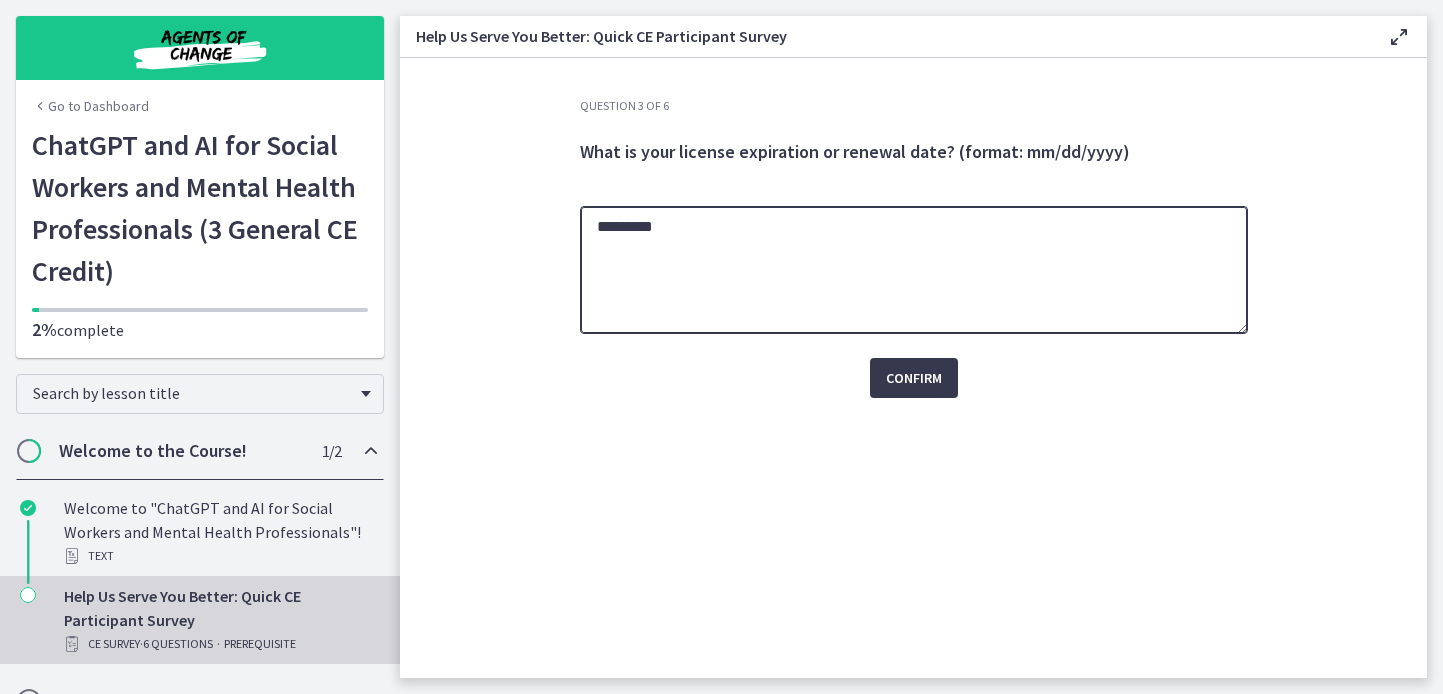 click on "*********" at bounding box center [914, 270] 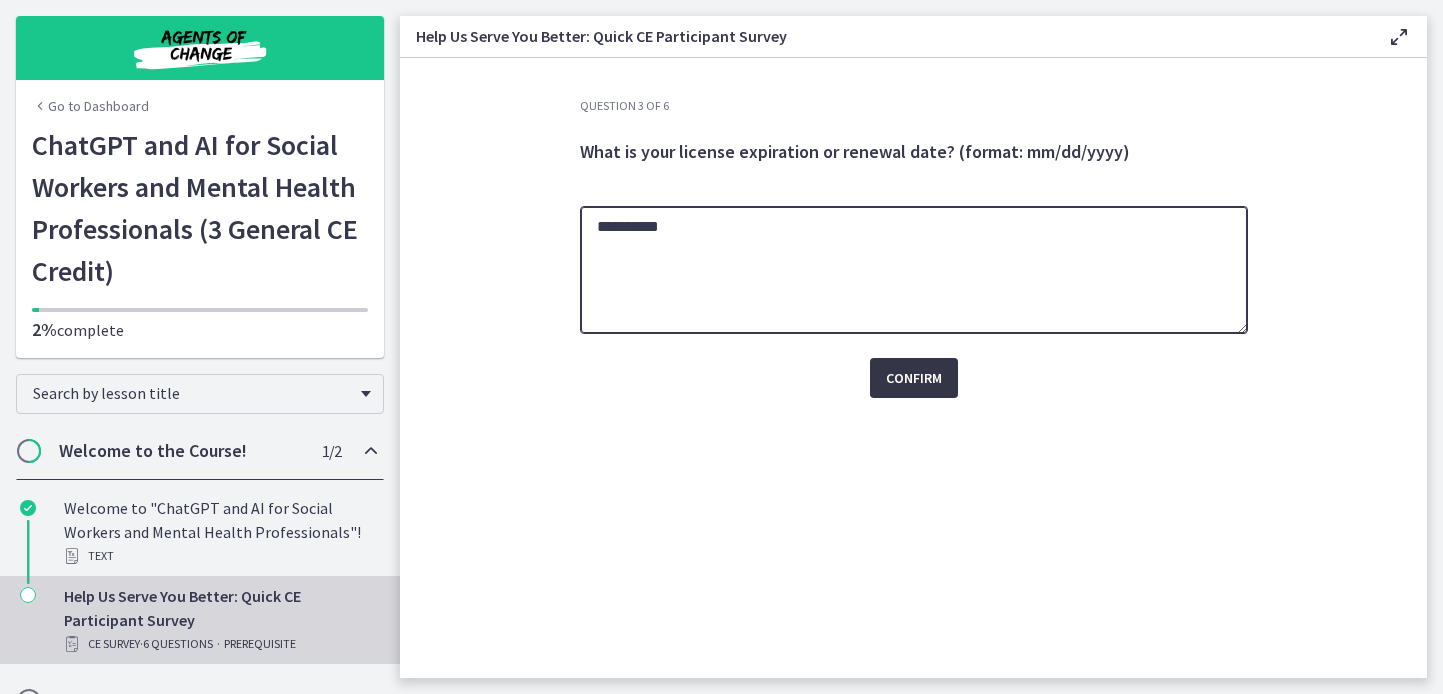 type on "**********" 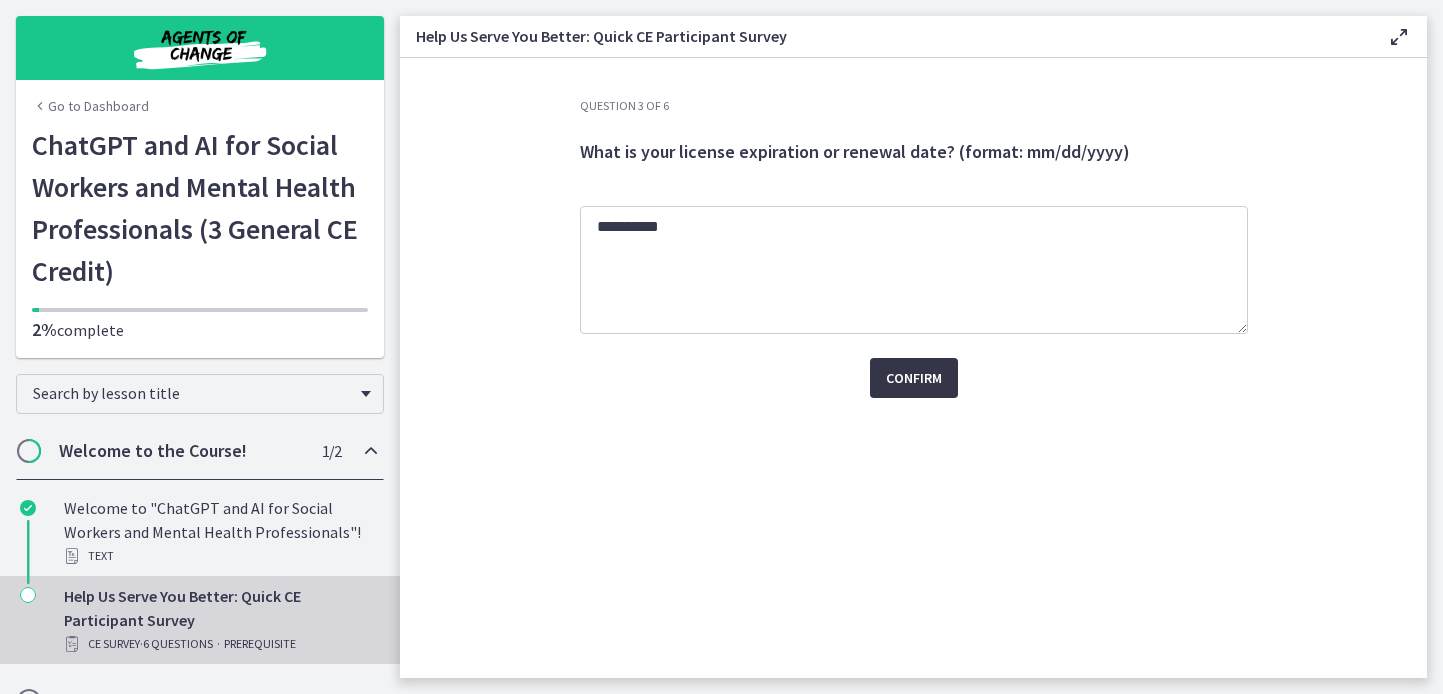 click on "Confirm" at bounding box center [914, 378] 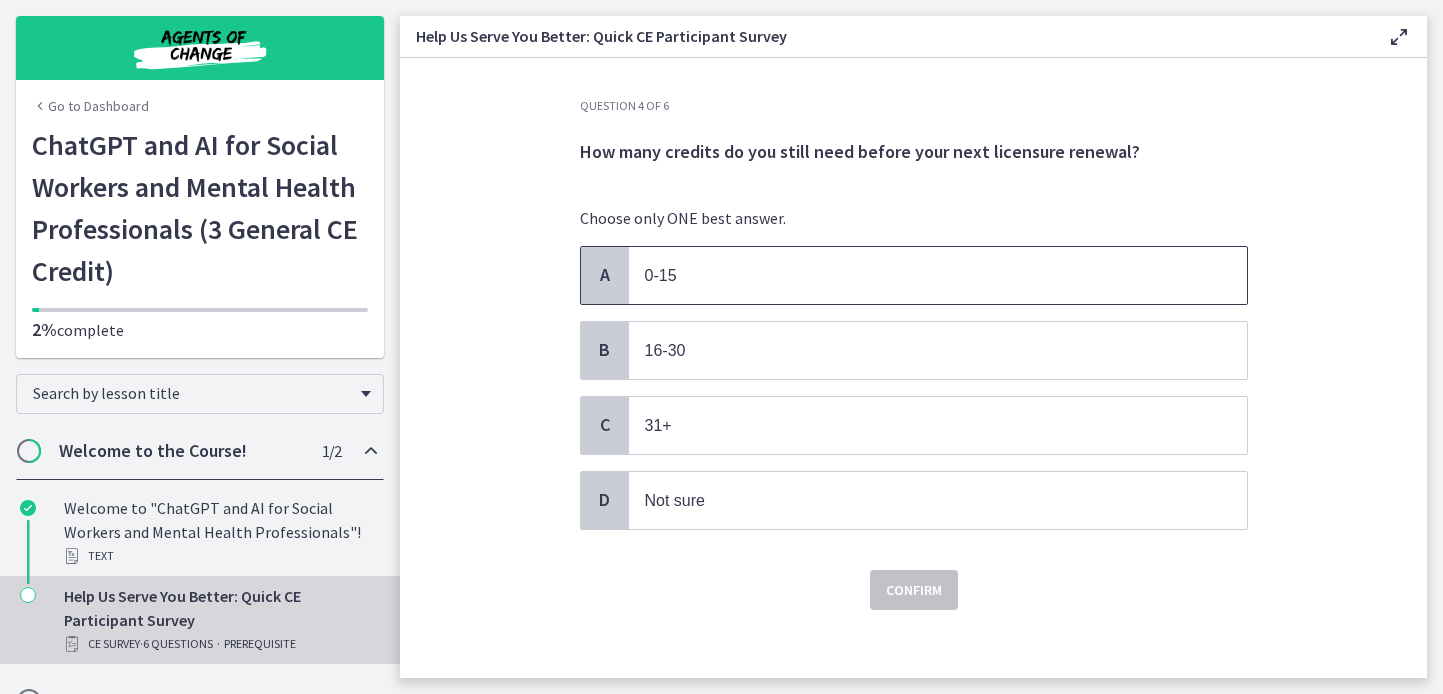 click on "0-15" at bounding box center (938, 275) 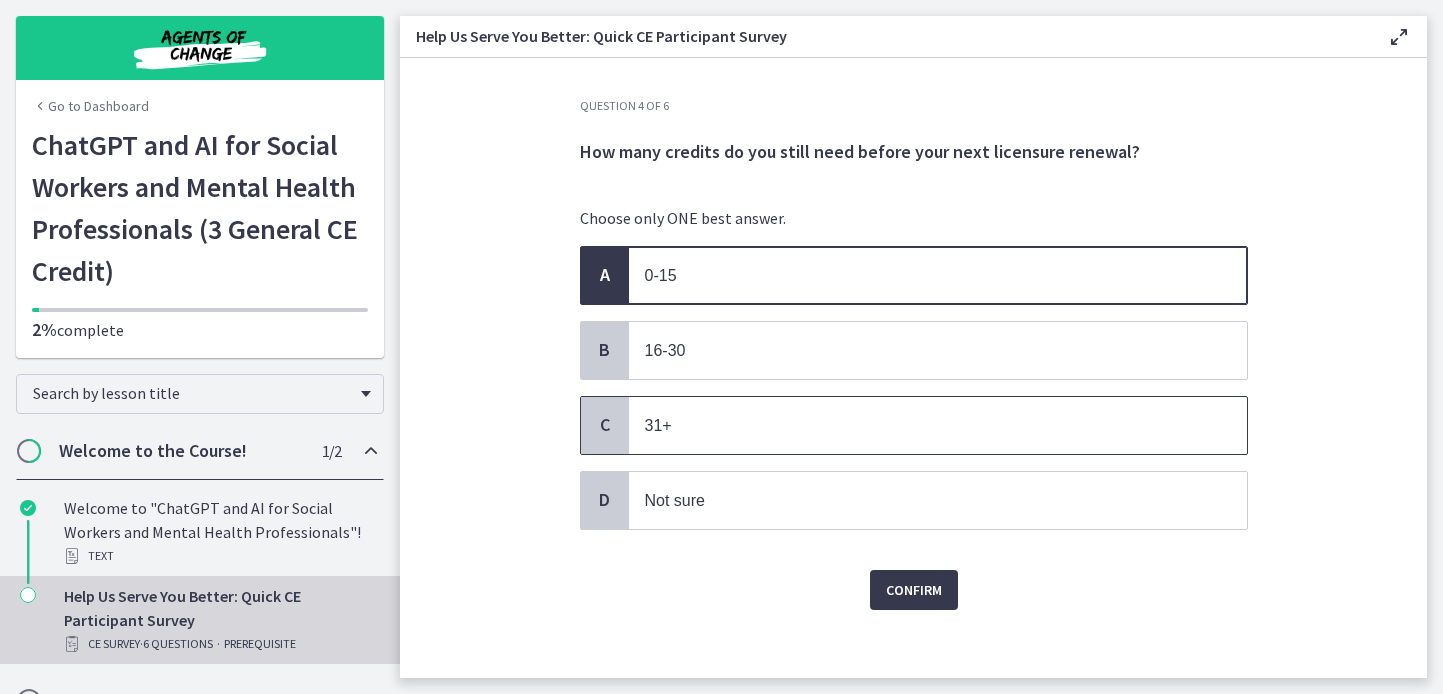 scroll, scrollTop: 144, scrollLeft: 0, axis: vertical 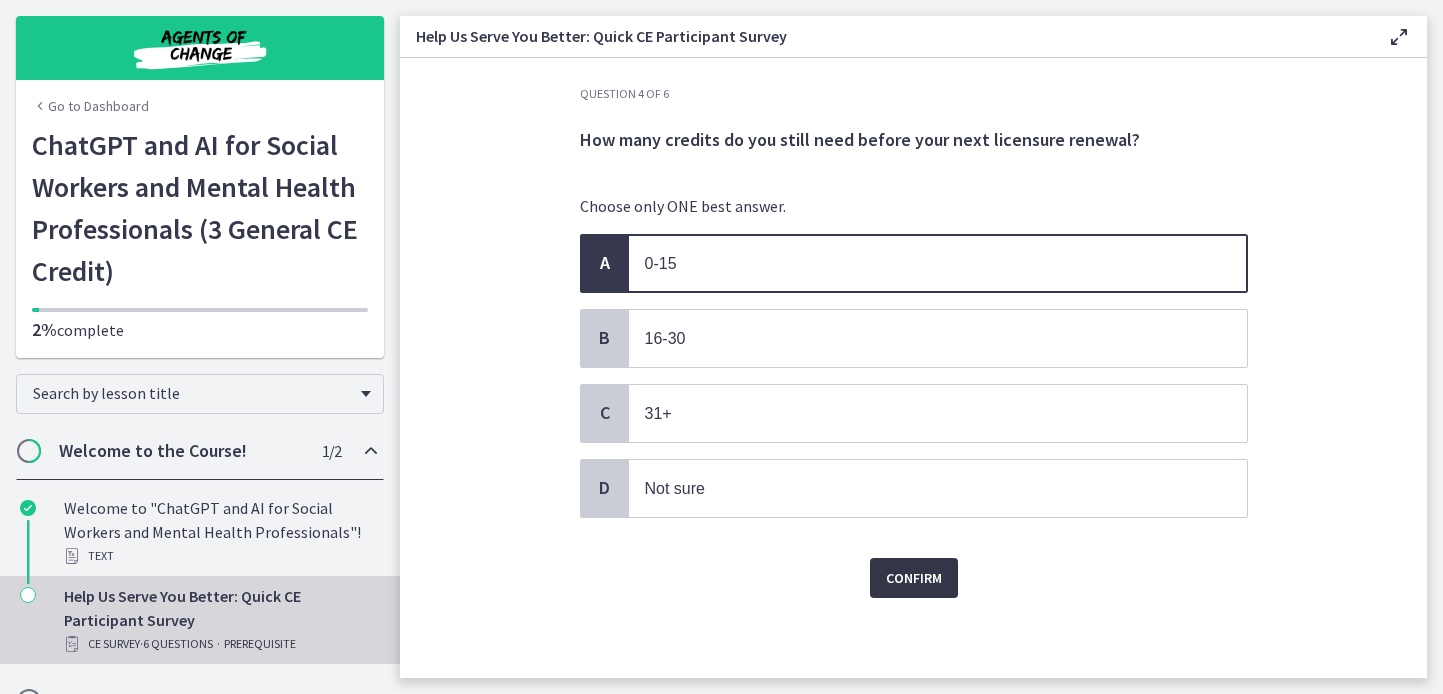 click on "Confirm" at bounding box center (914, 578) 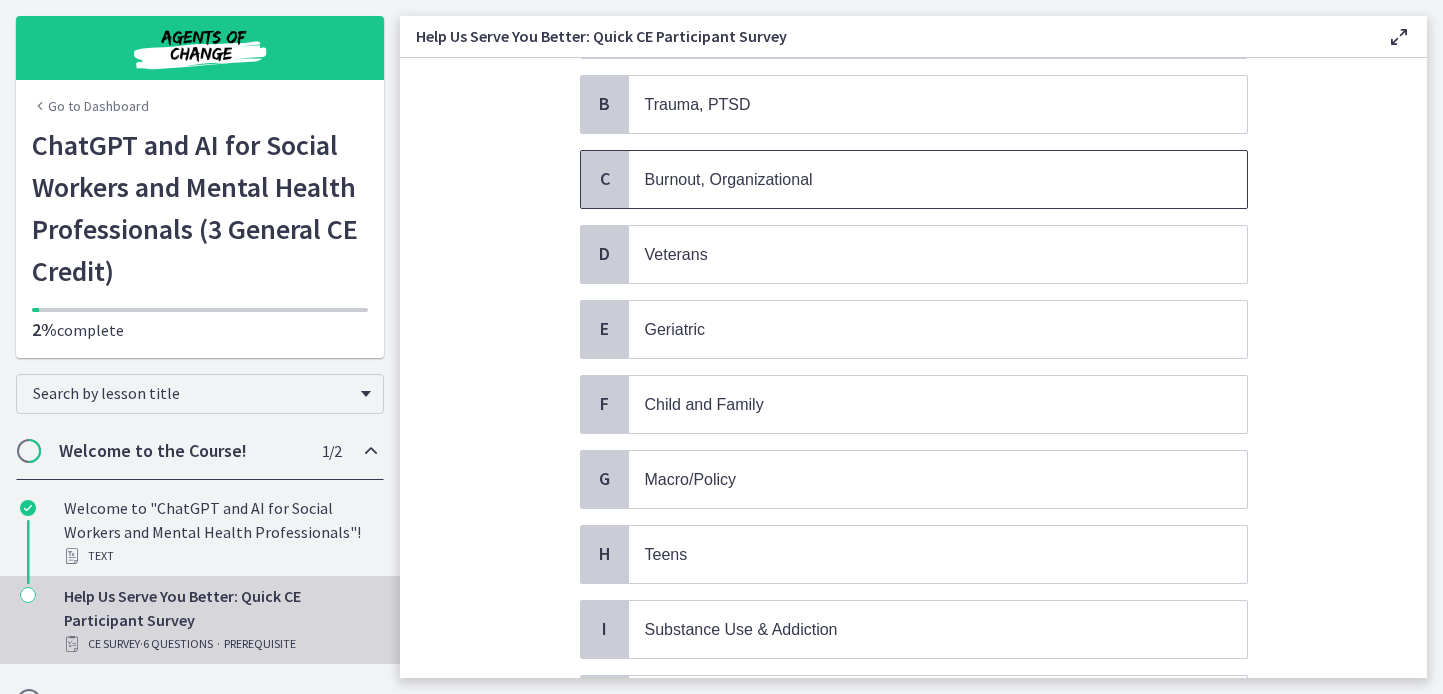 scroll, scrollTop: 247, scrollLeft: 0, axis: vertical 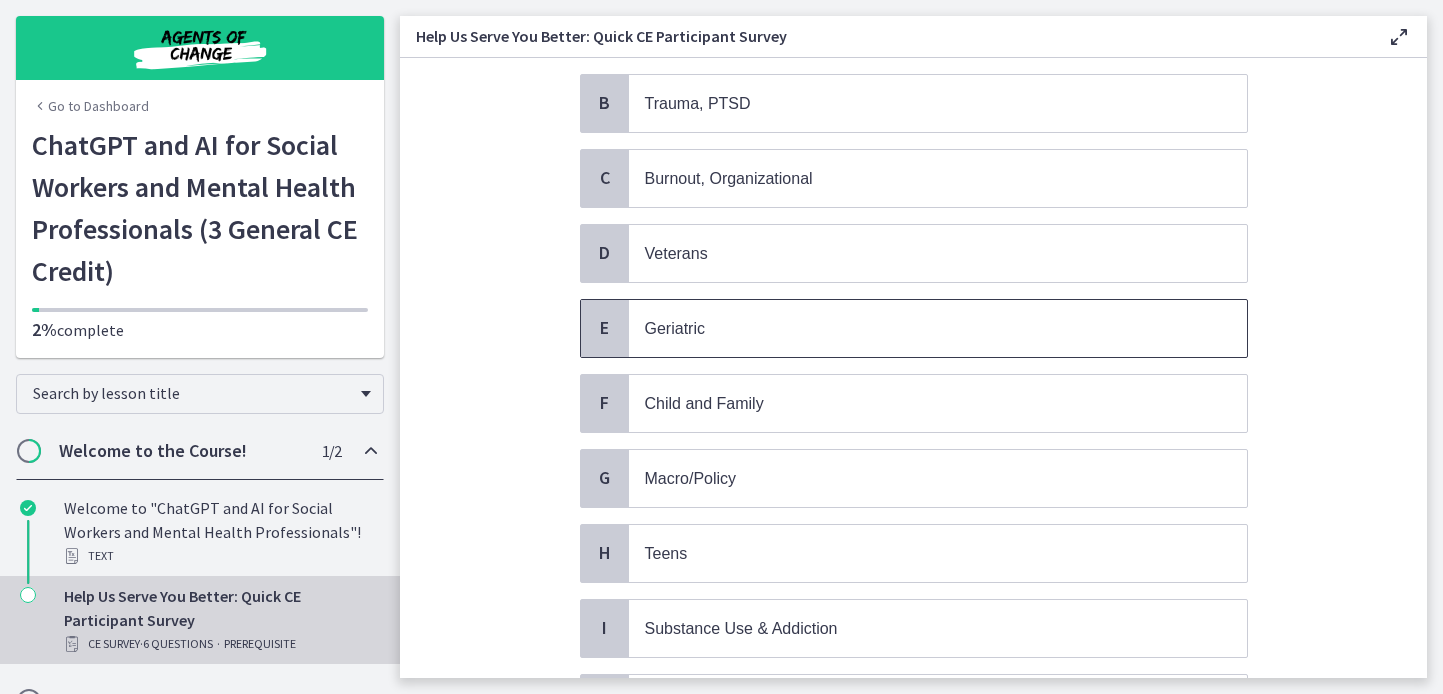 click on "Geriatric" at bounding box center (918, 328) 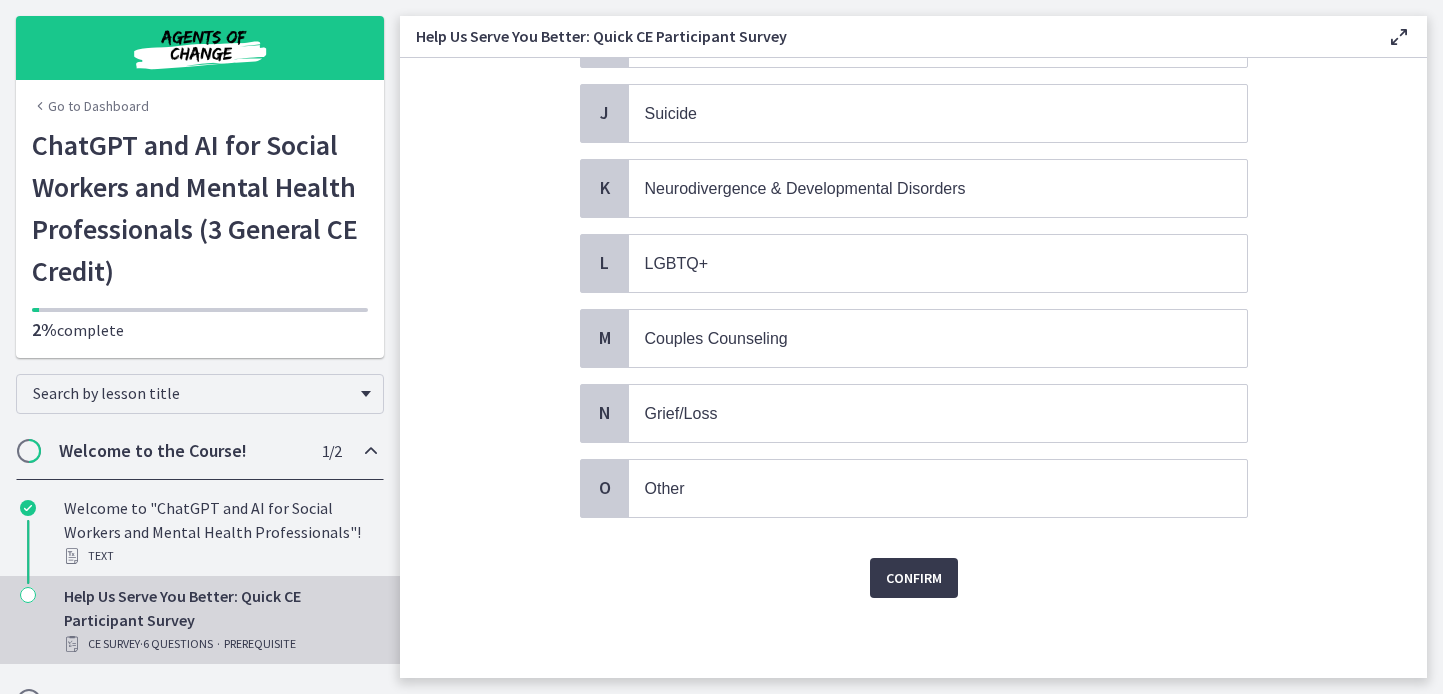 scroll, scrollTop: 1084, scrollLeft: 0, axis: vertical 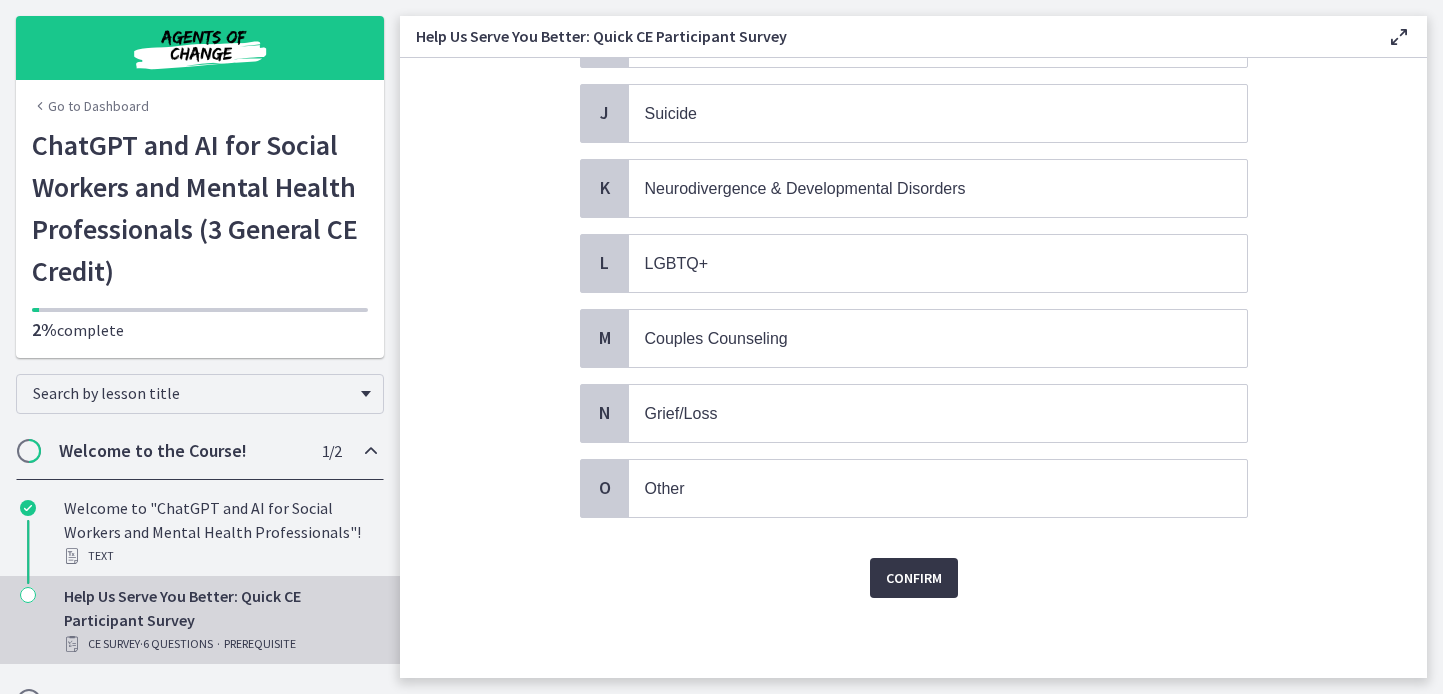 click on "Confirm" at bounding box center [914, 578] 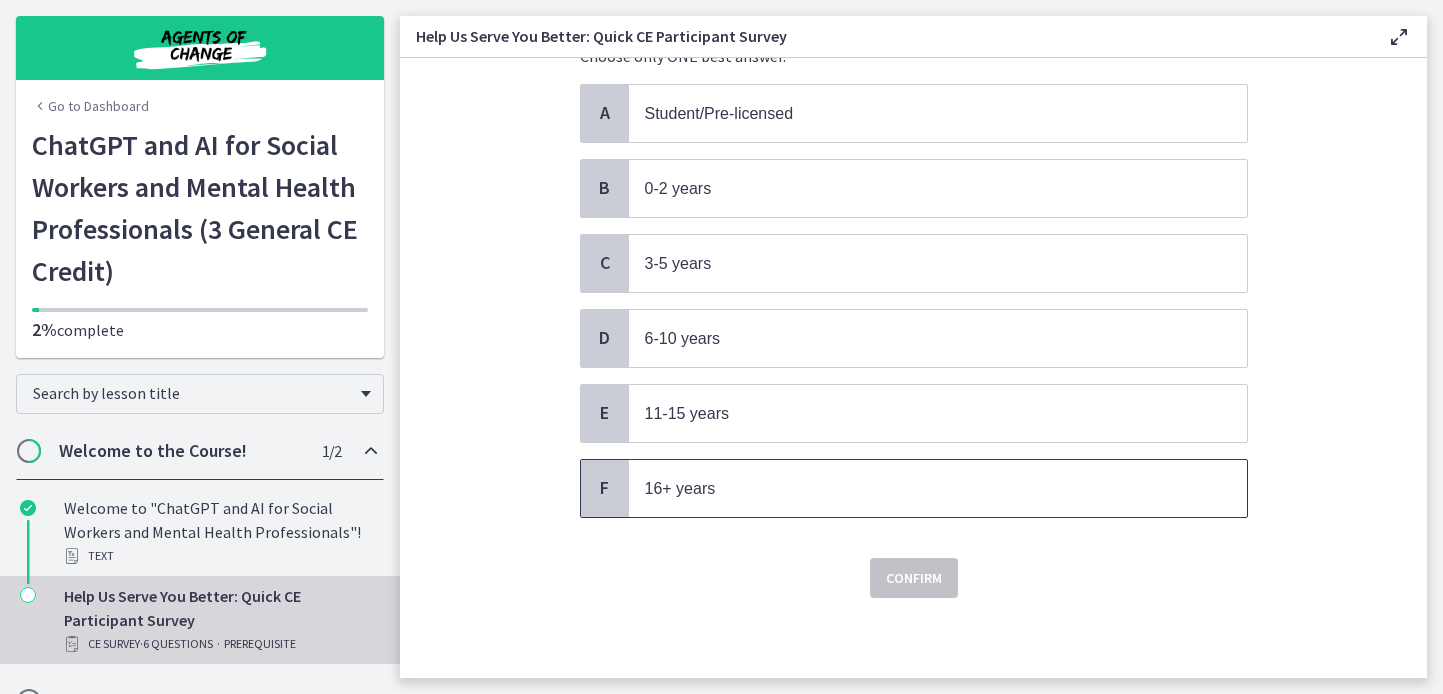 scroll, scrollTop: 315, scrollLeft: 0, axis: vertical 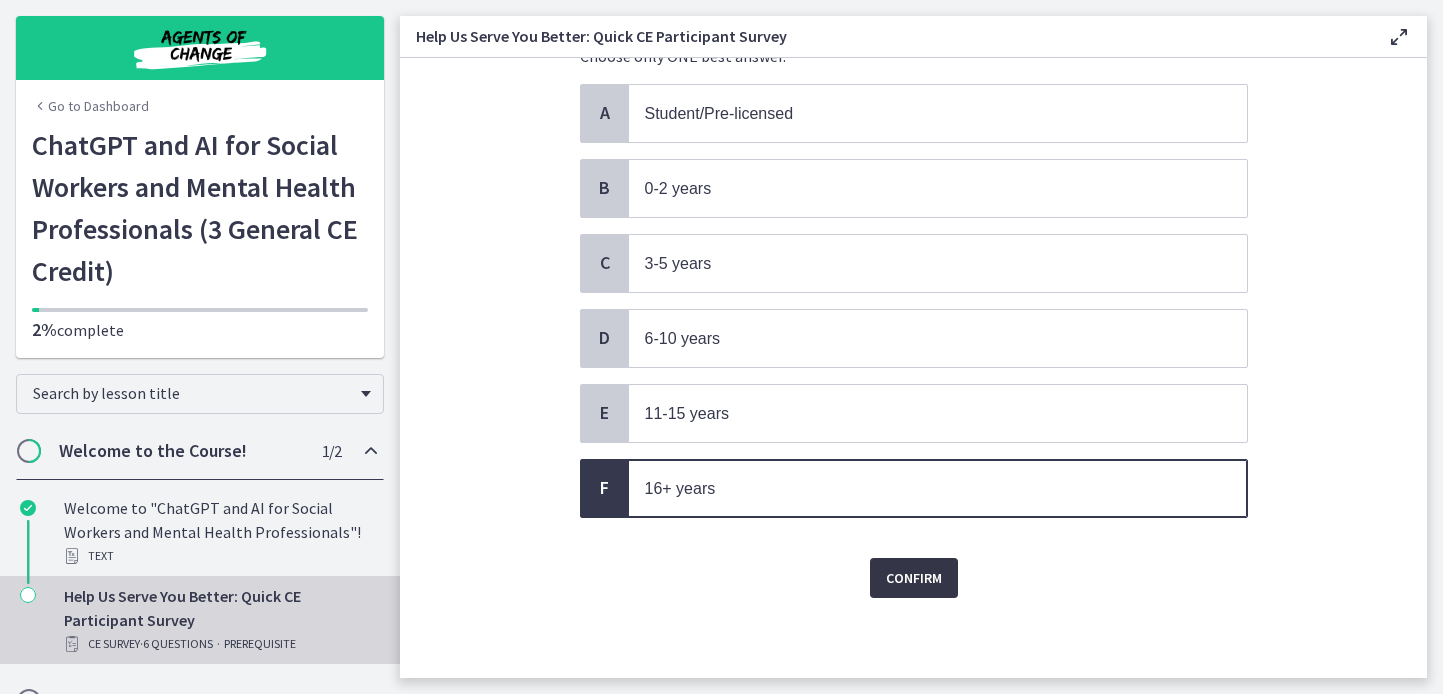 click on "Confirm" at bounding box center [914, 578] 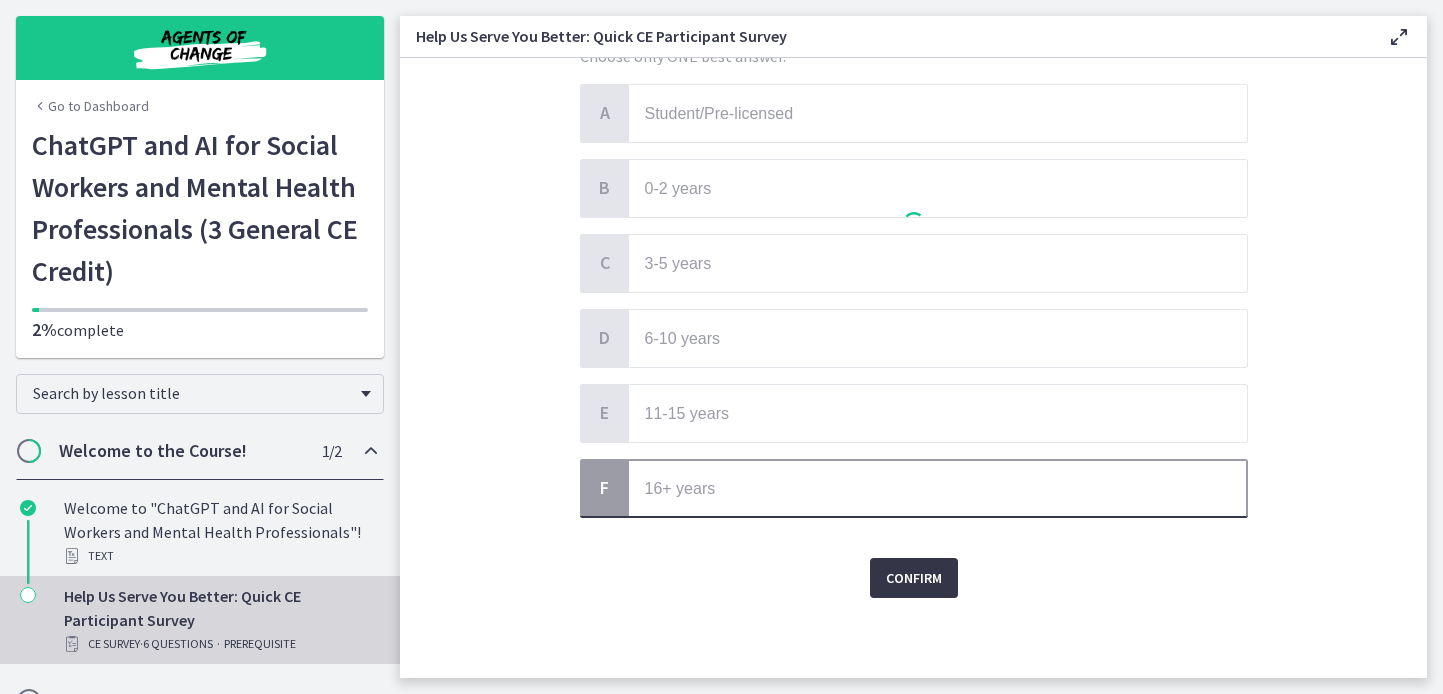 scroll, scrollTop: 0, scrollLeft: 0, axis: both 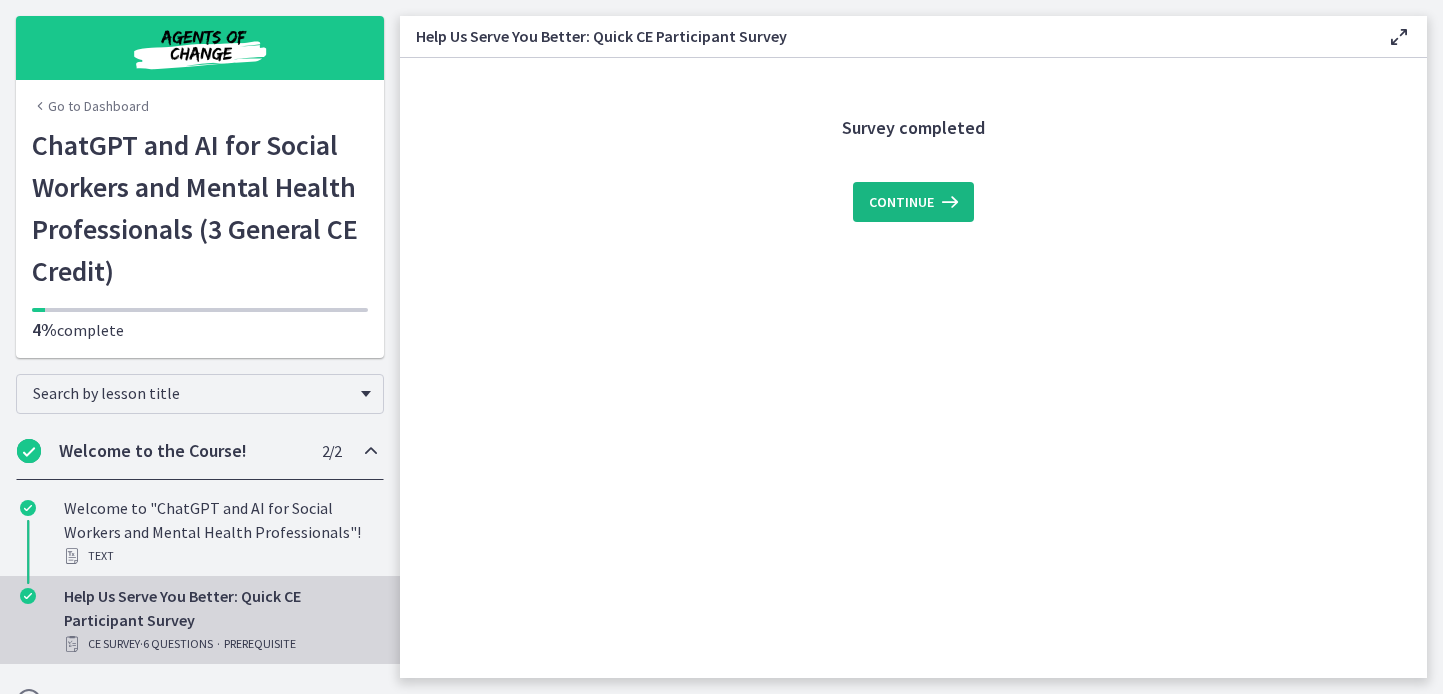 click on "Continue" at bounding box center [901, 202] 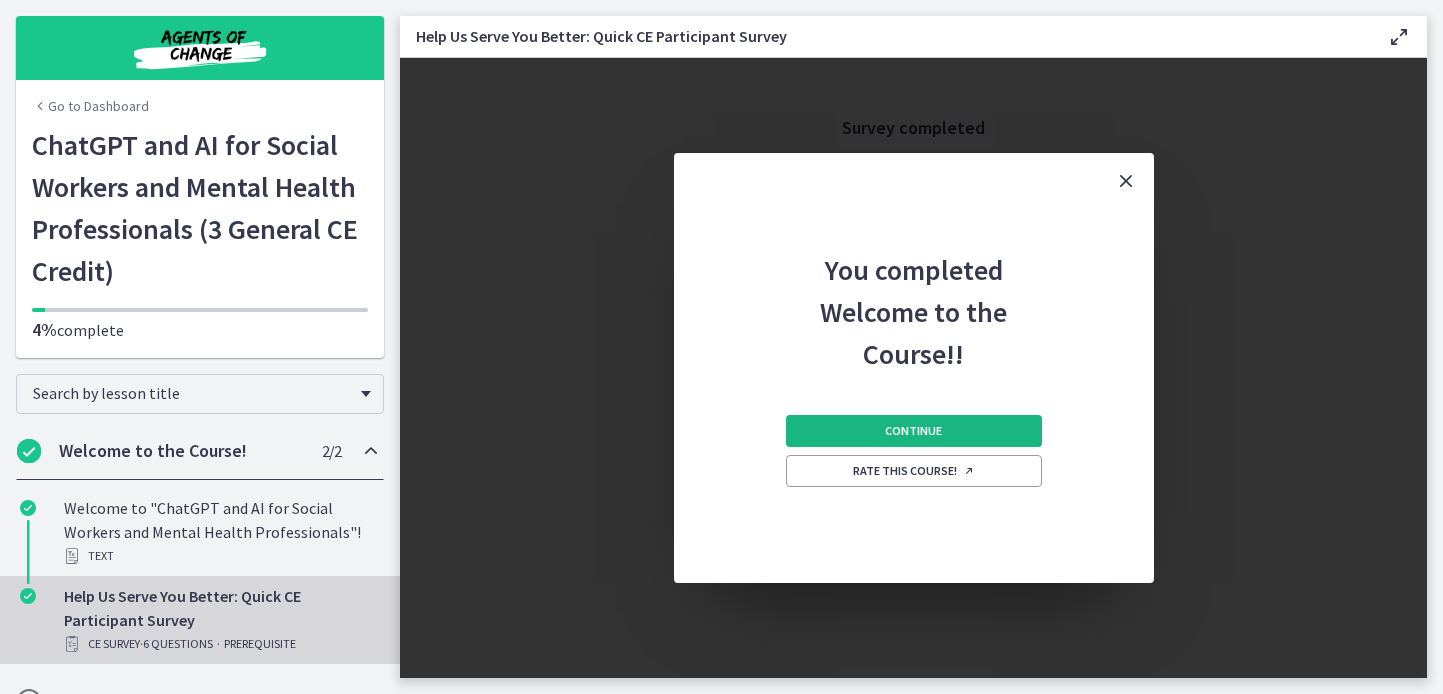 click on "Continue" at bounding box center [914, 431] 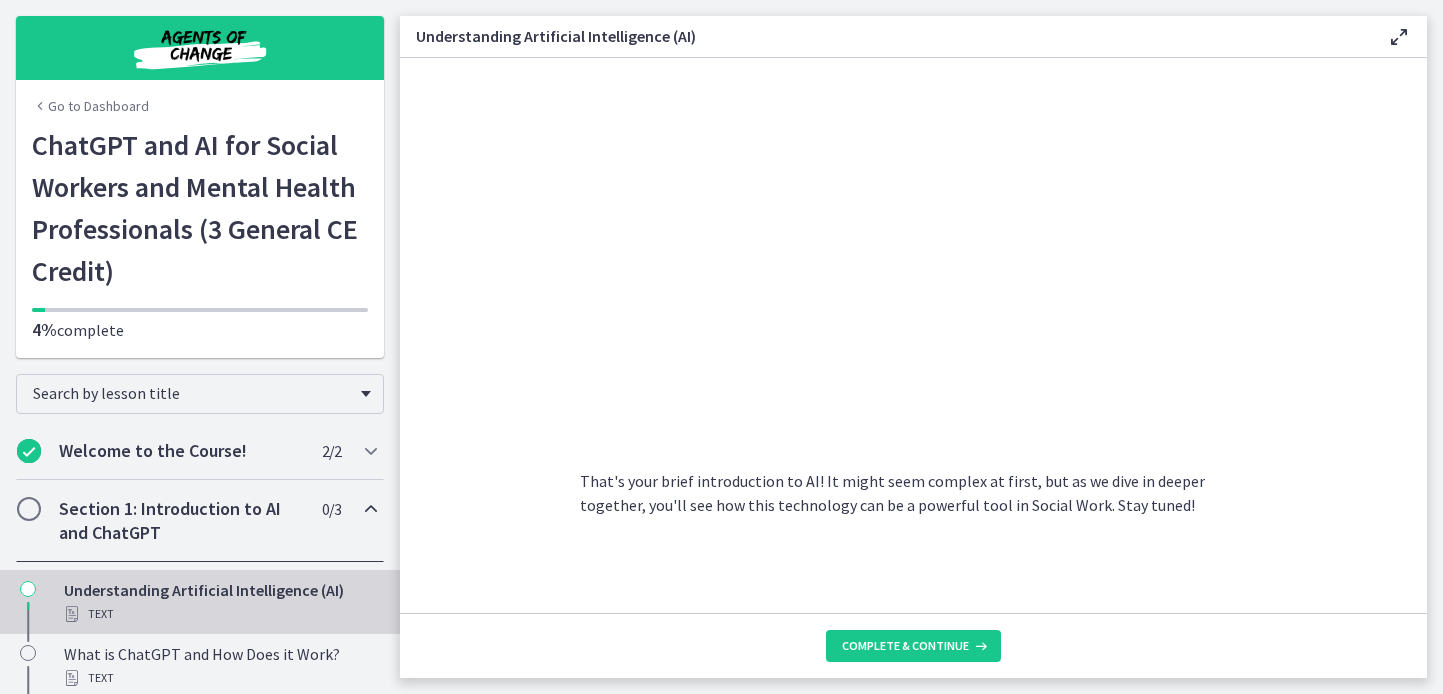 scroll, scrollTop: 1082, scrollLeft: 0, axis: vertical 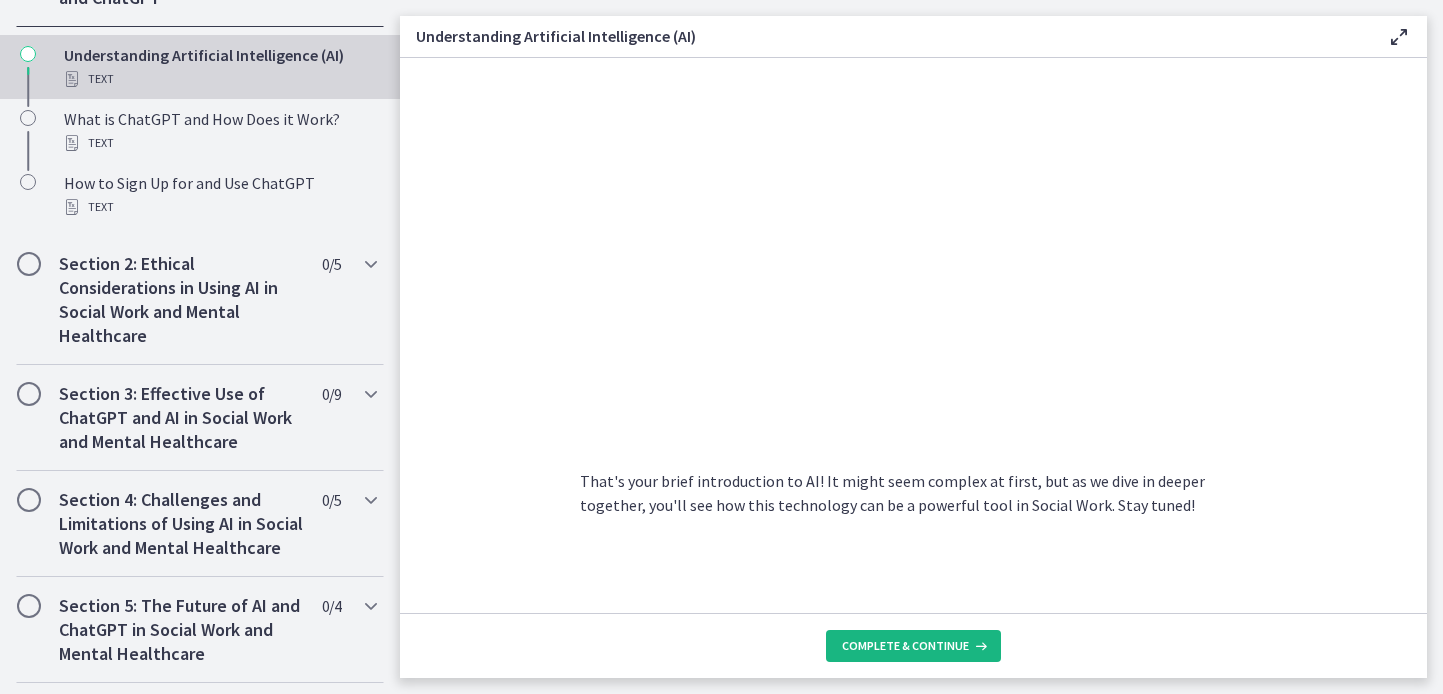 click on "Complete & continue" at bounding box center [905, 646] 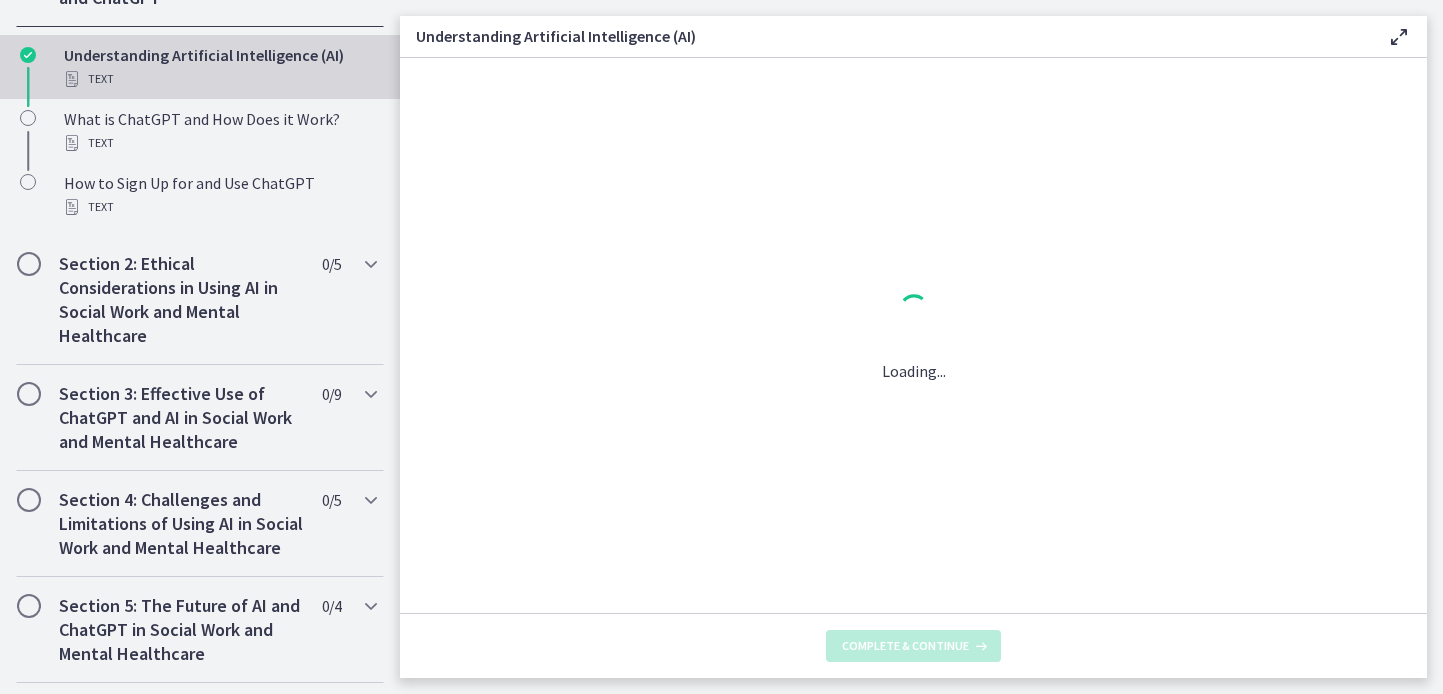scroll, scrollTop: 0, scrollLeft: 0, axis: both 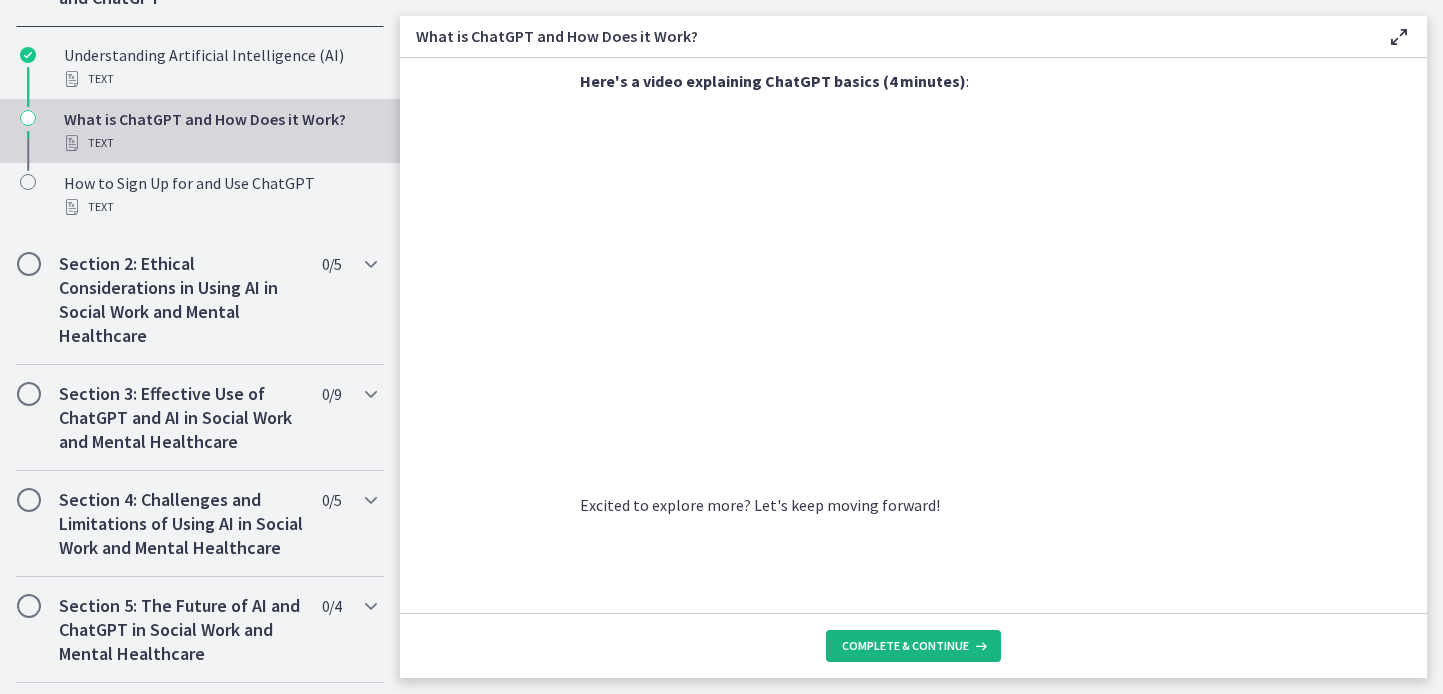 click on "Complete & continue" at bounding box center [905, 646] 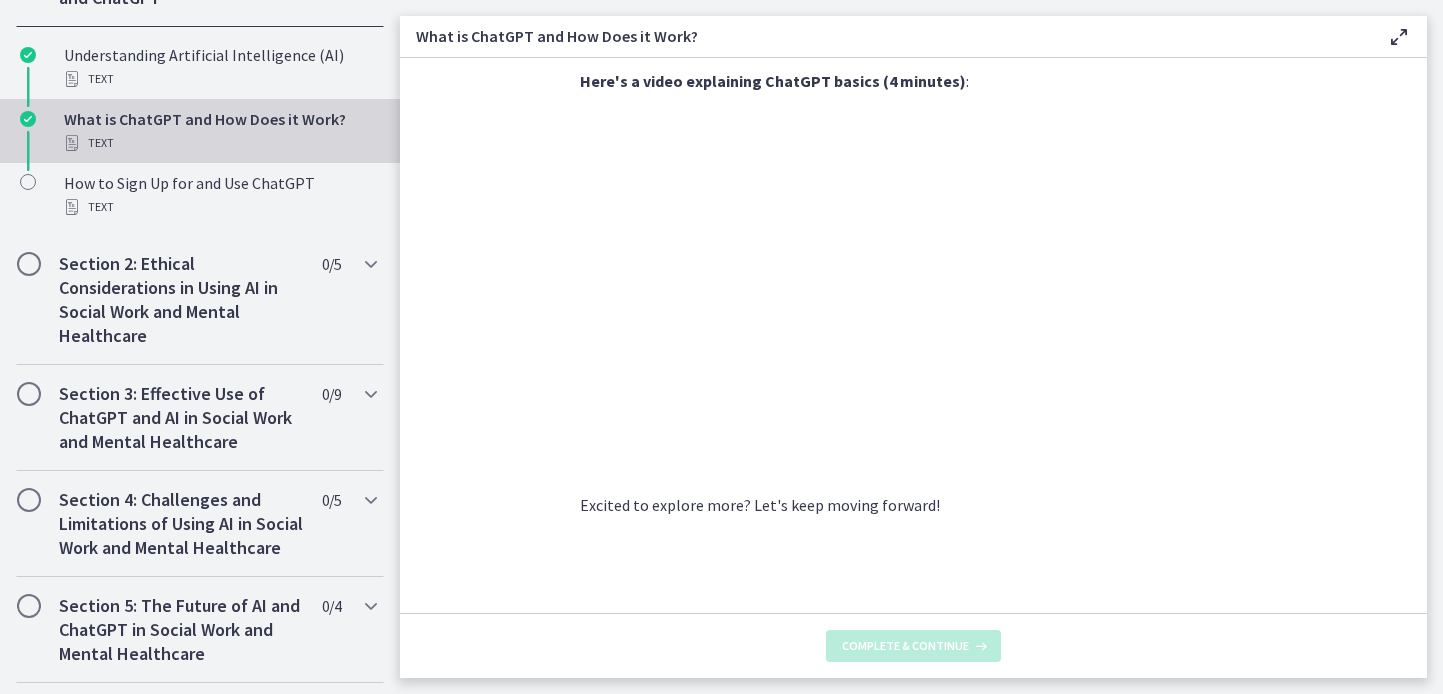 scroll, scrollTop: 0, scrollLeft: 0, axis: both 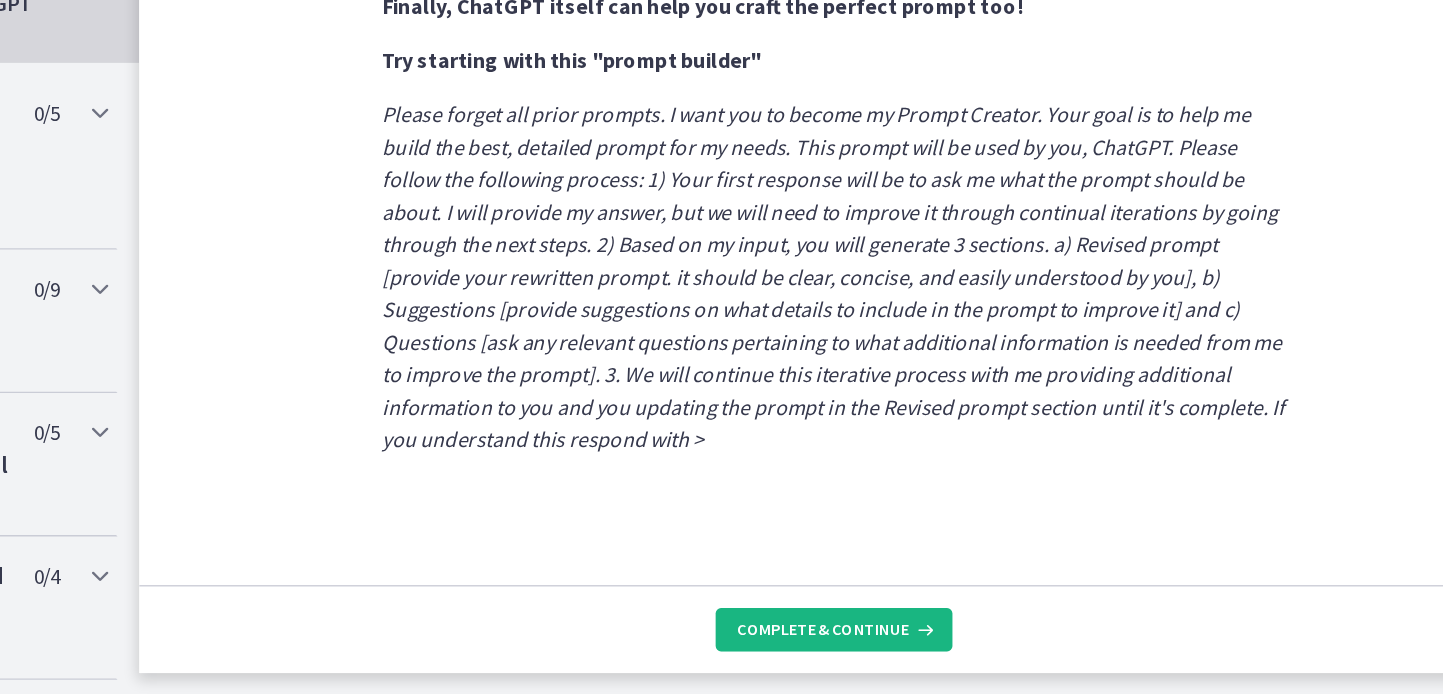 click on "Complete & continue" at bounding box center (905, 646) 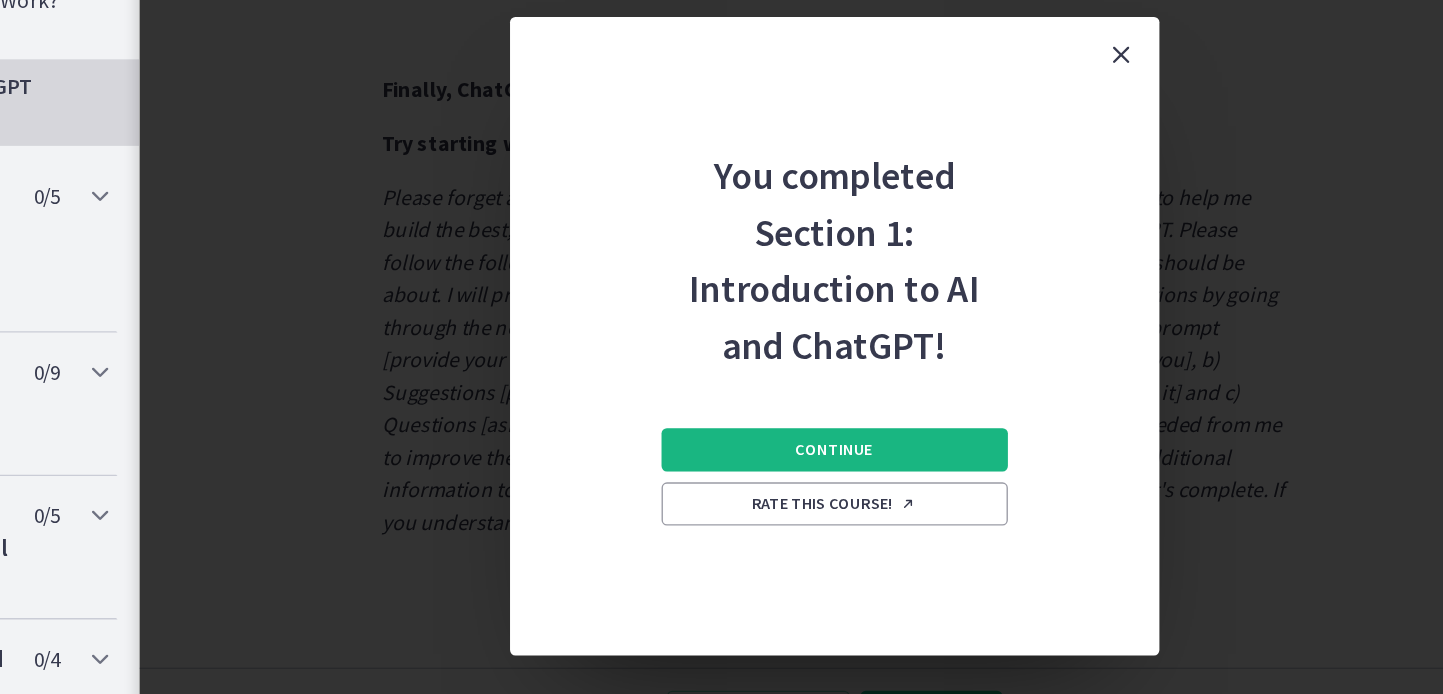 click on "Continue" at bounding box center [913, 452] 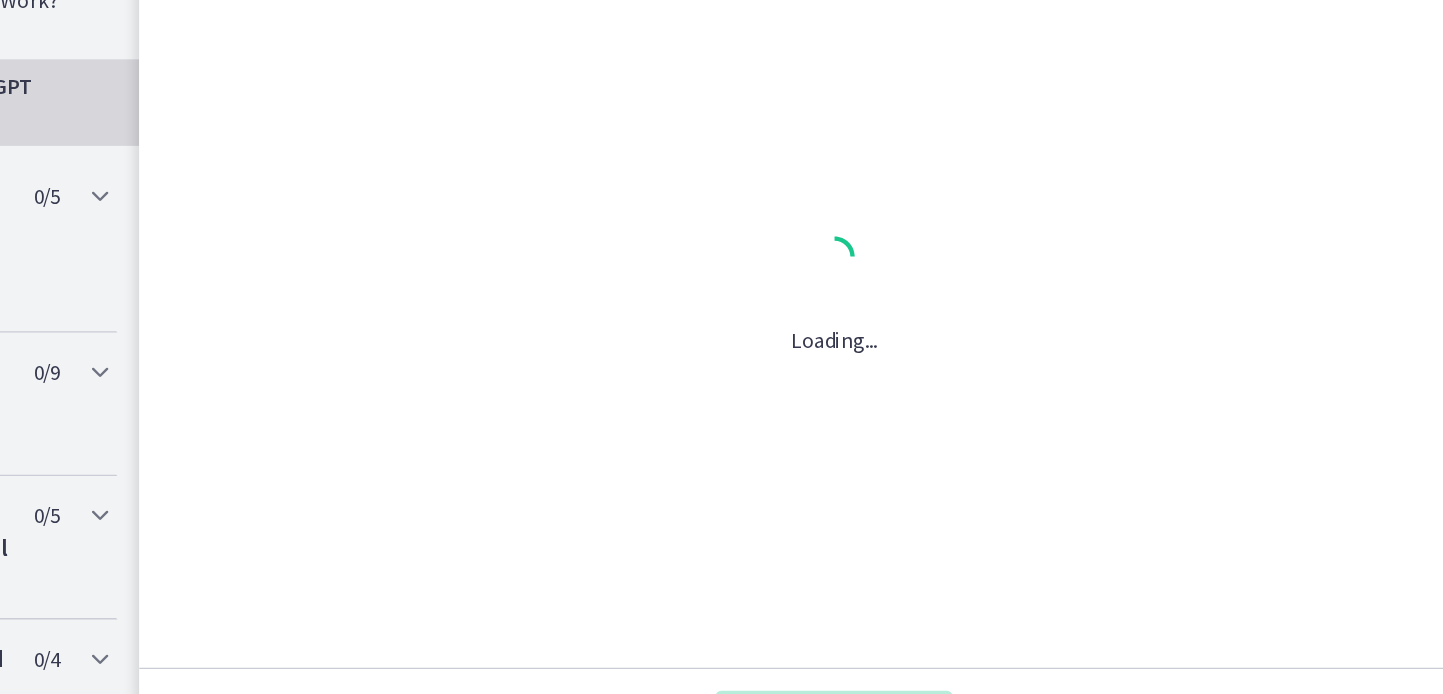 scroll, scrollTop: 0, scrollLeft: 0, axis: both 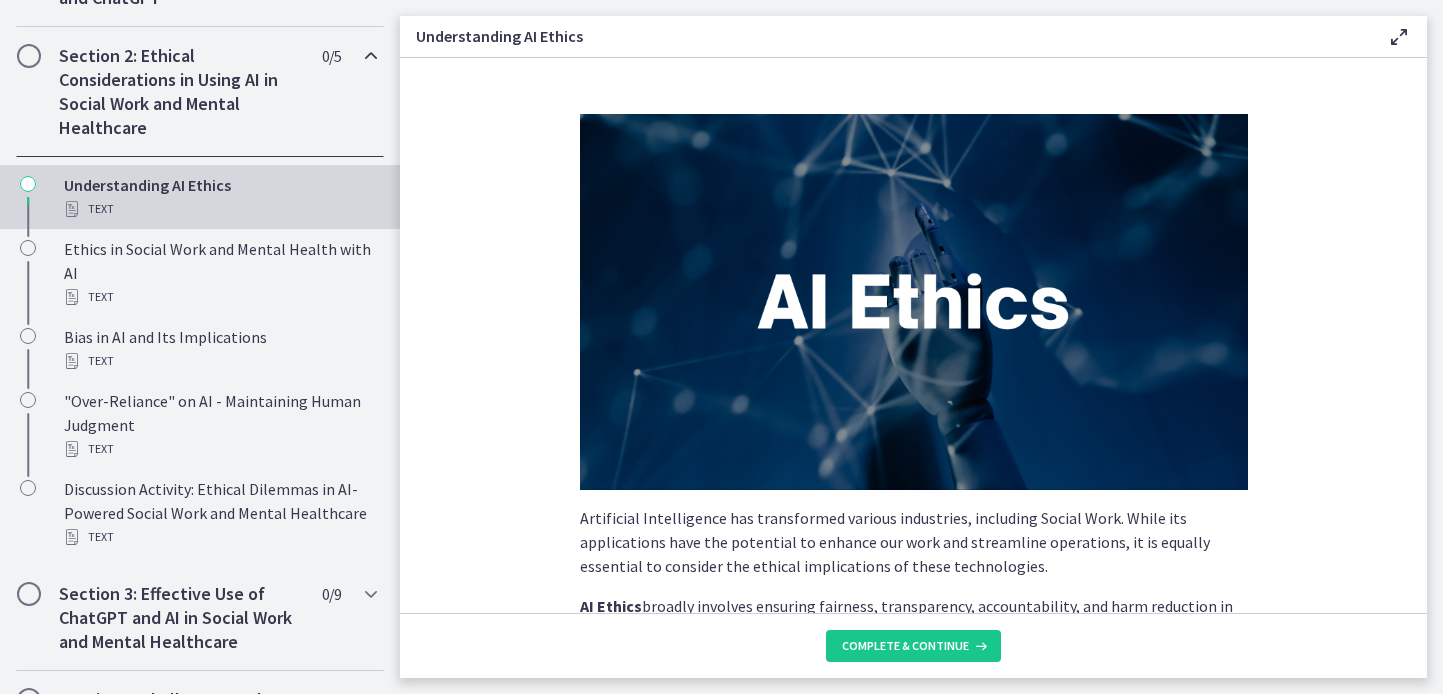 click at bounding box center (914, 302) 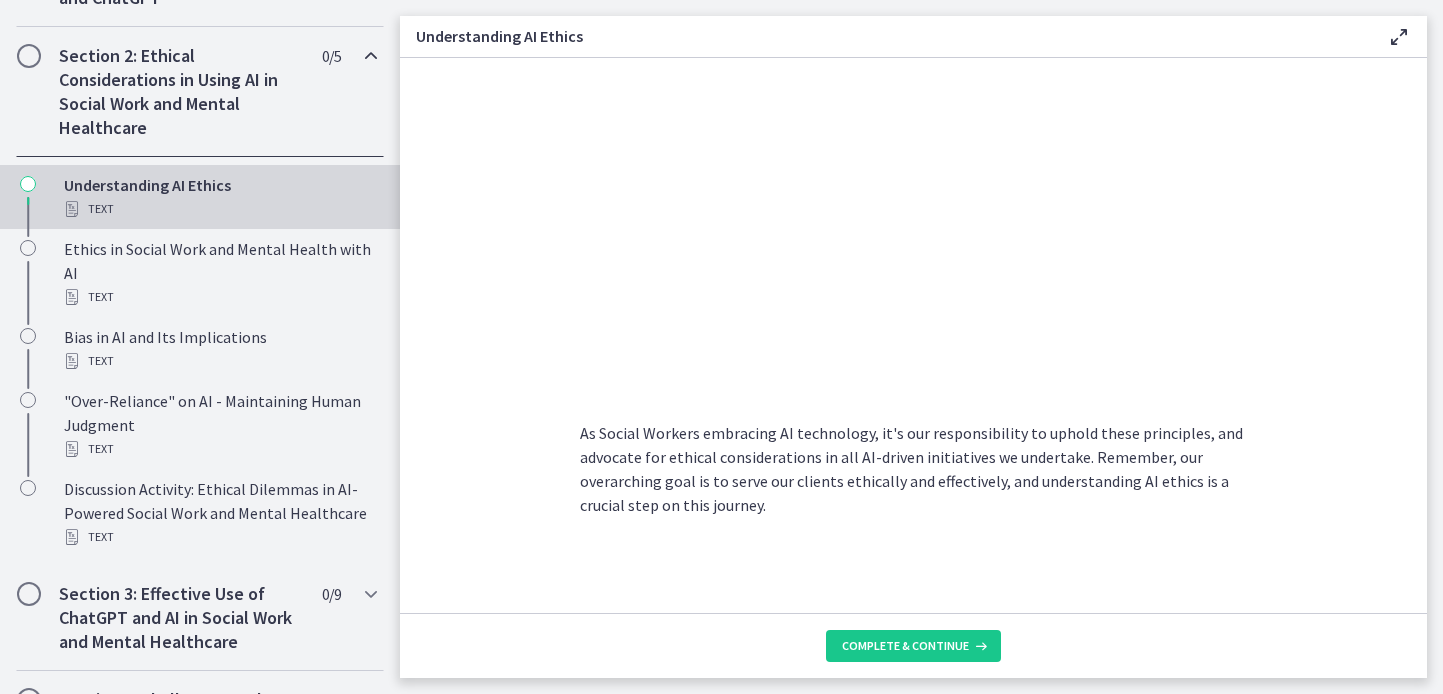 scroll, scrollTop: 1381, scrollLeft: 0, axis: vertical 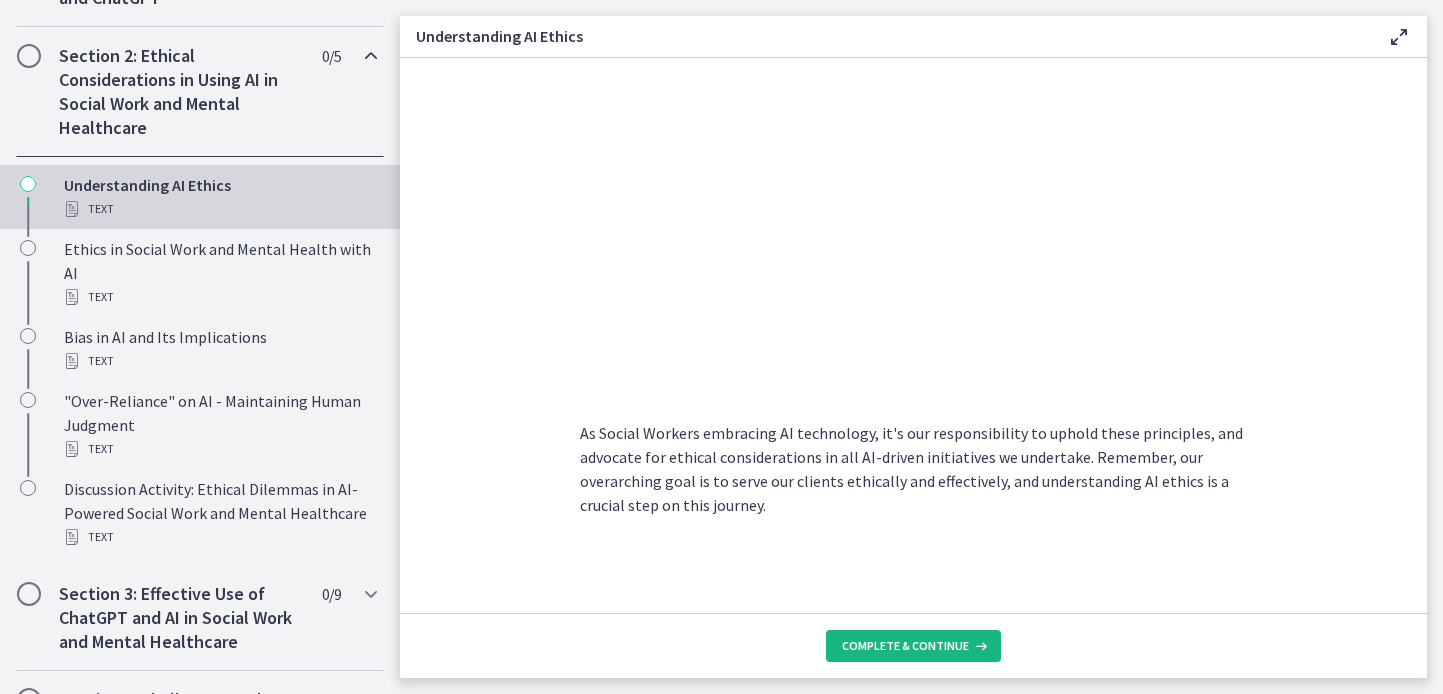 click on "Complete & continue" at bounding box center [905, 646] 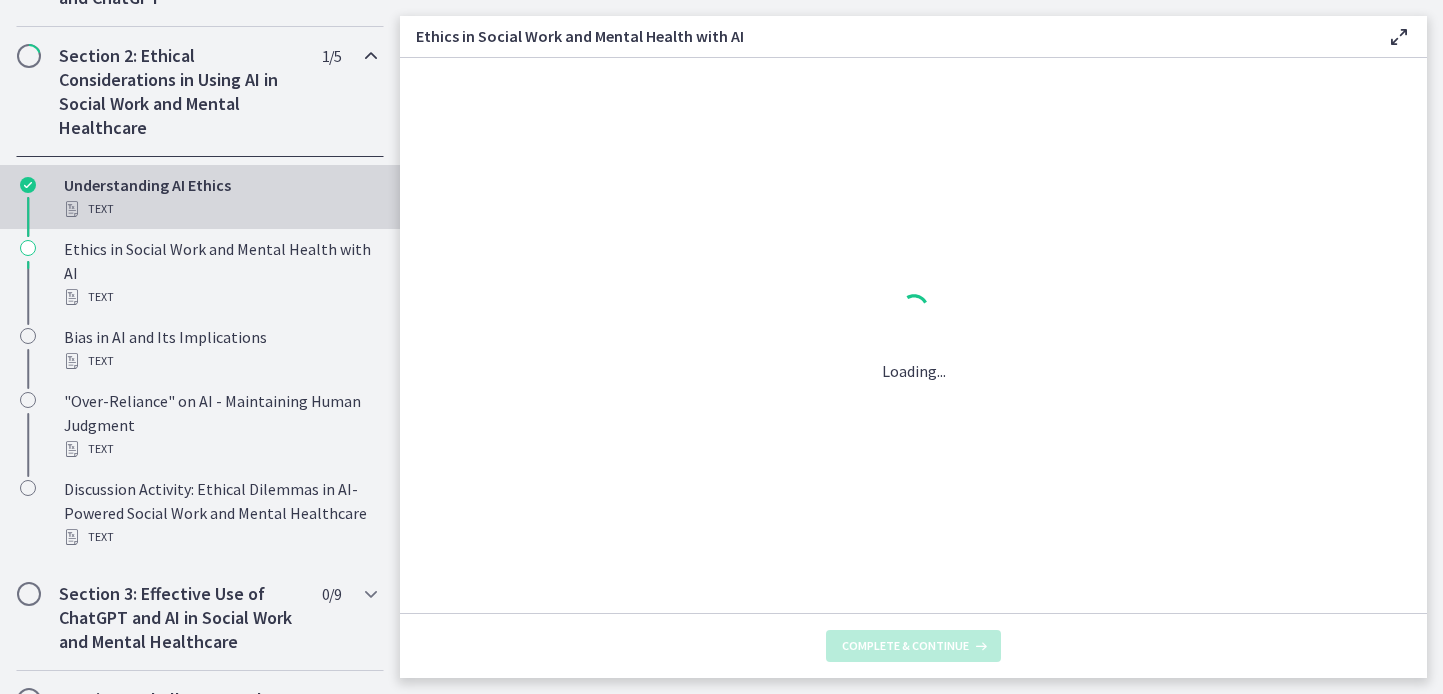 scroll, scrollTop: 0, scrollLeft: 0, axis: both 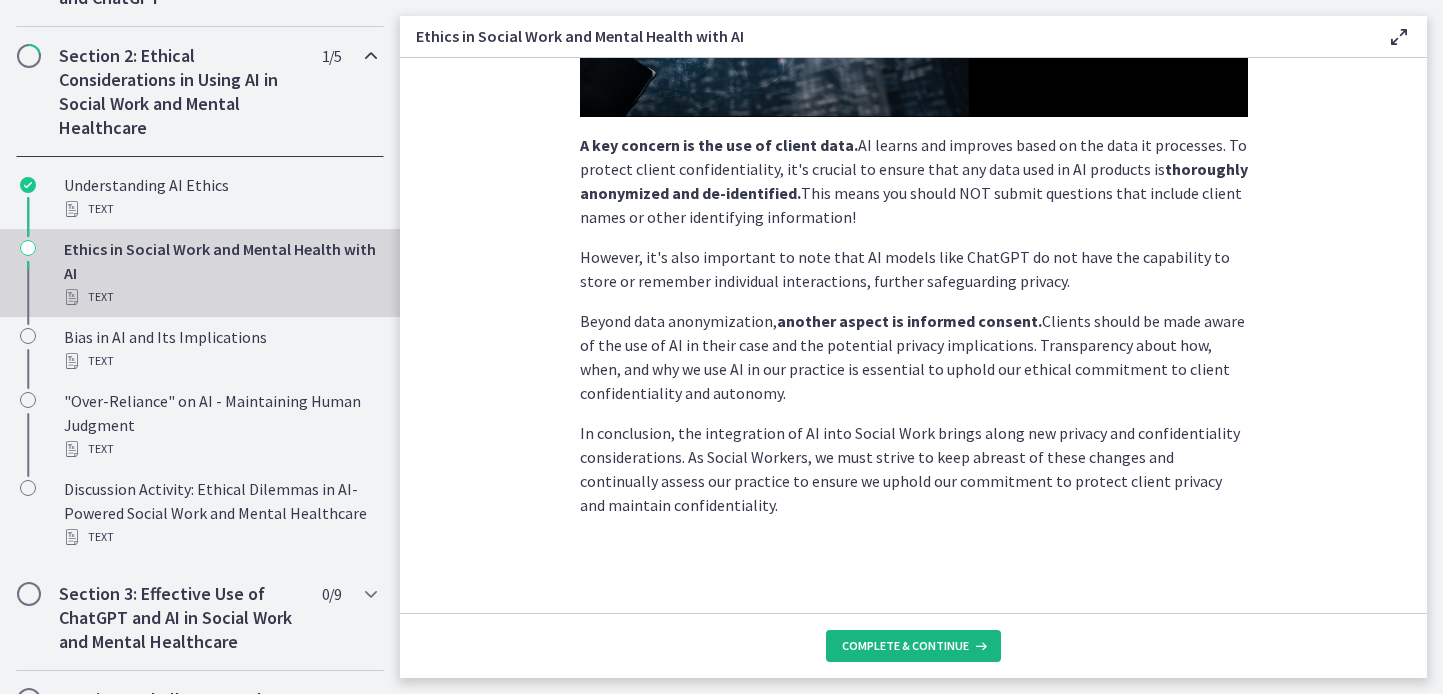 click on "Complete & continue" at bounding box center (905, 646) 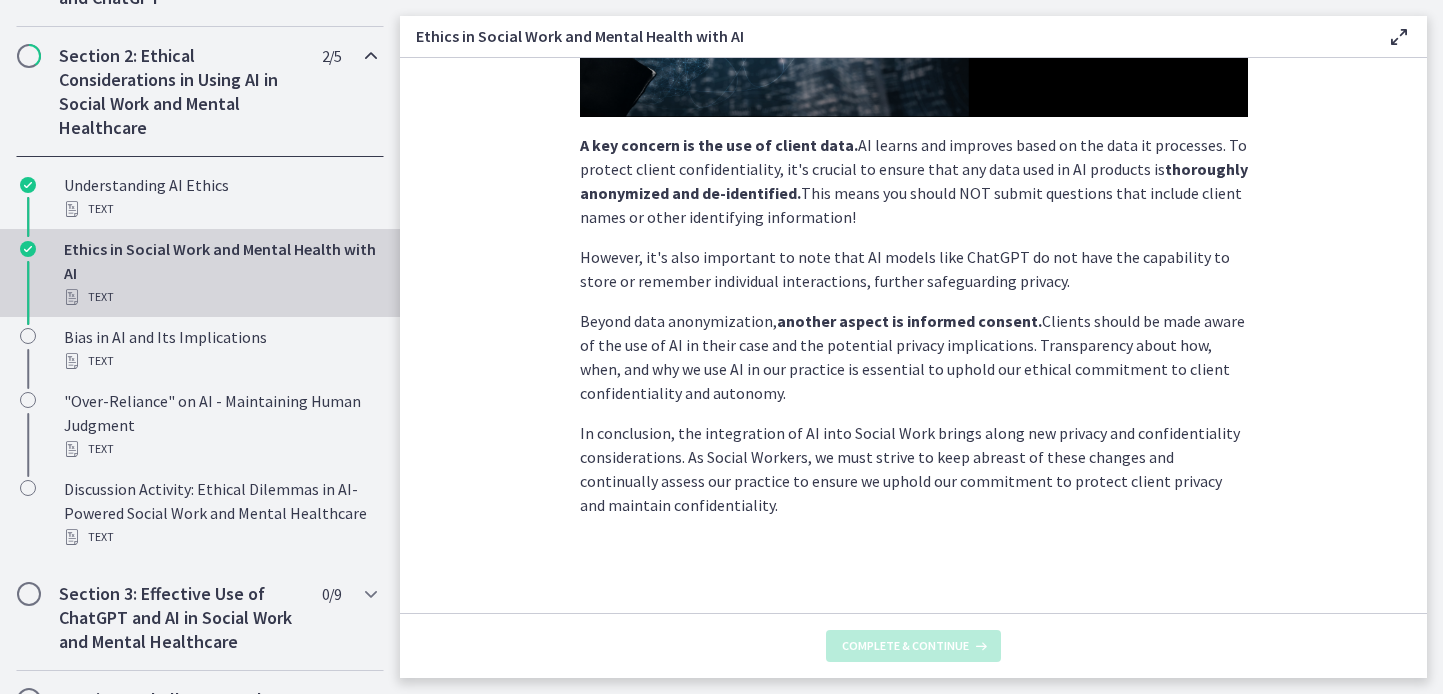 scroll, scrollTop: 0, scrollLeft: 0, axis: both 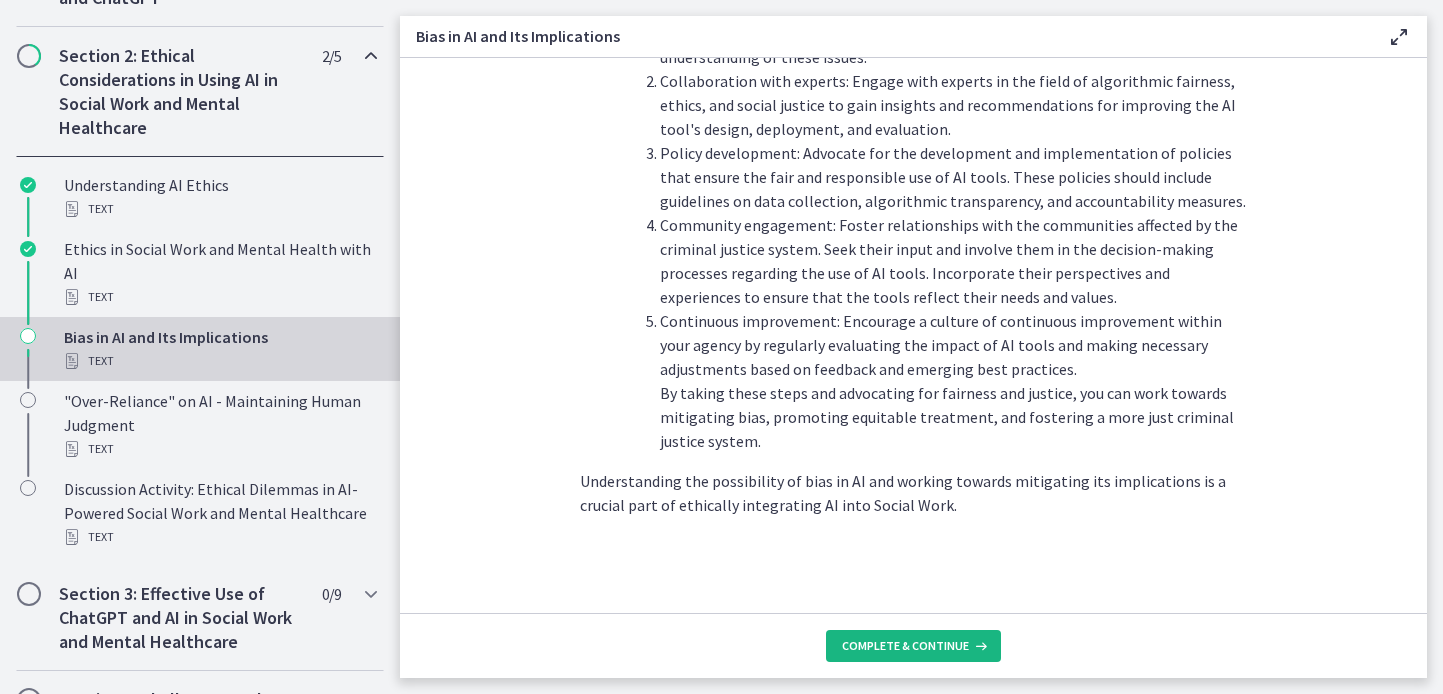 click on "Complete & continue" at bounding box center (905, 646) 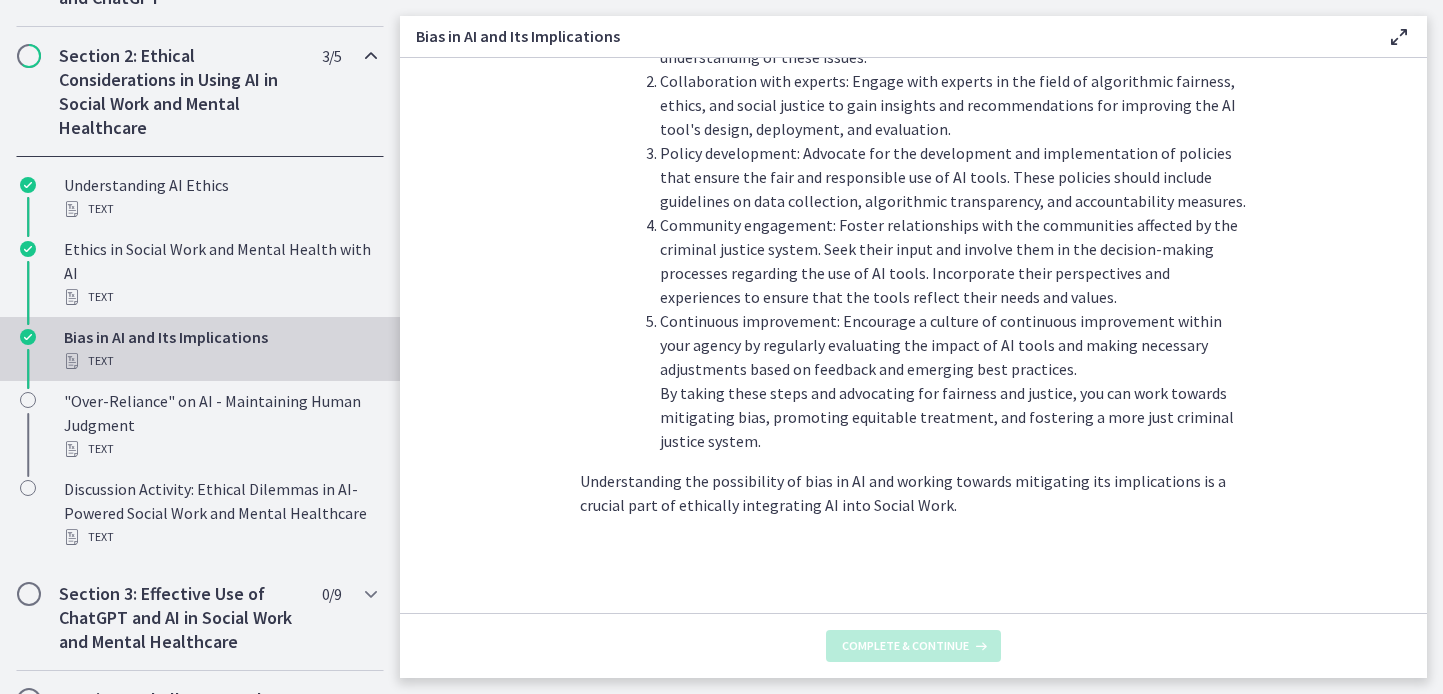 scroll, scrollTop: 0, scrollLeft: 0, axis: both 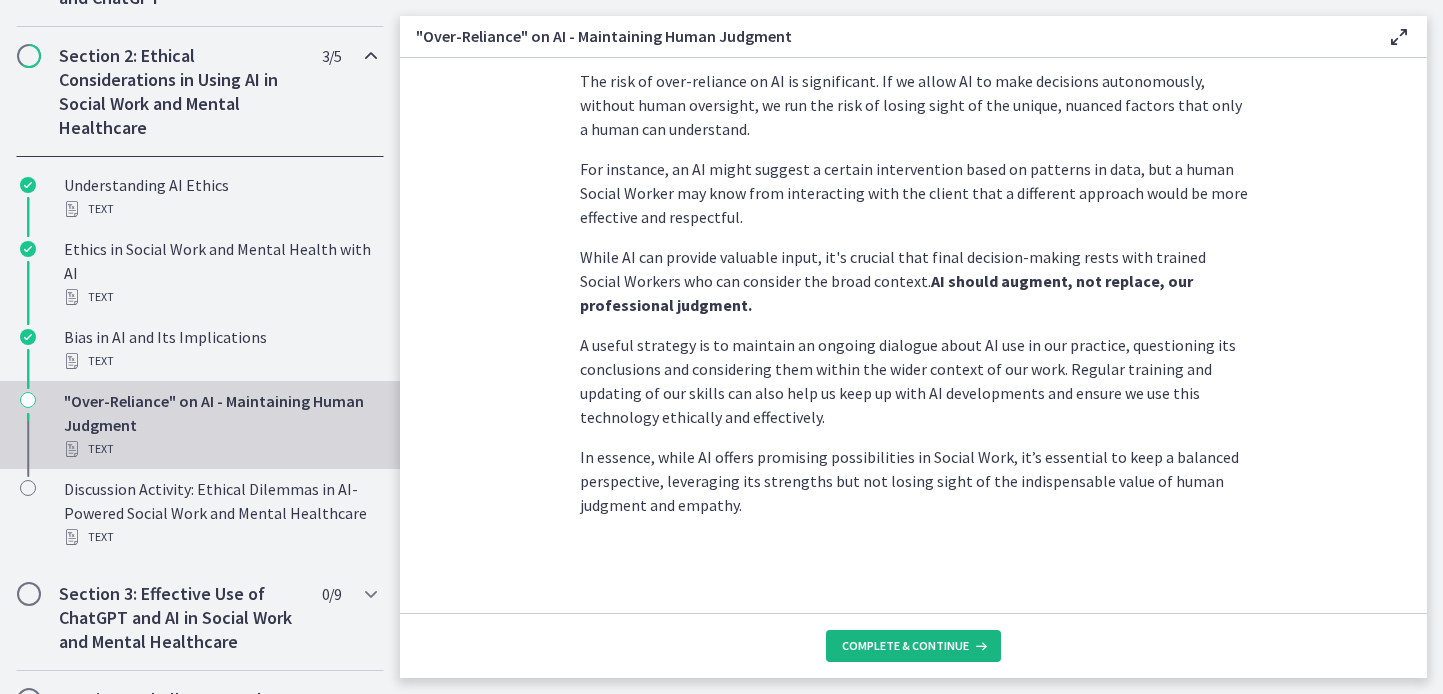 click on "Complete & continue" at bounding box center [905, 646] 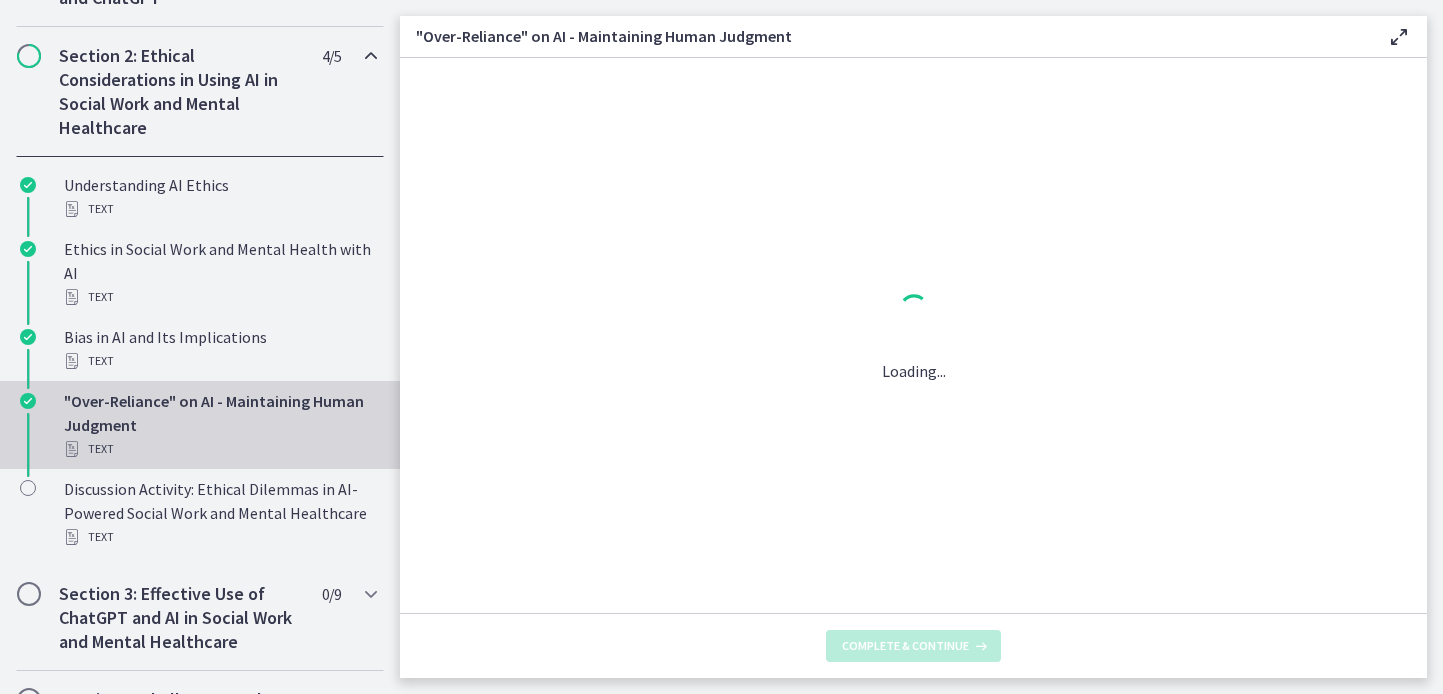scroll, scrollTop: 0, scrollLeft: 0, axis: both 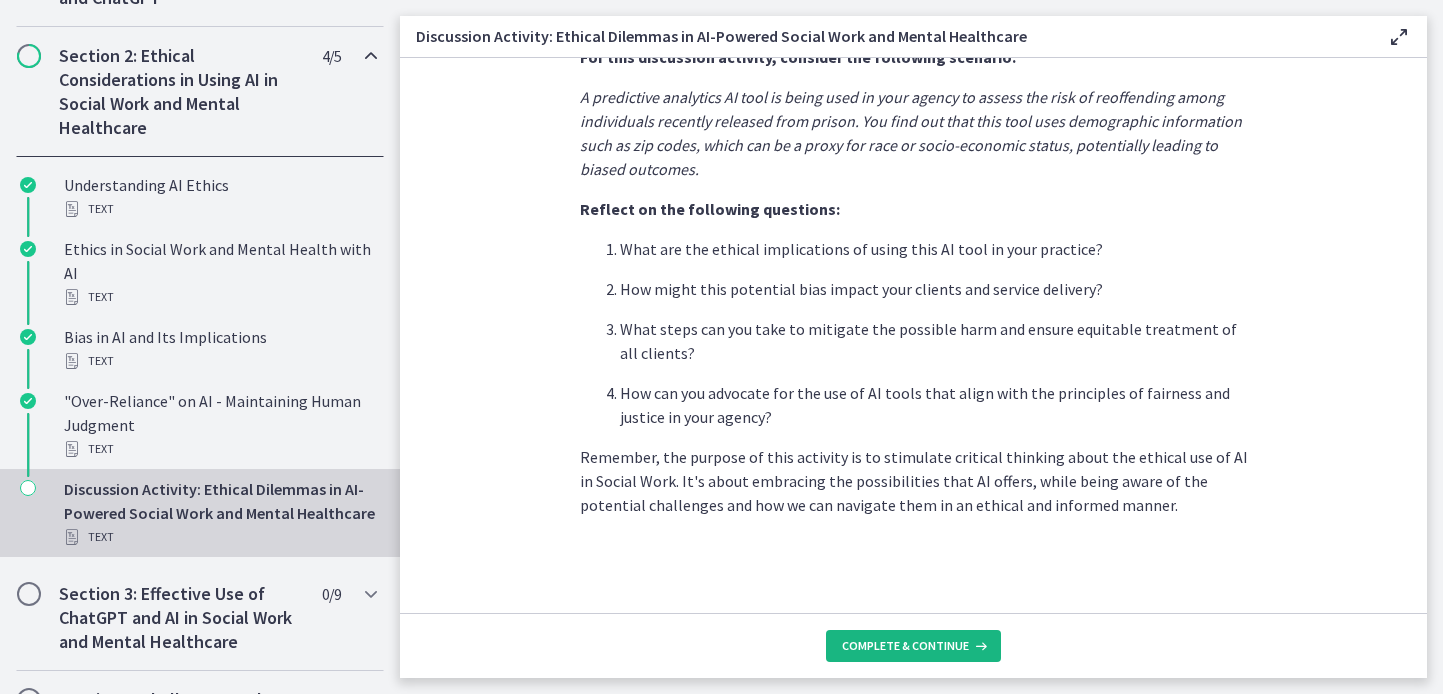 click on "Complete & continue" at bounding box center (905, 646) 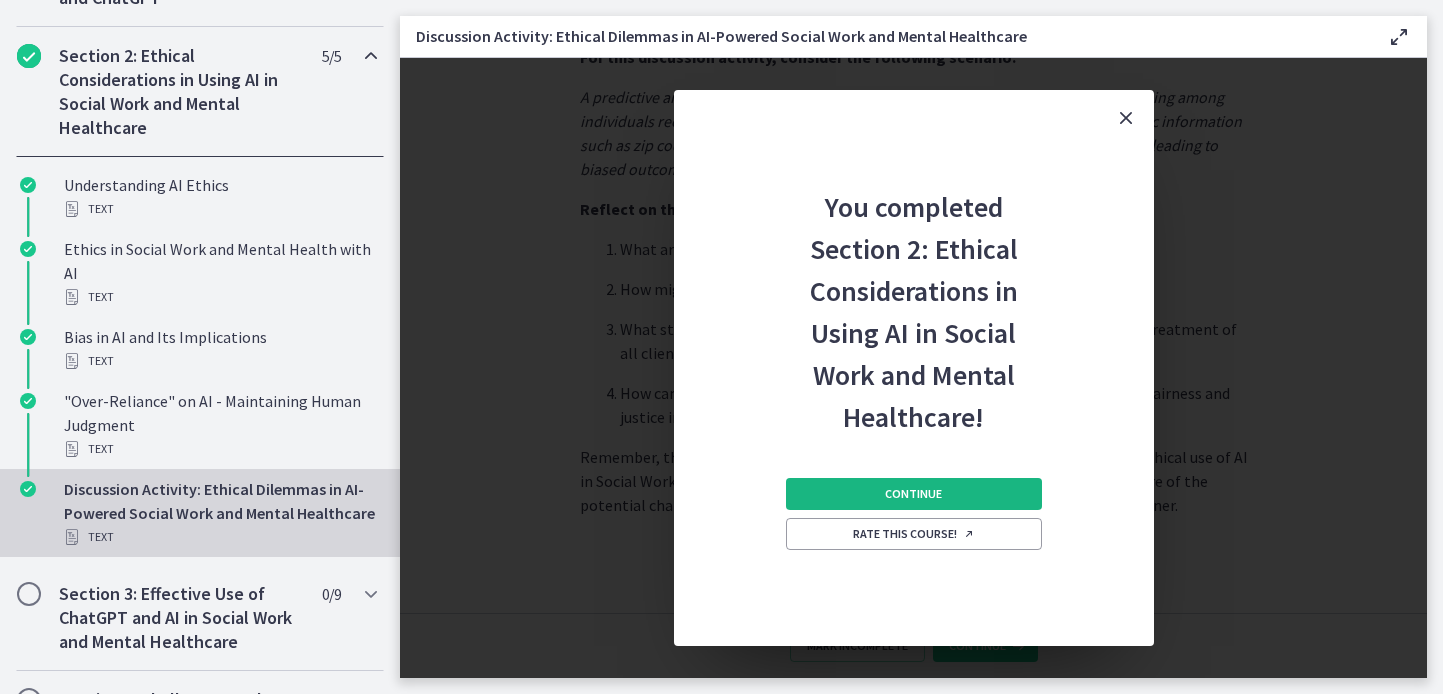 click on "Continue" at bounding box center (913, 494) 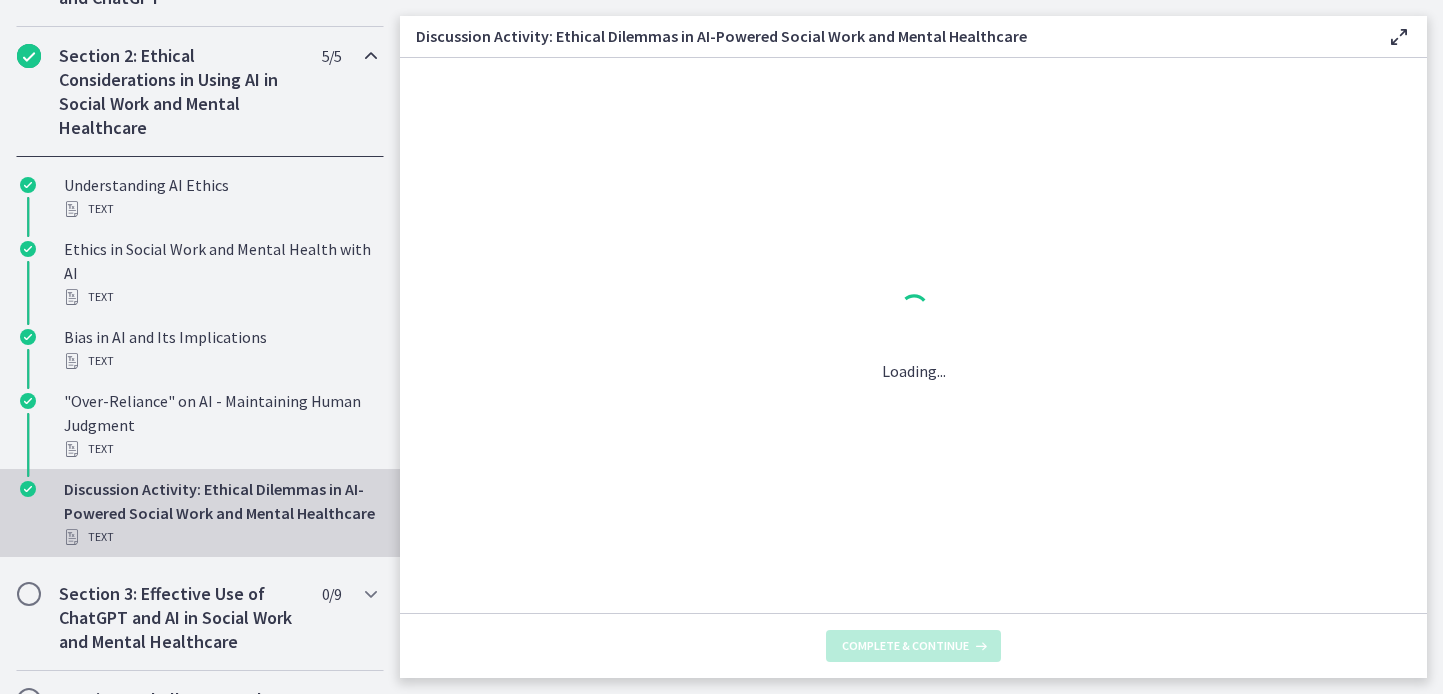 scroll, scrollTop: 0, scrollLeft: 0, axis: both 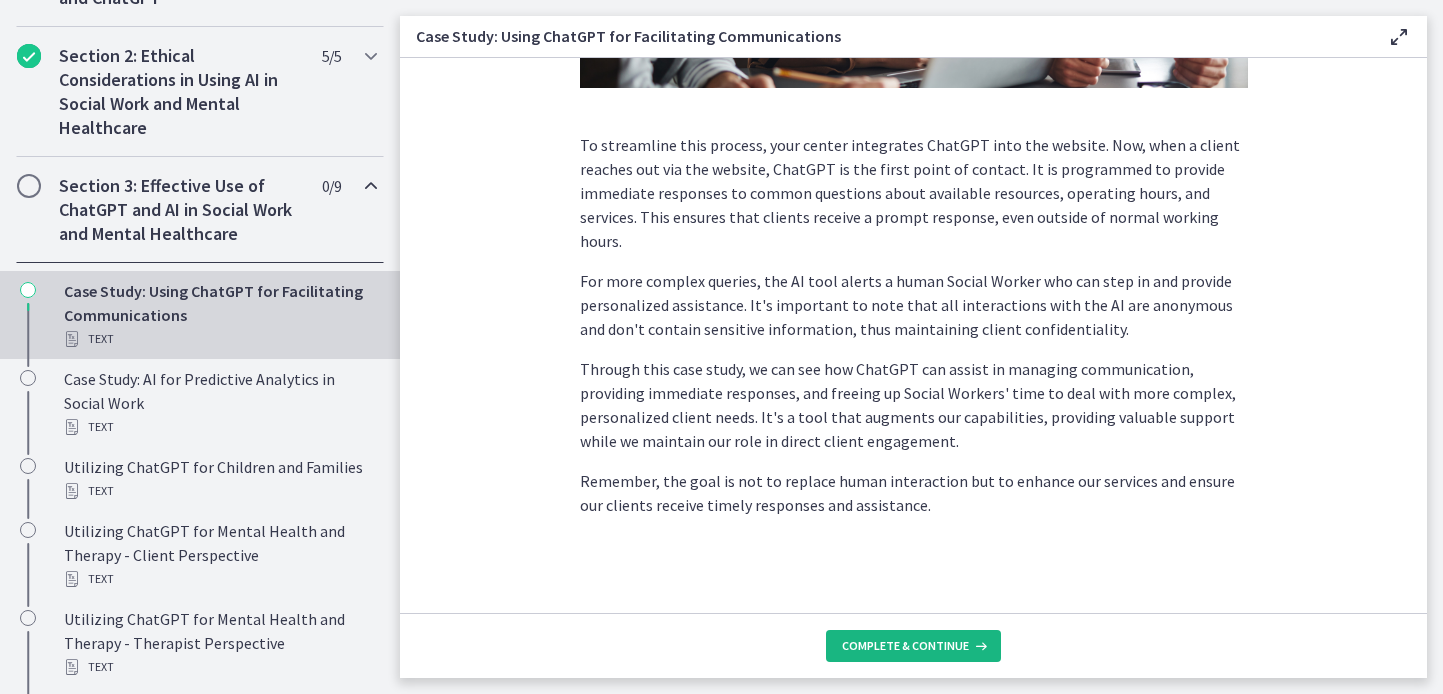 click on "Complete & continue" at bounding box center (905, 646) 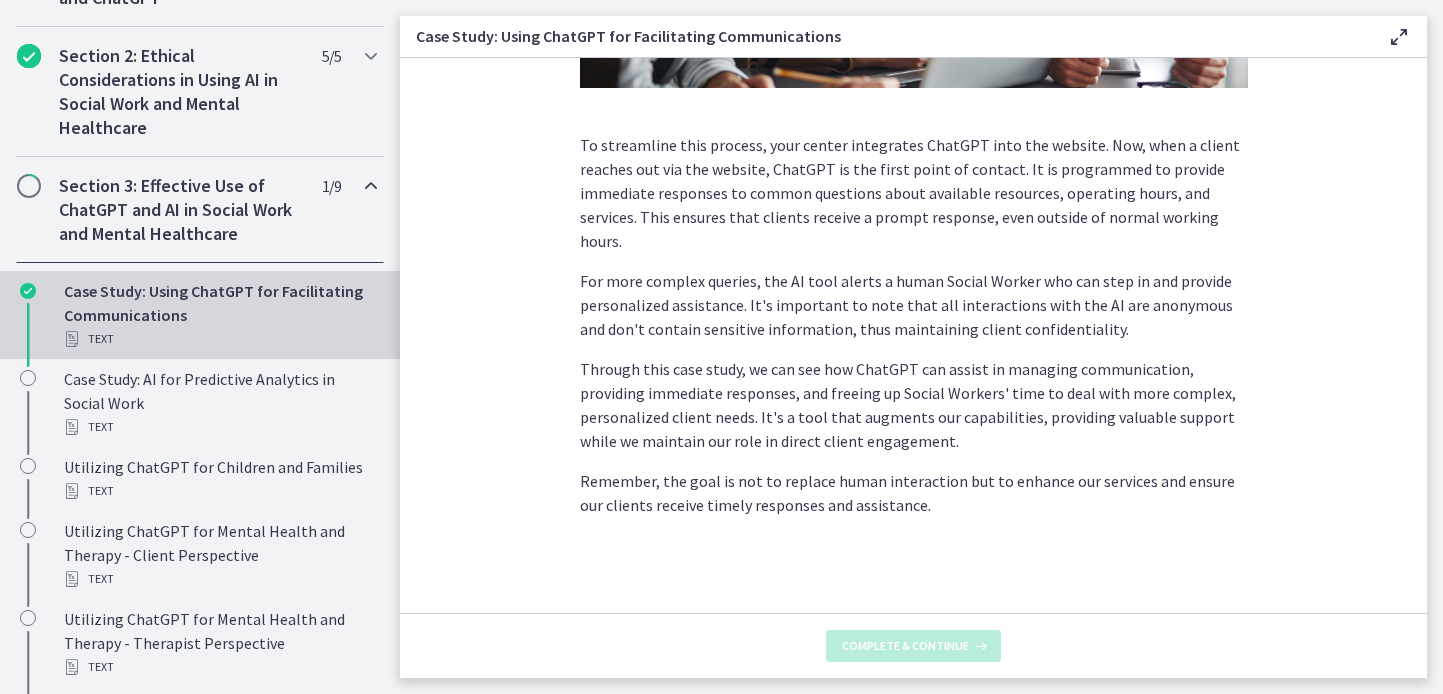 scroll, scrollTop: 0, scrollLeft: 0, axis: both 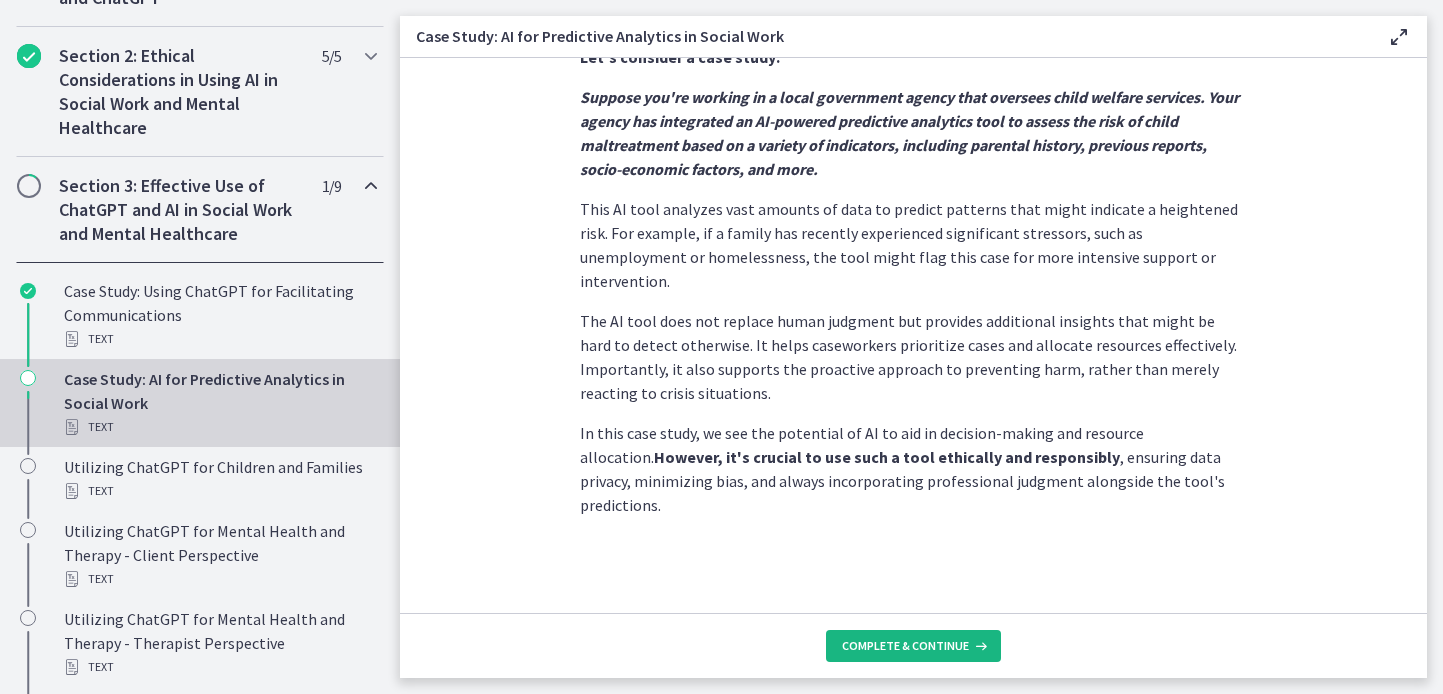 click on "Complete & continue" at bounding box center [905, 646] 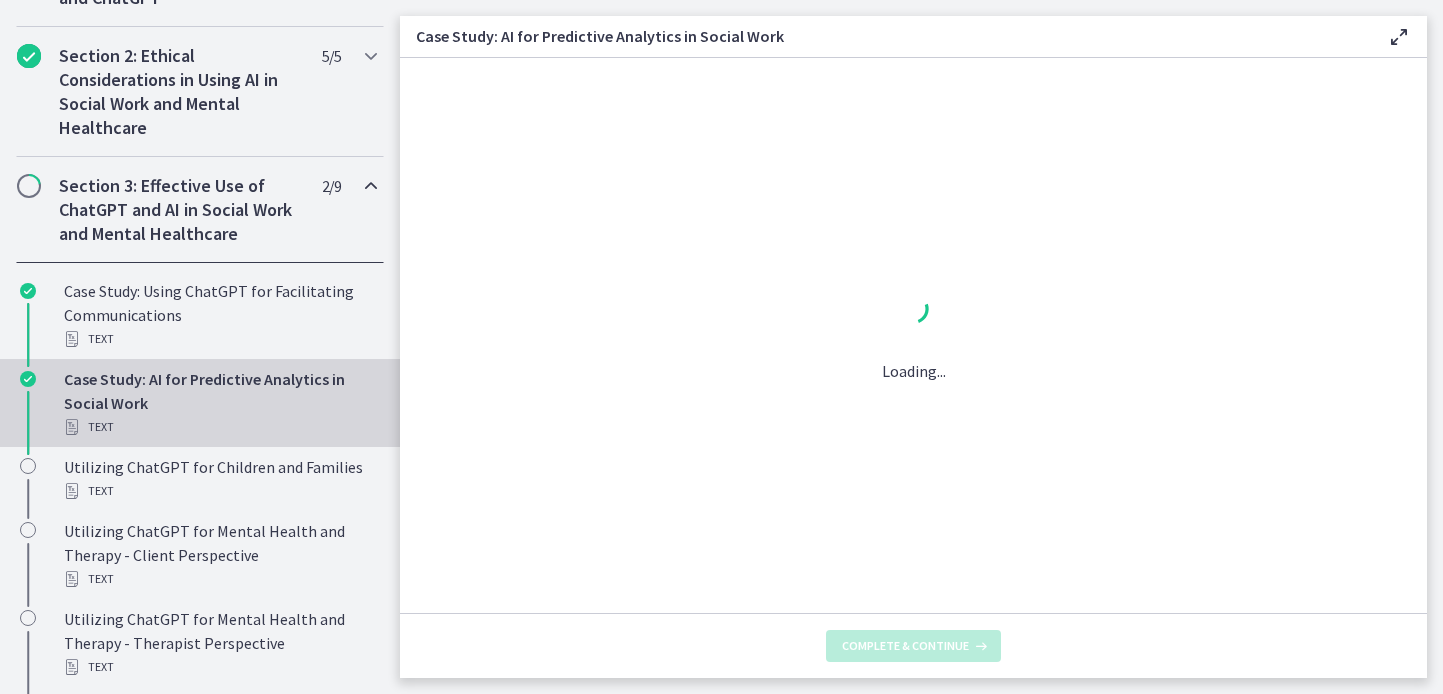scroll, scrollTop: 0, scrollLeft: 0, axis: both 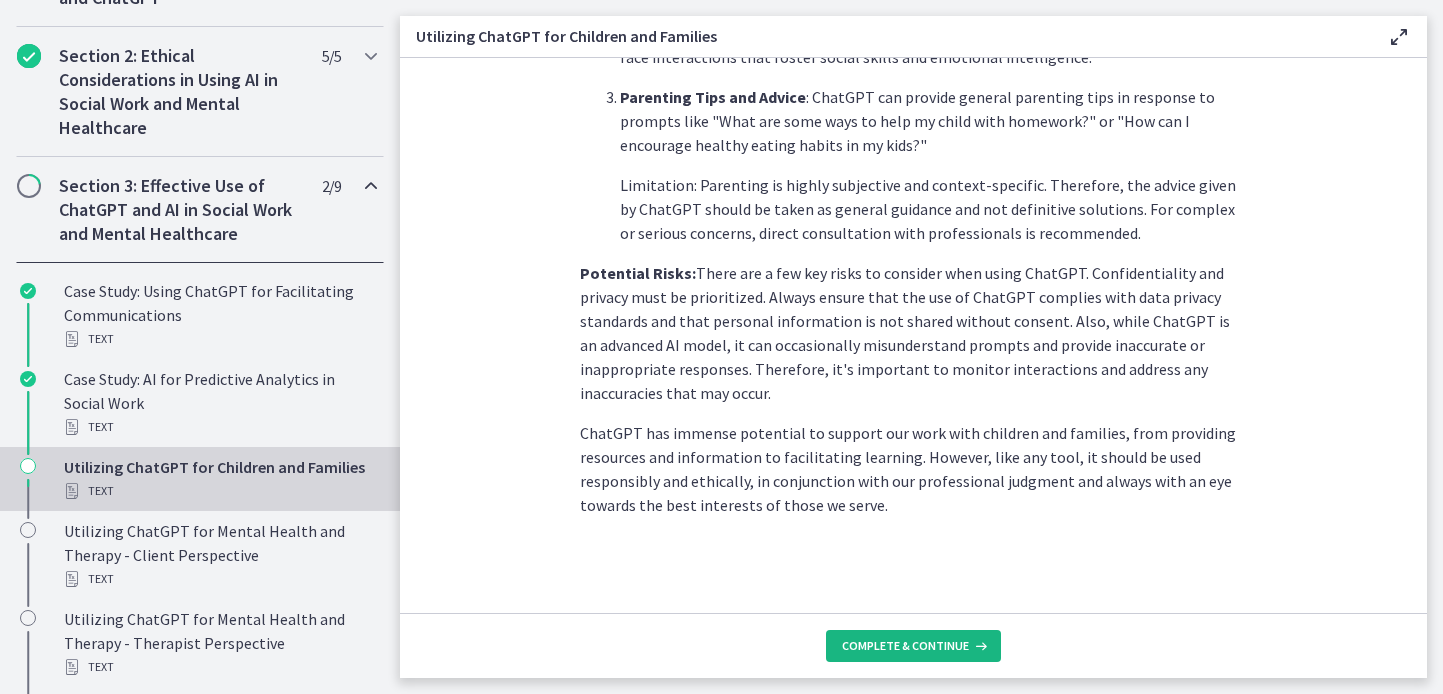 click on "Complete & continue" at bounding box center (905, 646) 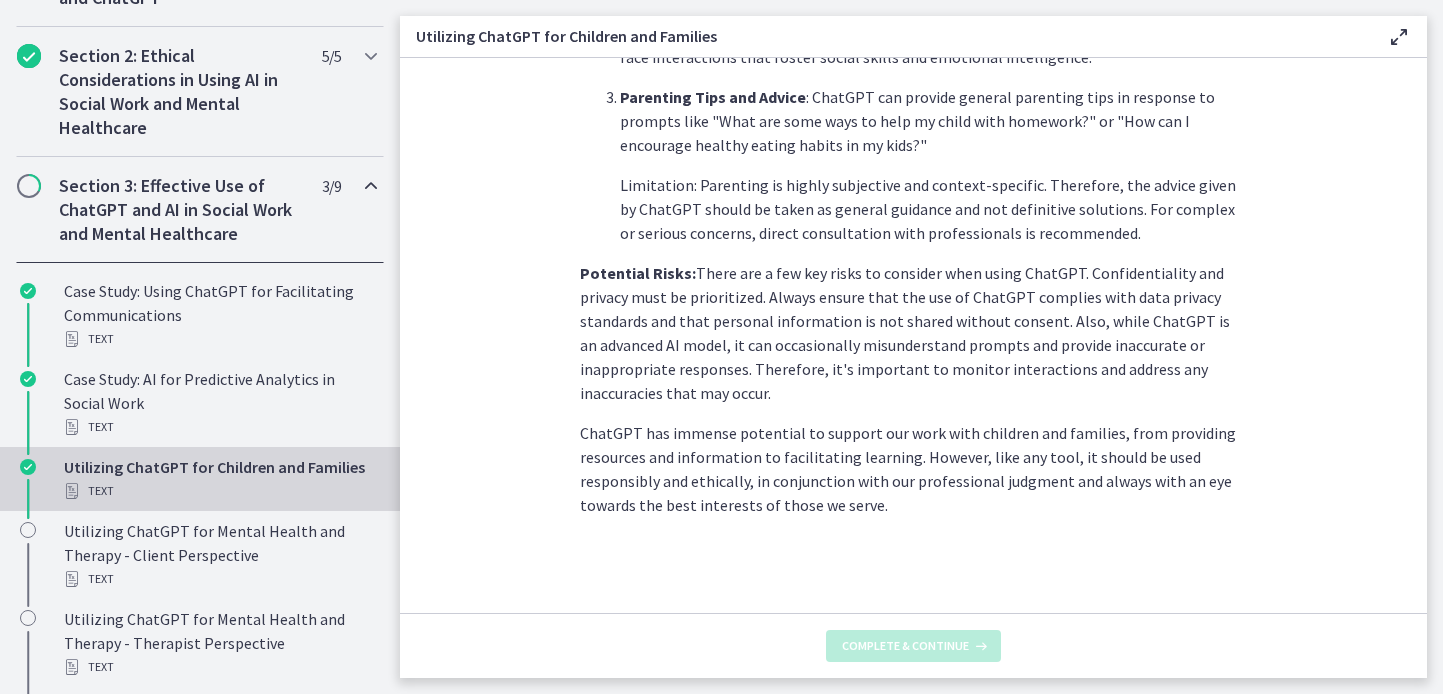 scroll, scrollTop: 0, scrollLeft: 0, axis: both 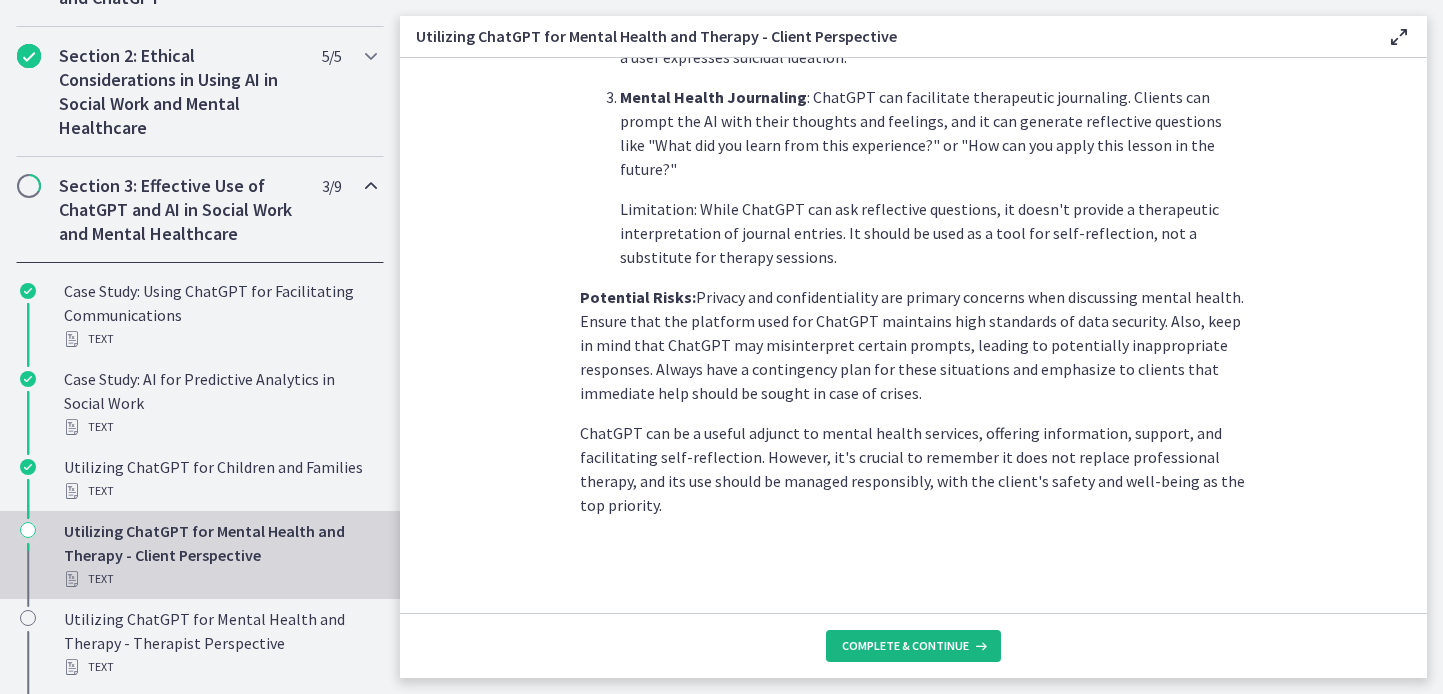 click on "Complete & continue" at bounding box center (913, 646) 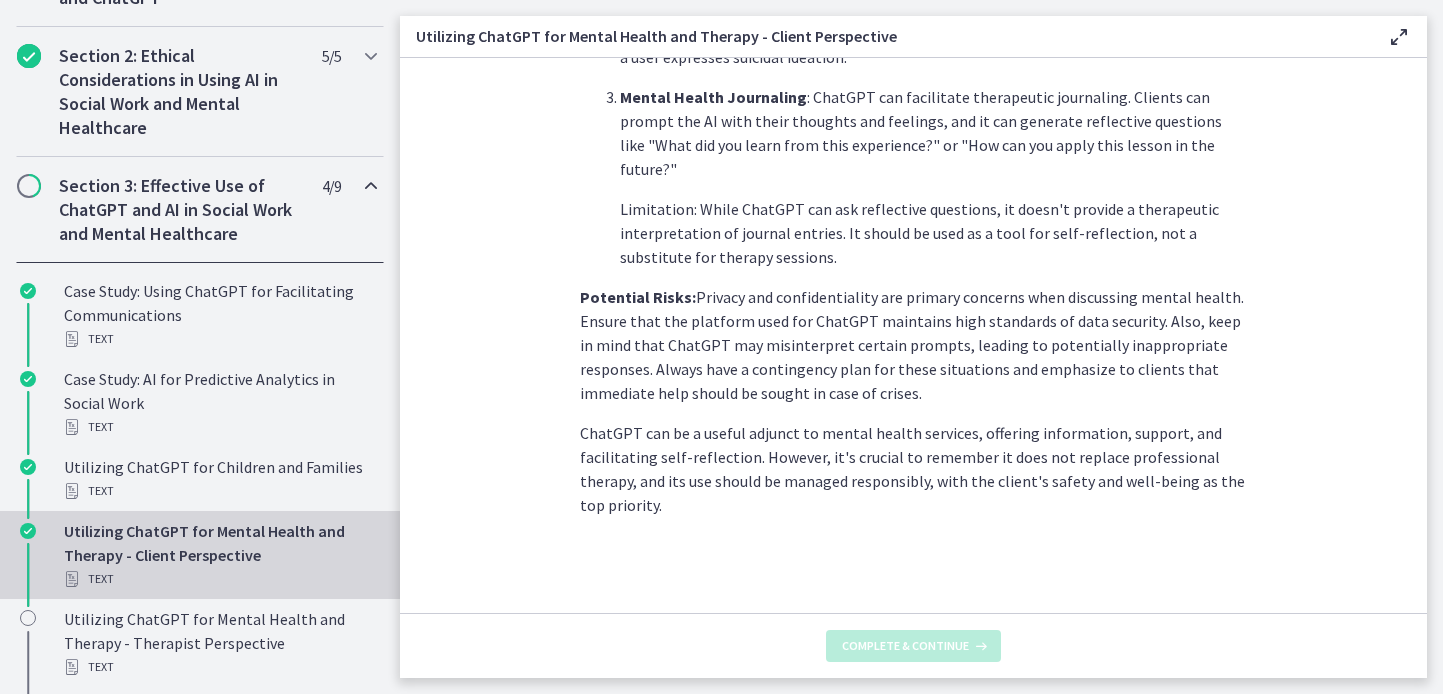 scroll, scrollTop: 0, scrollLeft: 0, axis: both 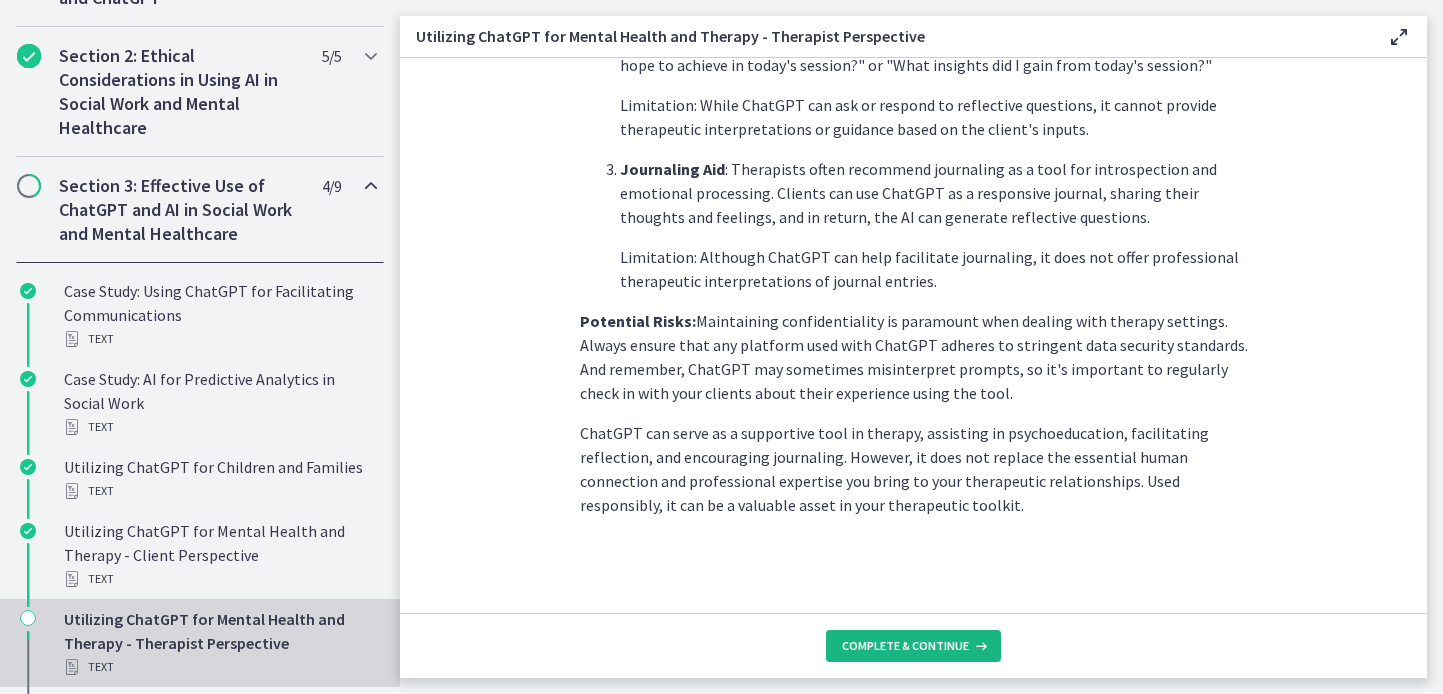 click on "Complete & continue" at bounding box center (913, 646) 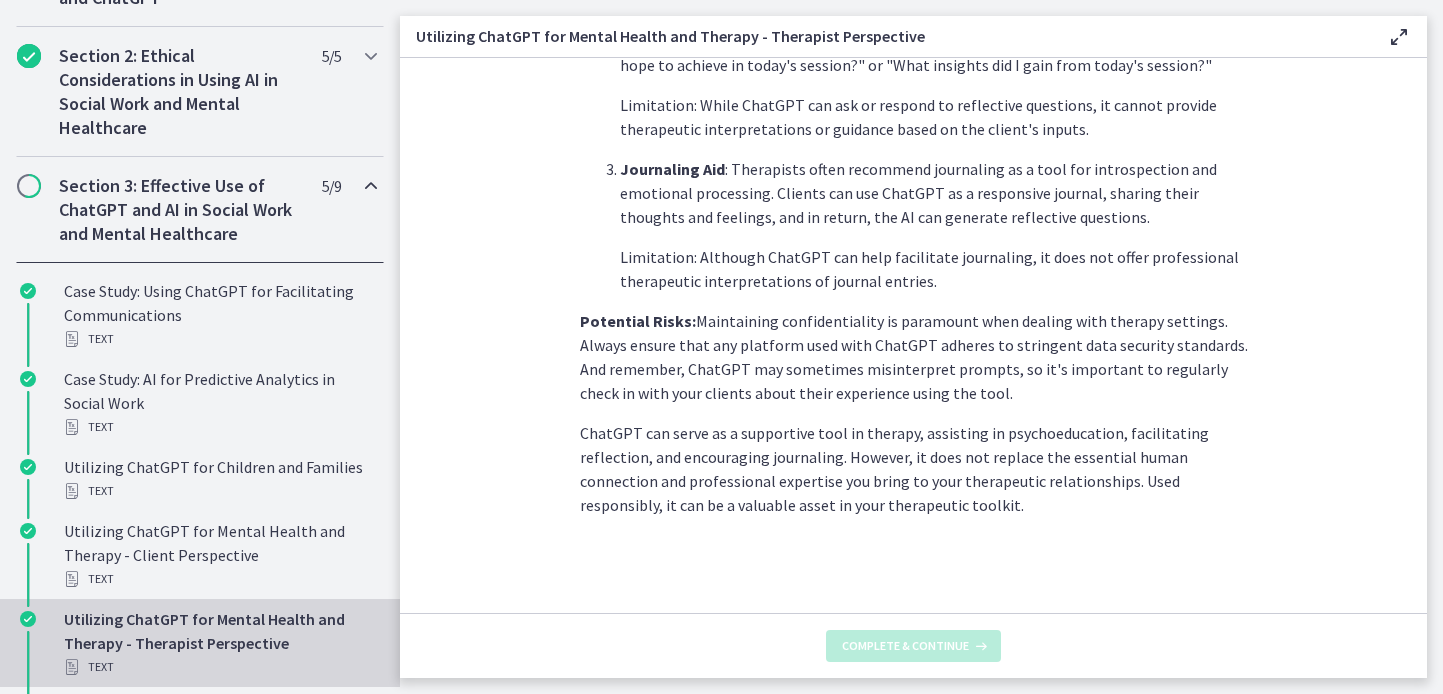 scroll, scrollTop: 0, scrollLeft: 0, axis: both 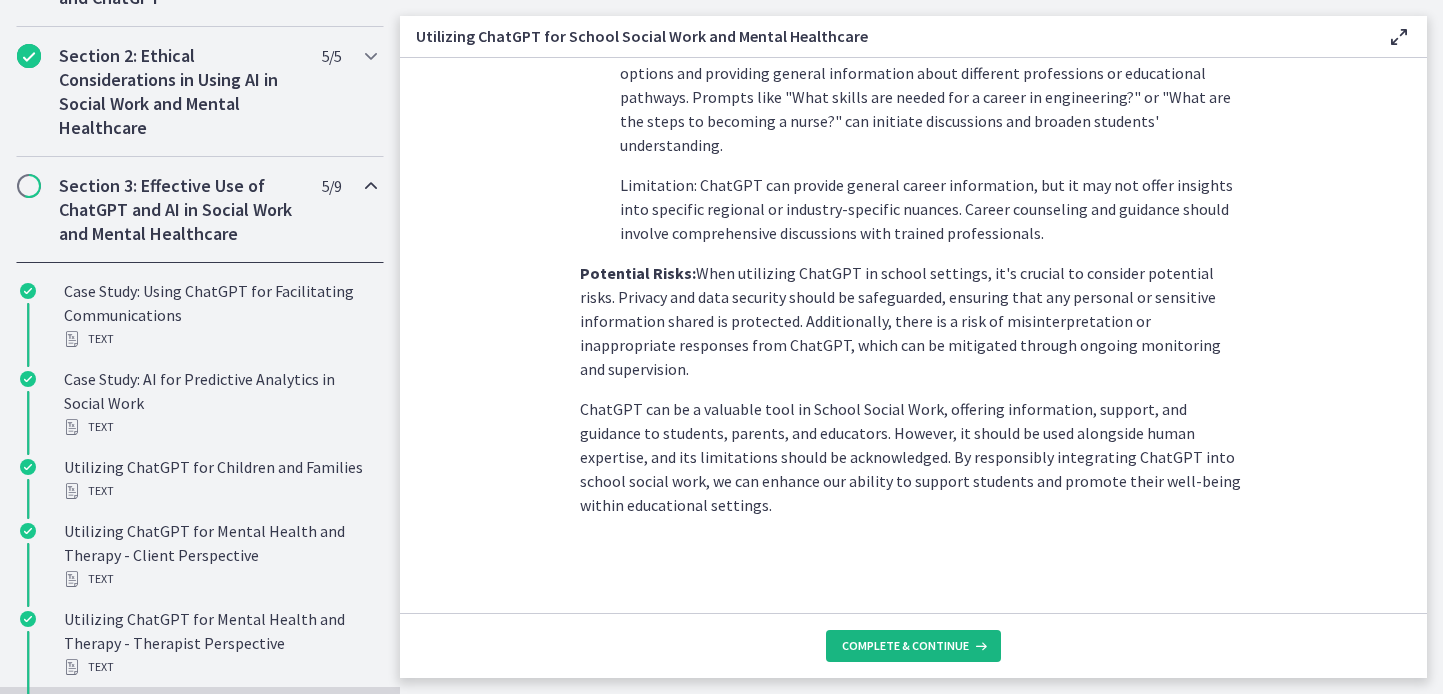 click on "Complete & continue" at bounding box center (905, 646) 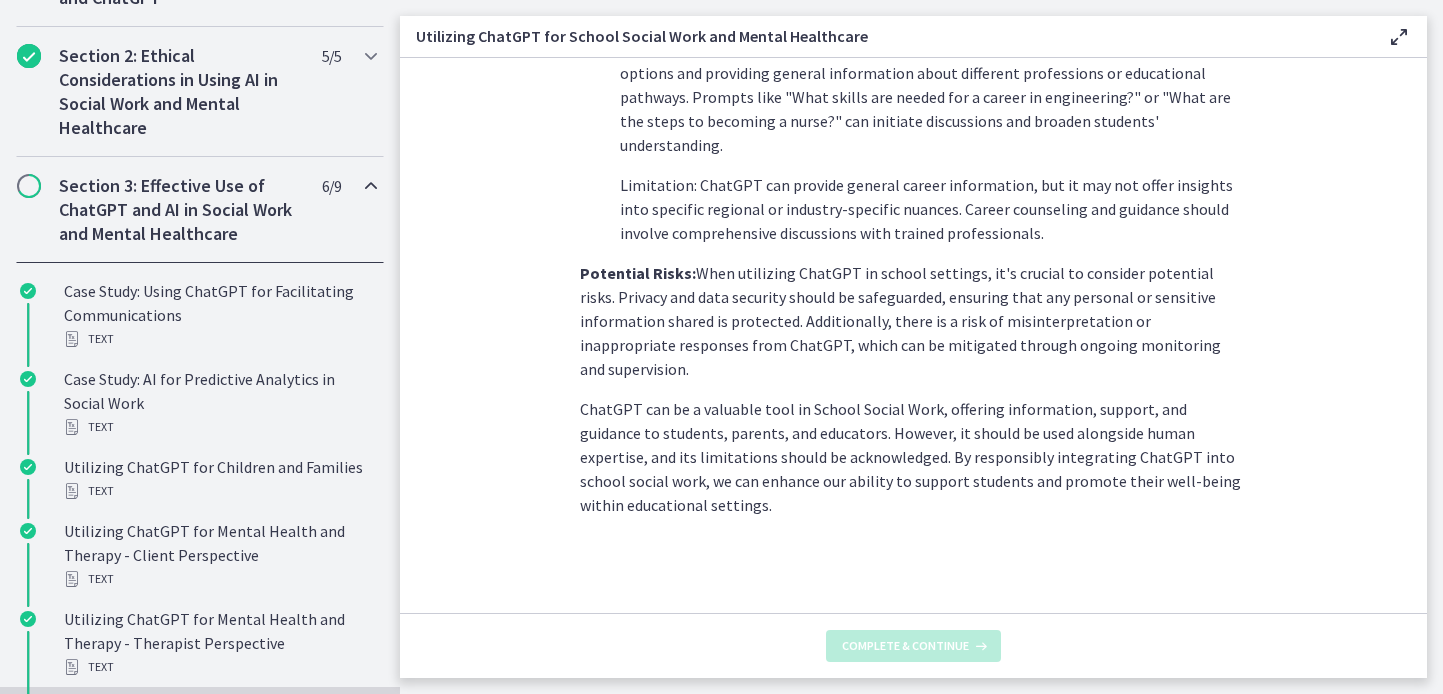 scroll, scrollTop: 0, scrollLeft: 0, axis: both 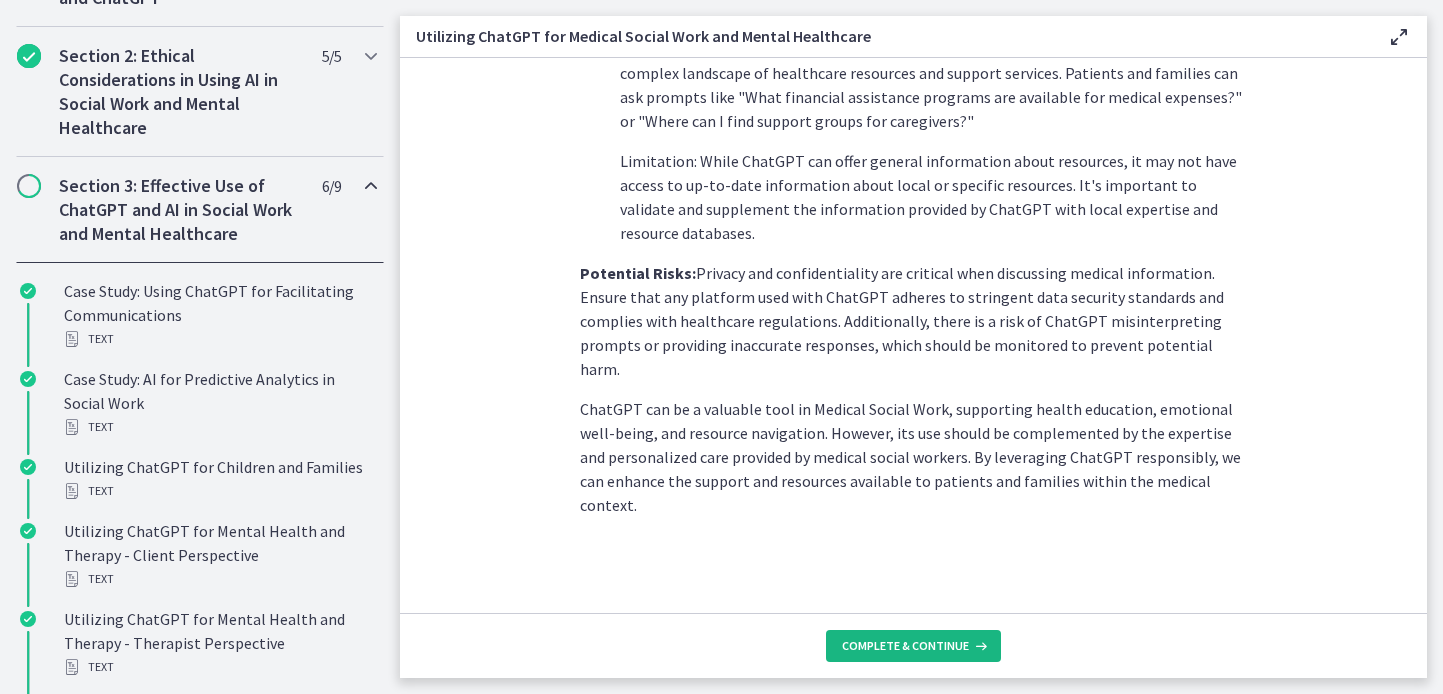 click on "Complete & continue" at bounding box center [913, 646] 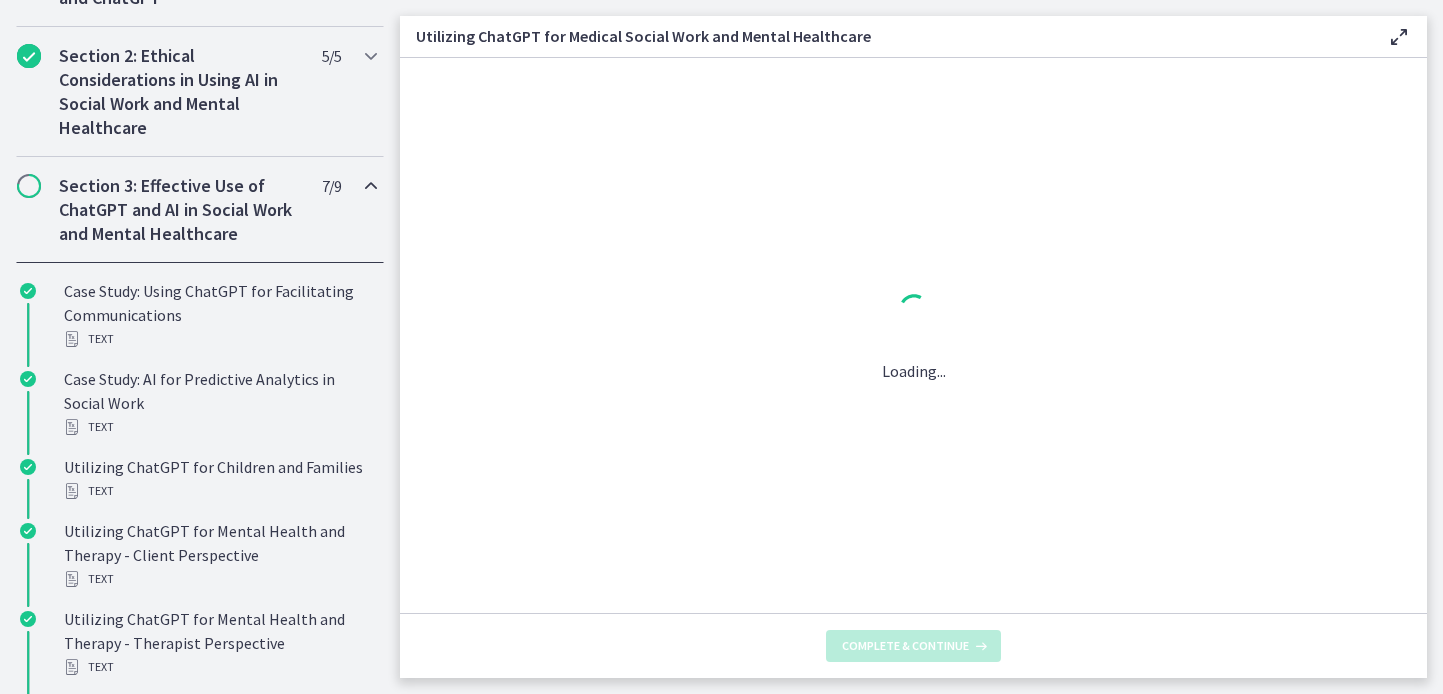 scroll, scrollTop: 0, scrollLeft: 0, axis: both 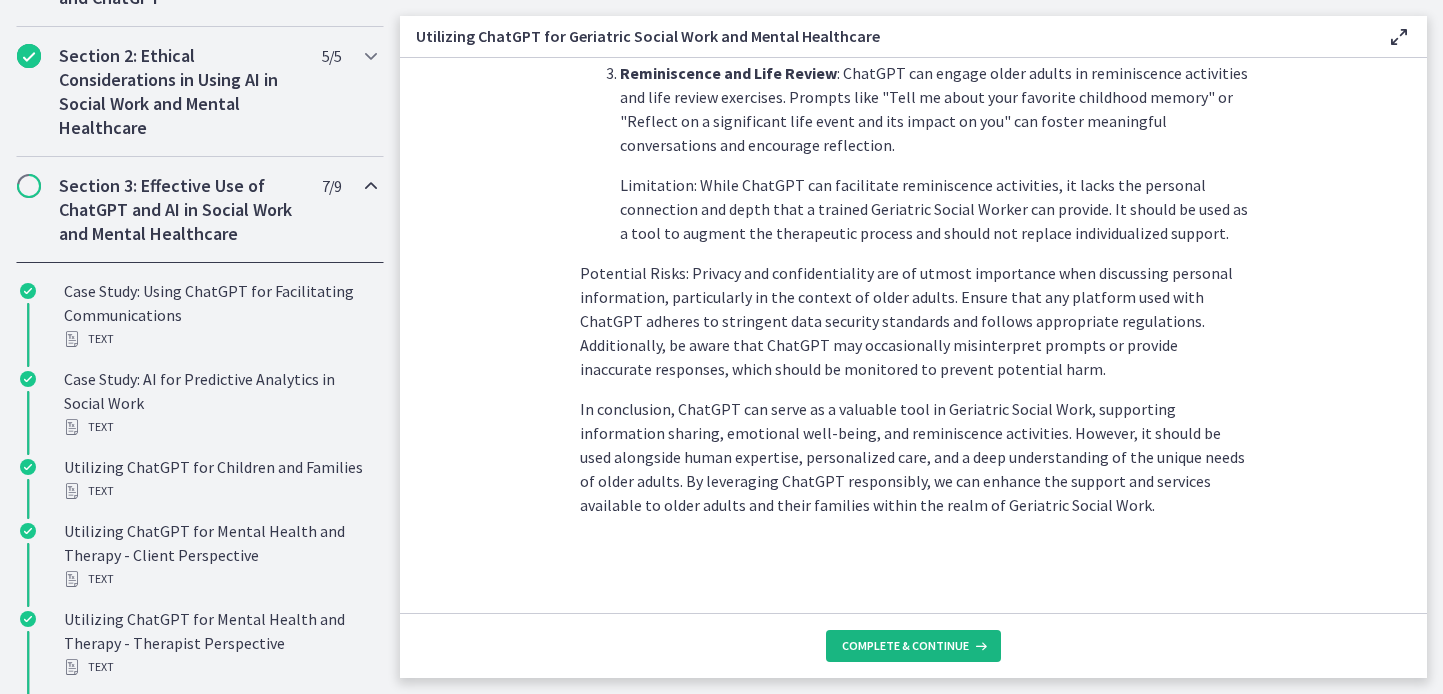 click on "Complete & continue" at bounding box center (905, 646) 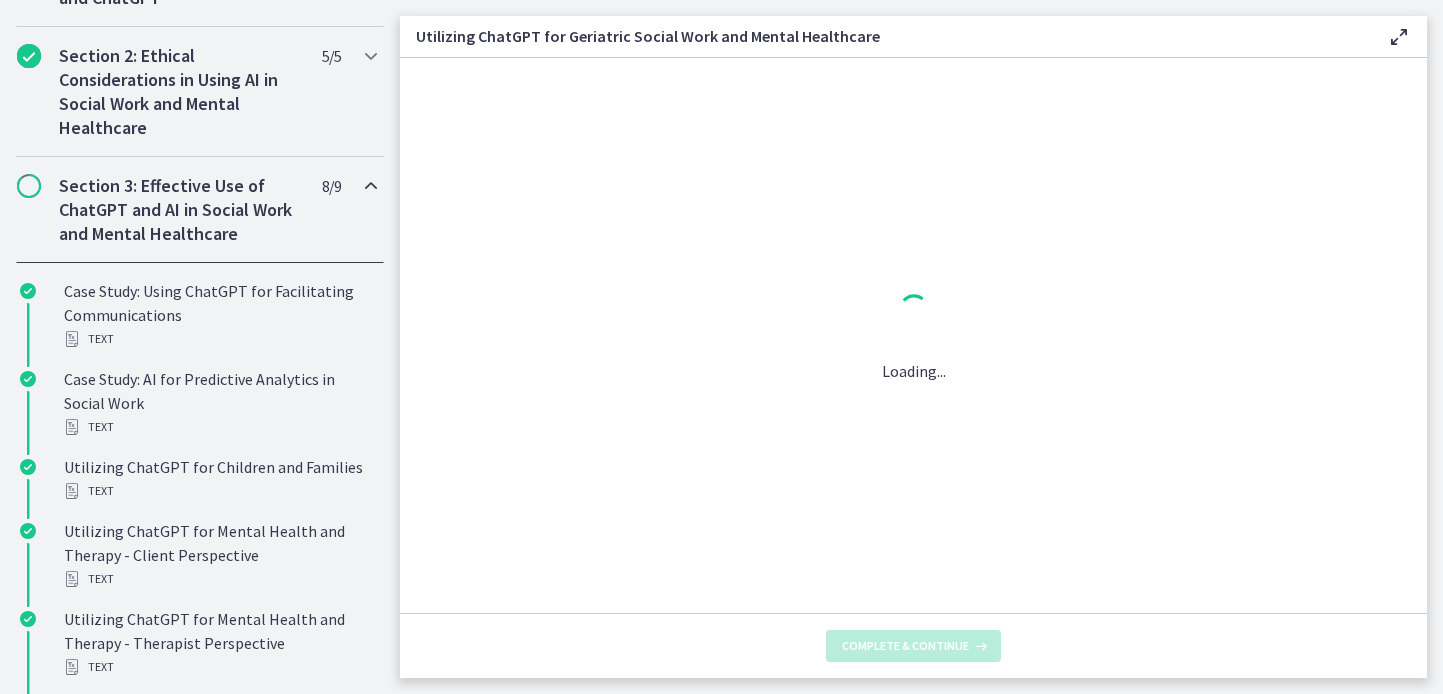 scroll, scrollTop: 0, scrollLeft: 0, axis: both 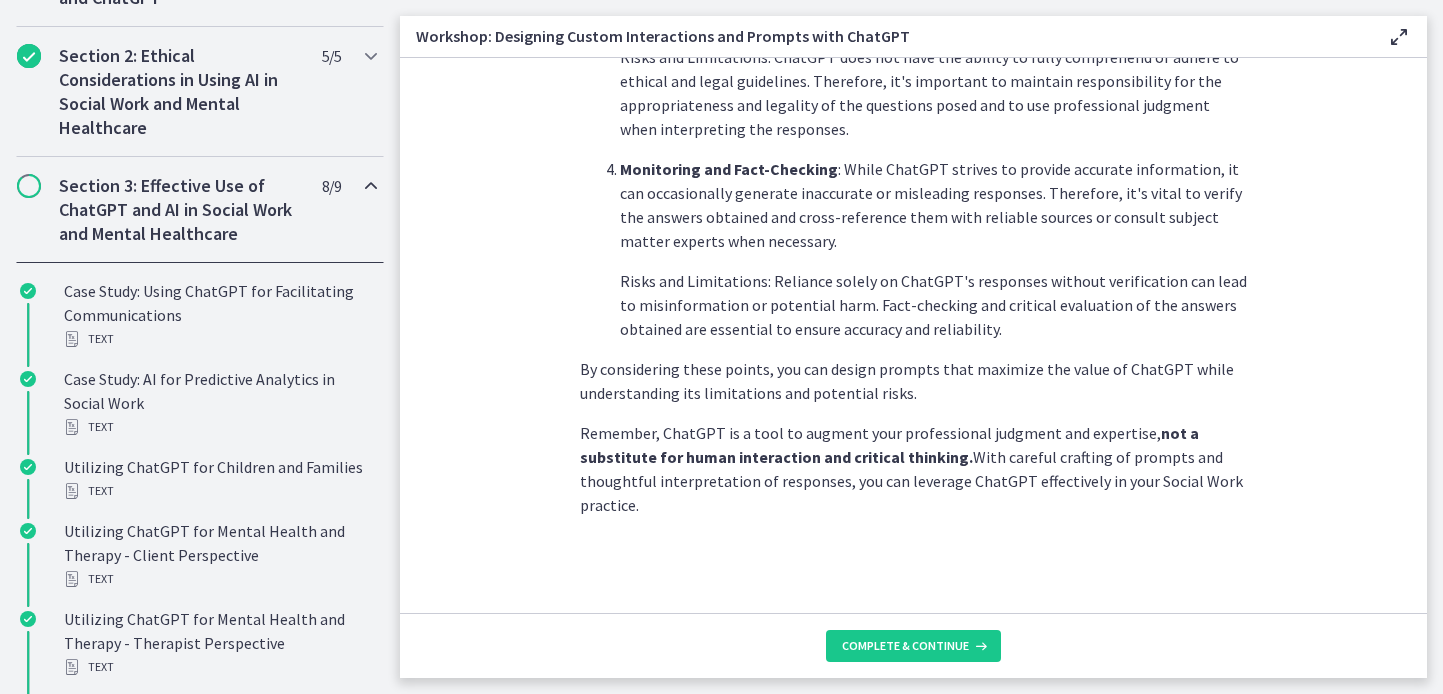 click on "Complete & continue" at bounding box center [913, 645] 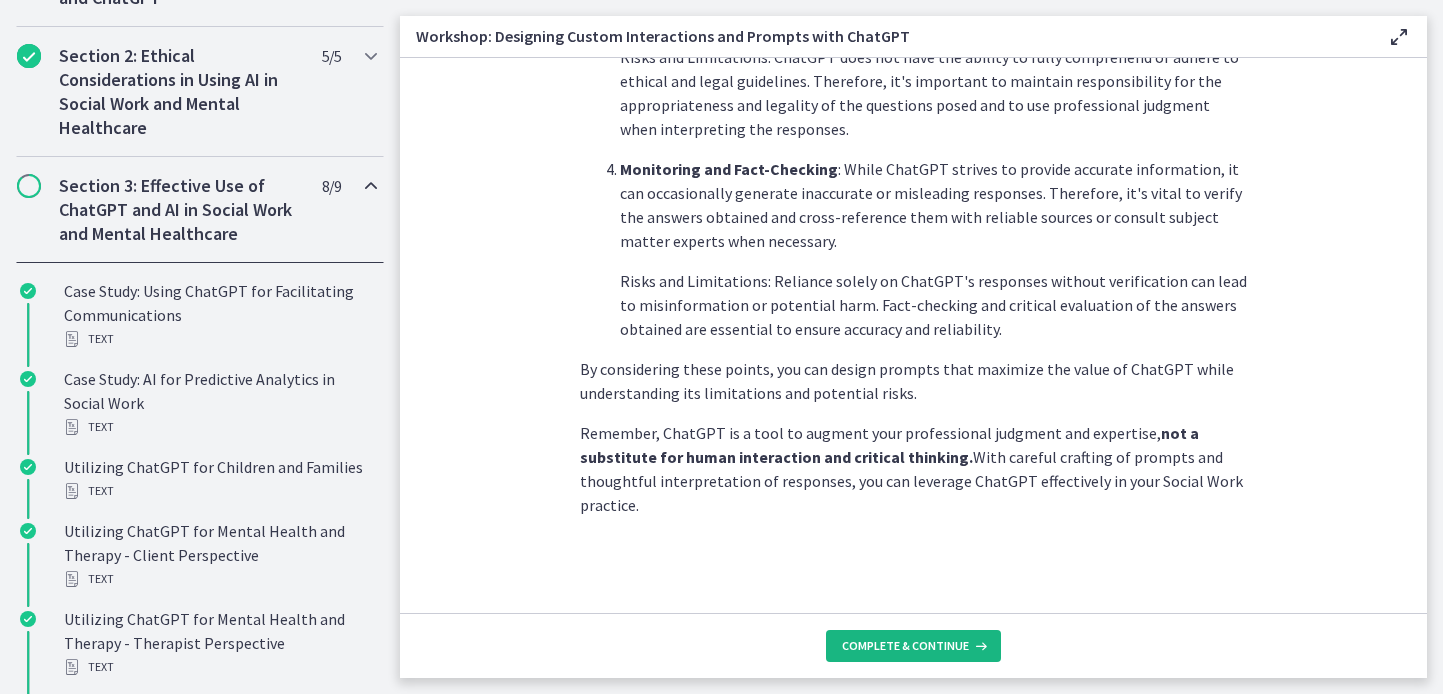 click on "Complete & continue" at bounding box center (913, 646) 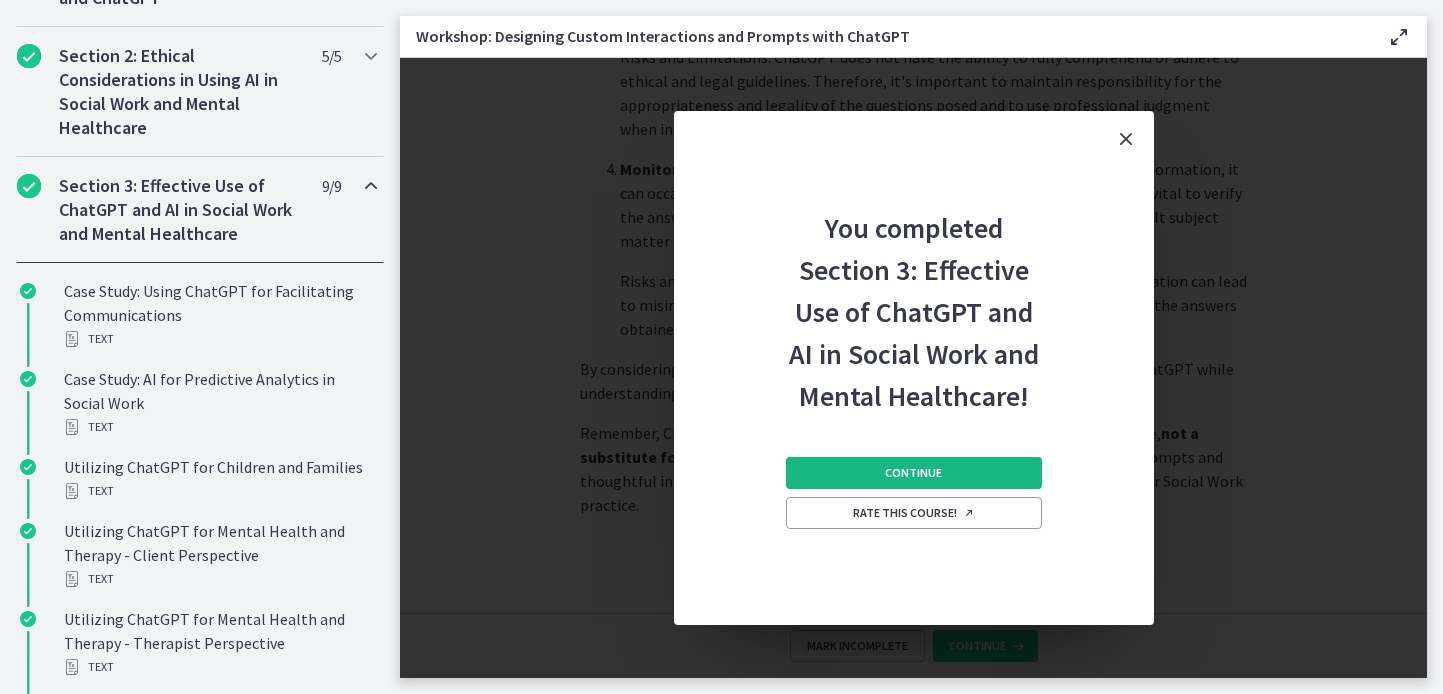 click on "Continue" at bounding box center (913, 473) 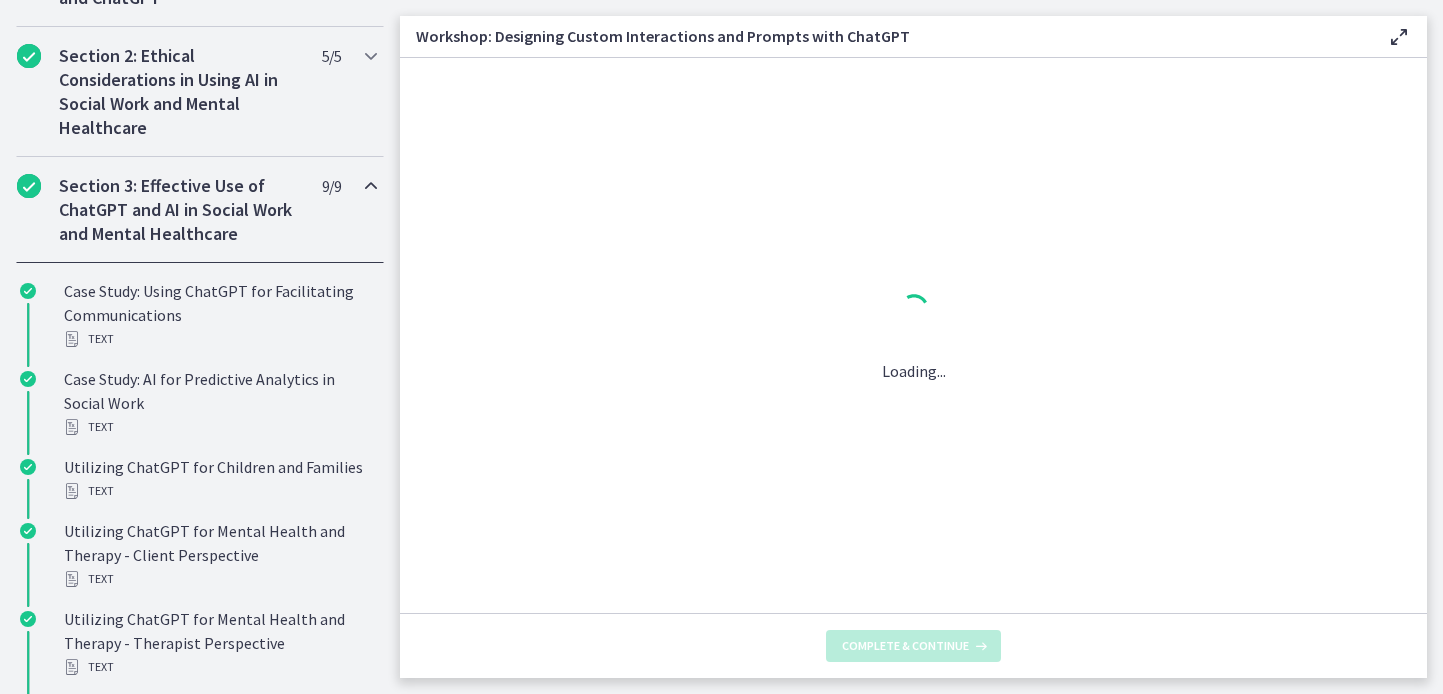 scroll, scrollTop: 0, scrollLeft: 0, axis: both 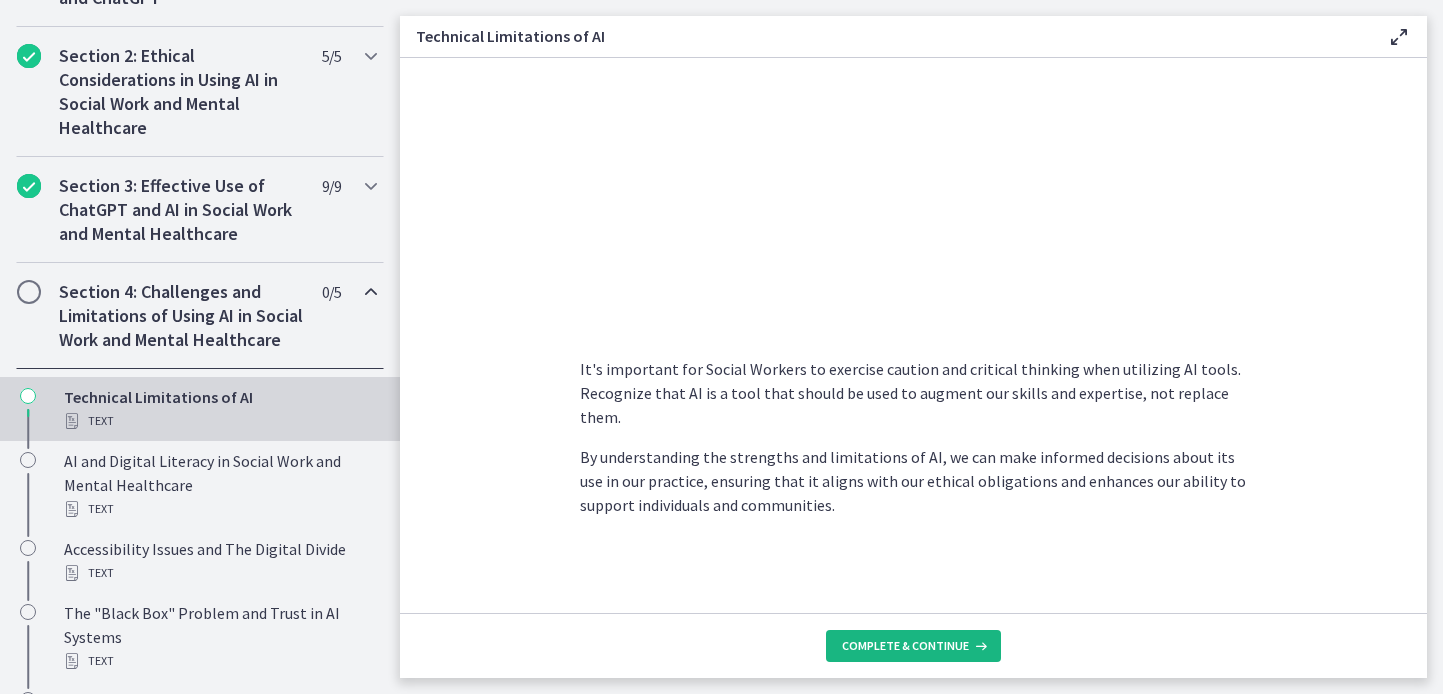 click on "Complete & continue" at bounding box center [905, 646] 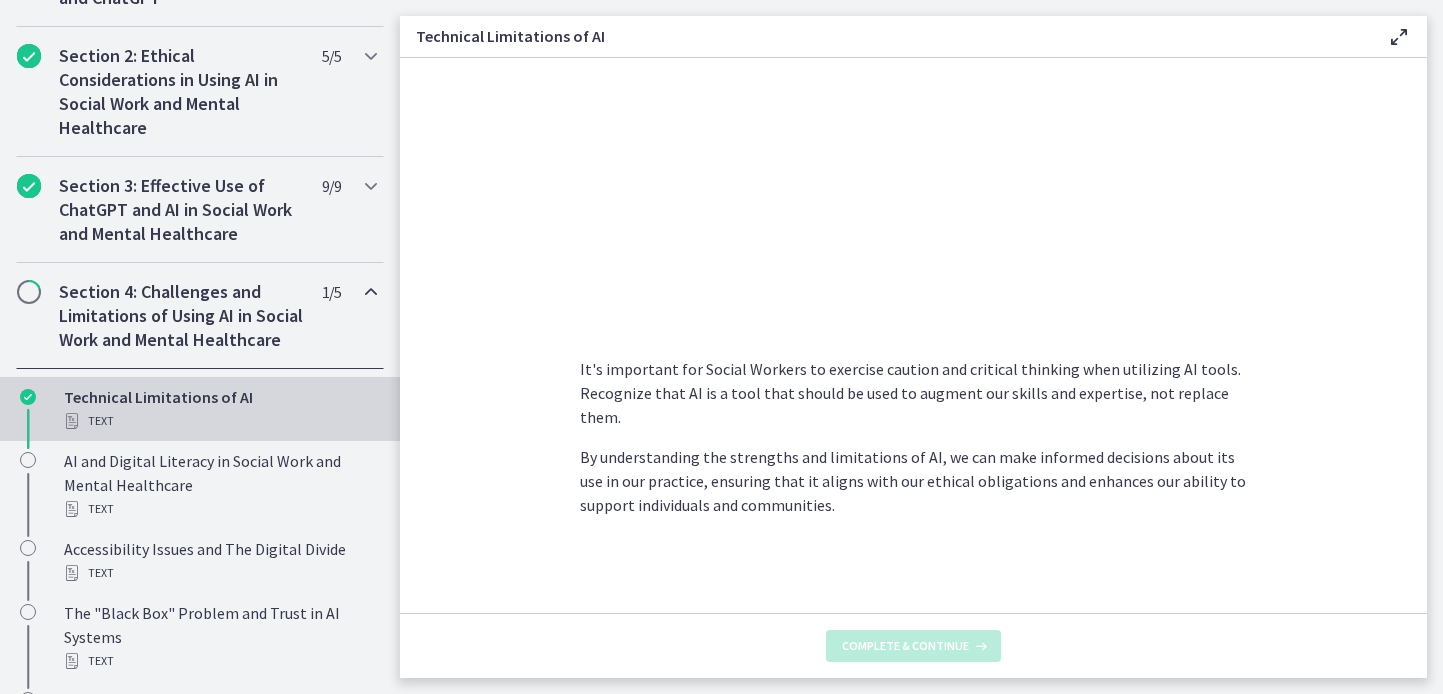 scroll, scrollTop: 0, scrollLeft: 0, axis: both 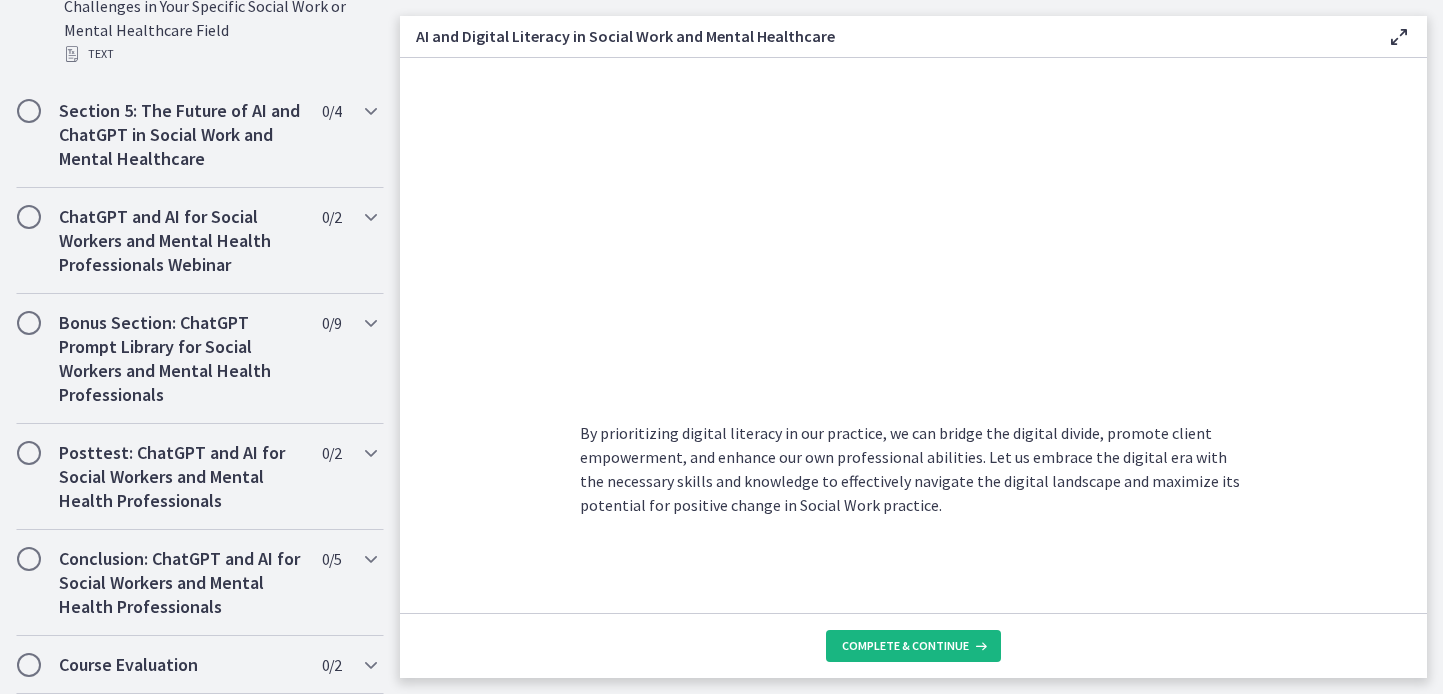 click on "Complete & continue" at bounding box center (913, 646) 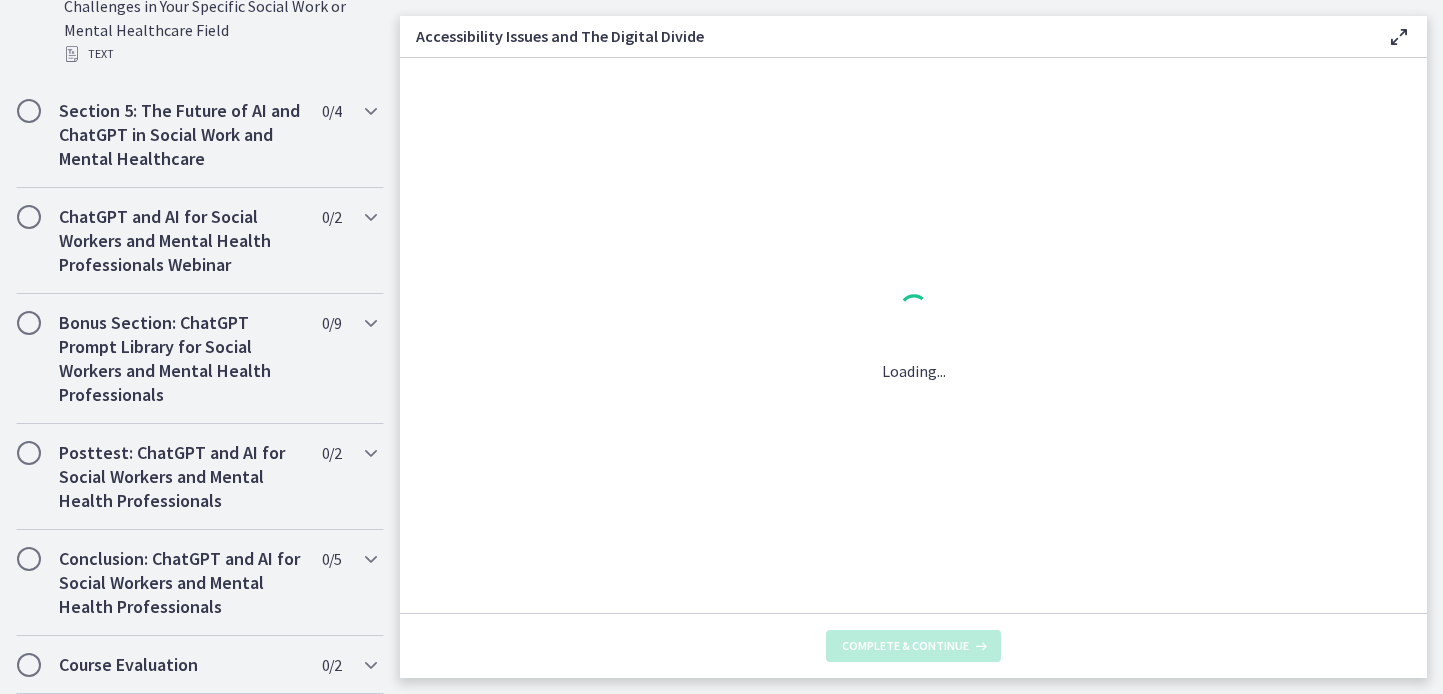 scroll, scrollTop: 0, scrollLeft: 0, axis: both 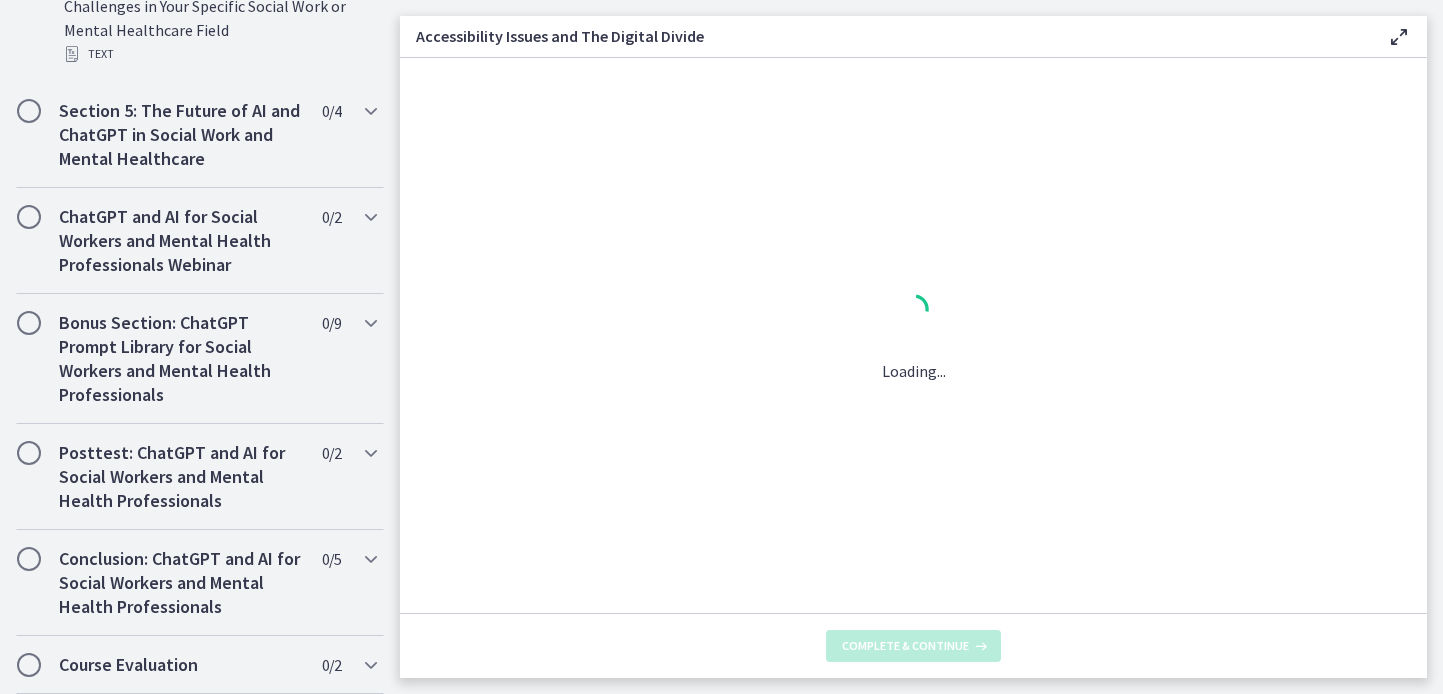 click on "Complete & continue" at bounding box center (905, 646) 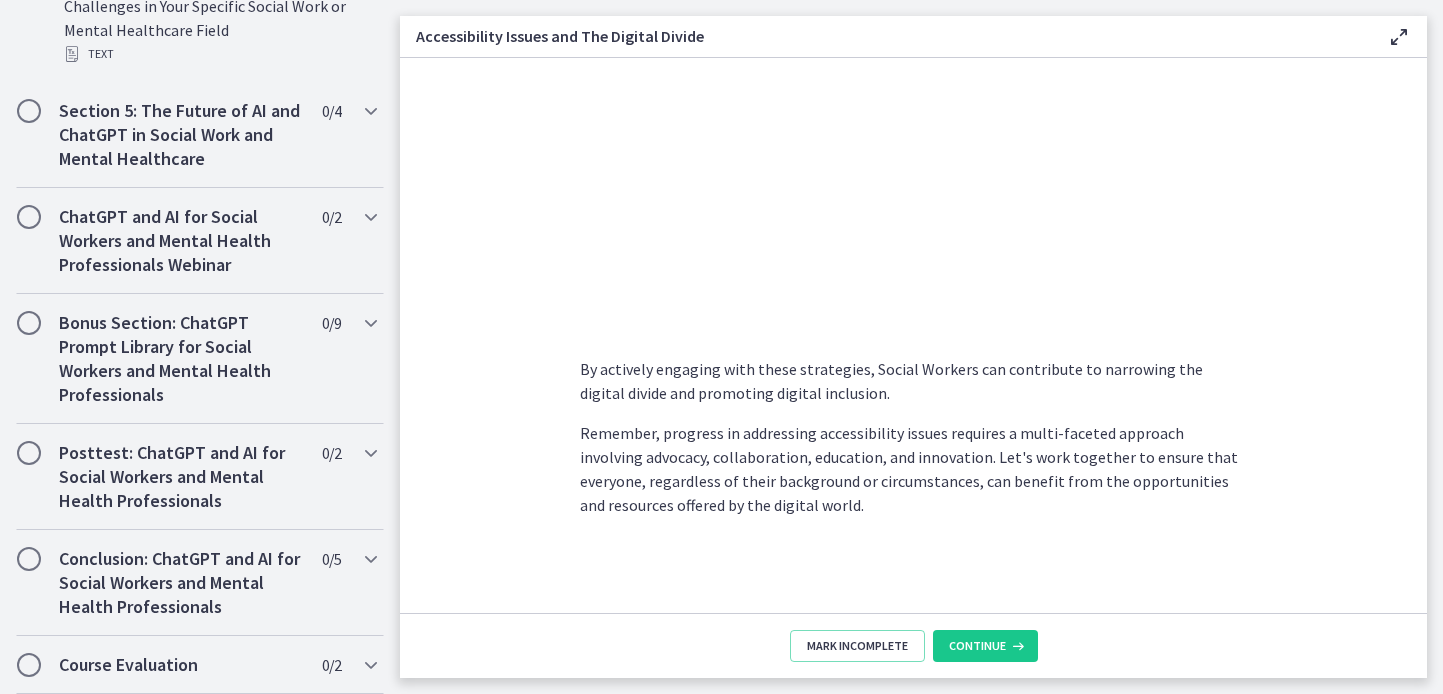 scroll, scrollTop: 2261, scrollLeft: 0, axis: vertical 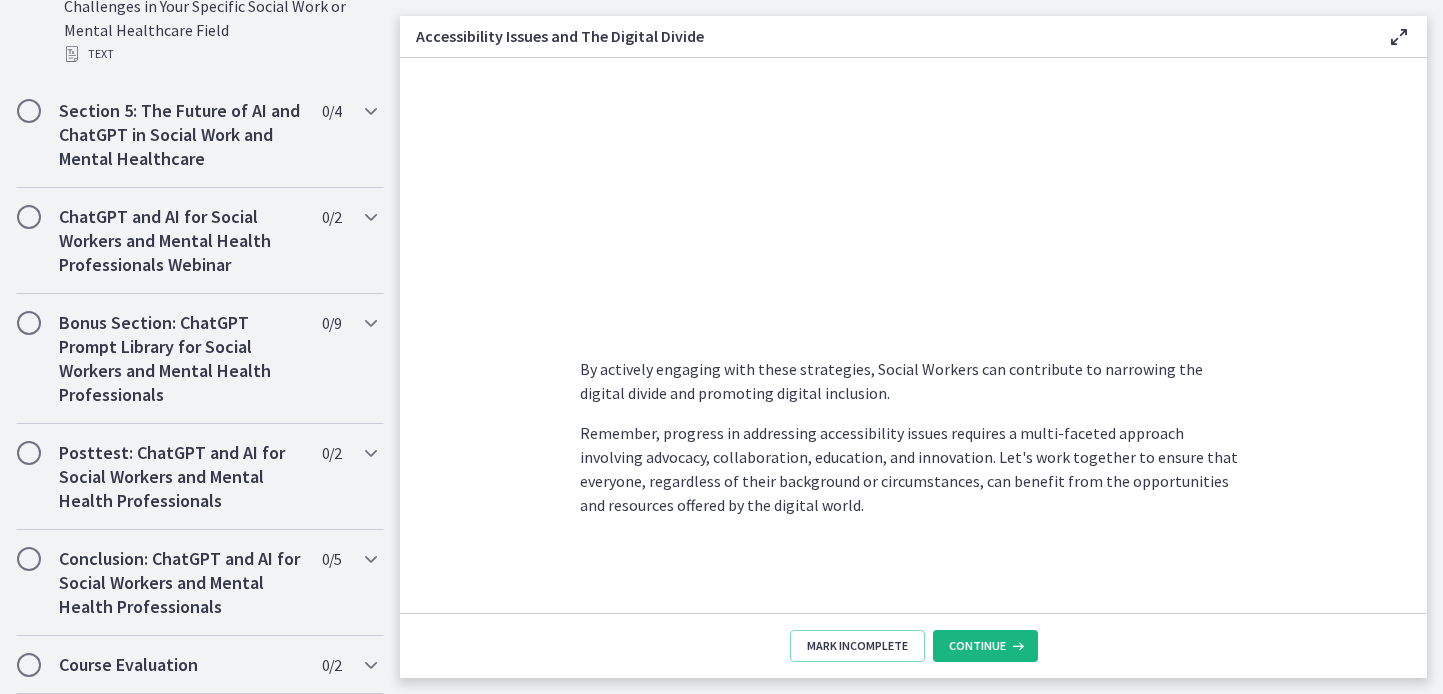 click on "Continue" at bounding box center [977, 646] 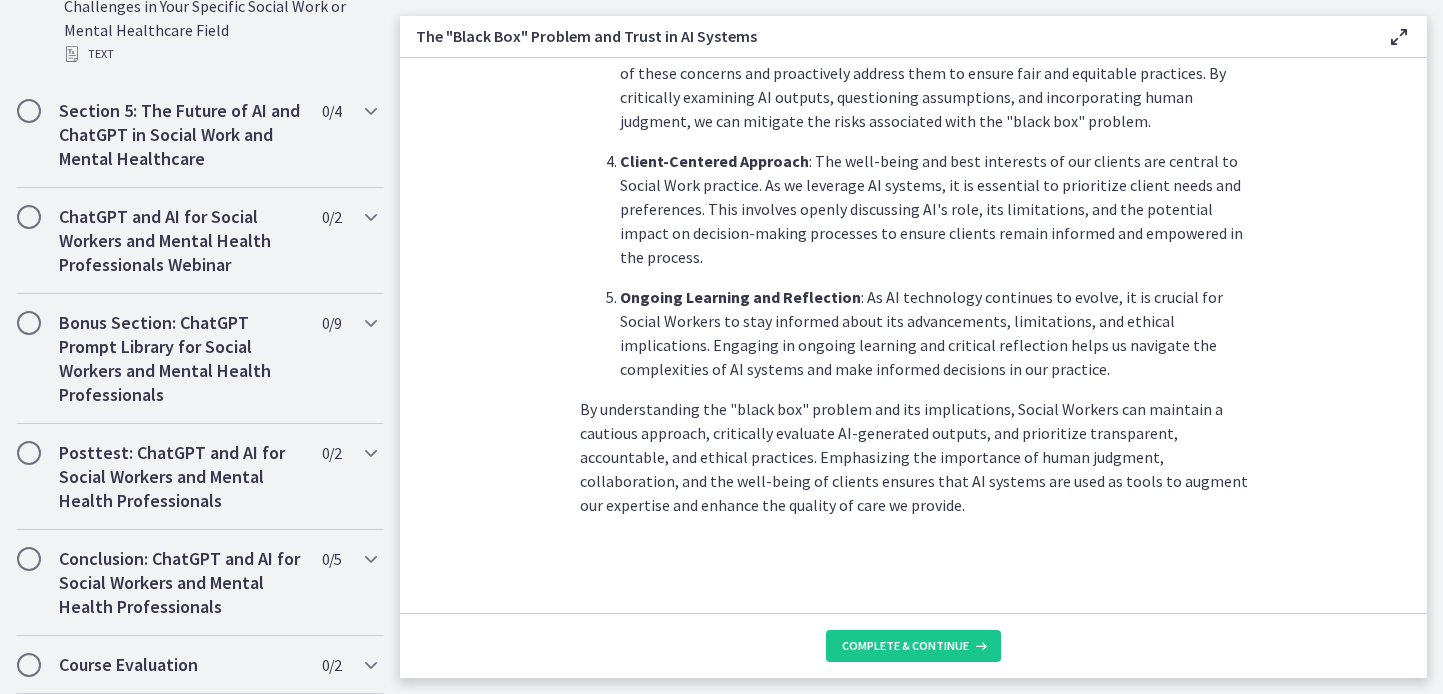 scroll, scrollTop: 1453, scrollLeft: 0, axis: vertical 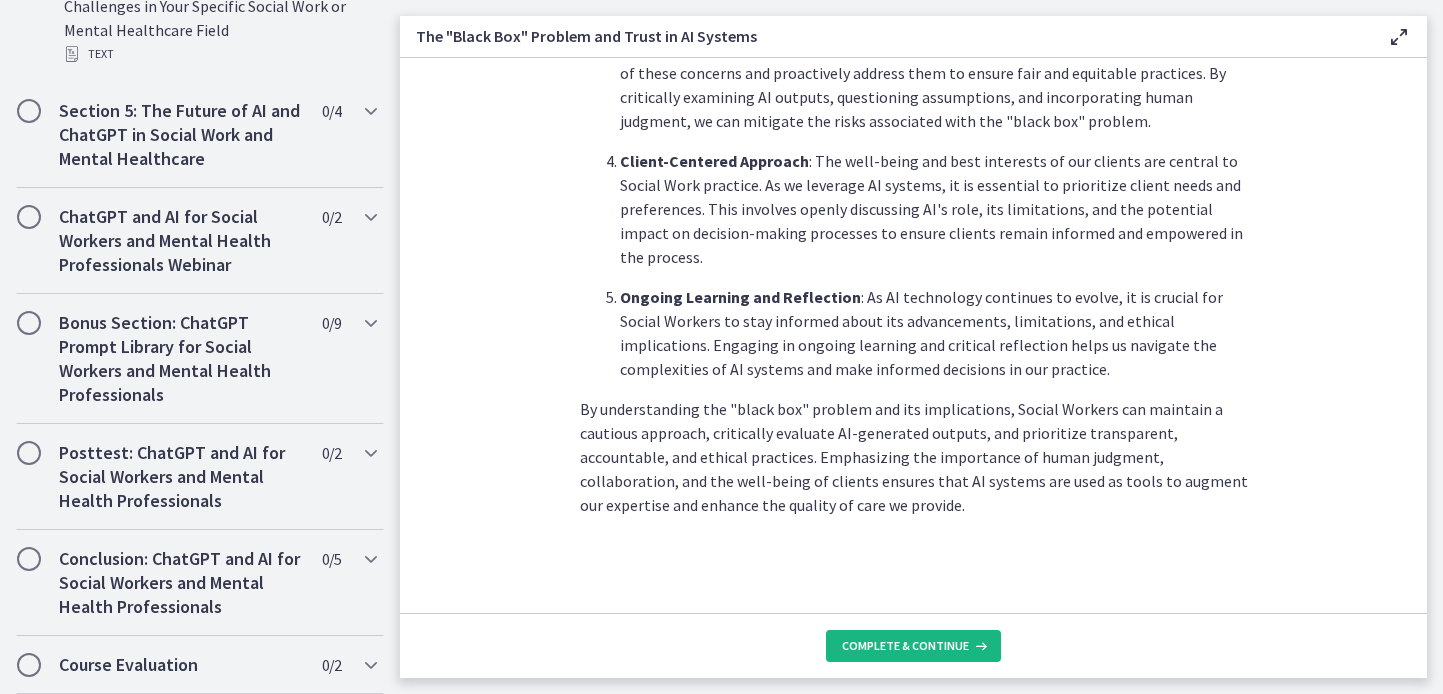 click on "Complete & continue" at bounding box center (905, 646) 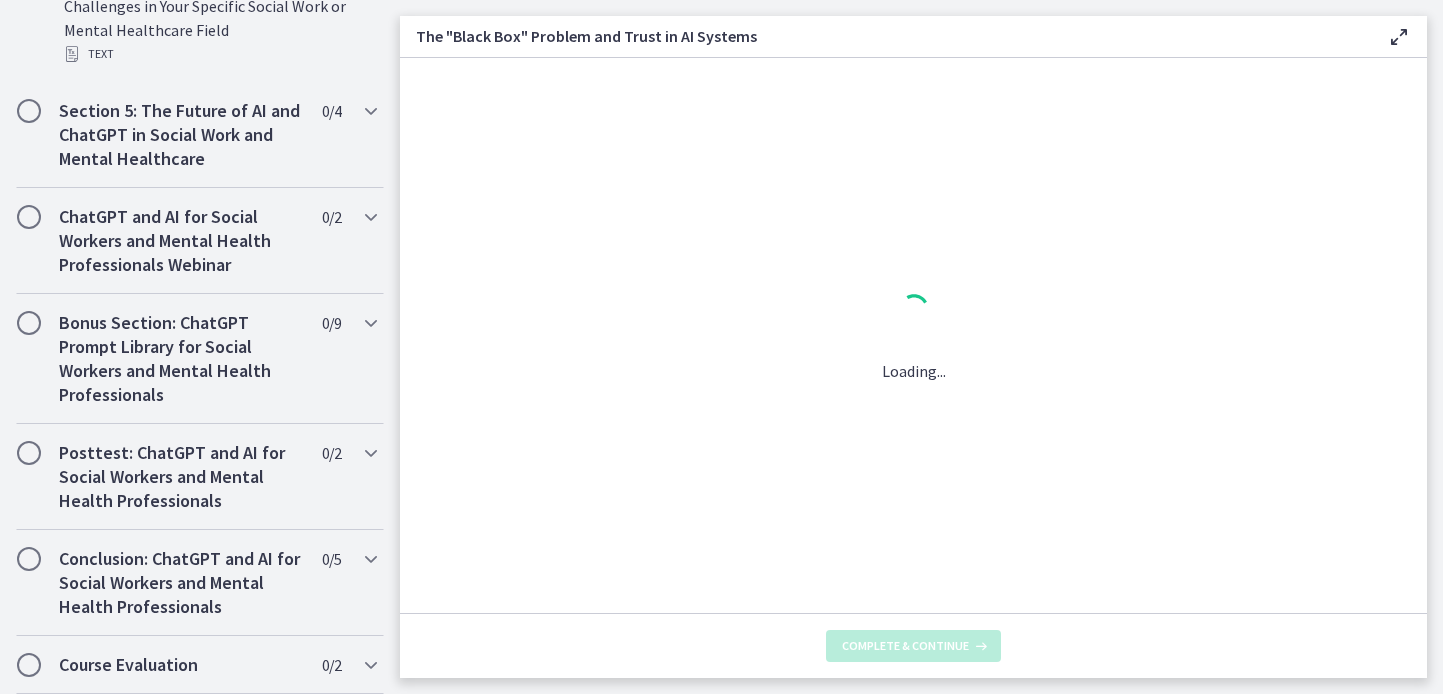 scroll, scrollTop: 0, scrollLeft: 0, axis: both 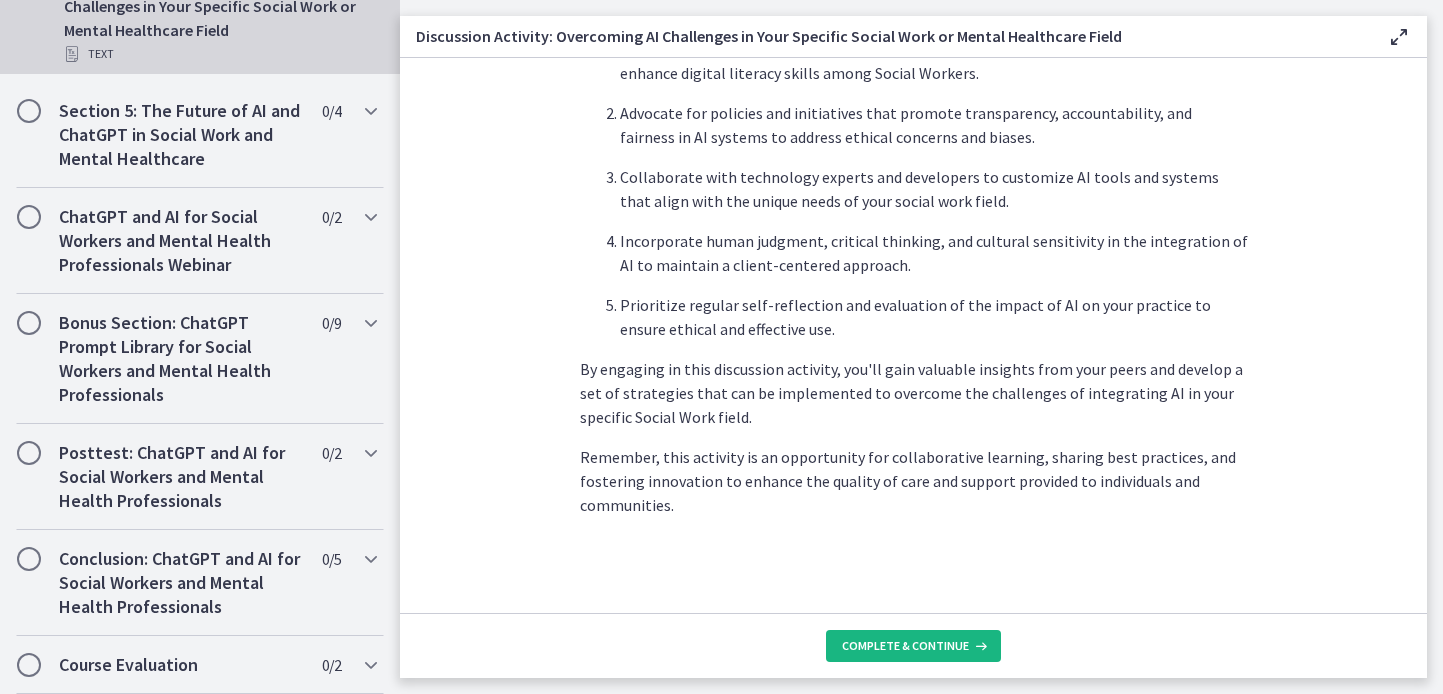 click on "Complete & continue" at bounding box center [905, 646] 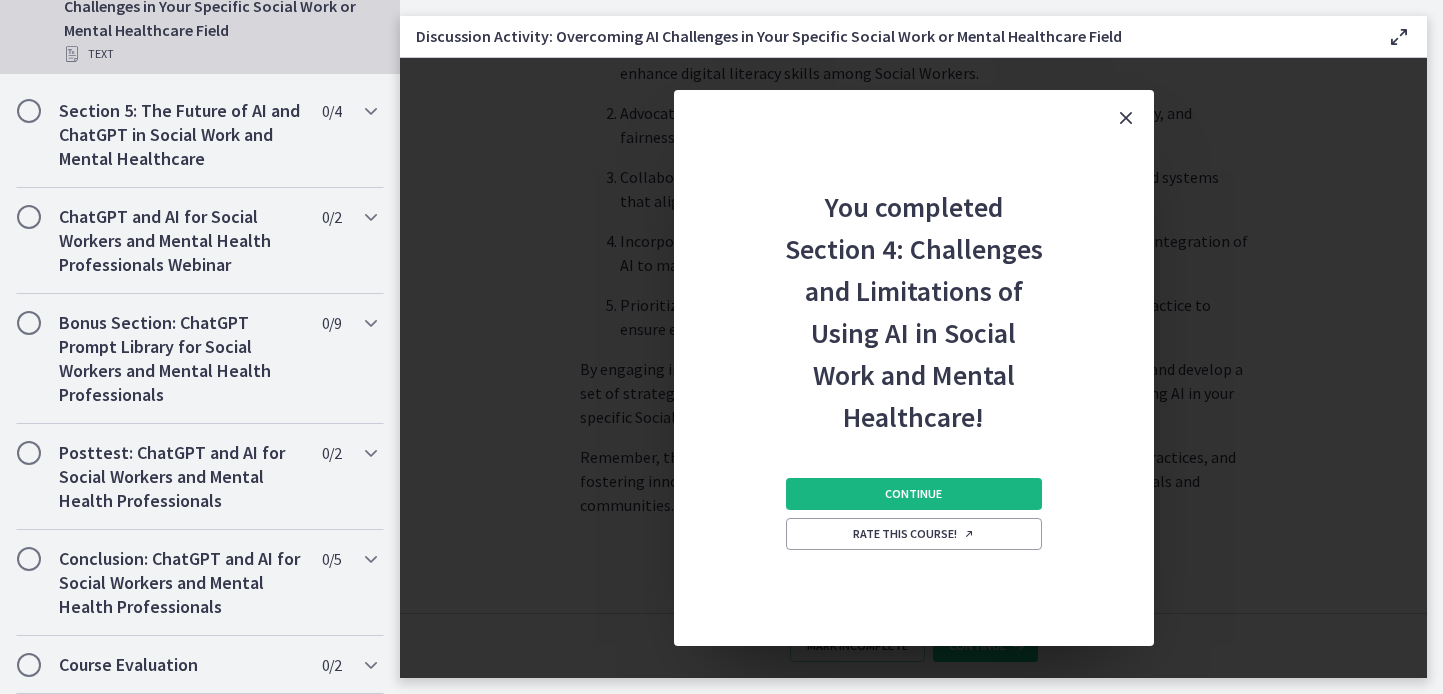 click on "Continue" at bounding box center (913, 494) 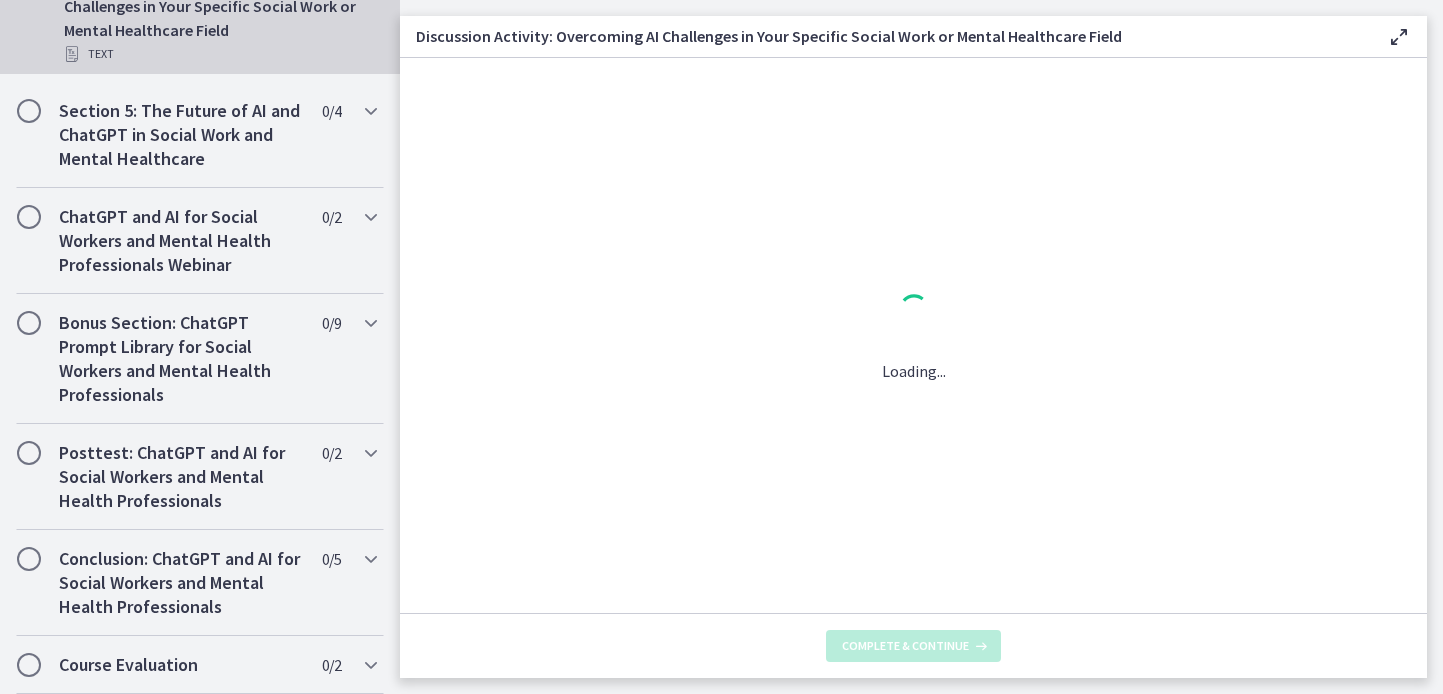 scroll, scrollTop: 0, scrollLeft: 0, axis: both 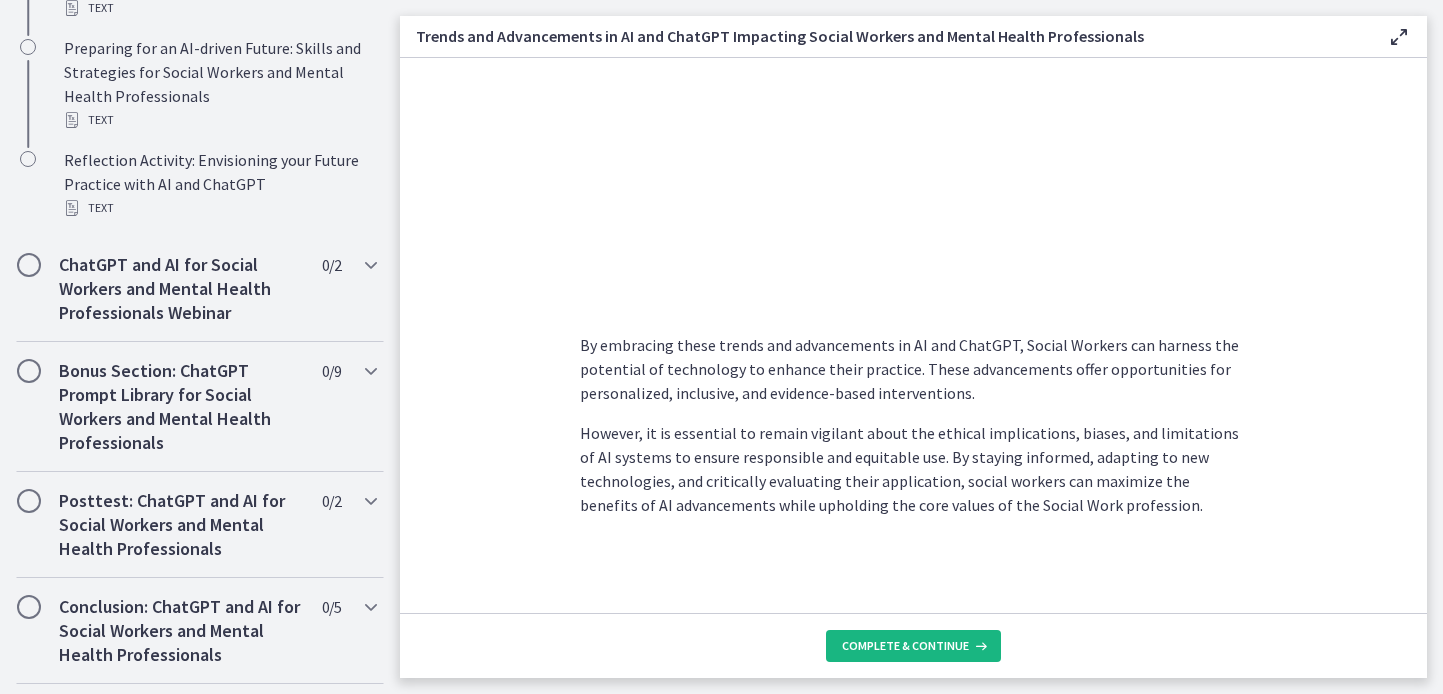 click on "Complete & continue" at bounding box center [905, 646] 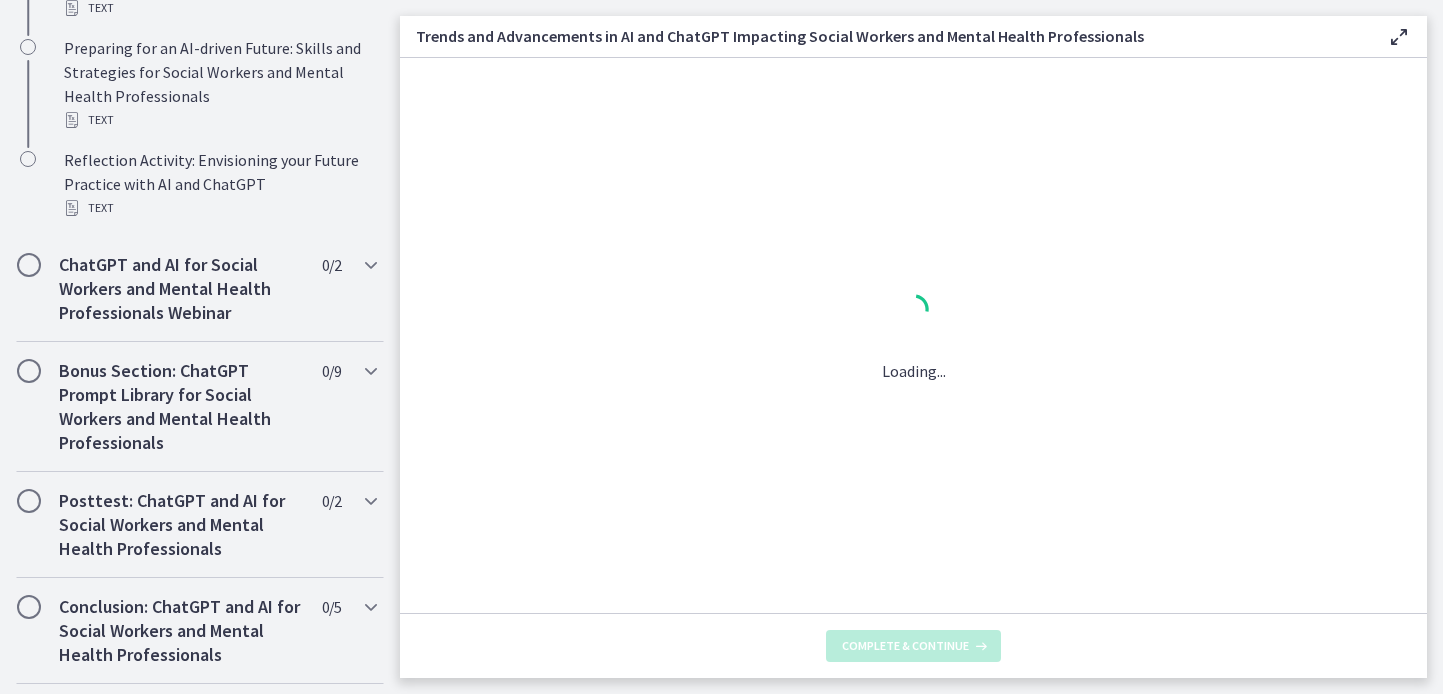 scroll, scrollTop: 0, scrollLeft: 0, axis: both 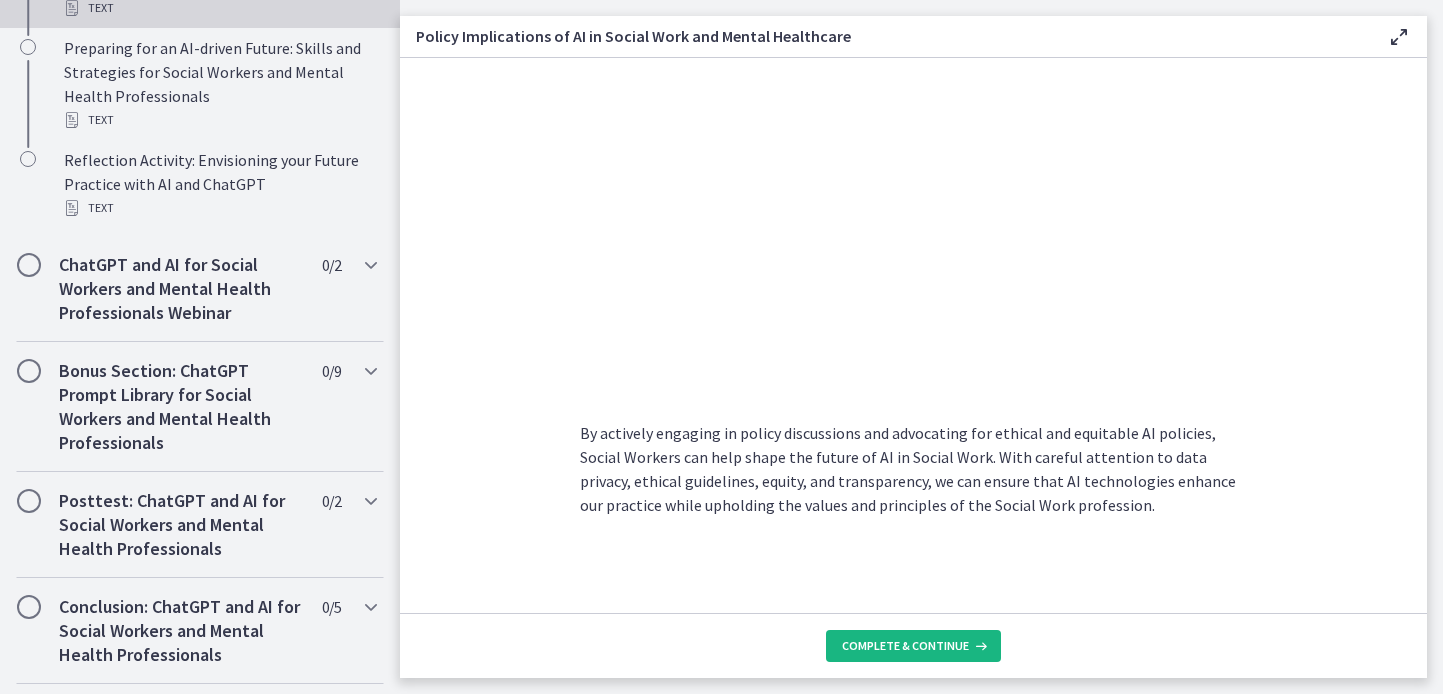 click on "Complete & continue" at bounding box center (913, 646) 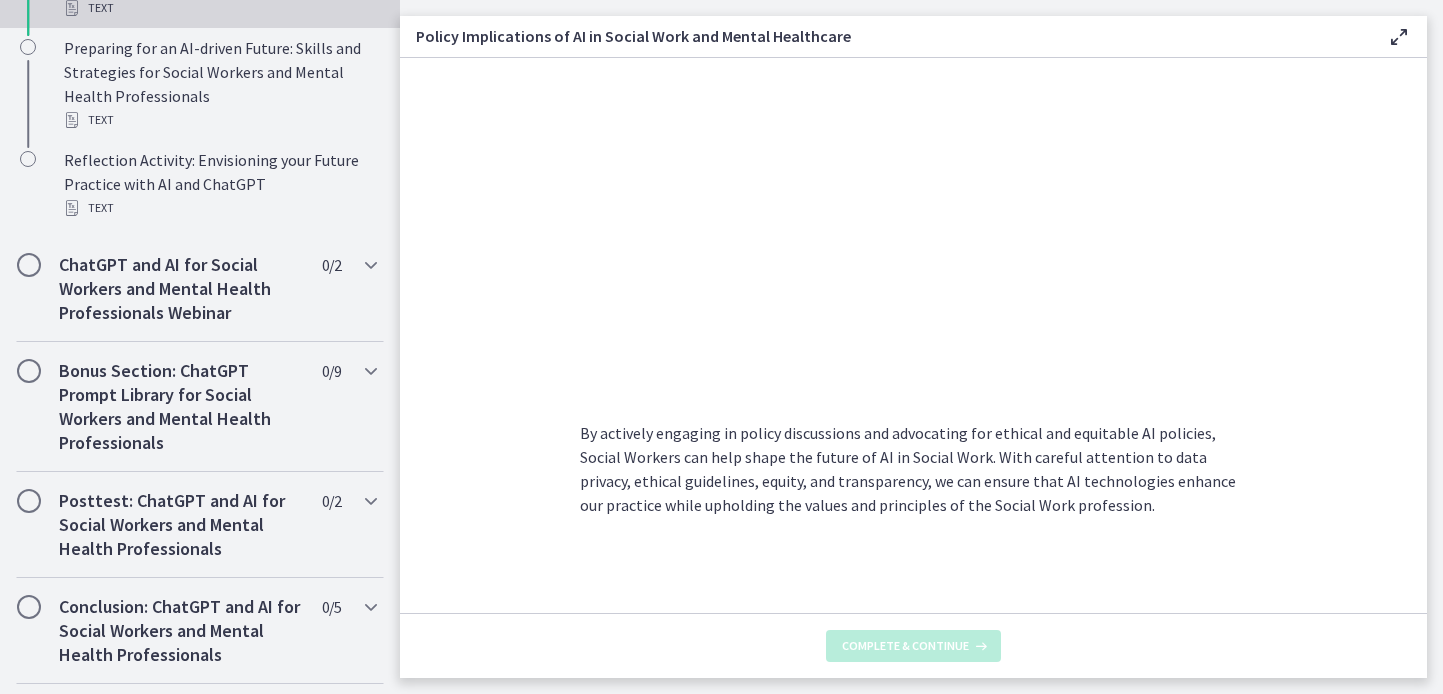 scroll, scrollTop: 0, scrollLeft: 0, axis: both 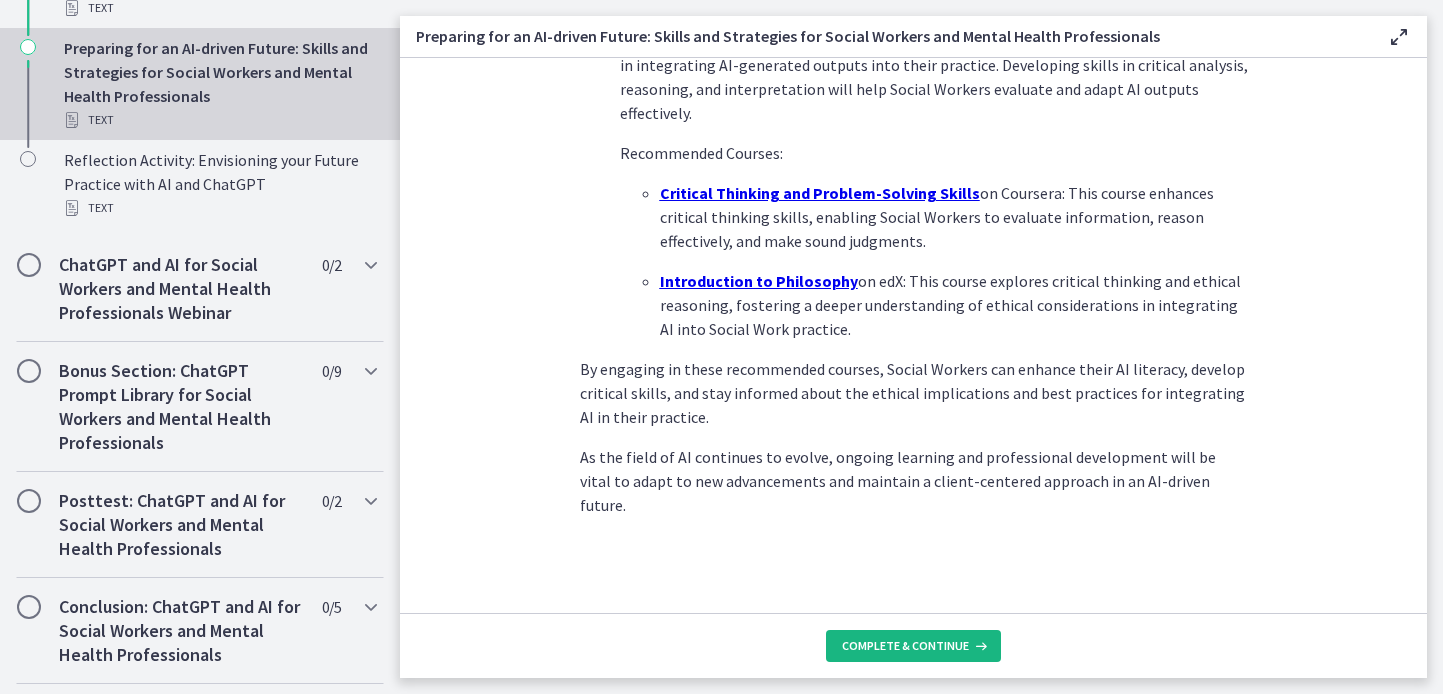 click on "Complete & continue" at bounding box center (905, 646) 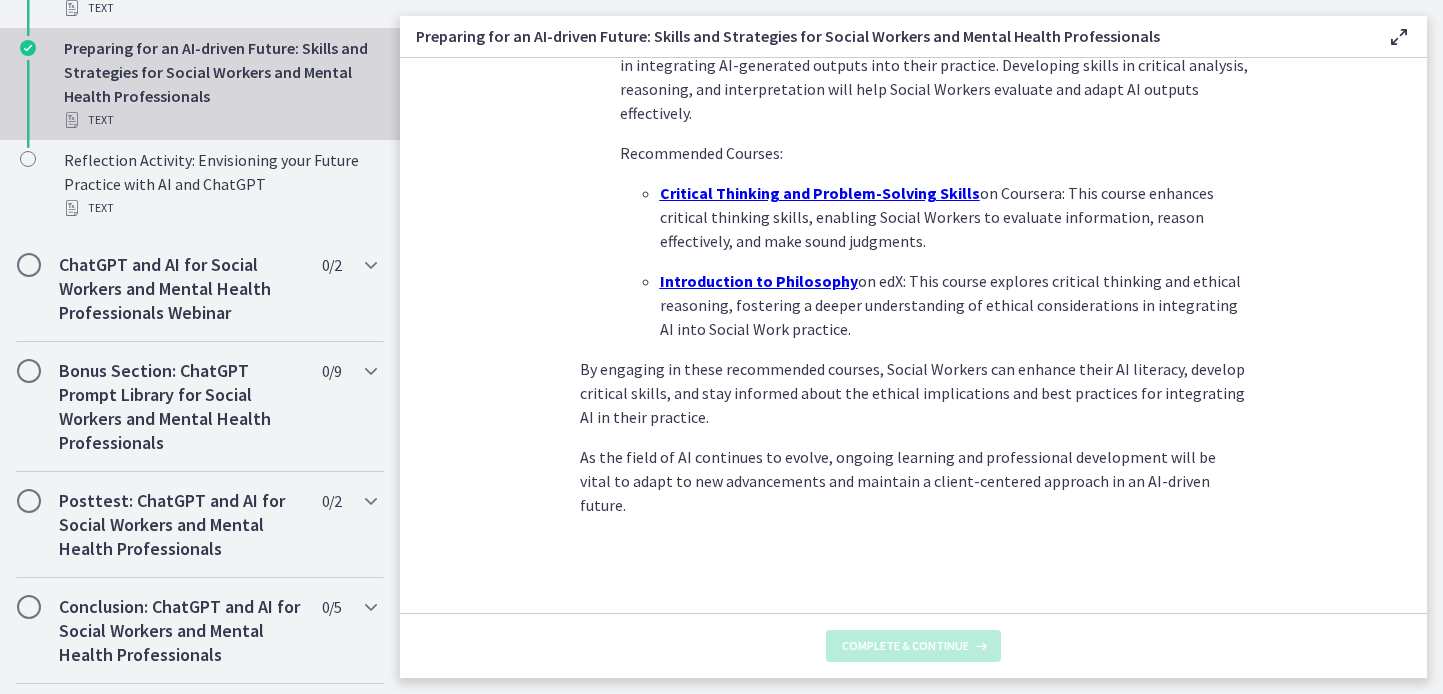 scroll, scrollTop: 0, scrollLeft: 0, axis: both 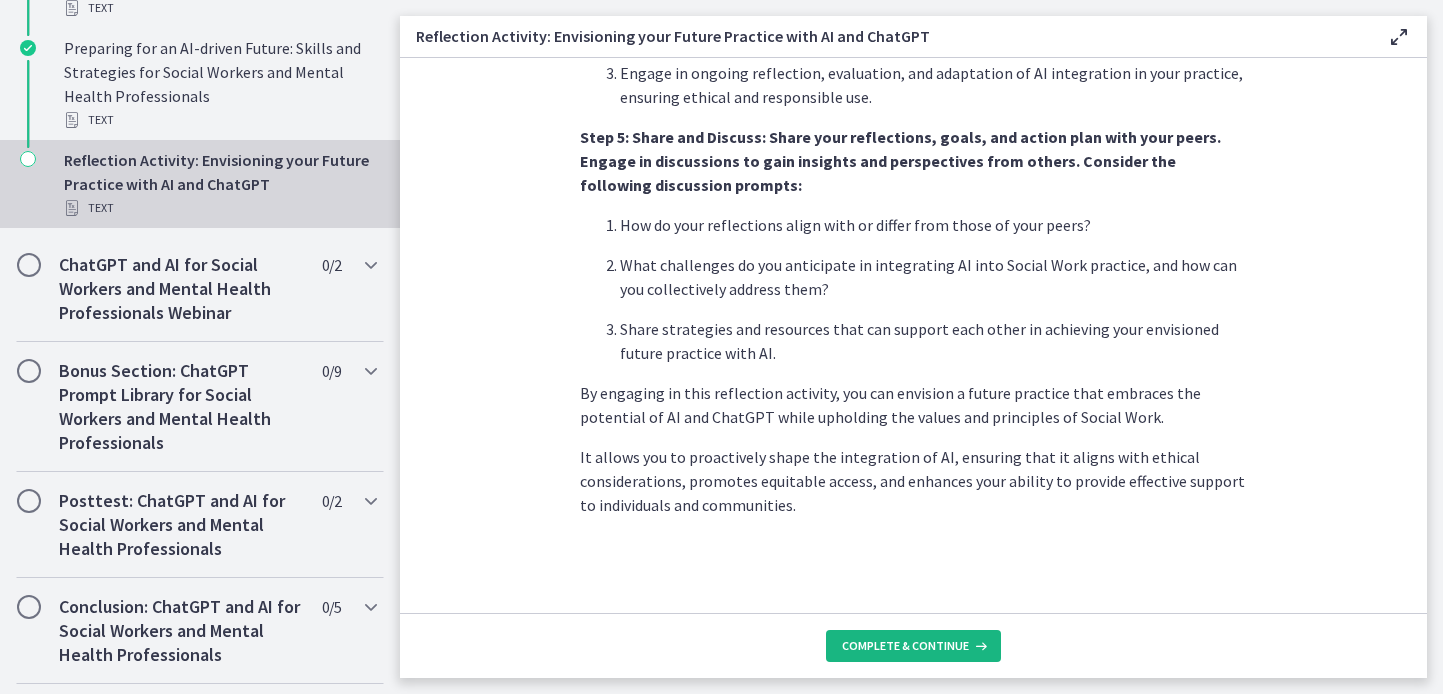 click on "Complete & continue" at bounding box center [905, 646] 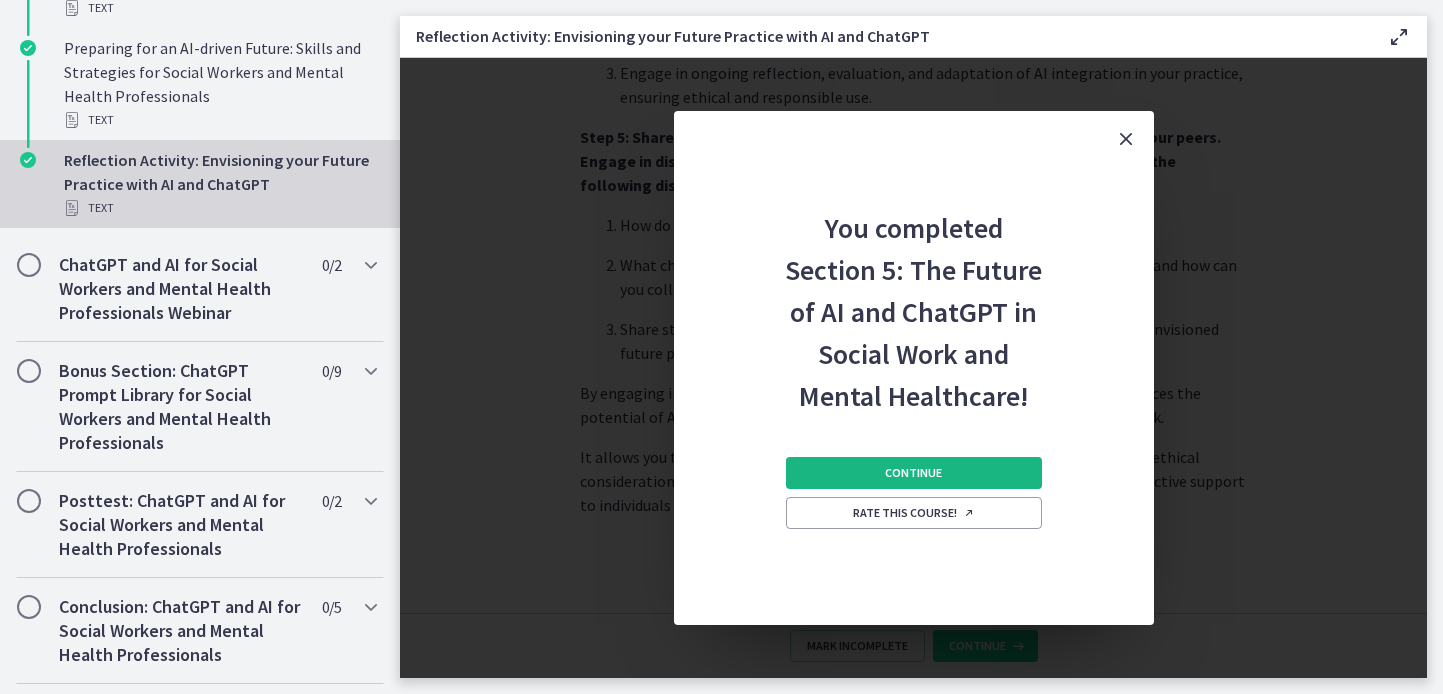 click on "Continue" at bounding box center (913, 473) 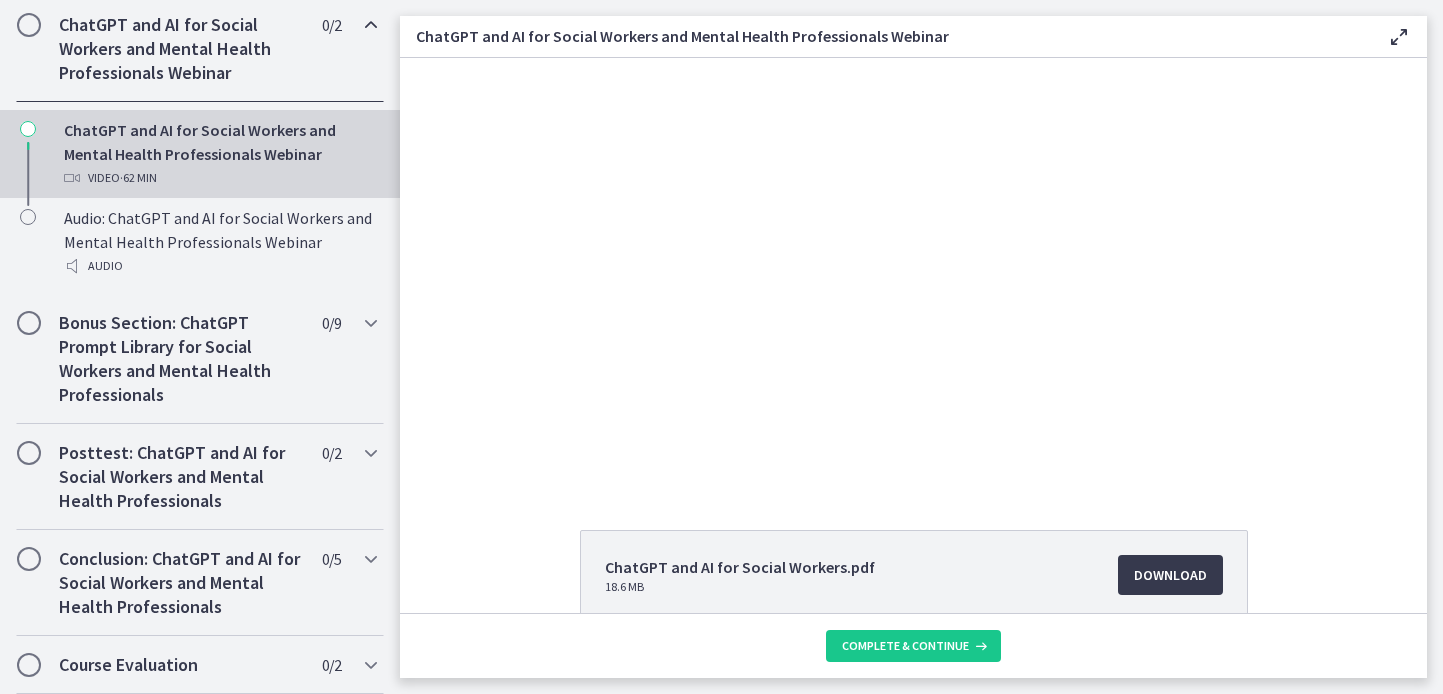 scroll, scrollTop: 0, scrollLeft: 0, axis: both 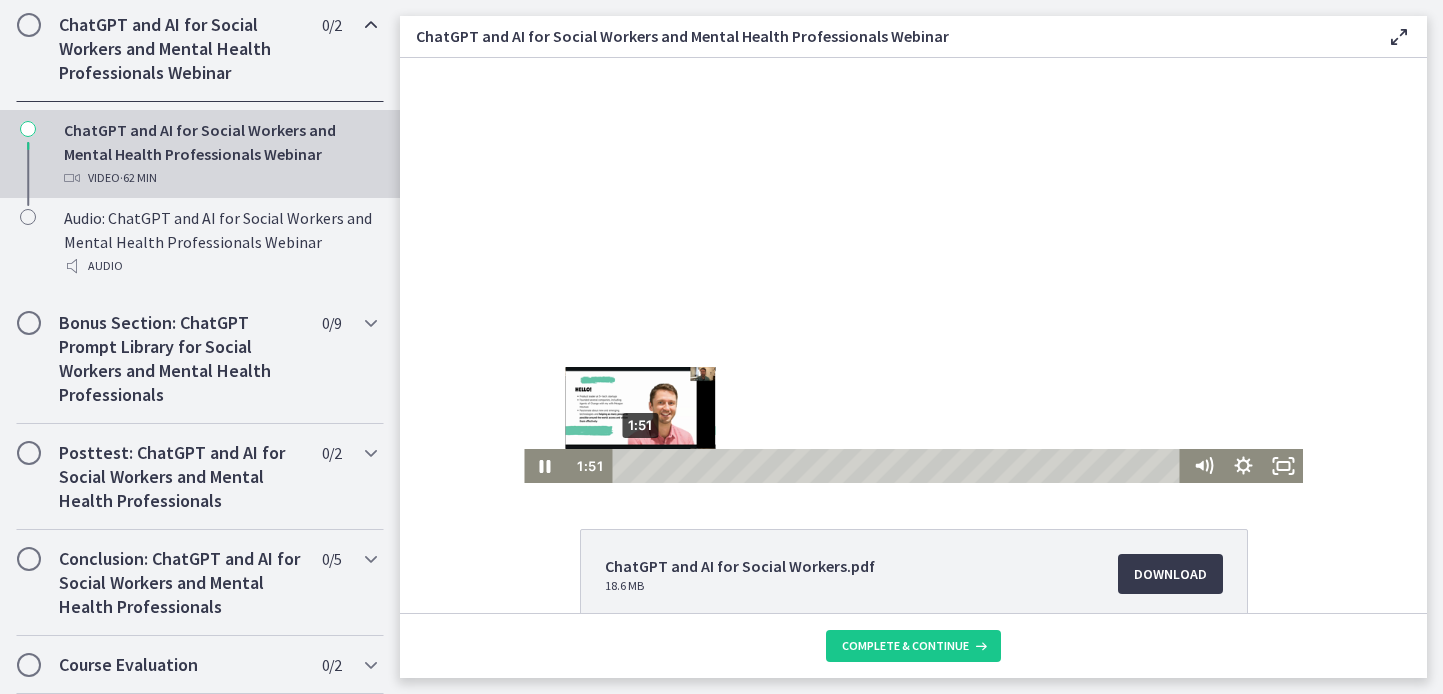 click on "1:51" at bounding box center (899, 466) 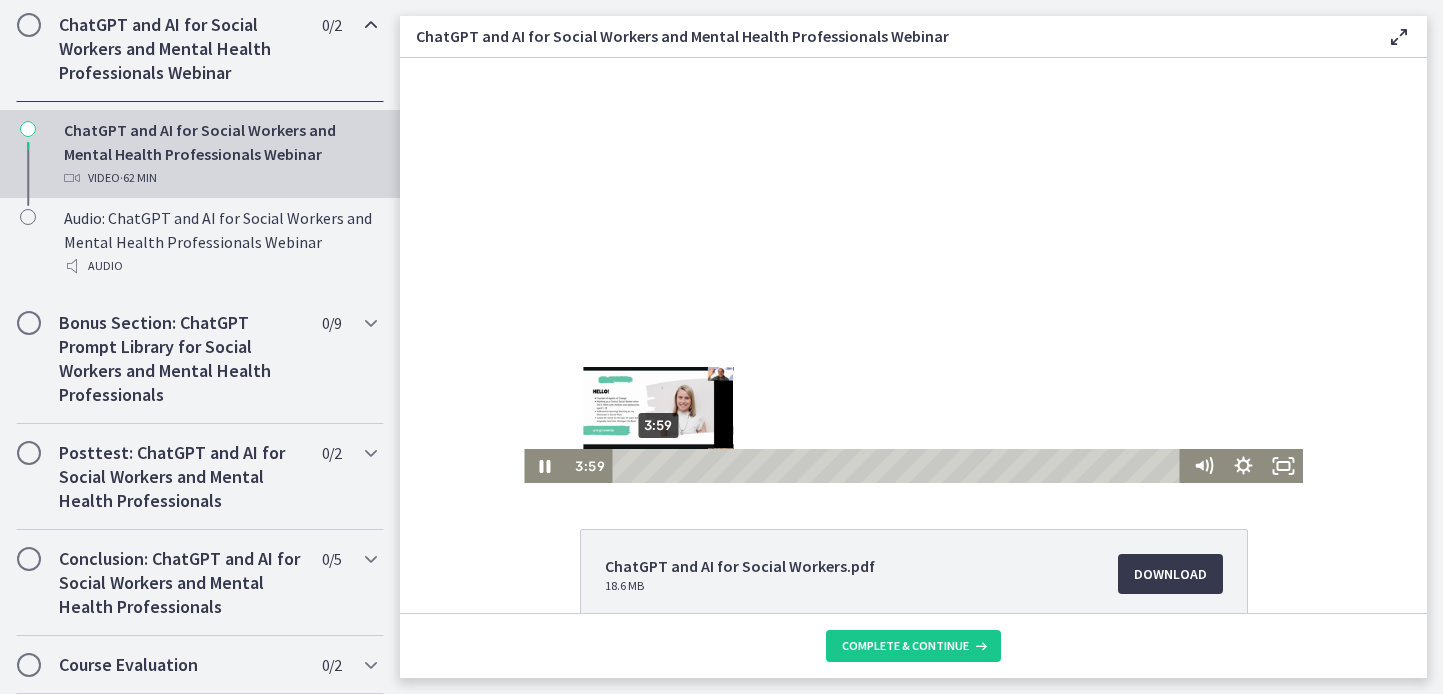 click on "3:59" at bounding box center [899, 466] 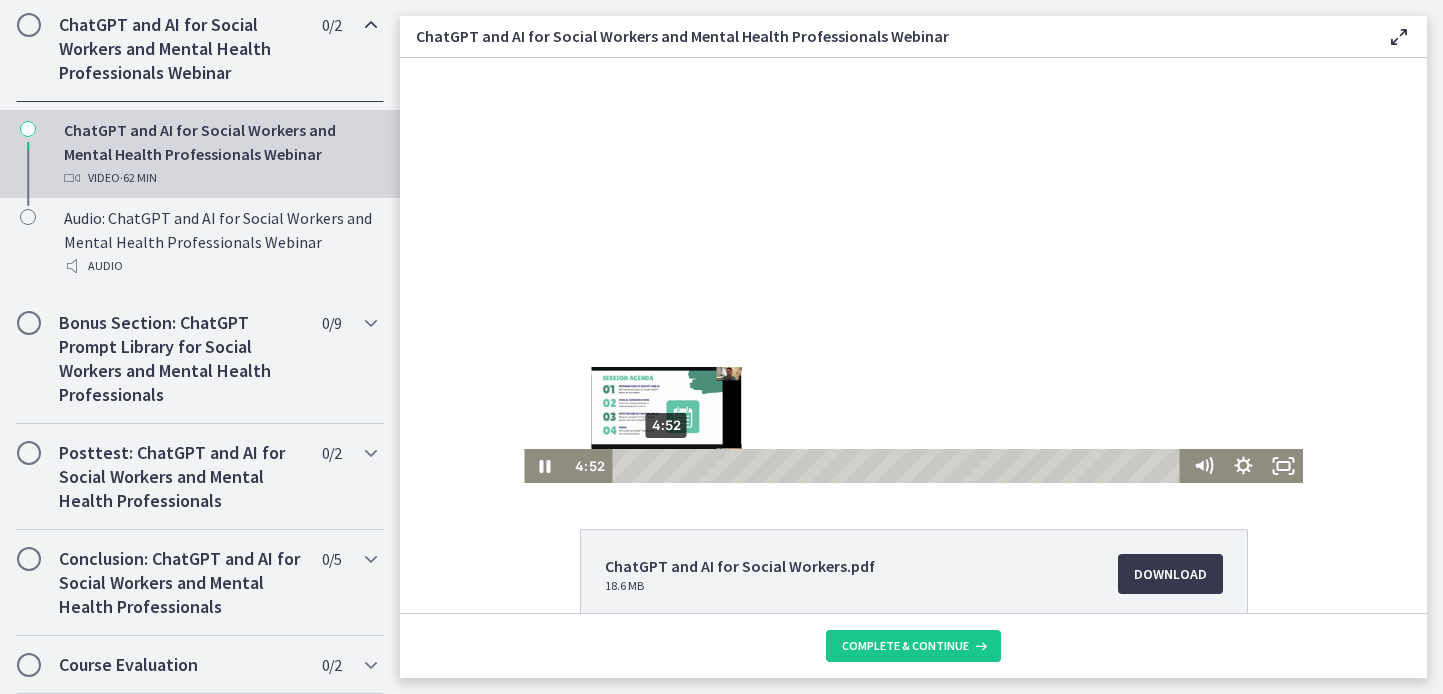 click on "4:52" at bounding box center [899, 466] 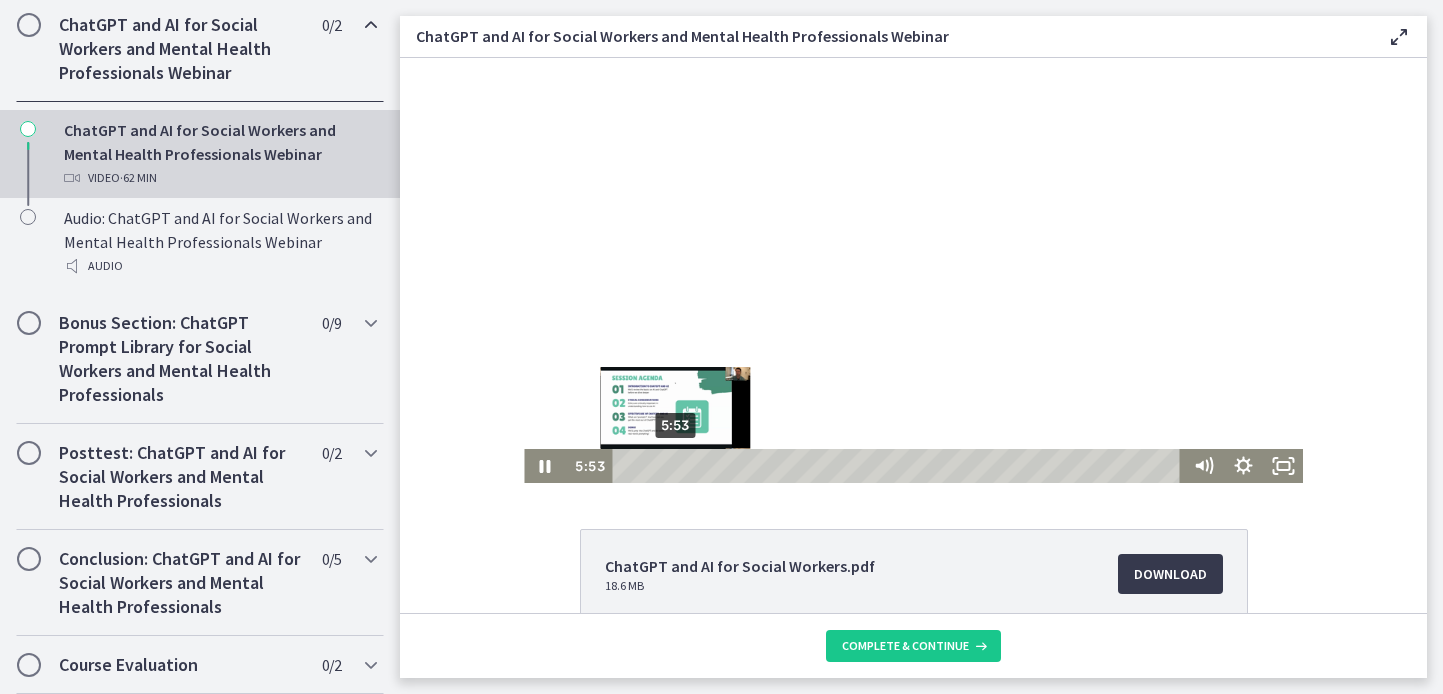click on "5:53" at bounding box center (899, 466) 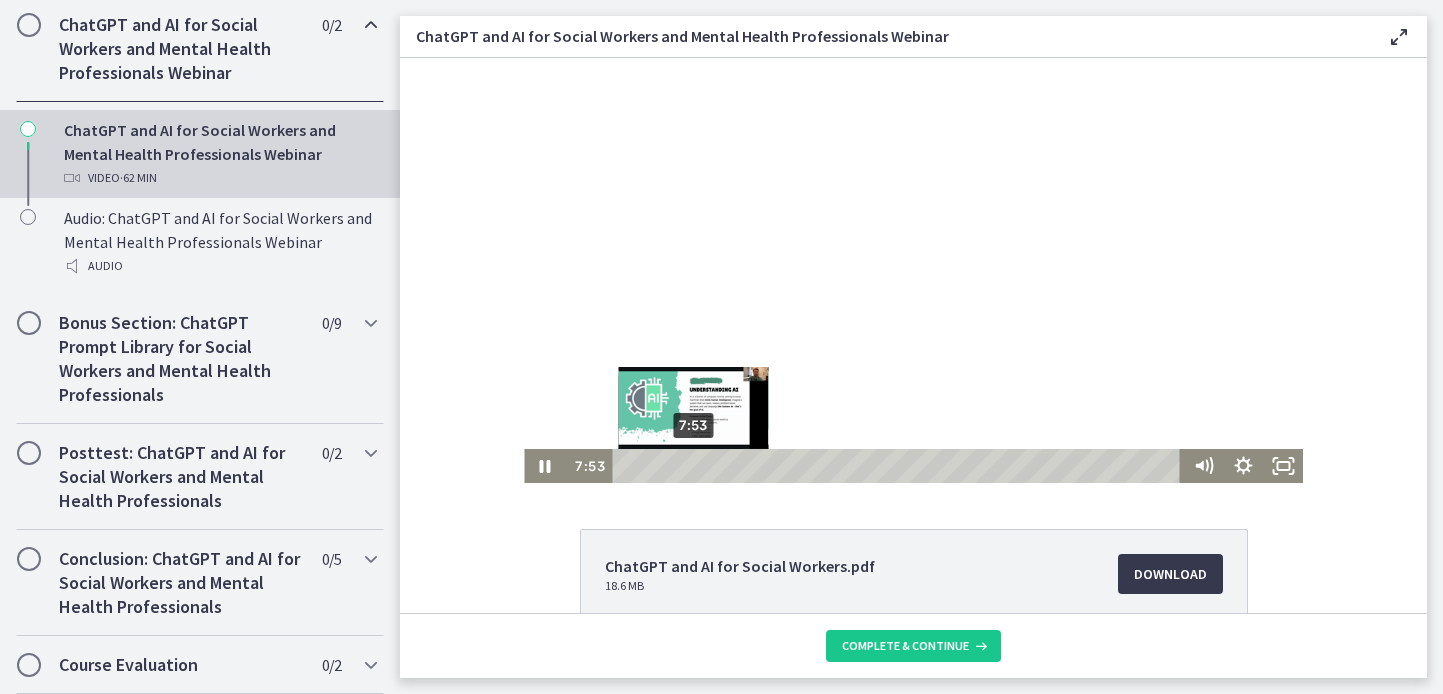 click on "7:53" at bounding box center (899, 466) 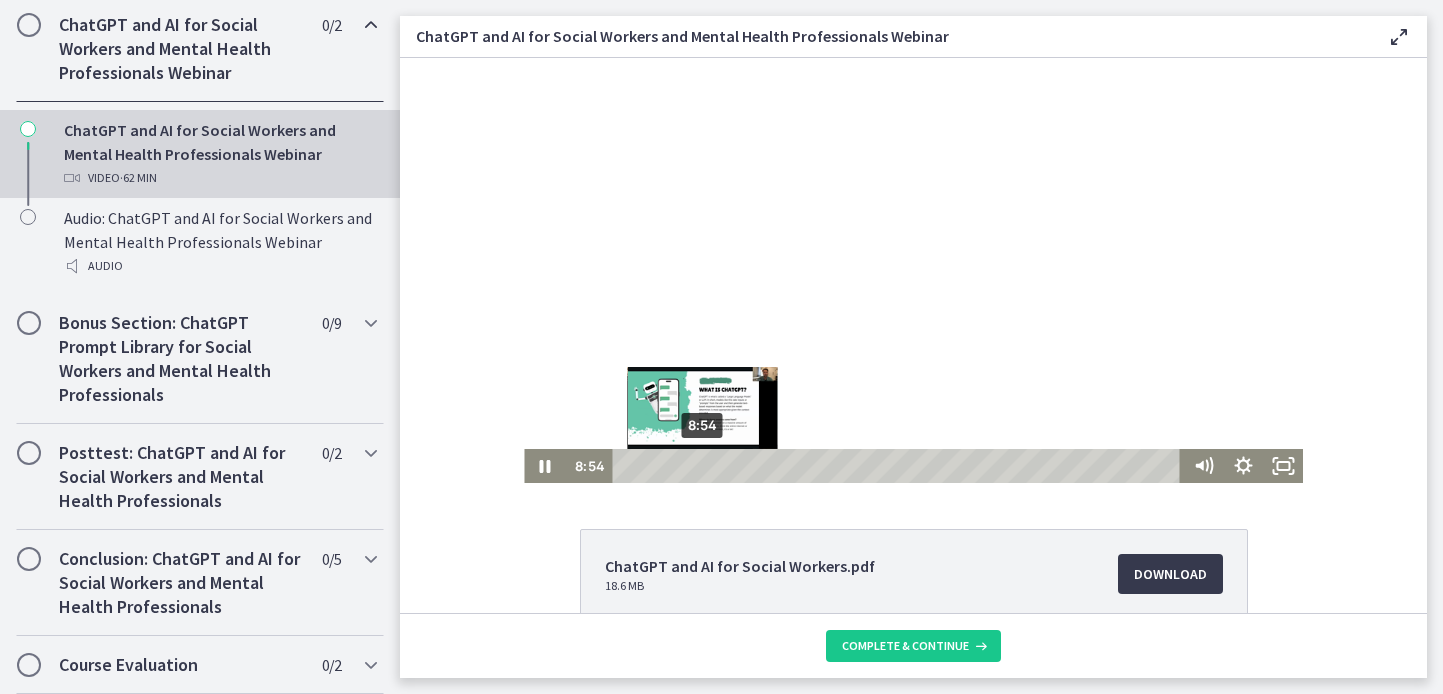 click on "8:54" at bounding box center [899, 466] 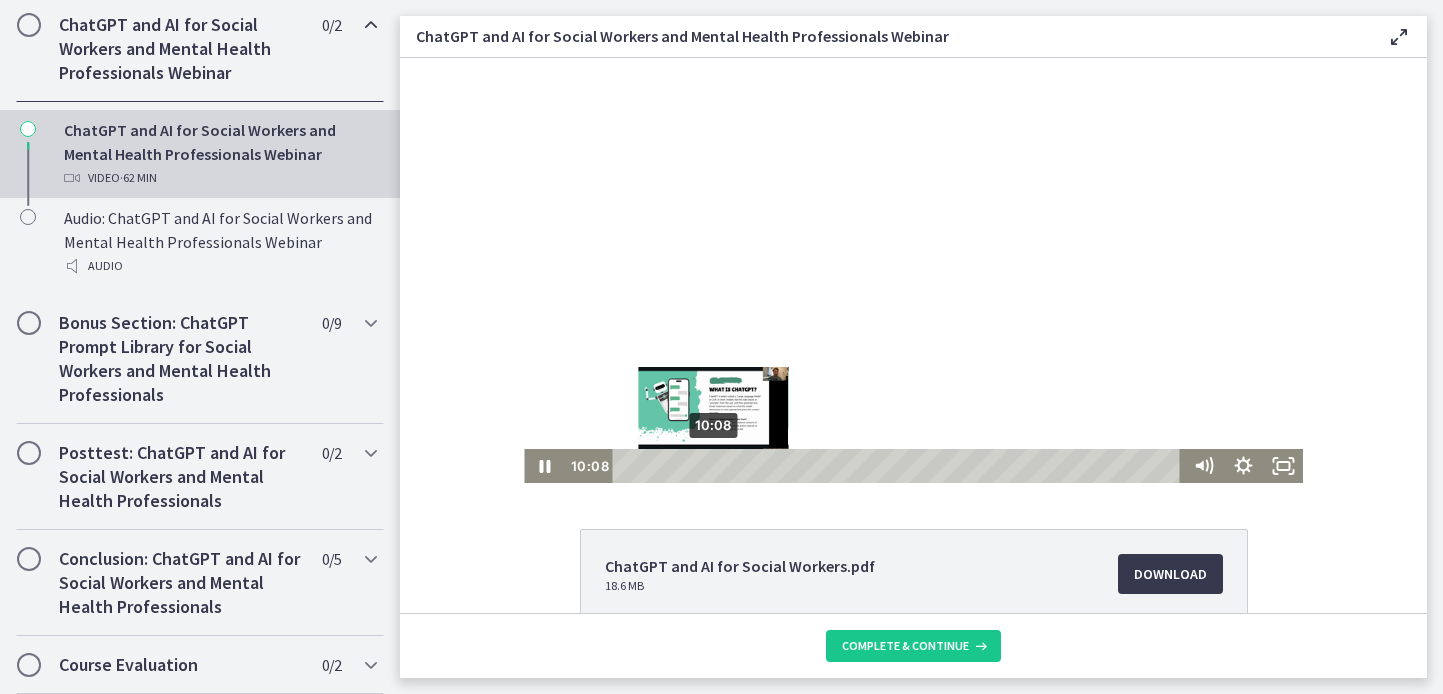 click on "10:08" at bounding box center [899, 466] 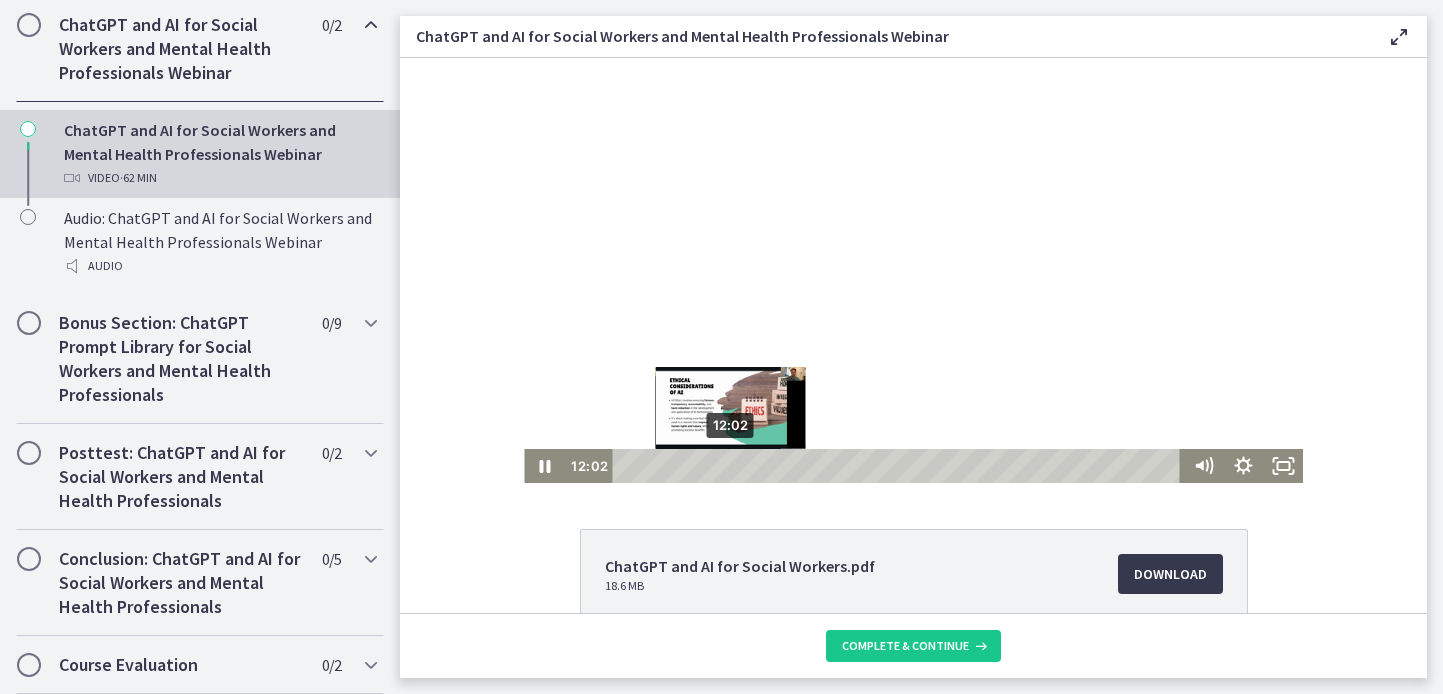 click on "12:02" at bounding box center (899, 466) 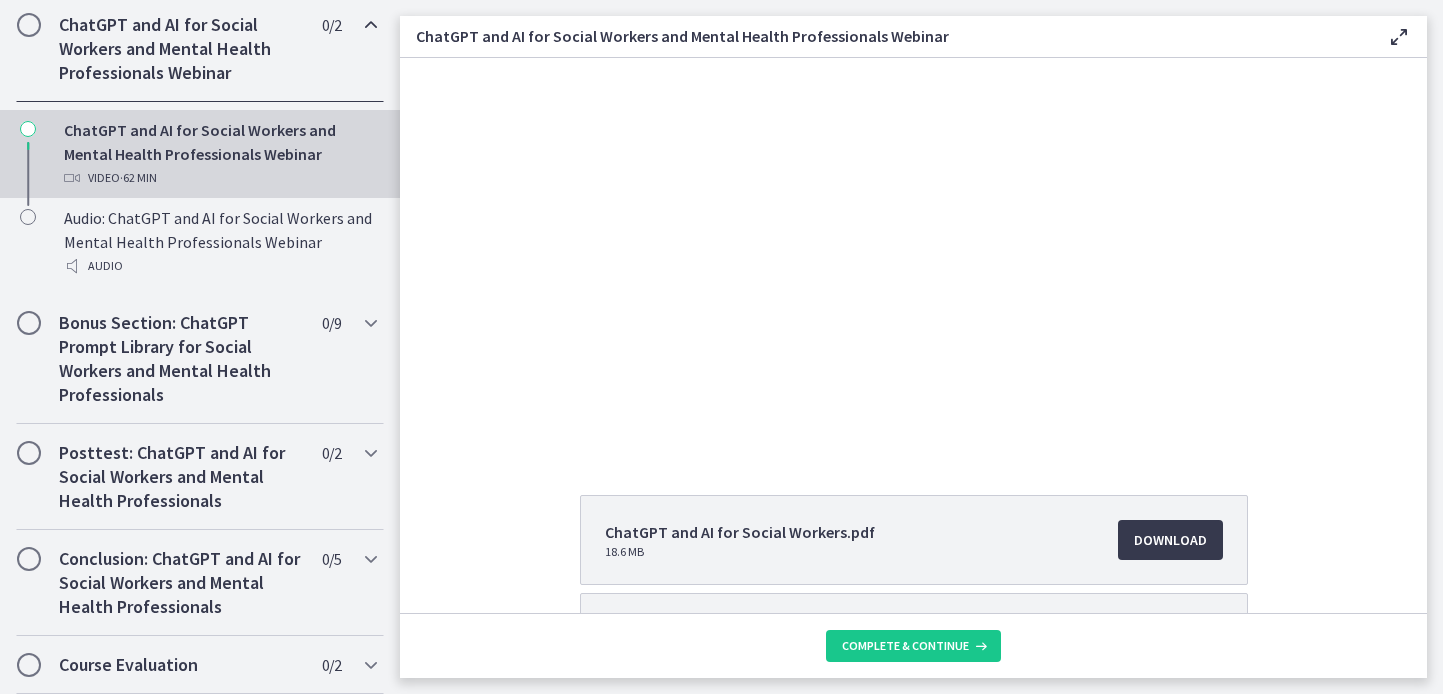scroll, scrollTop: 0, scrollLeft: 0, axis: both 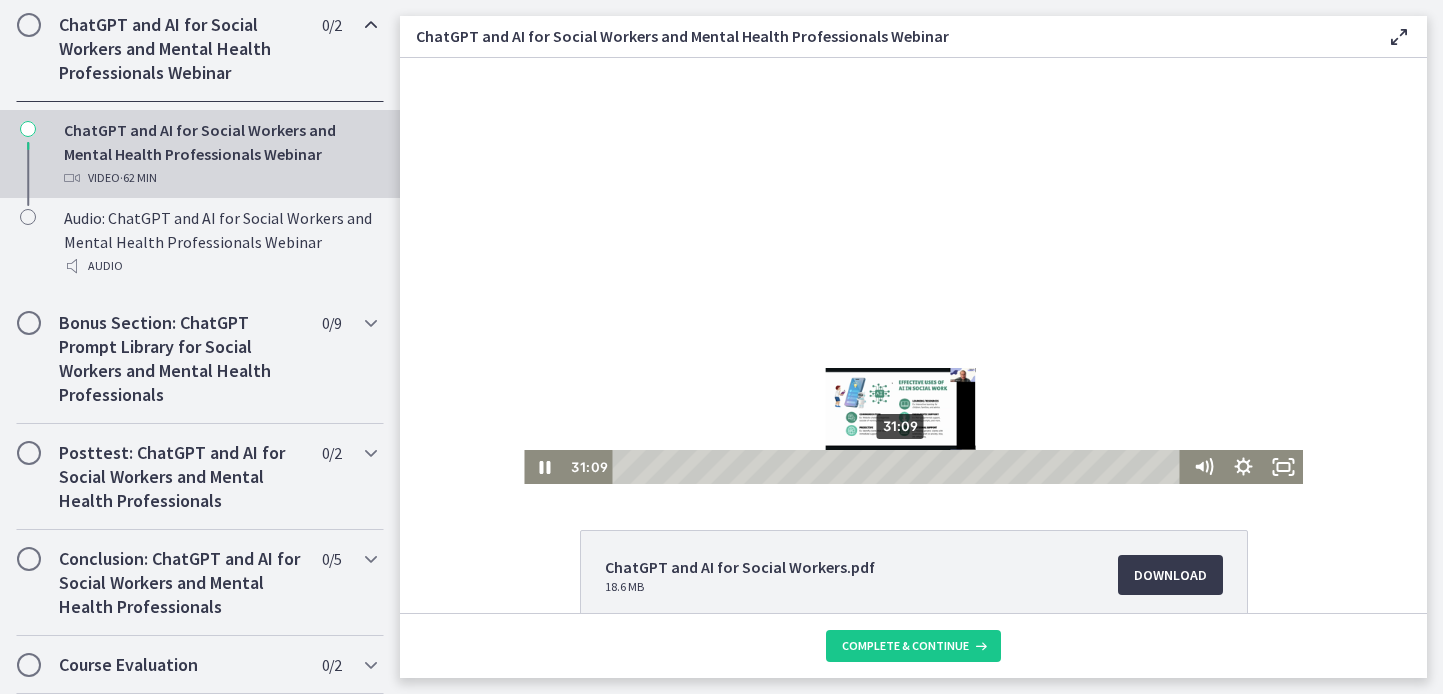click on "31:09" at bounding box center [899, 467] 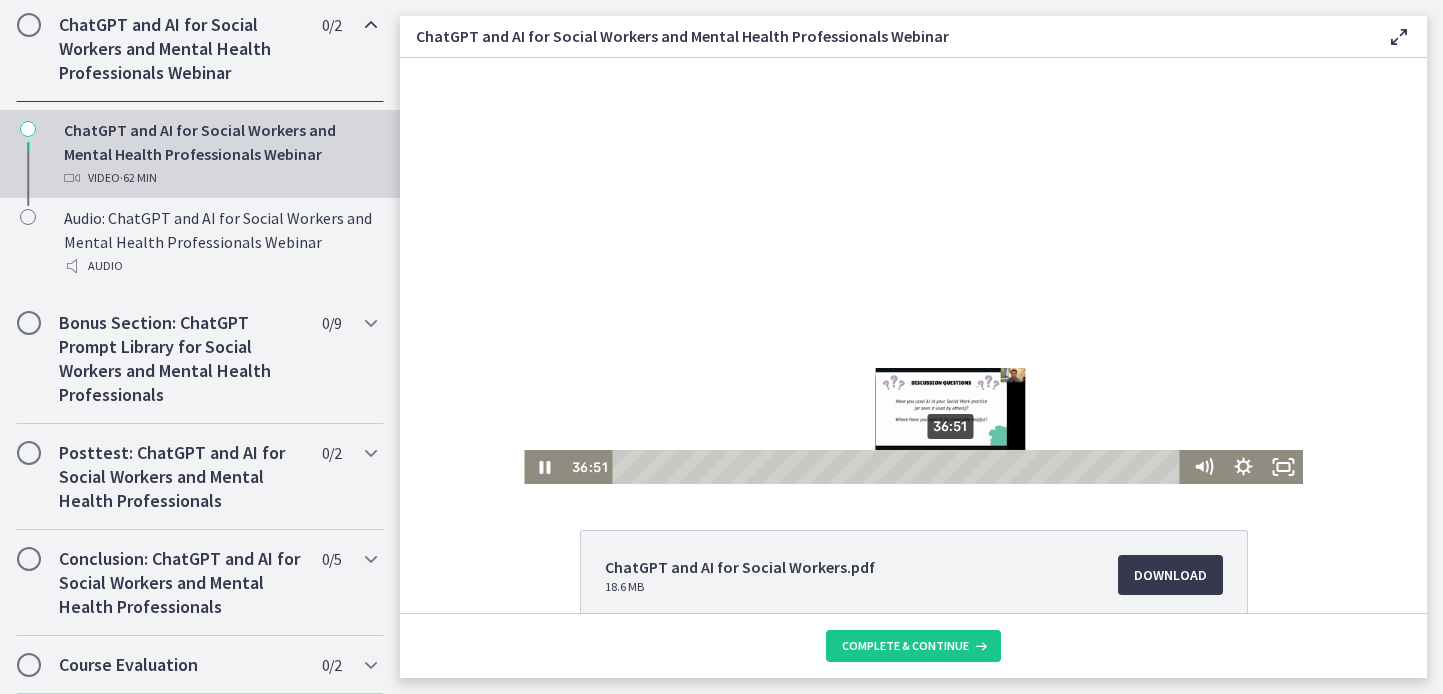 click on "36:51" at bounding box center (899, 467) 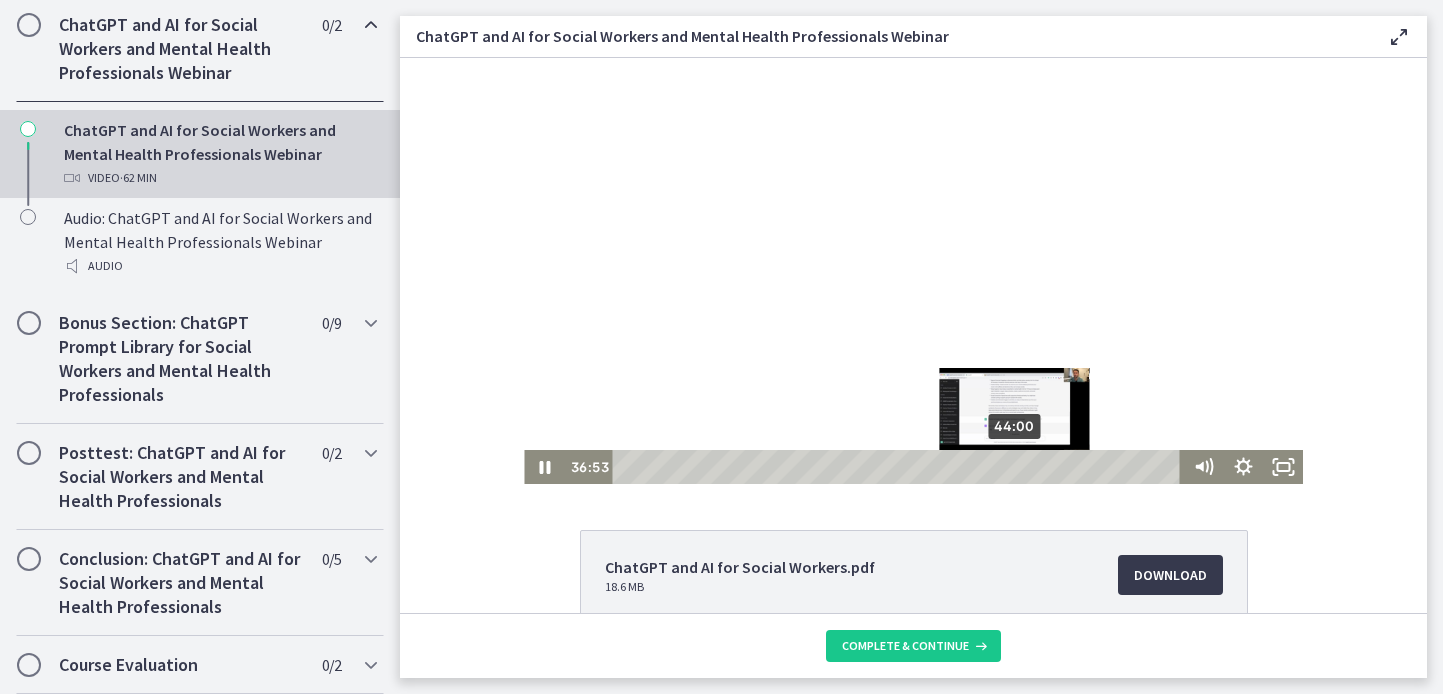 click on "44:00" at bounding box center (899, 467) 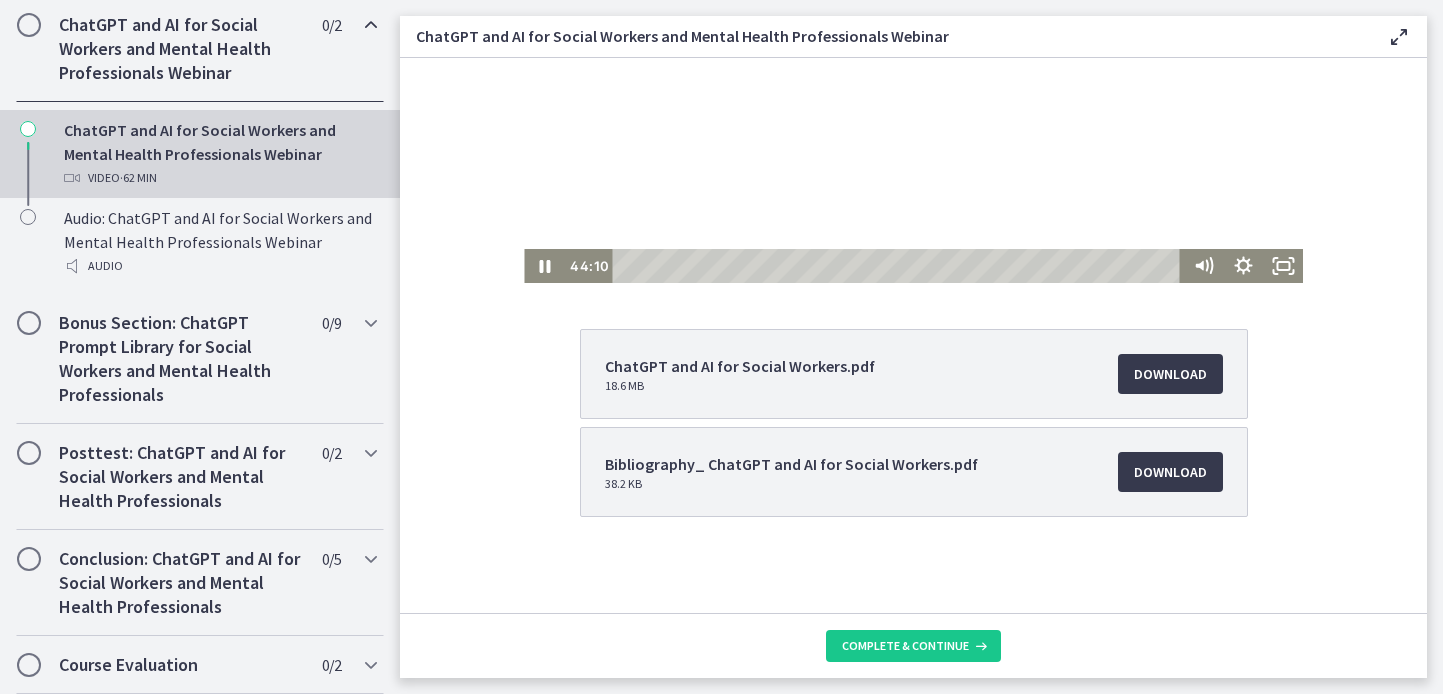 scroll, scrollTop: 312, scrollLeft: 0, axis: vertical 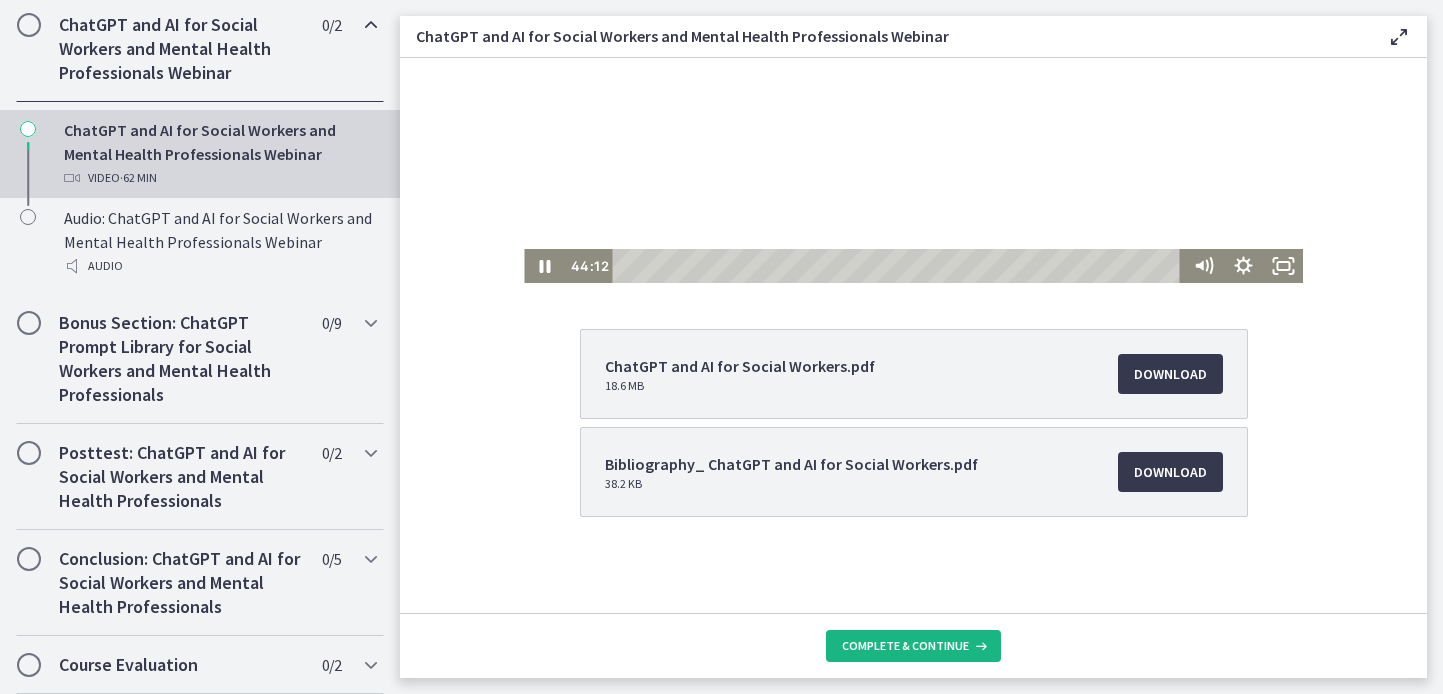 click on "Complete & continue" at bounding box center (905, 646) 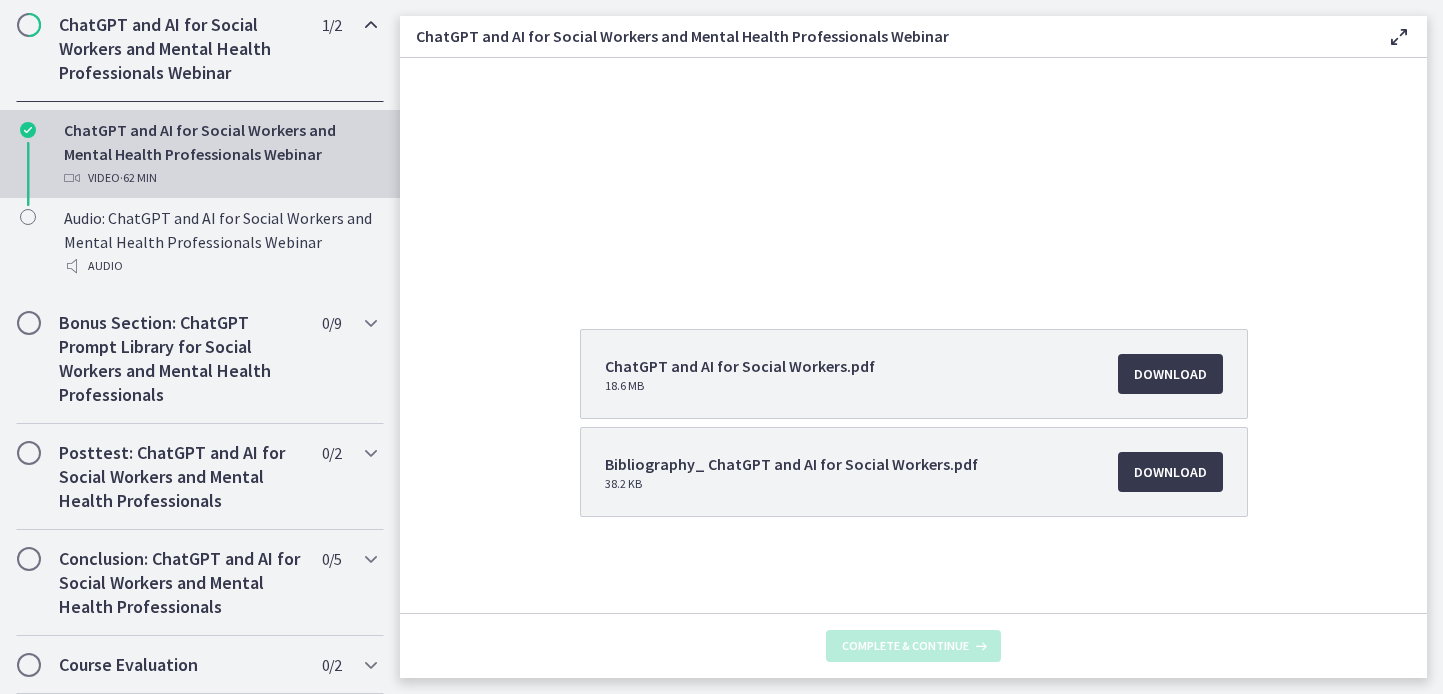 scroll, scrollTop: 0, scrollLeft: 0, axis: both 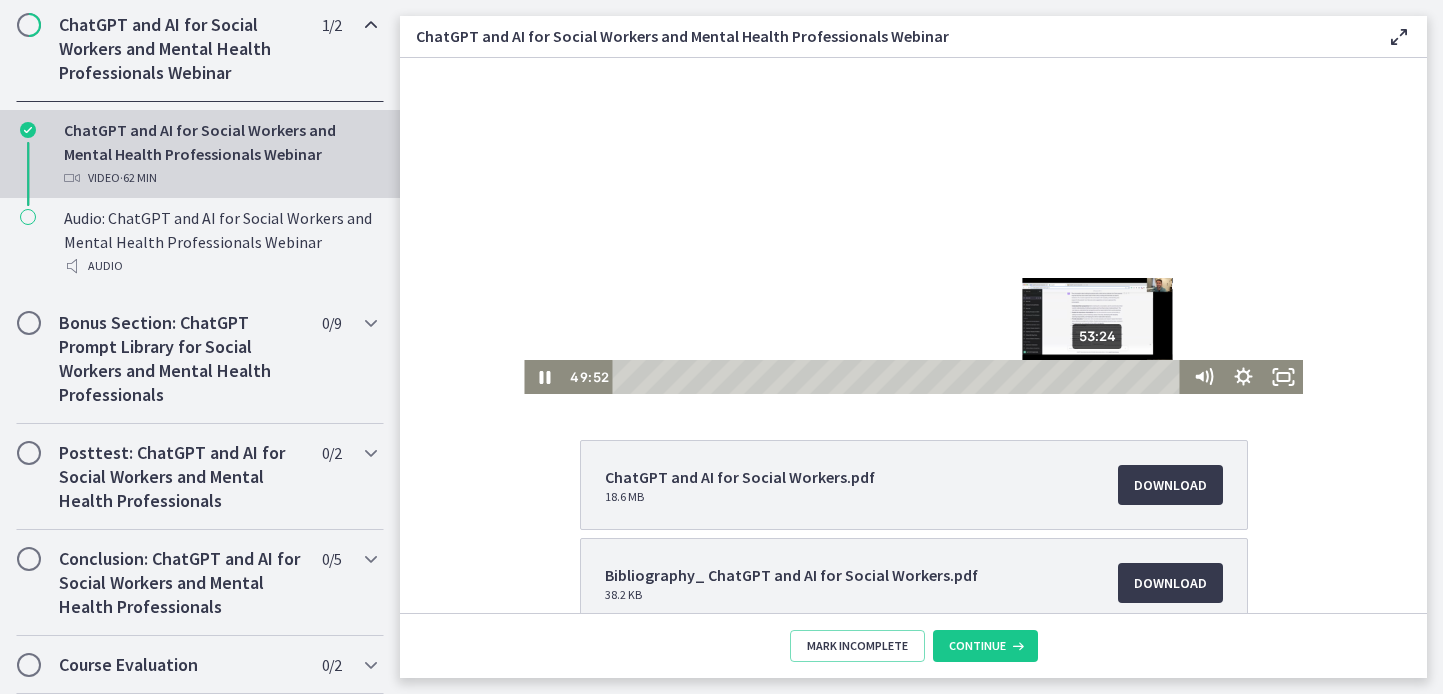 click on "53:24" at bounding box center (899, 377) 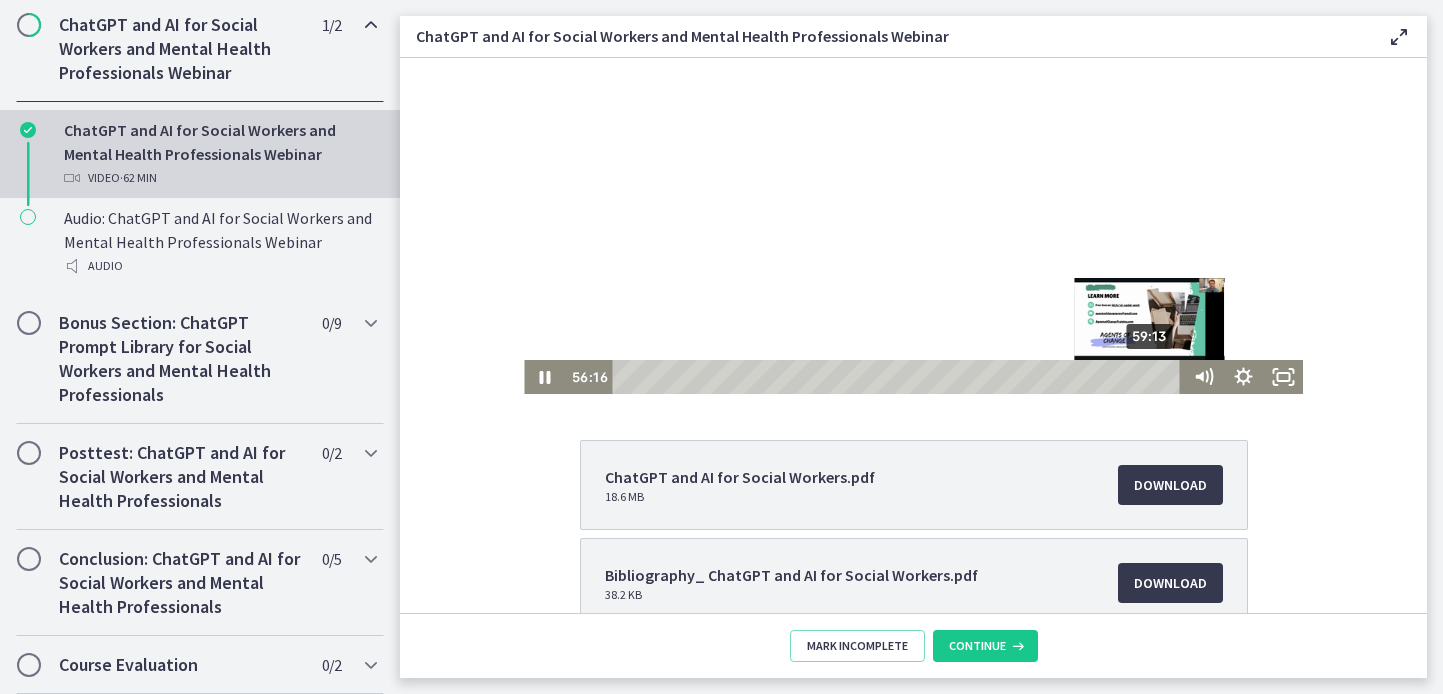 click on "59:13" at bounding box center (899, 377) 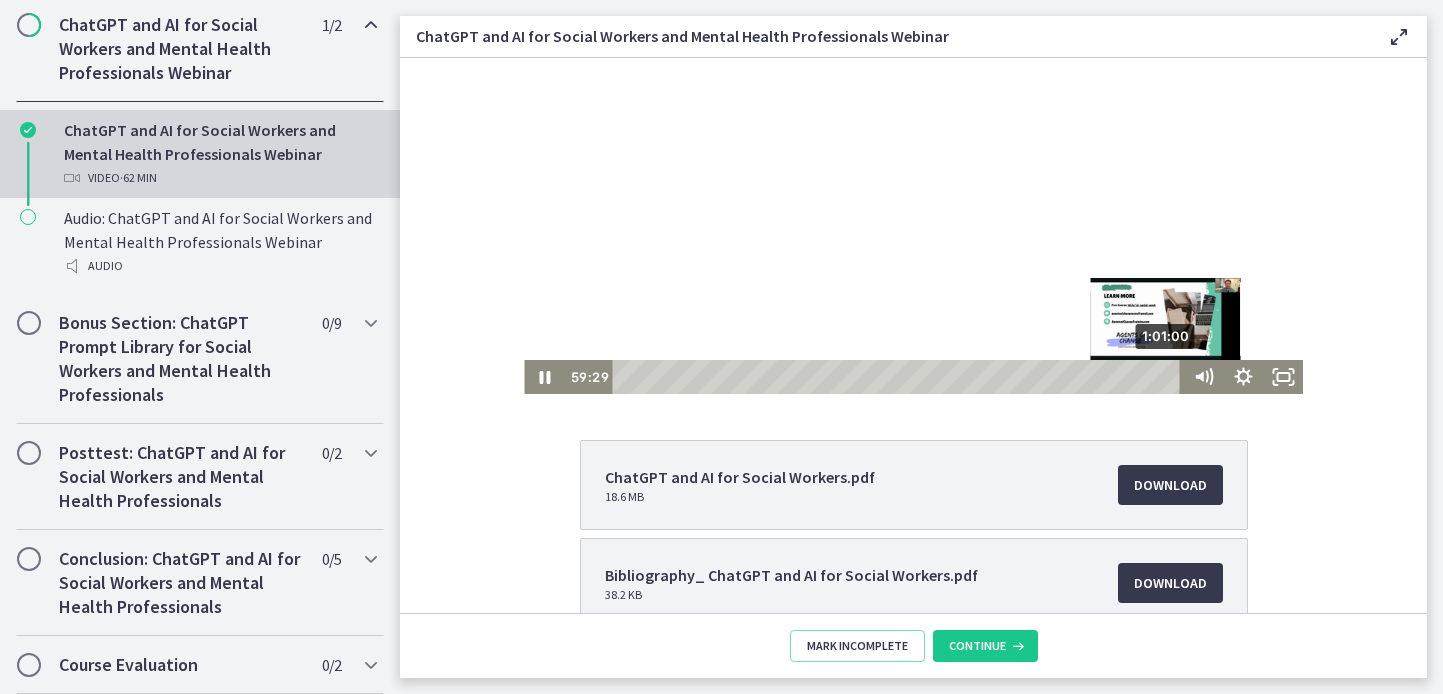 click on "1:01:00" at bounding box center (899, 377) 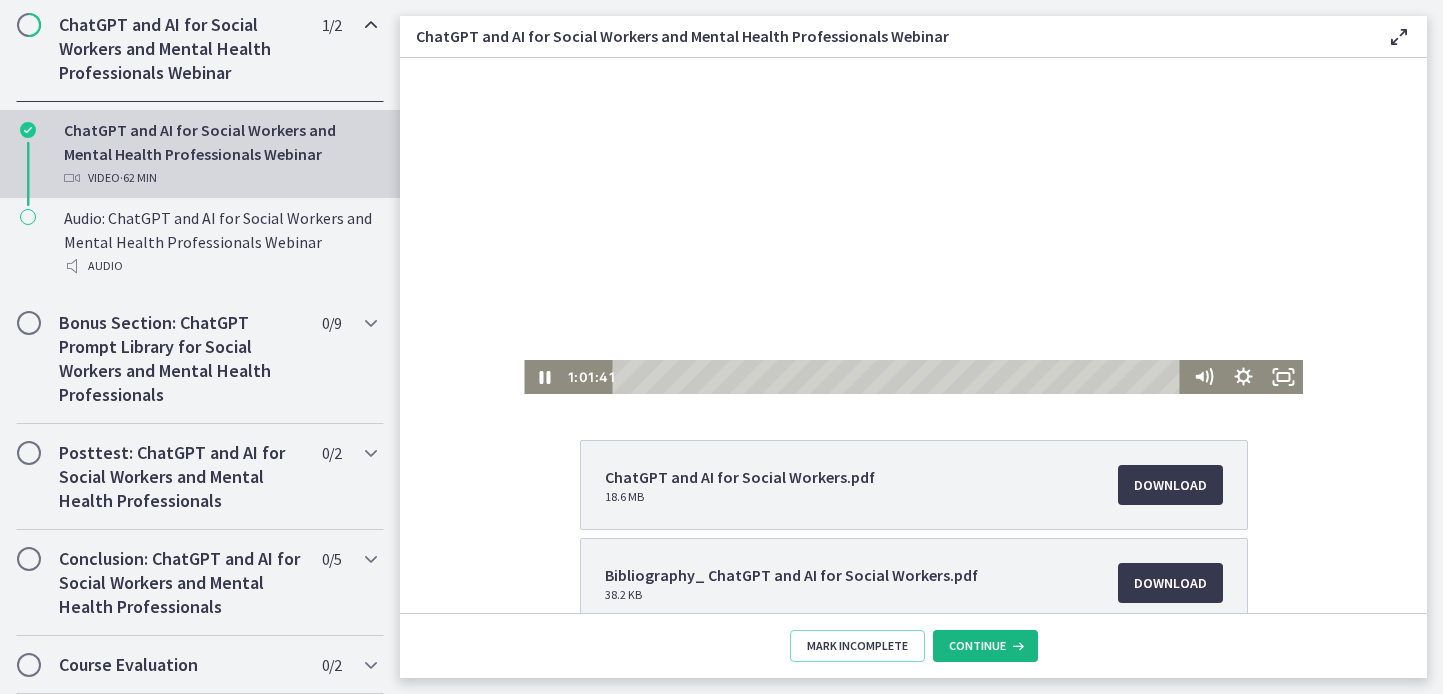 click on "Continue" at bounding box center (977, 646) 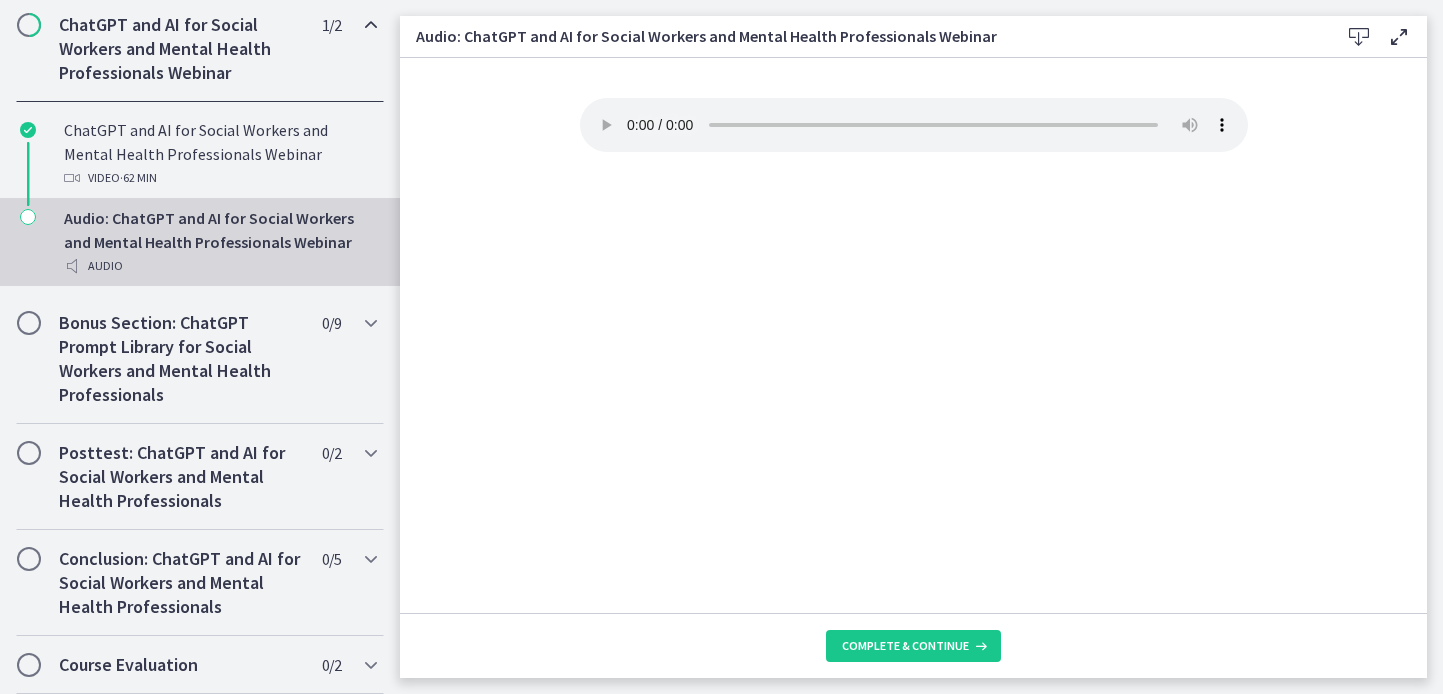 scroll, scrollTop: 0, scrollLeft: 0, axis: both 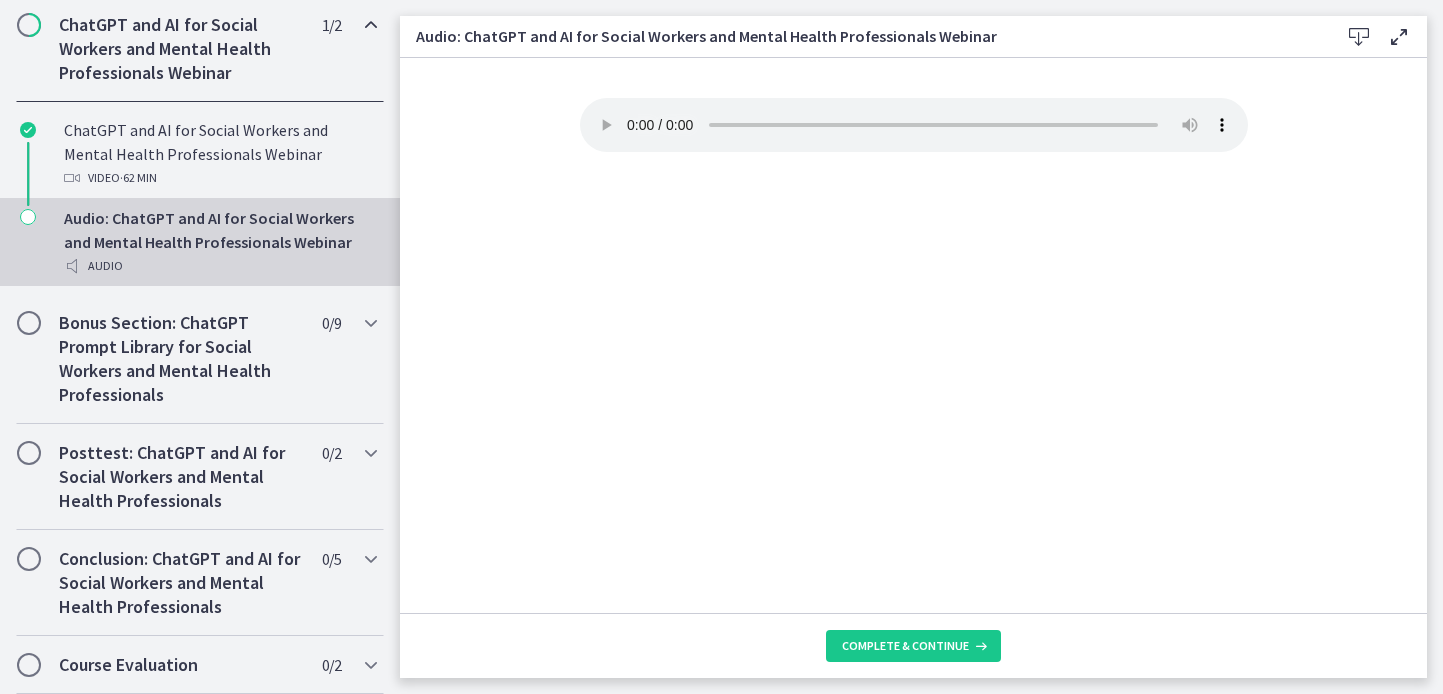 type 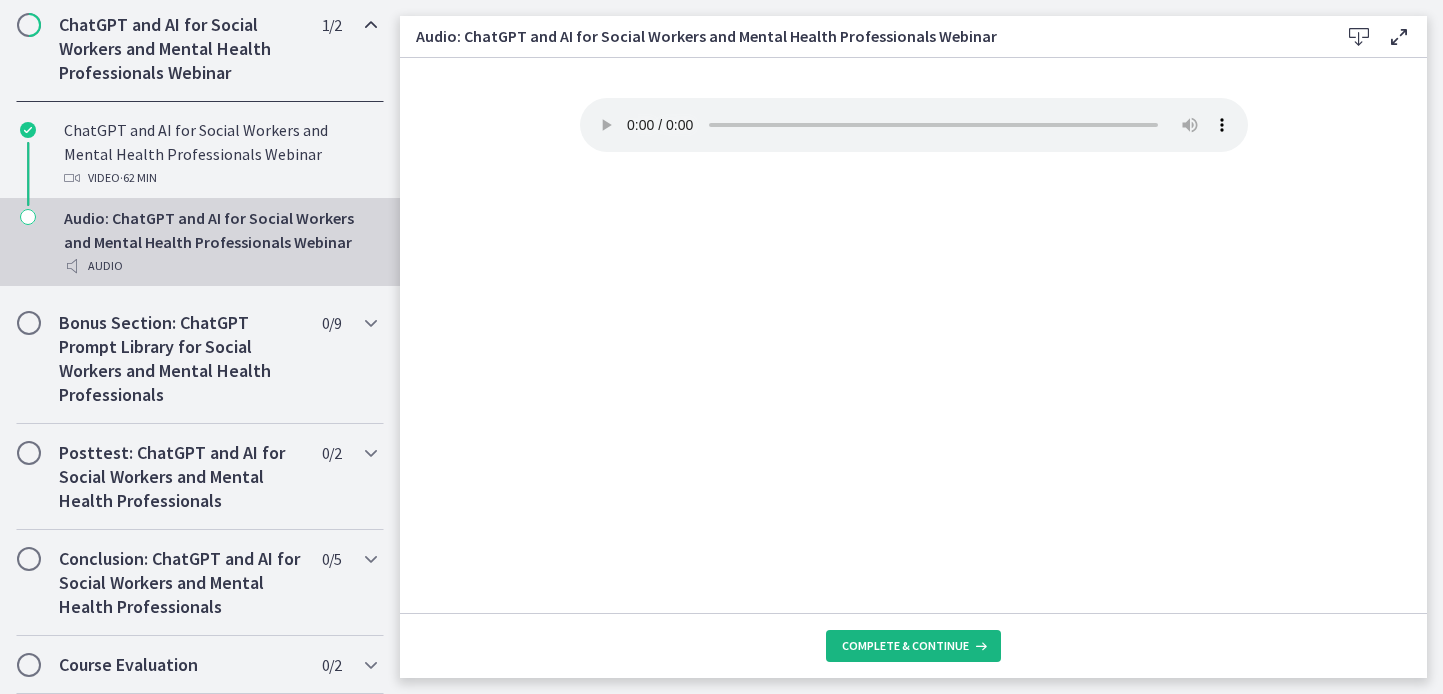 click on "Complete & continue" at bounding box center [913, 646] 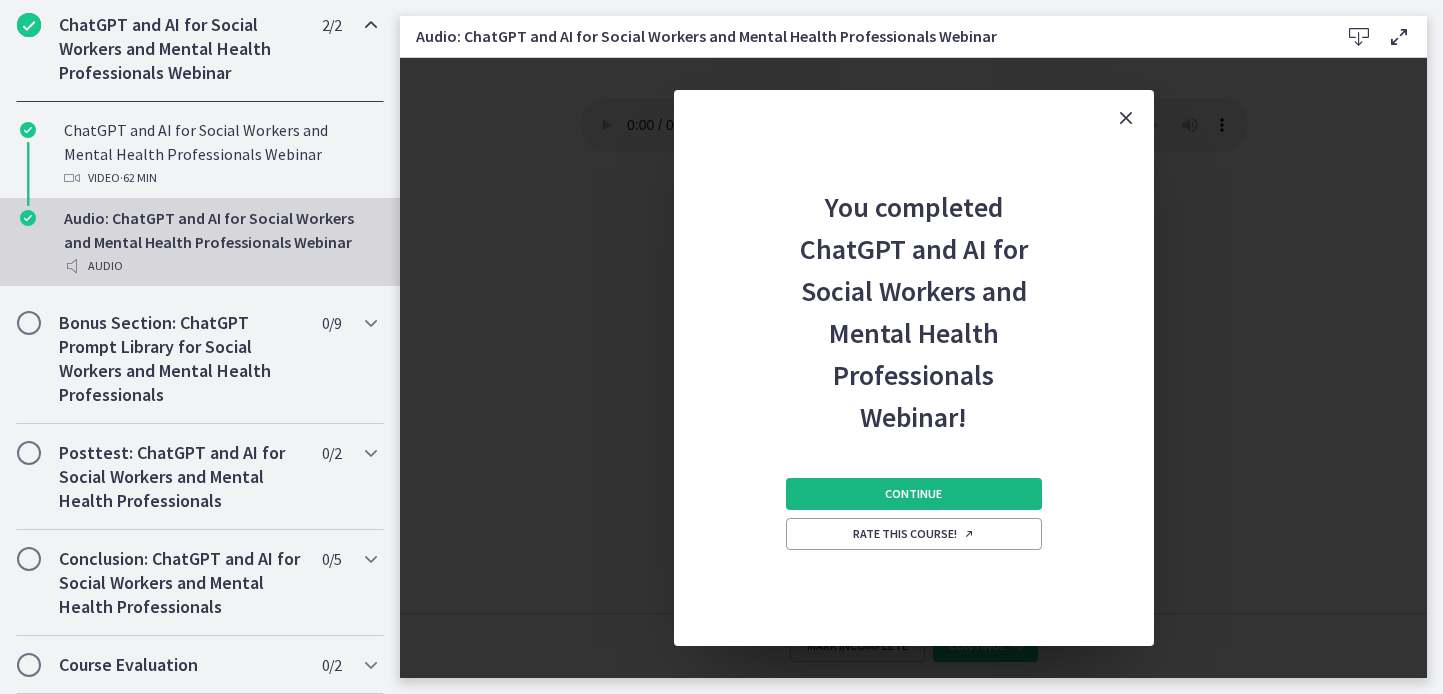 click on "Continue" at bounding box center [913, 494] 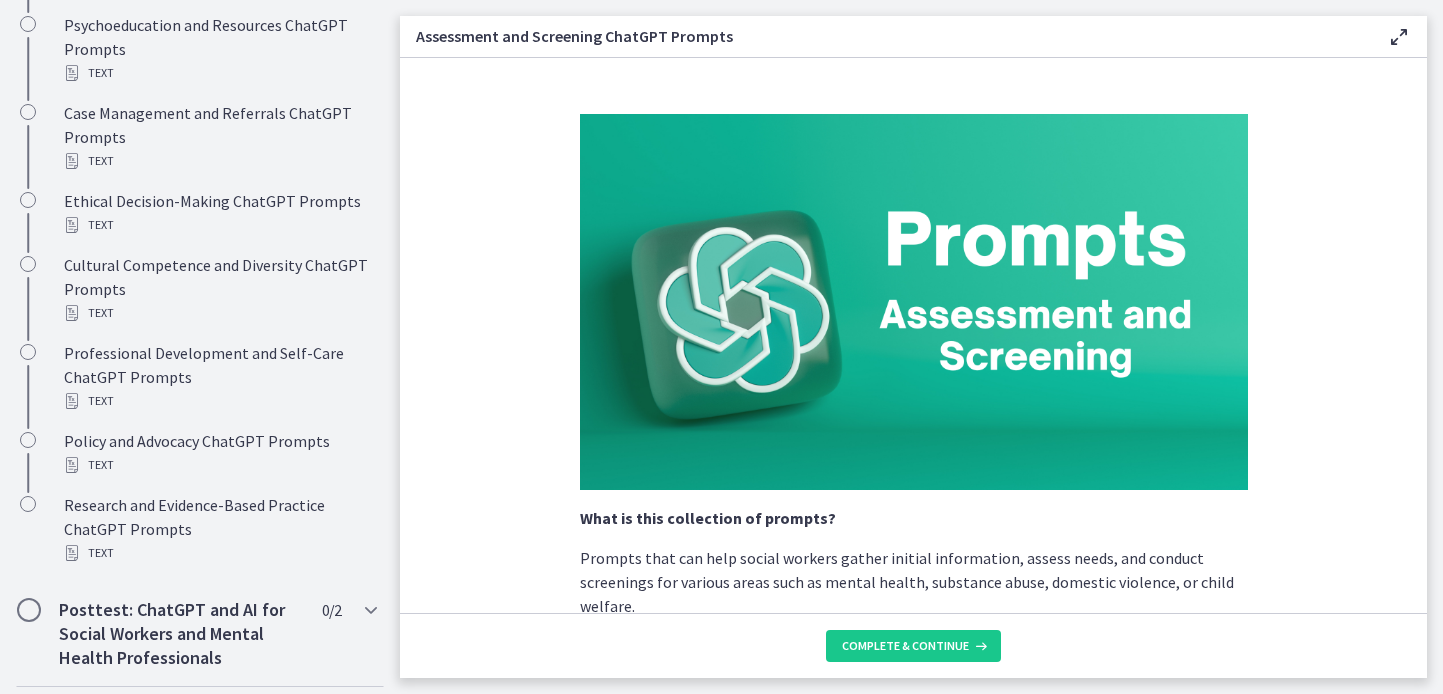 scroll, scrollTop: 1422, scrollLeft: 0, axis: vertical 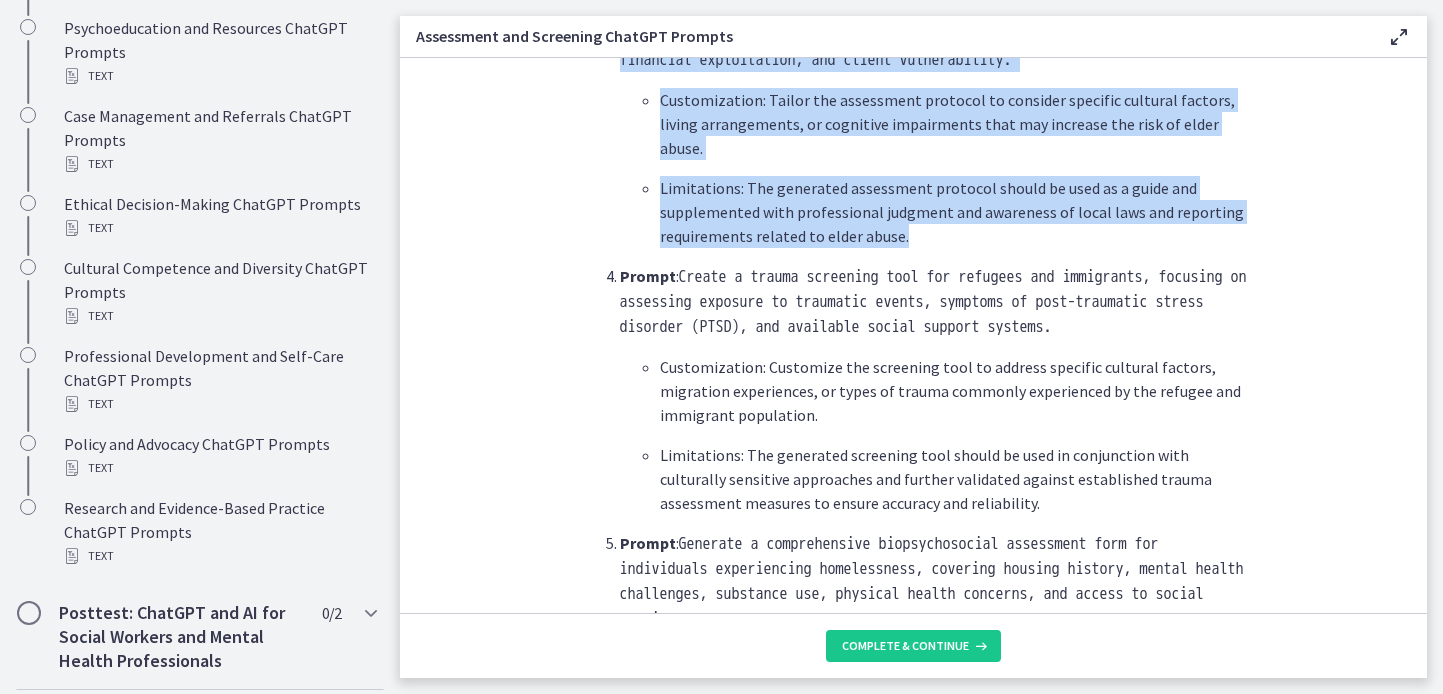 drag, startPoint x: 659, startPoint y: 274, endPoint x: 992, endPoint y: 557, distance: 437.01028 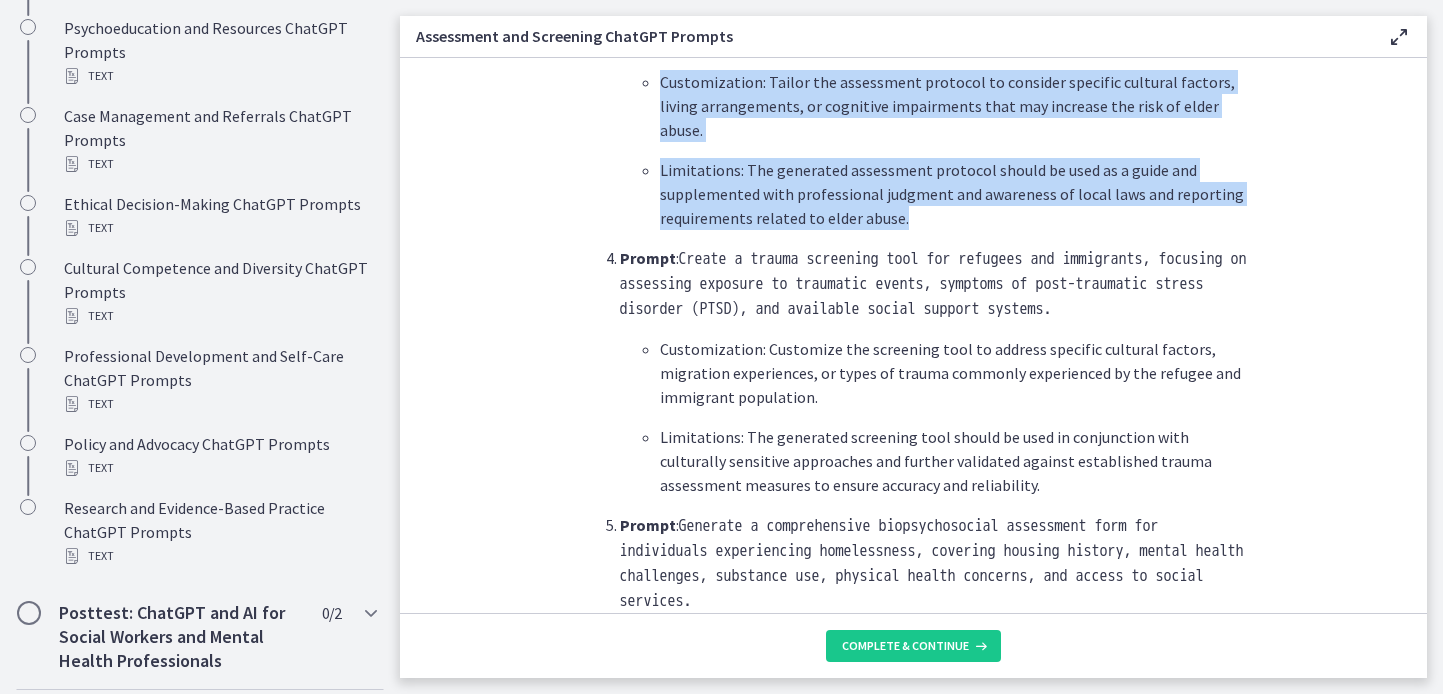 copy on "Develop an assessment protocol for evaluating the risk of elder abuse in a home care setting, including caregiver stress factors, signs of neglect, financial exploitation, and client vulnerability.
Customization: Tailor the assessment protocol to consider specific cultural factors, living arrangements, or cognitive impairments that may increase the risk of elder abuse.
Limitations: The generated assessment protocol should be used as a guide and supplemented with professional judgment and awareness of local laws and reporting requirements related to elder abuse." 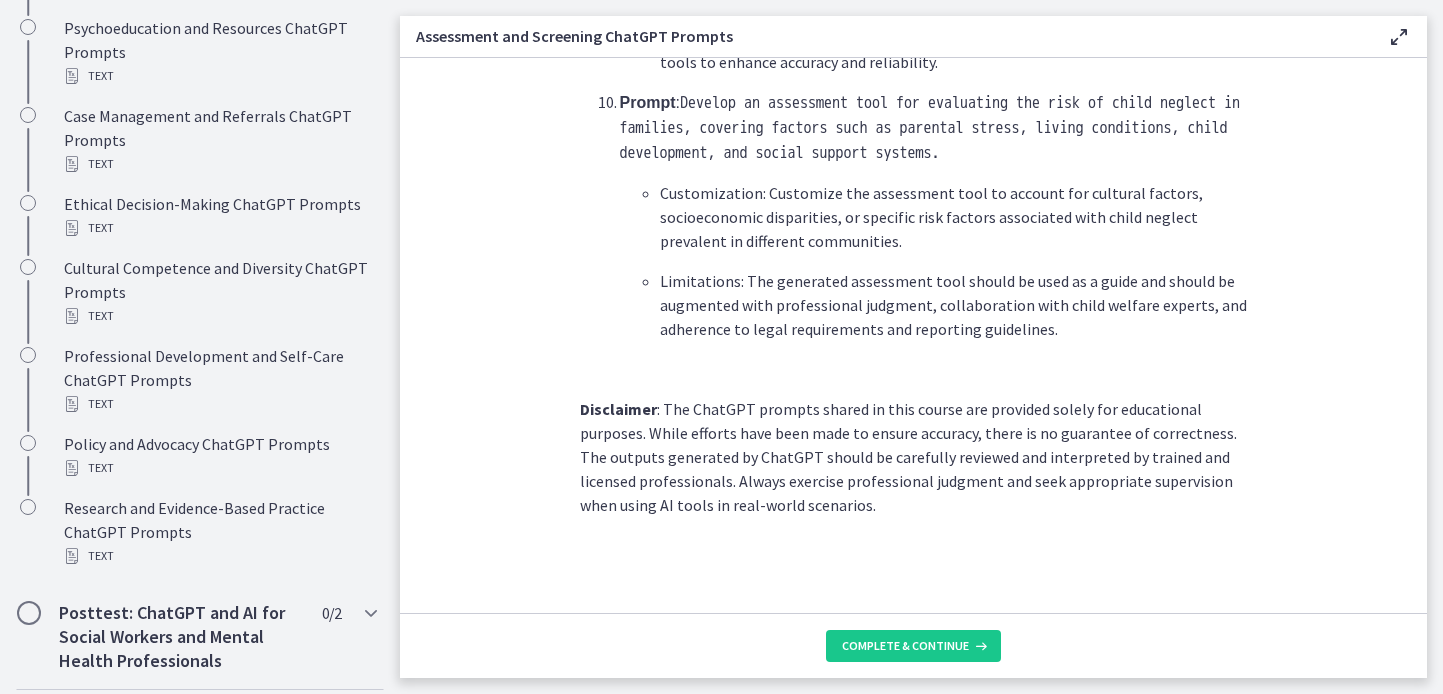 scroll, scrollTop: 3979, scrollLeft: 0, axis: vertical 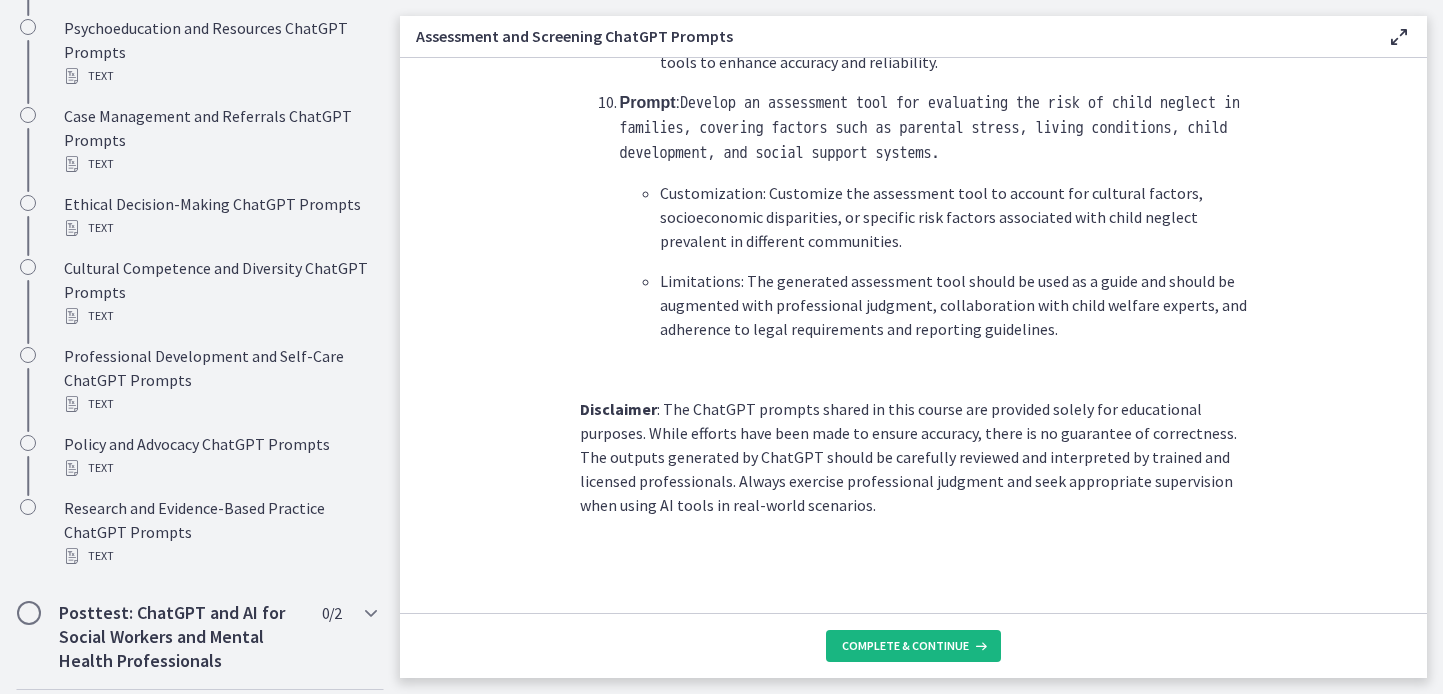 click on "Complete & continue" at bounding box center [905, 646] 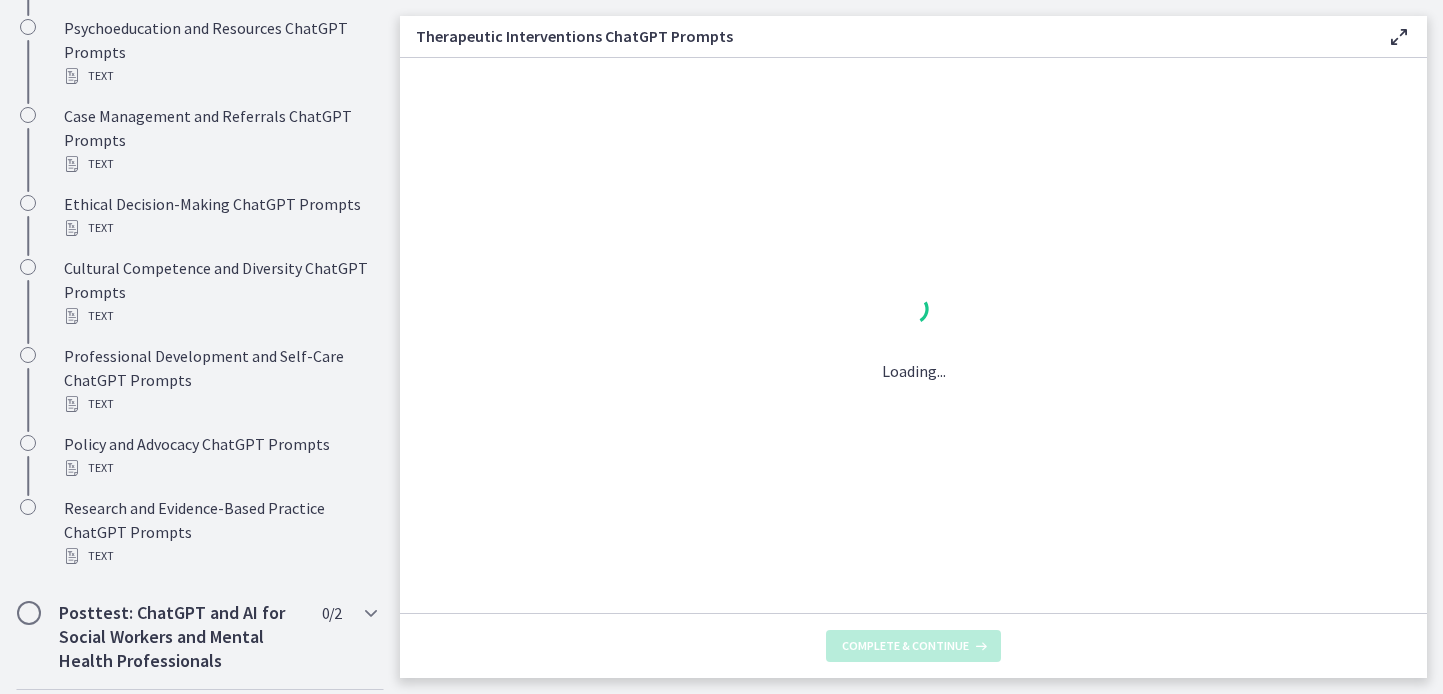 scroll, scrollTop: 0, scrollLeft: 0, axis: both 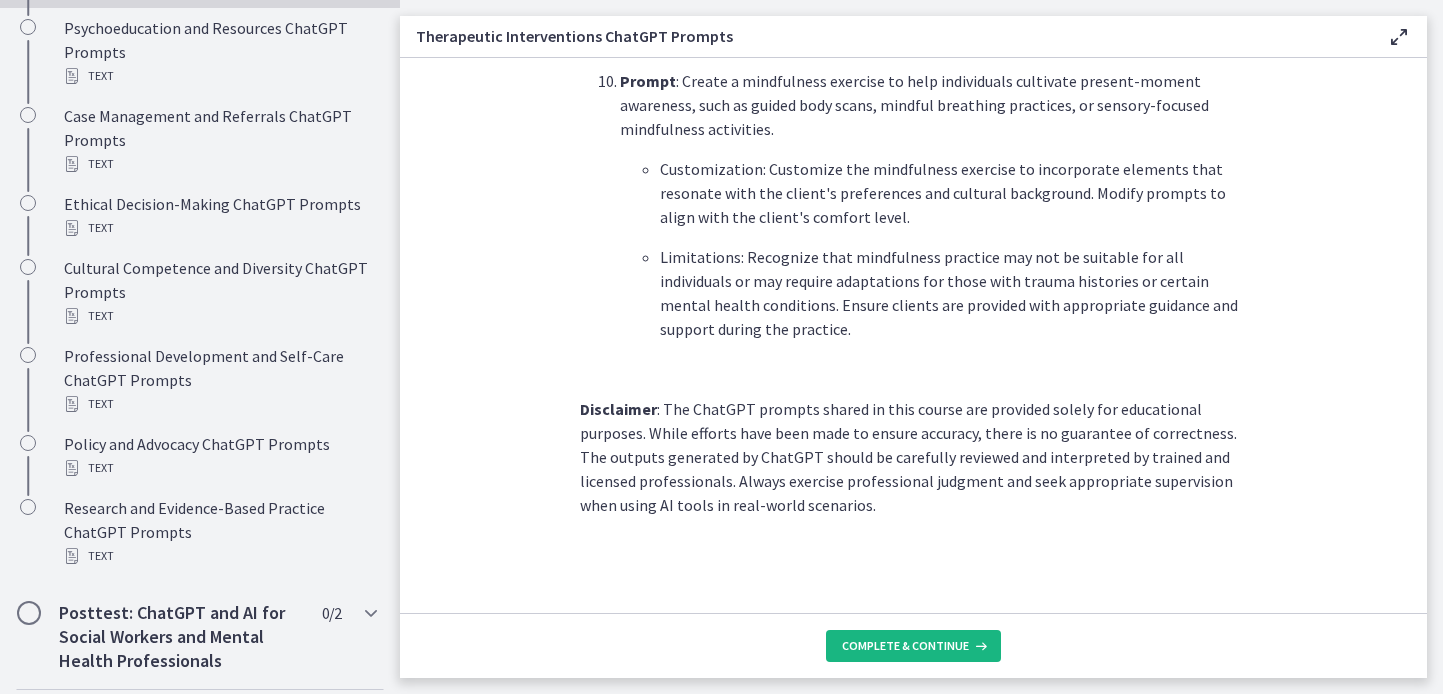 click on "Complete & continue" at bounding box center [905, 646] 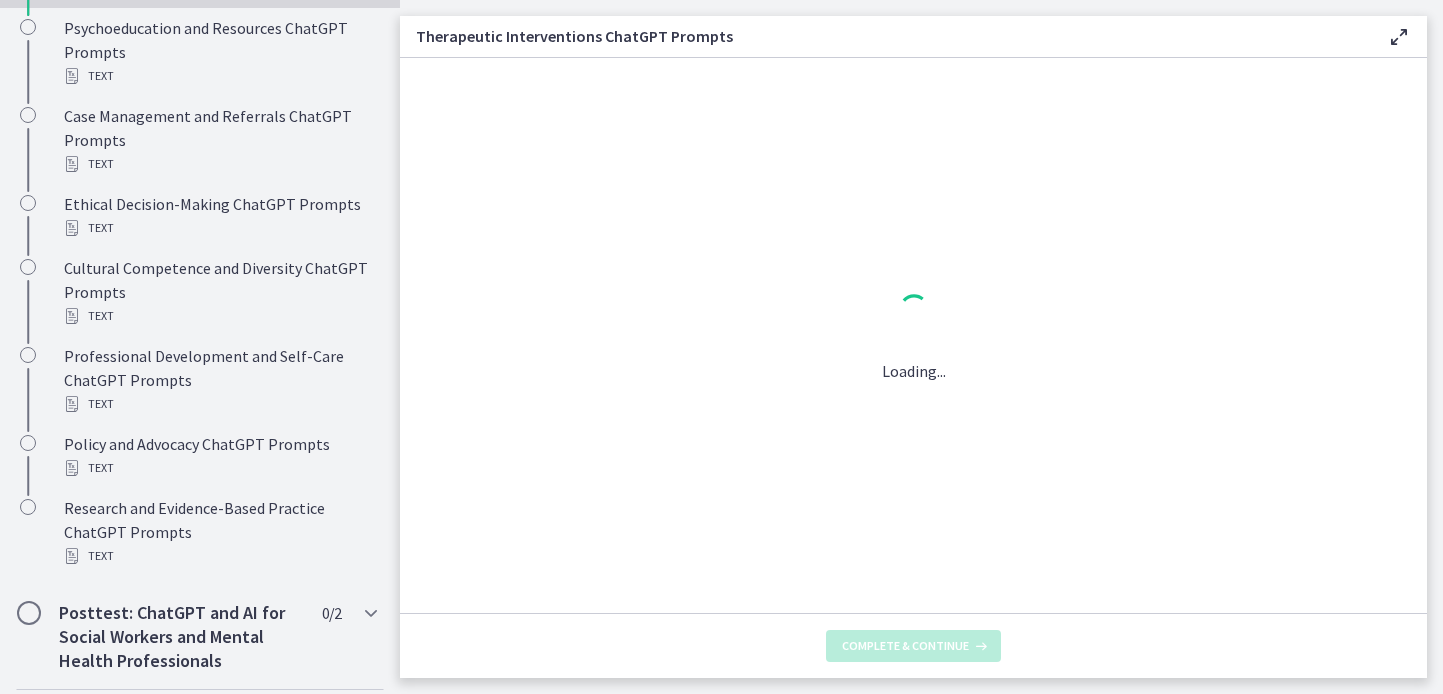 scroll, scrollTop: 0, scrollLeft: 0, axis: both 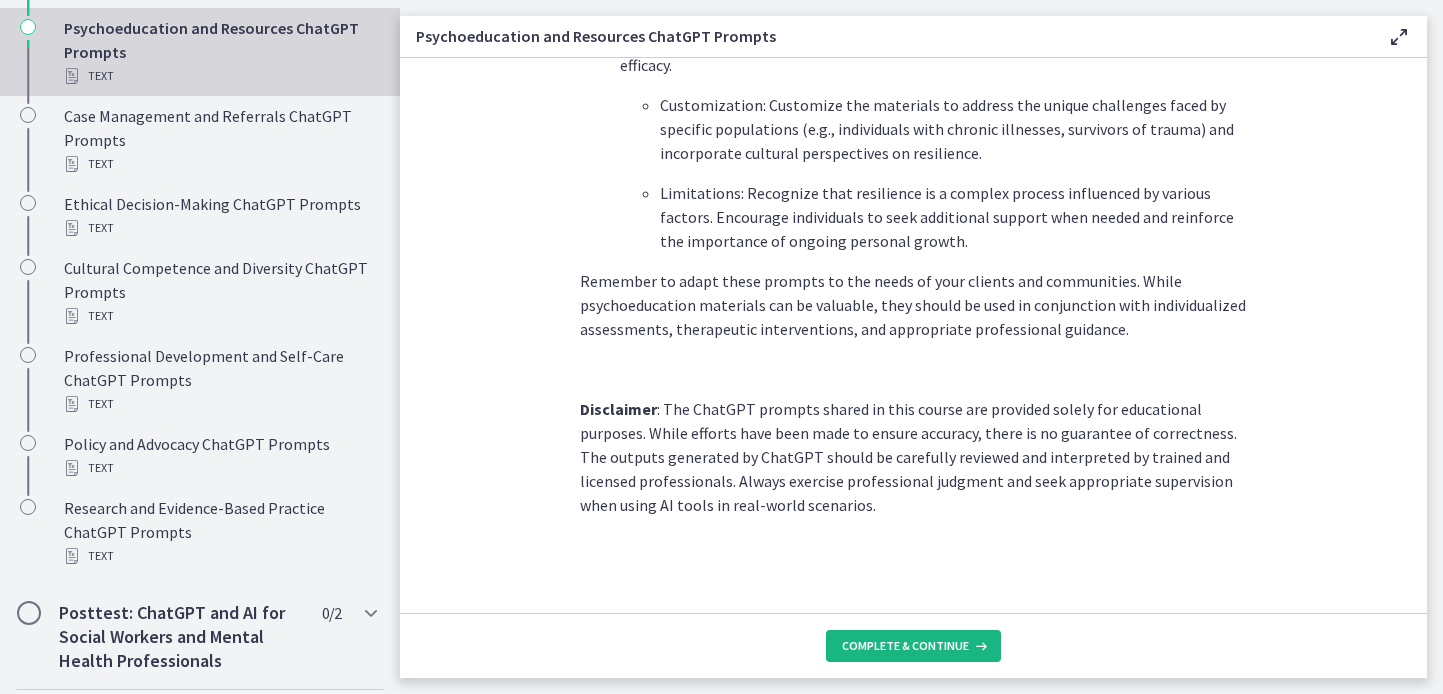 click on "Complete & continue" at bounding box center (905, 646) 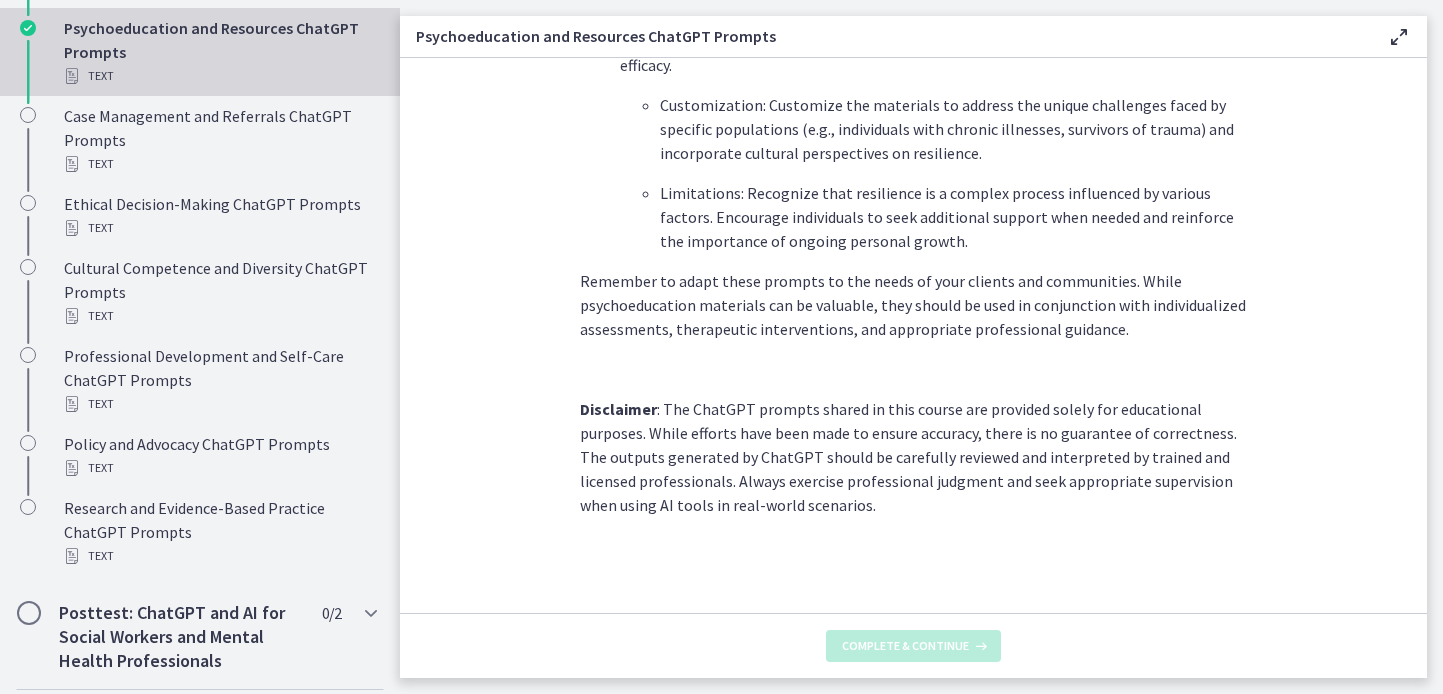 scroll, scrollTop: 0, scrollLeft: 0, axis: both 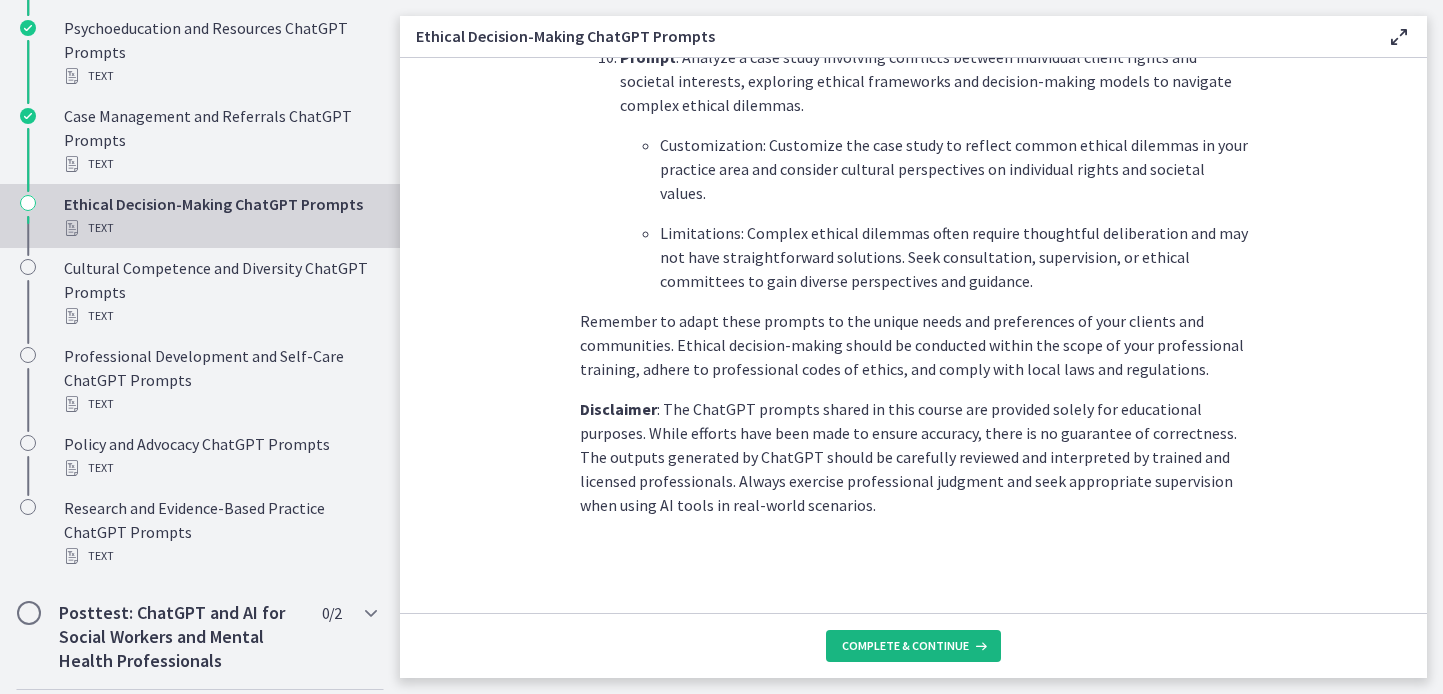 click on "Complete & continue" at bounding box center [913, 646] 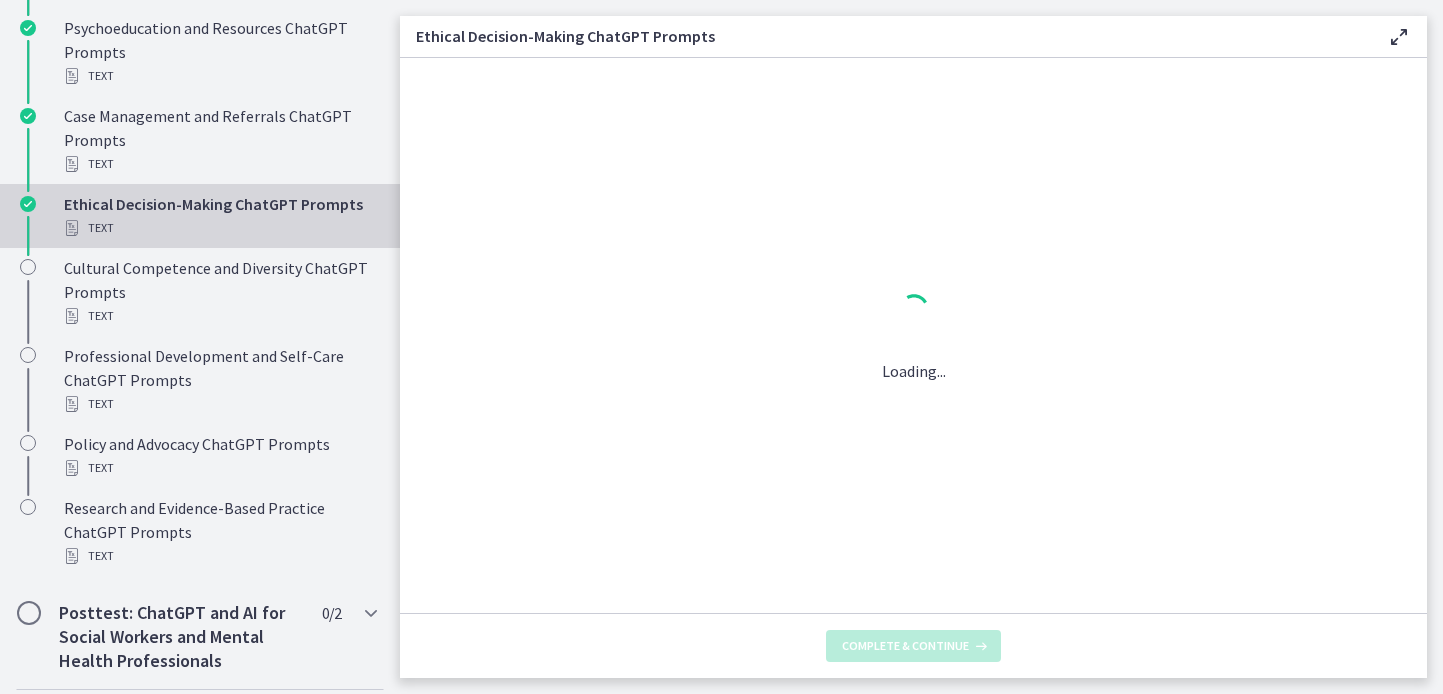 scroll, scrollTop: 0, scrollLeft: 0, axis: both 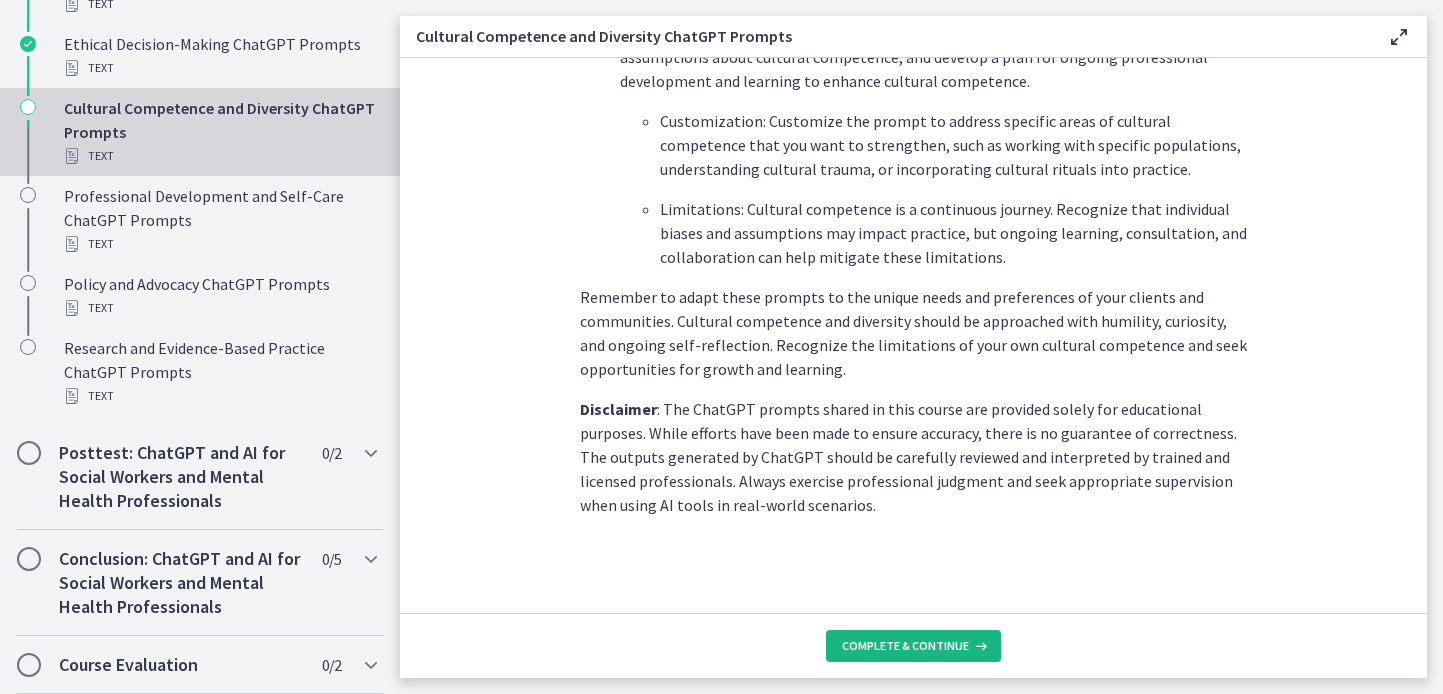 click on "Complete & continue" at bounding box center (905, 646) 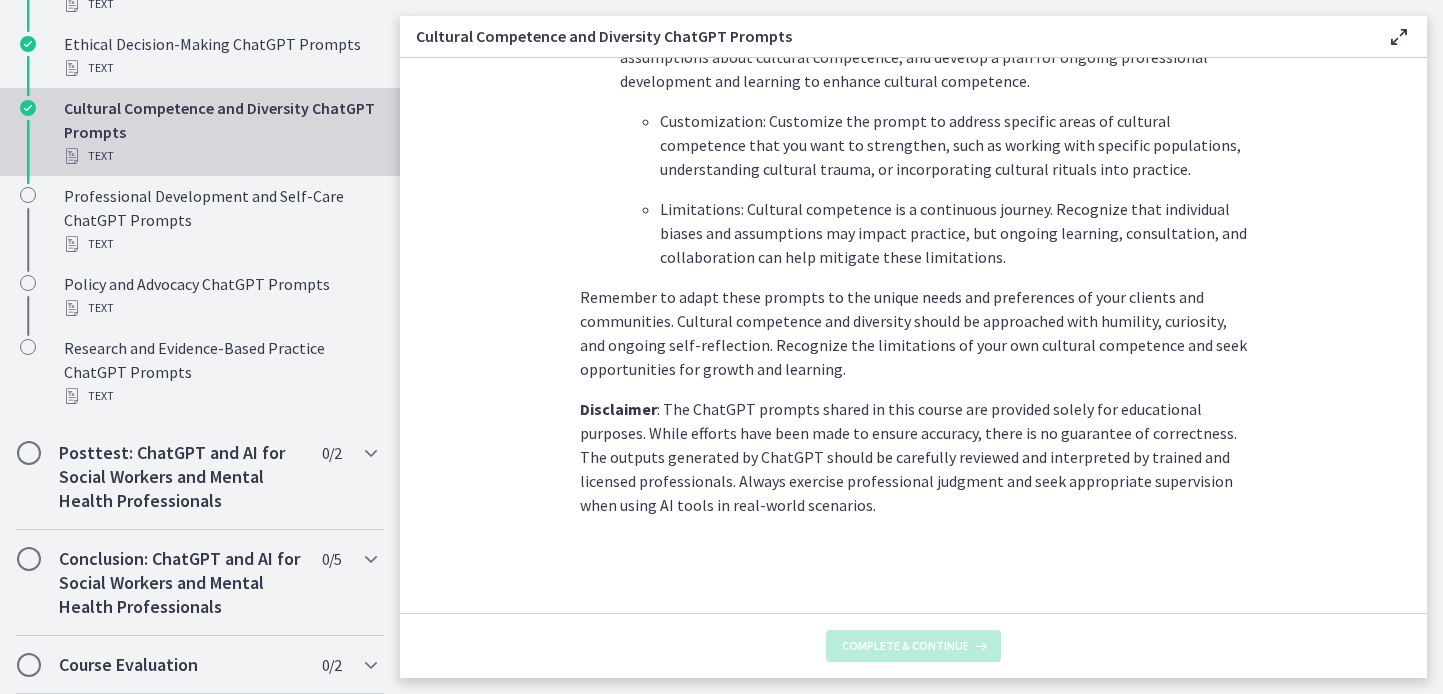 scroll, scrollTop: 0, scrollLeft: 0, axis: both 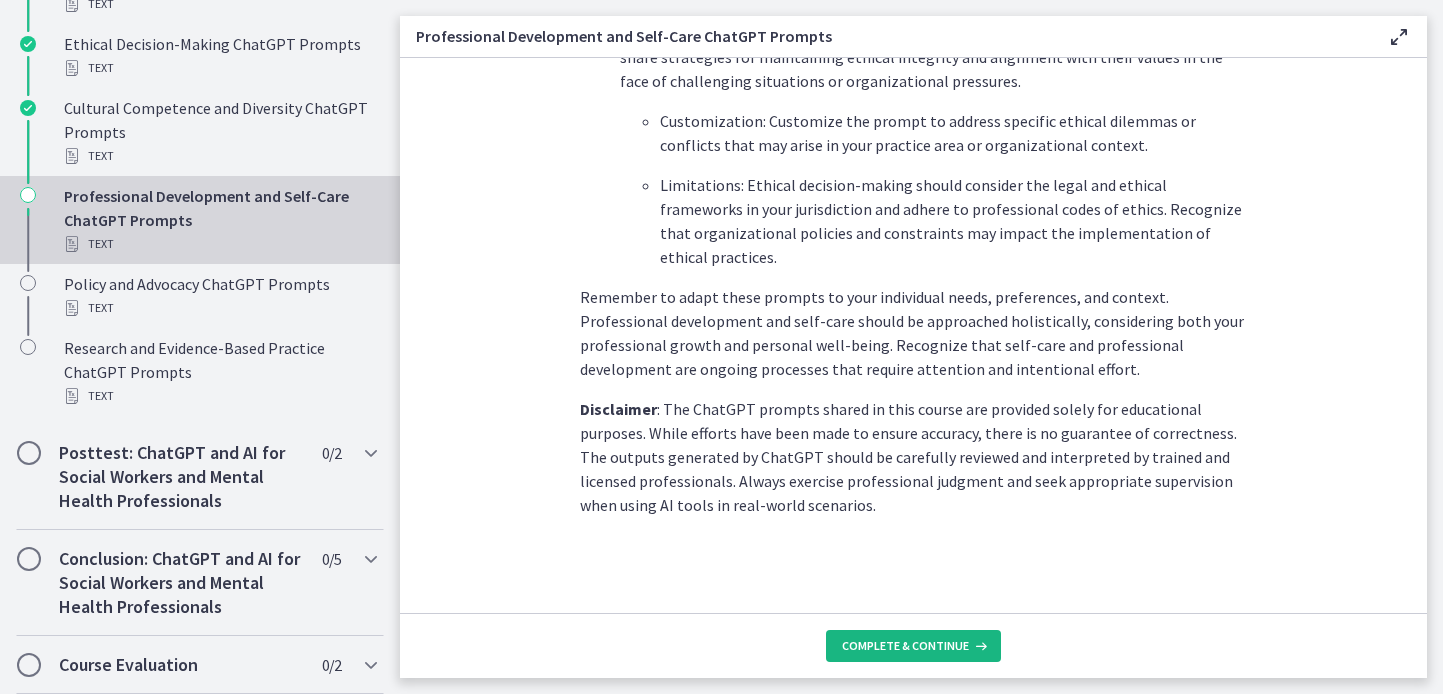 click on "Complete & continue" at bounding box center [913, 646] 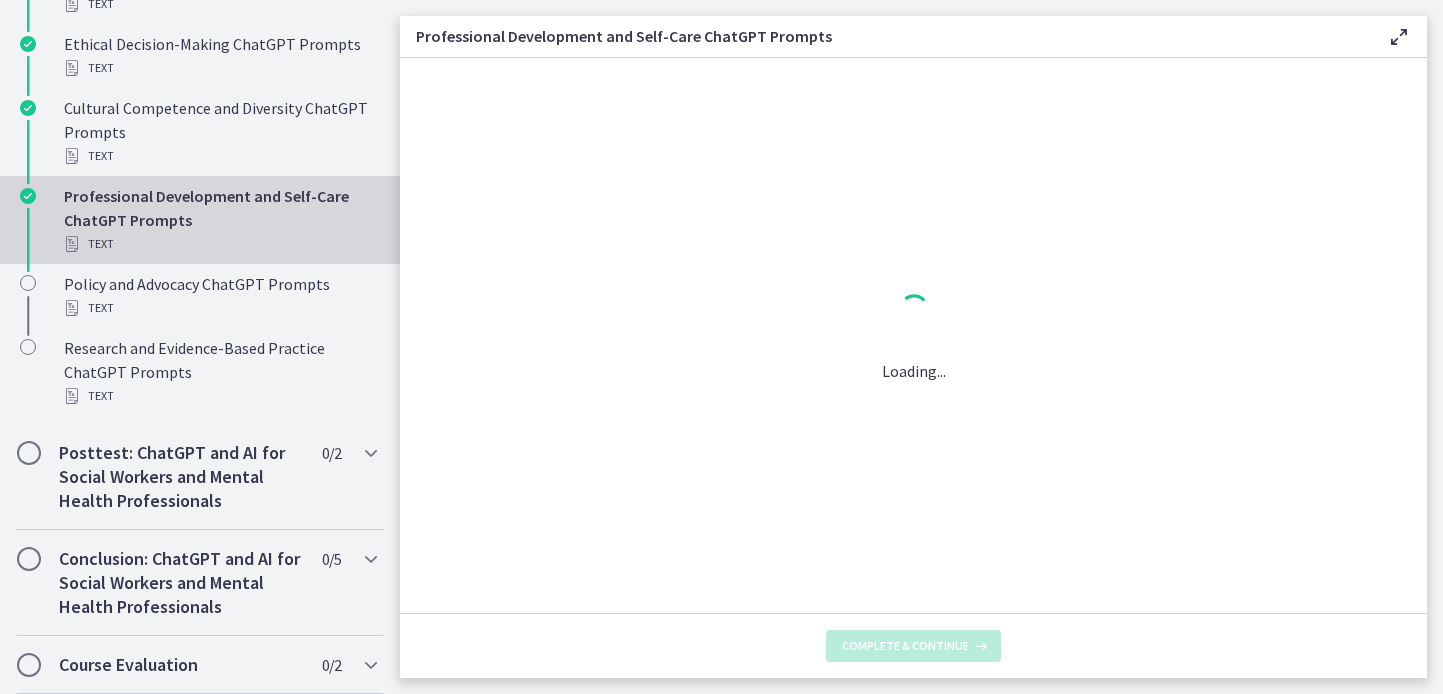 scroll, scrollTop: 0, scrollLeft: 0, axis: both 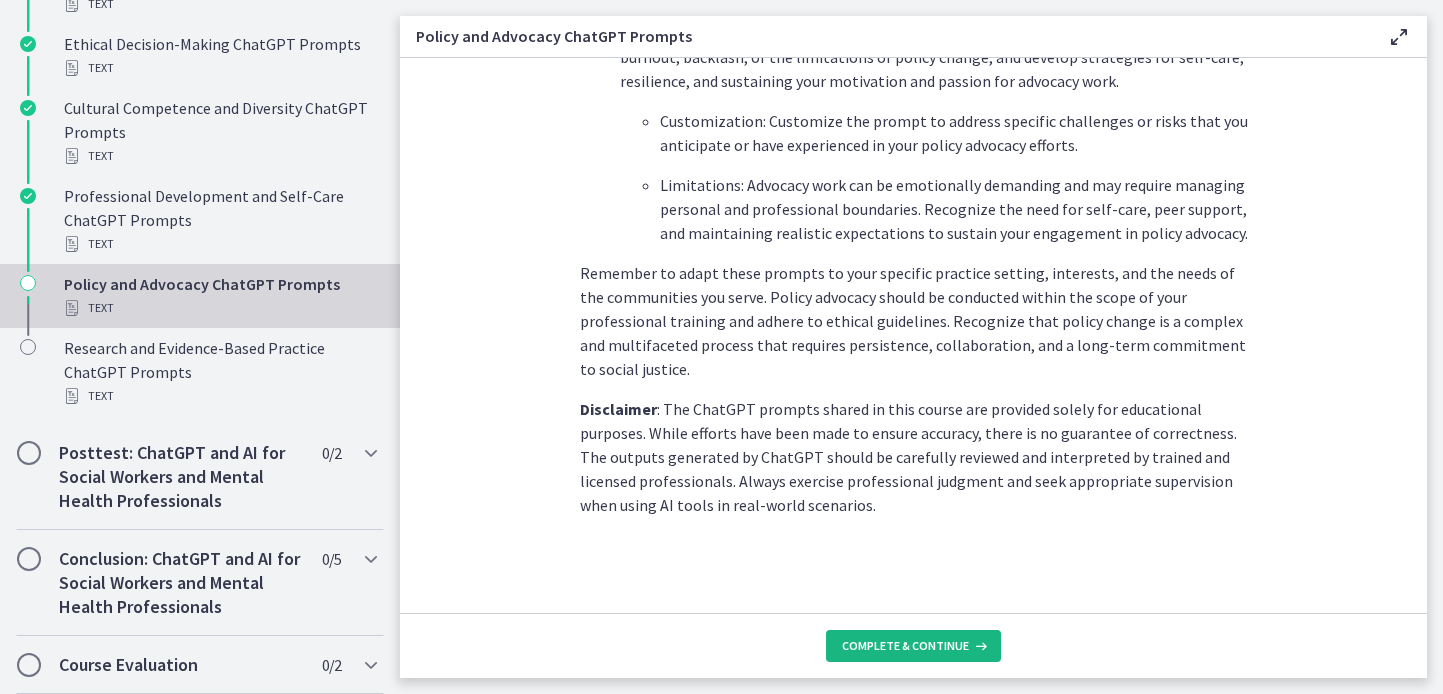 click on "Complete & continue" at bounding box center [905, 646] 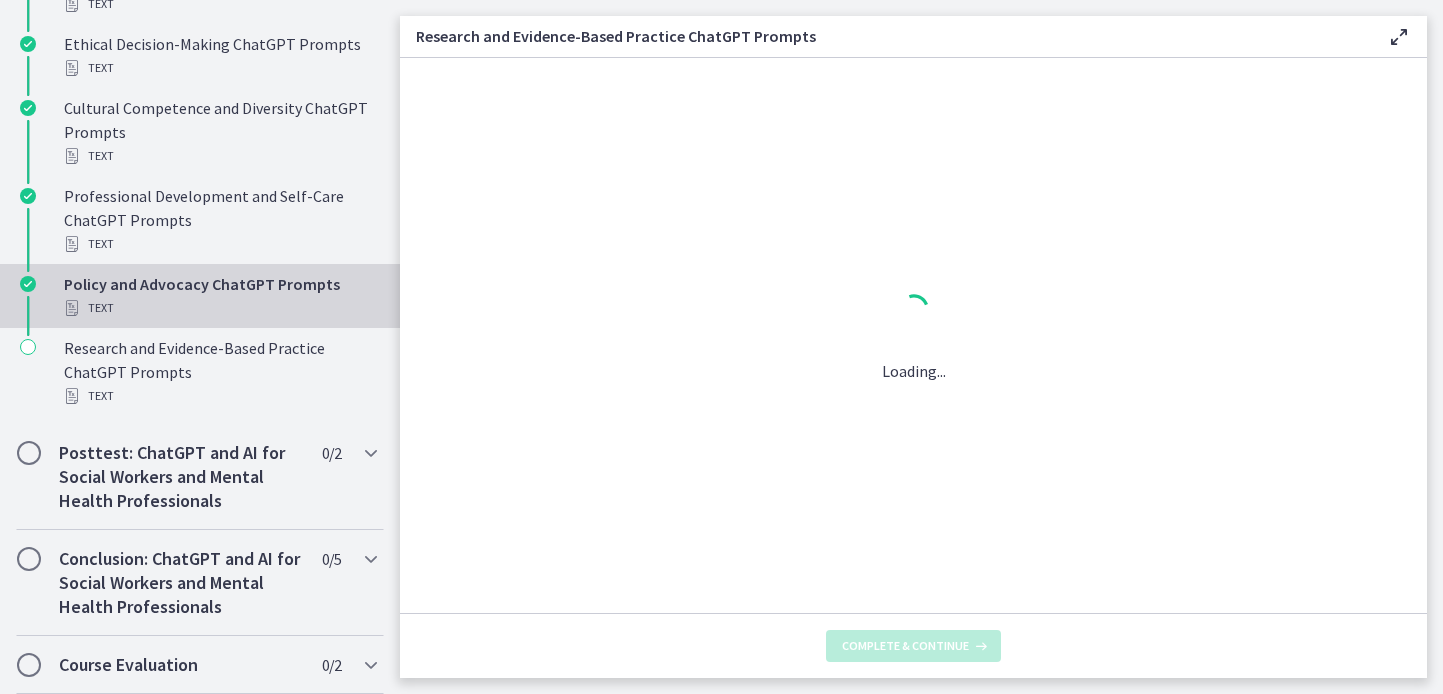 scroll, scrollTop: 0, scrollLeft: 0, axis: both 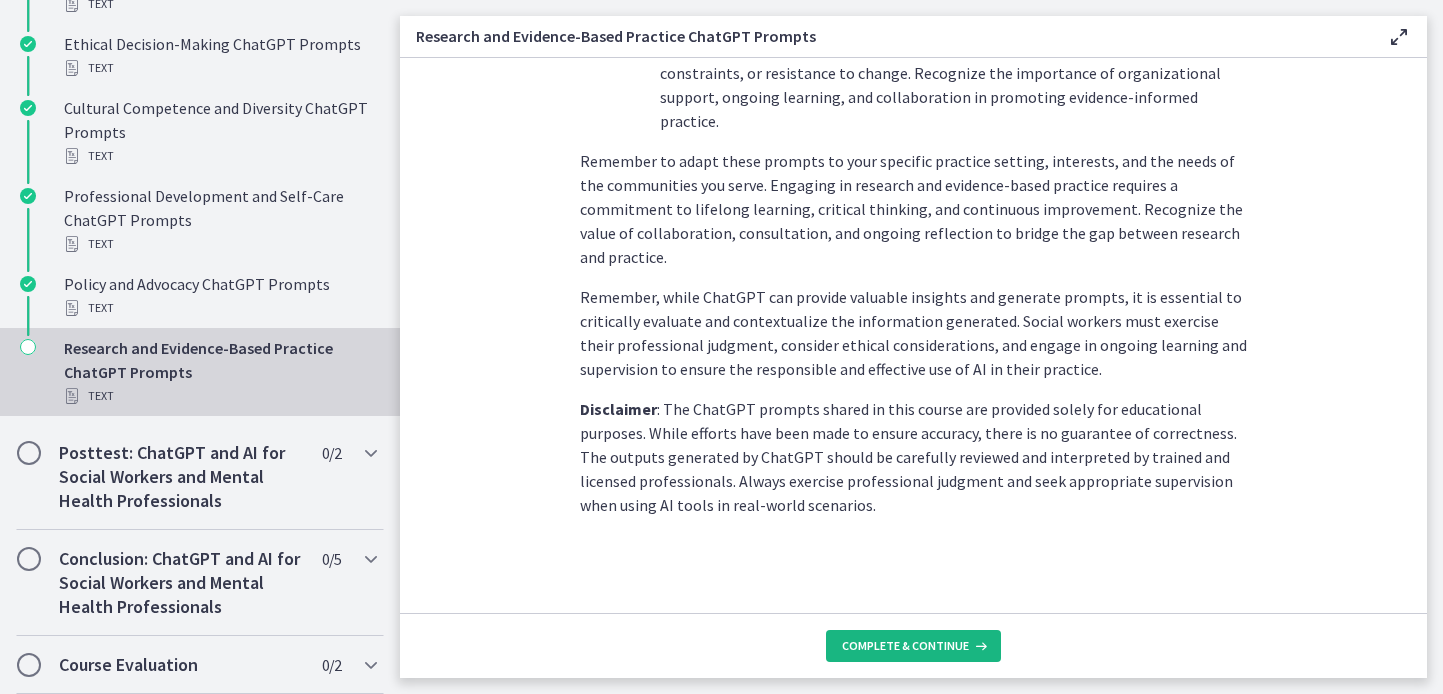 click on "Complete & continue" at bounding box center (905, 646) 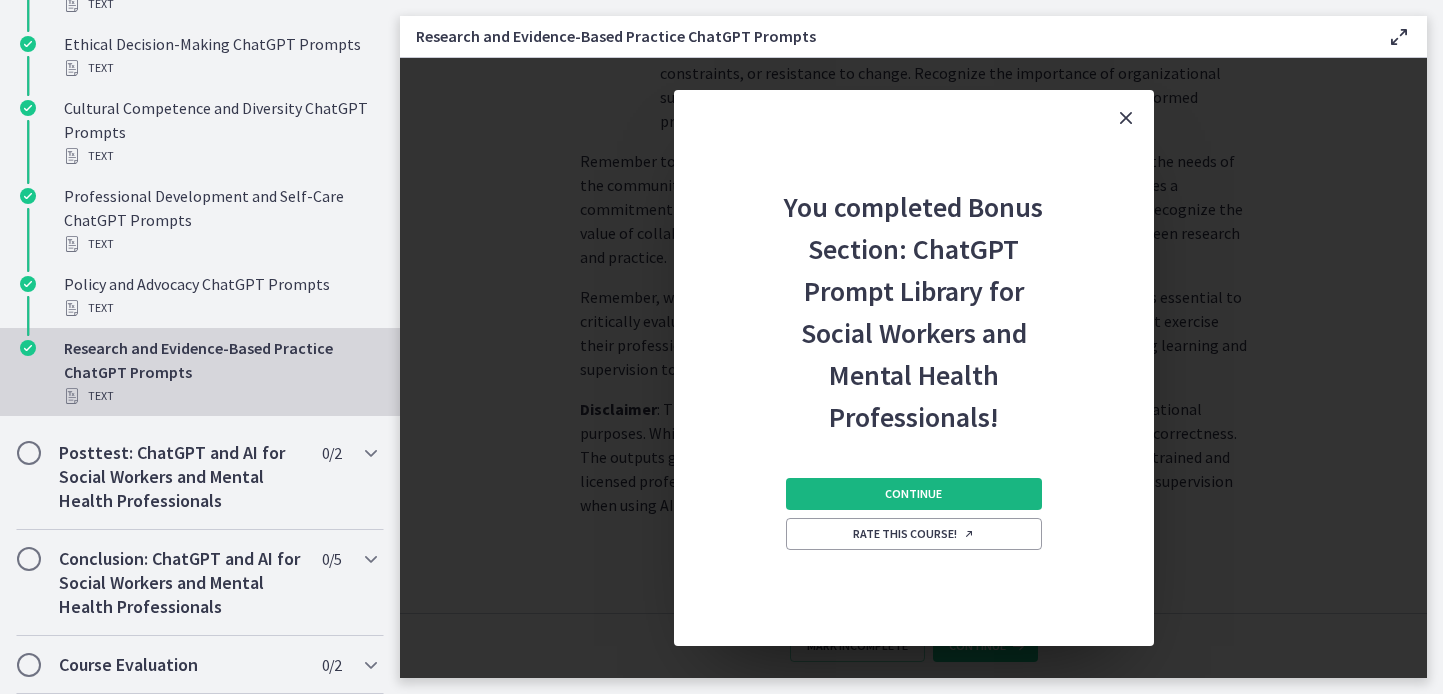 click on "Continue" at bounding box center (913, 494) 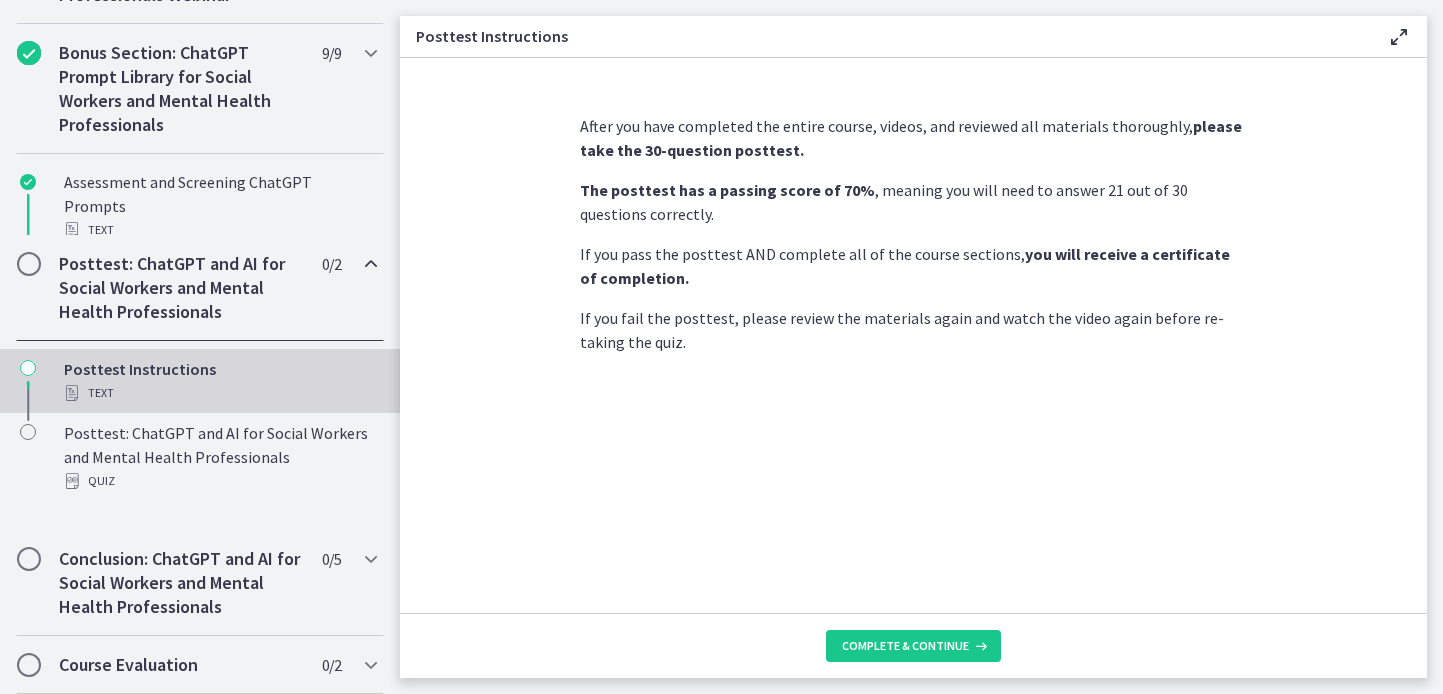 scroll, scrollTop: 1400, scrollLeft: 0, axis: vertical 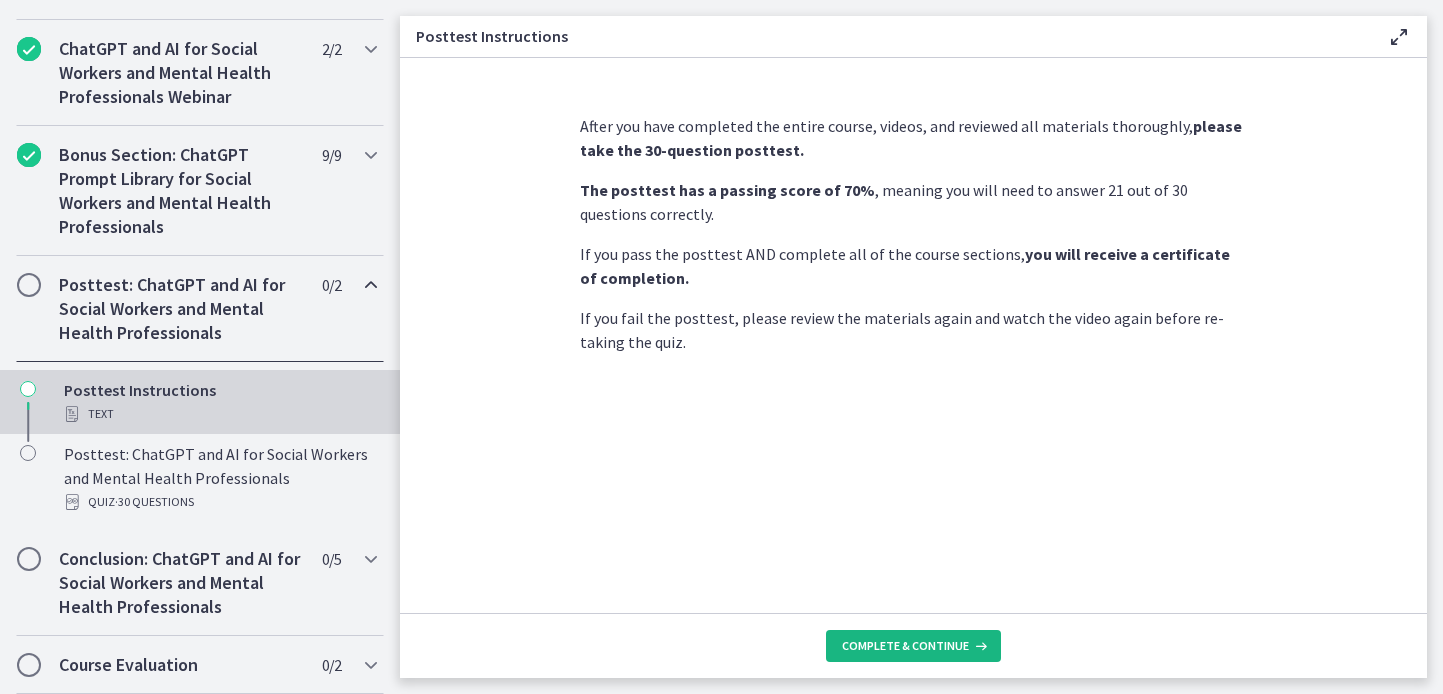 click on "Complete & continue" at bounding box center [905, 646] 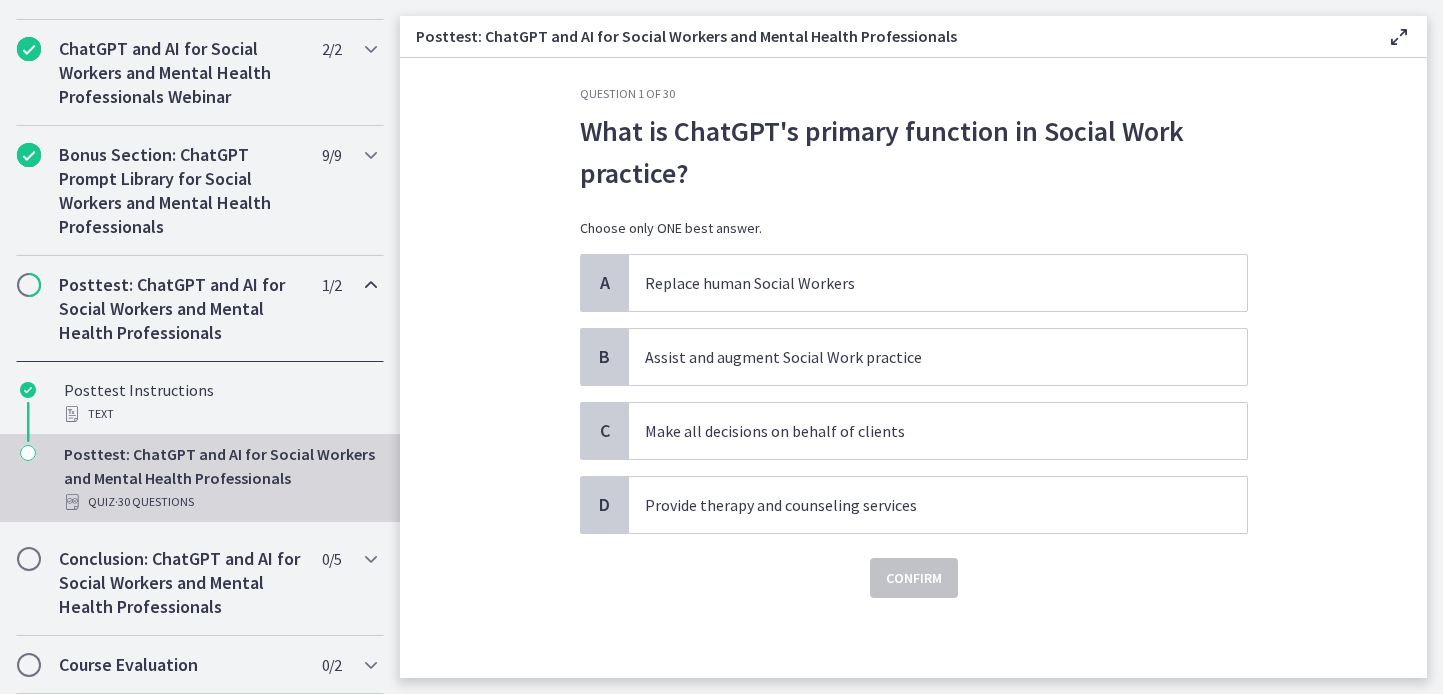 scroll, scrollTop: 68, scrollLeft: 0, axis: vertical 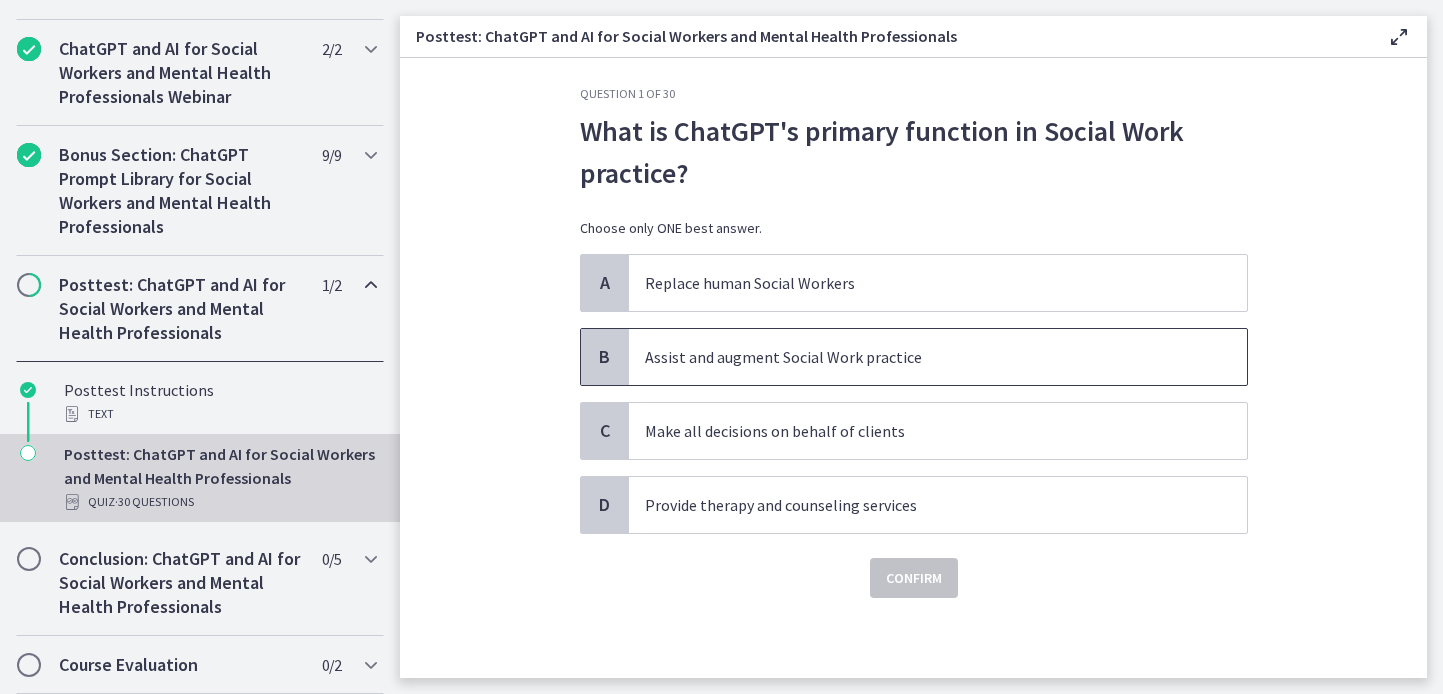 click on "Assist and augment Social Work practice" at bounding box center (918, 357) 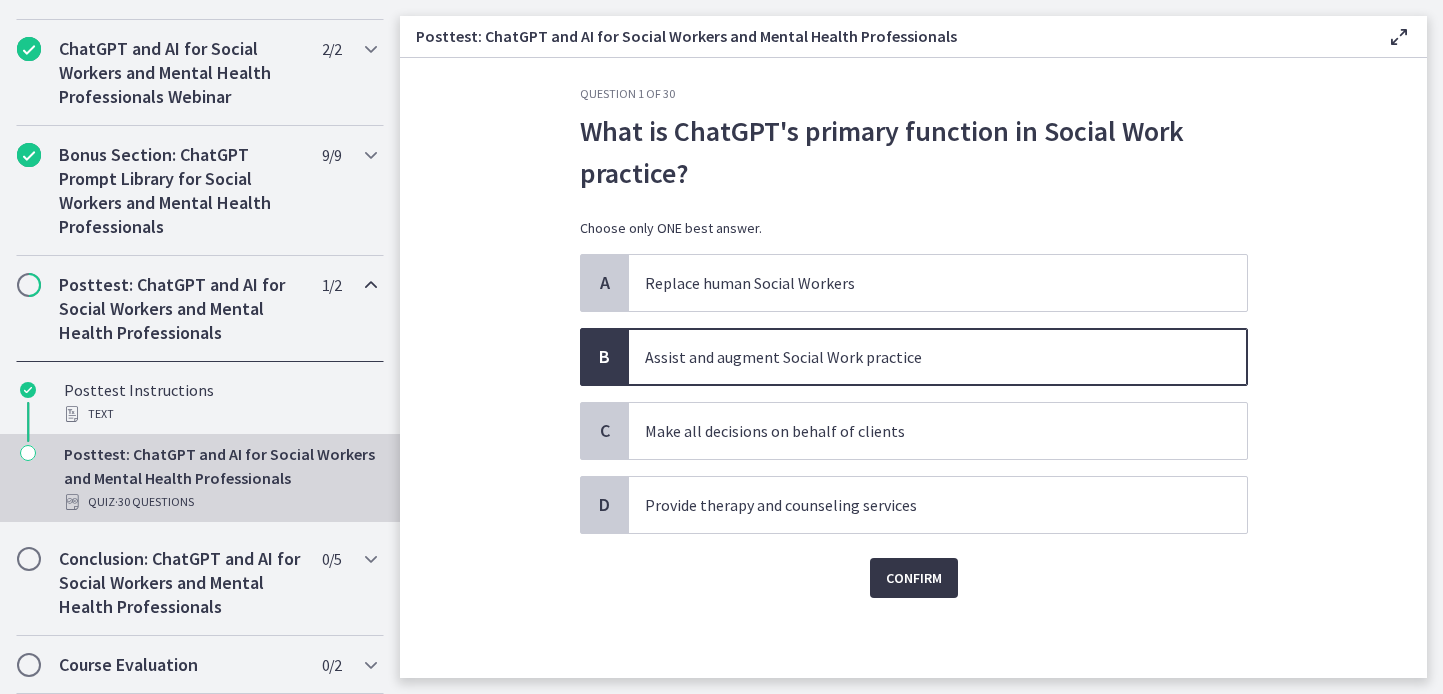 click on "Confirm" at bounding box center (914, 578) 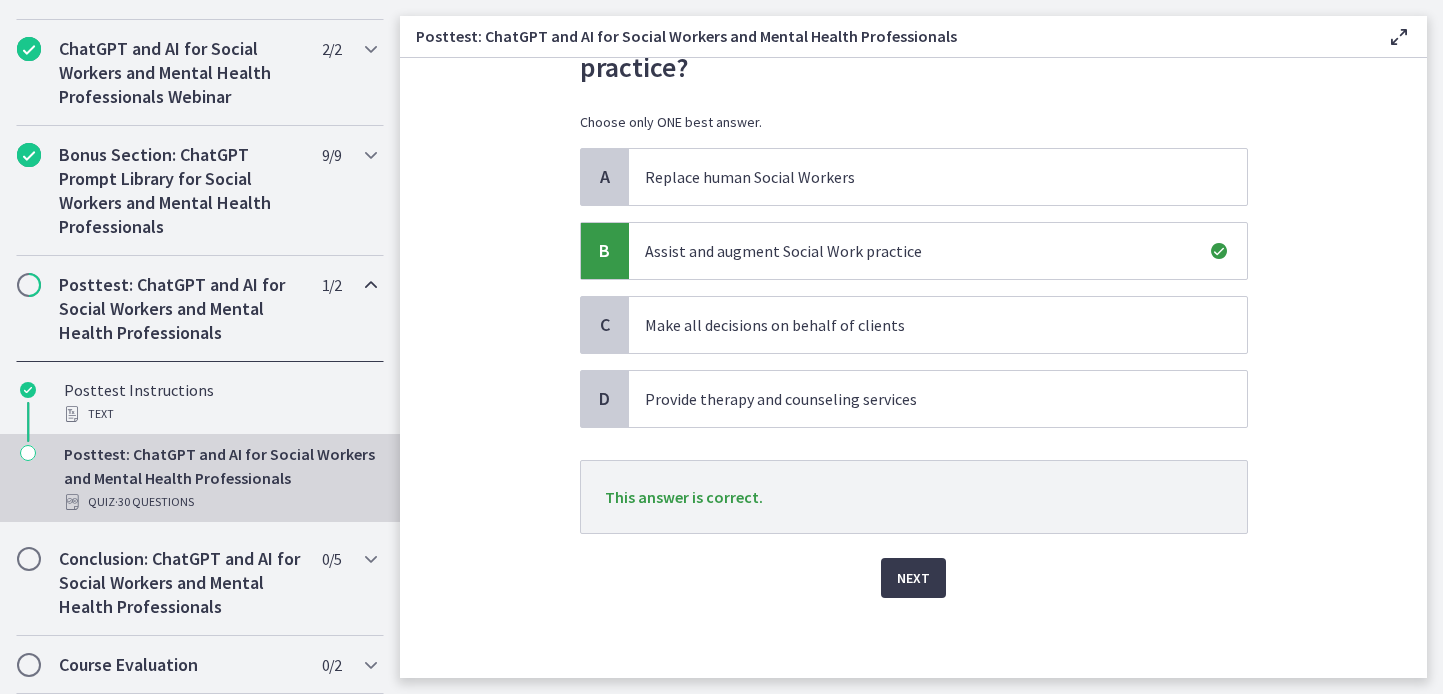 scroll, scrollTop: 255, scrollLeft: 0, axis: vertical 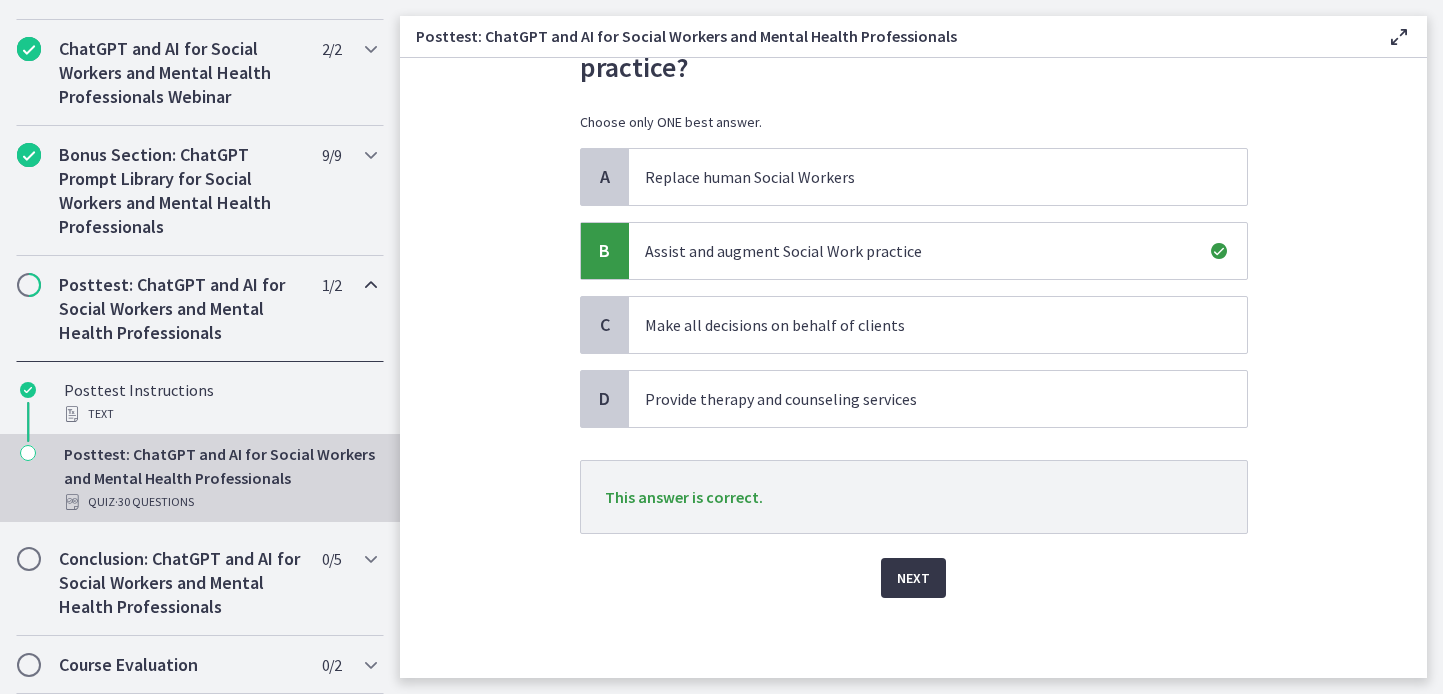 click on "Next" at bounding box center (913, 578) 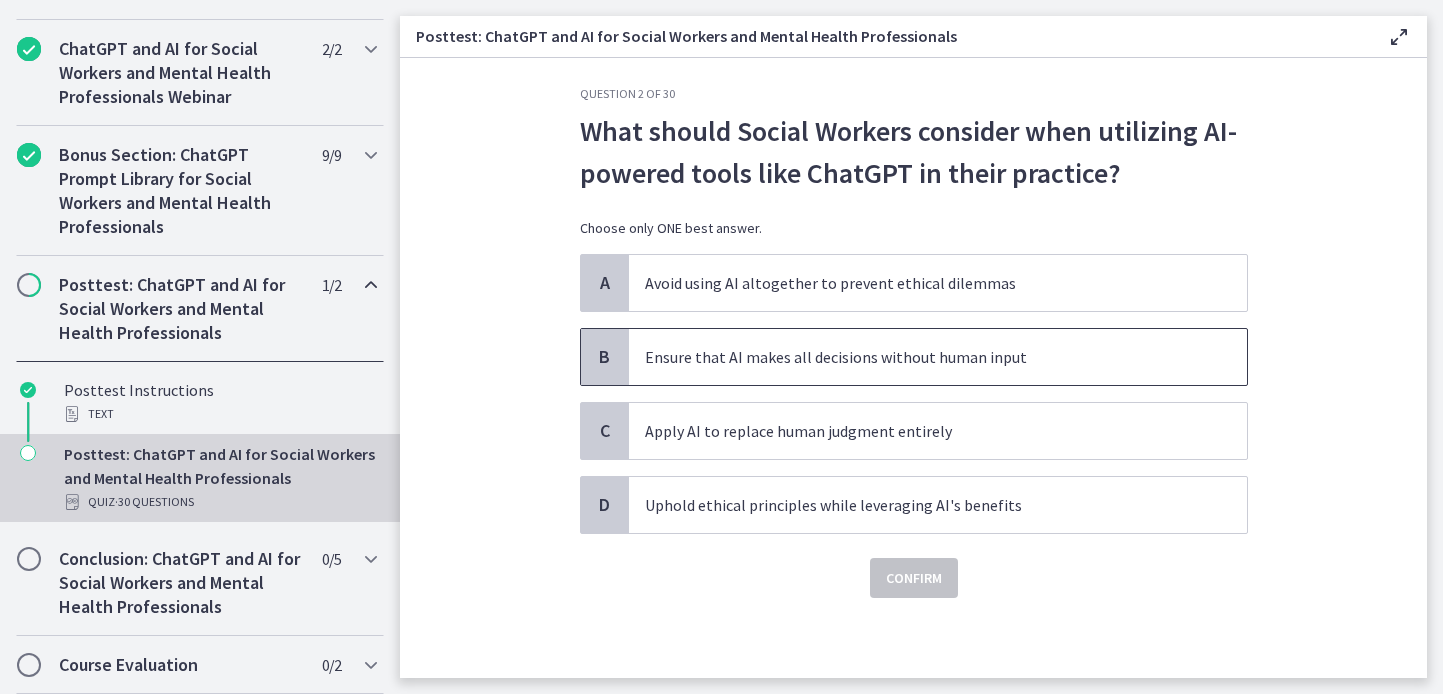 scroll, scrollTop: 78, scrollLeft: 0, axis: vertical 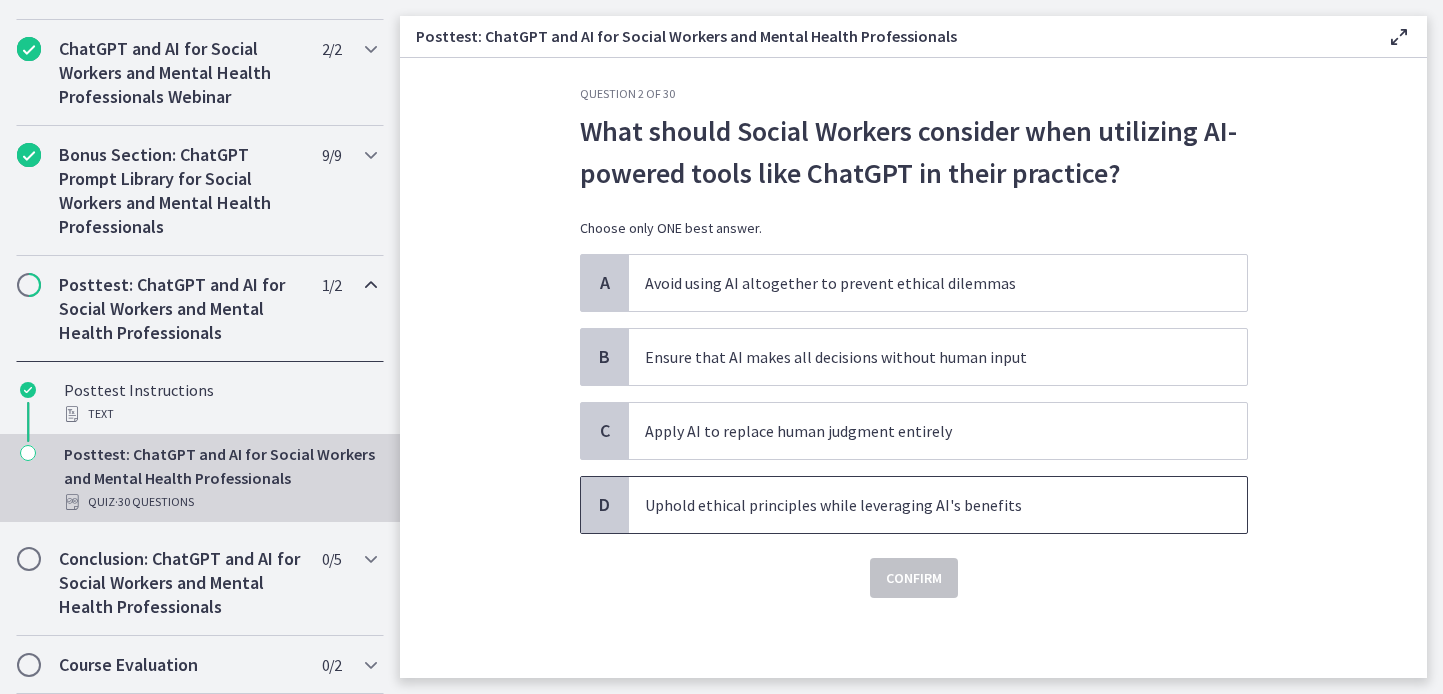 click on "Uphold ethical principles while leveraging AI's benefits" at bounding box center (918, 505) 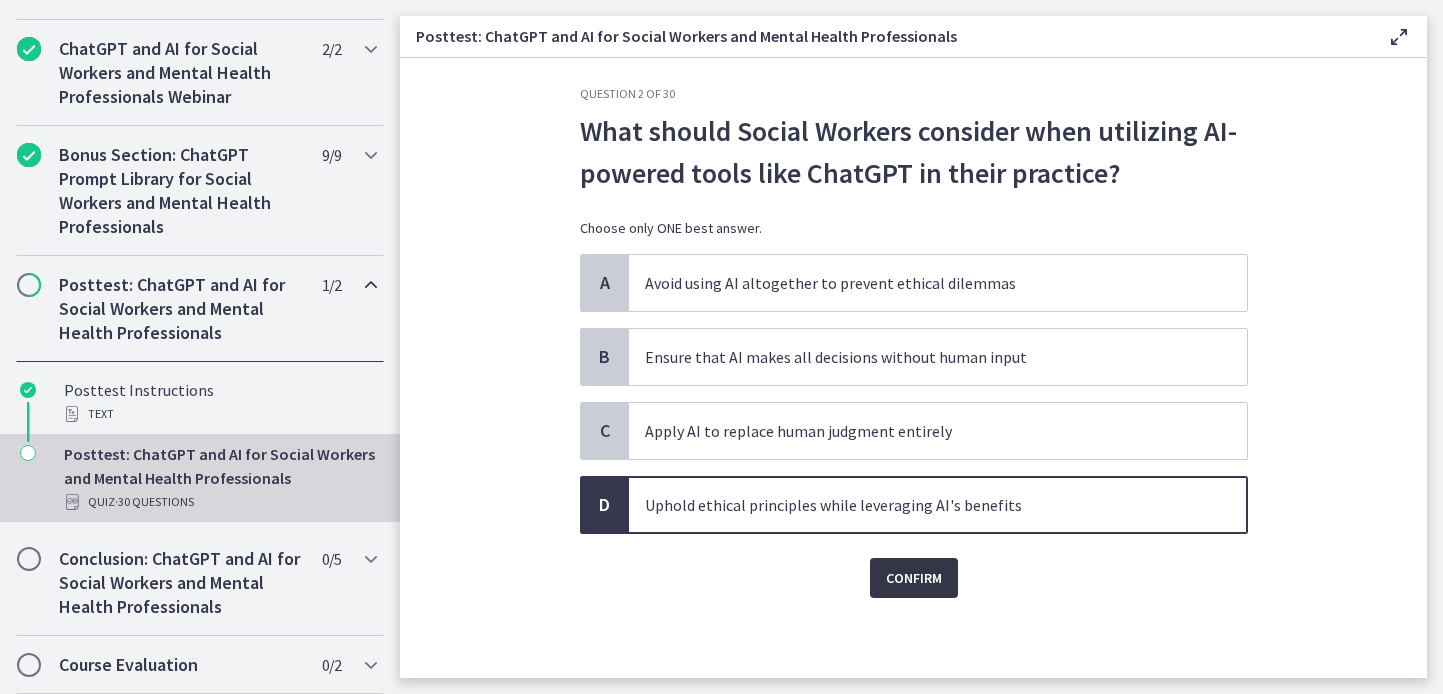 click on "Confirm" at bounding box center [914, 578] 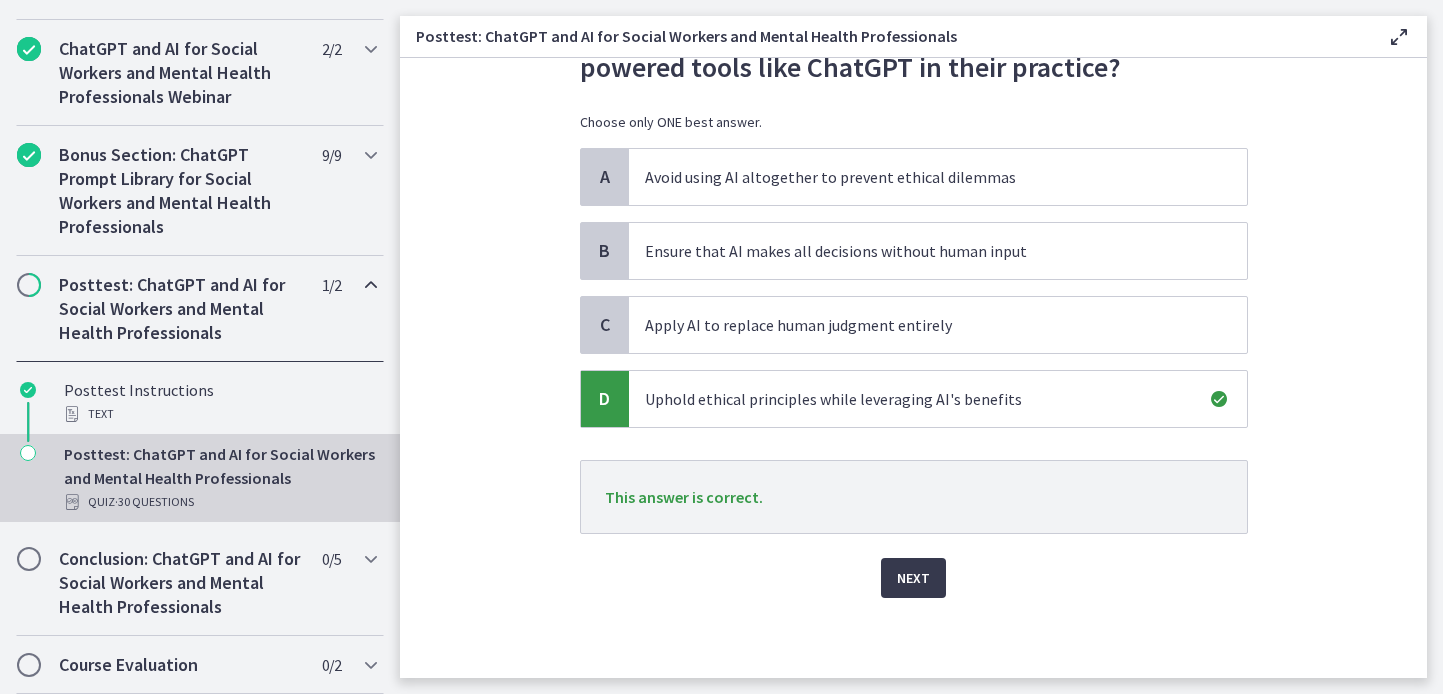 scroll, scrollTop: 255, scrollLeft: 0, axis: vertical 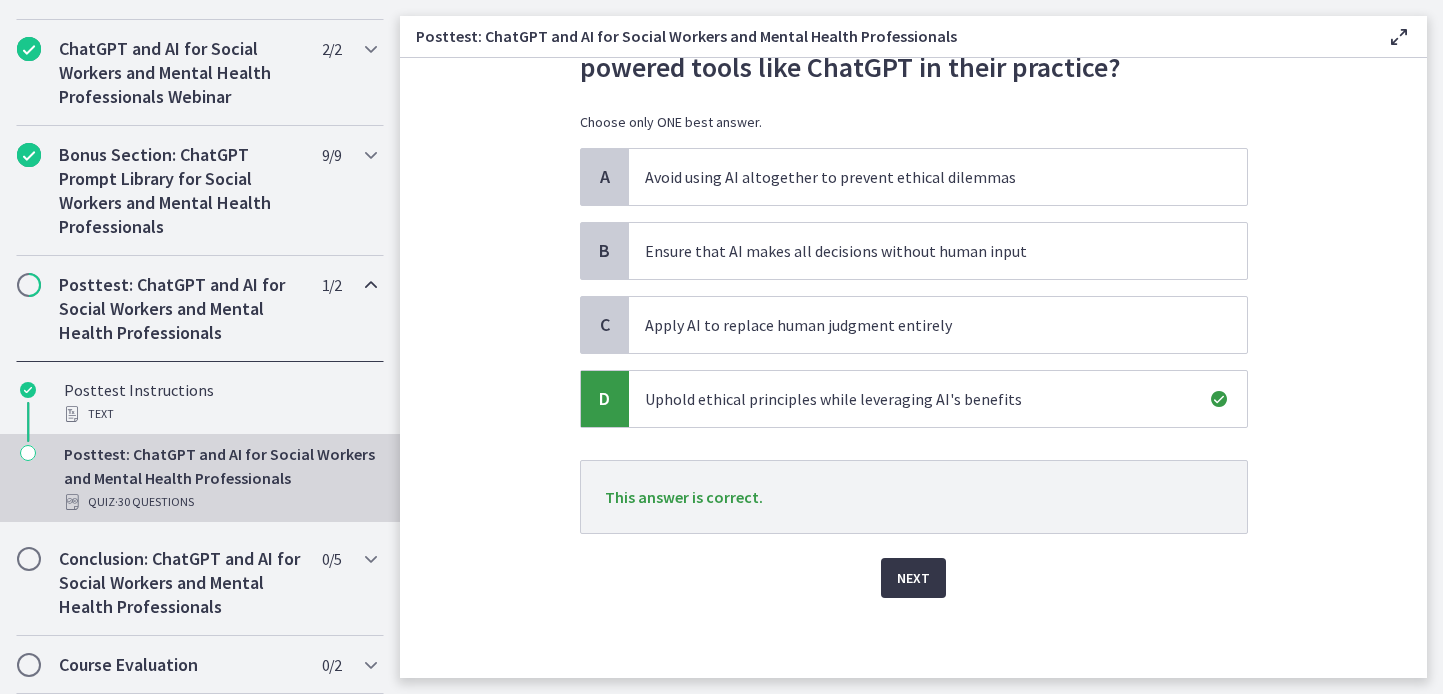 click on "Next" at bounding box center (913, 578) 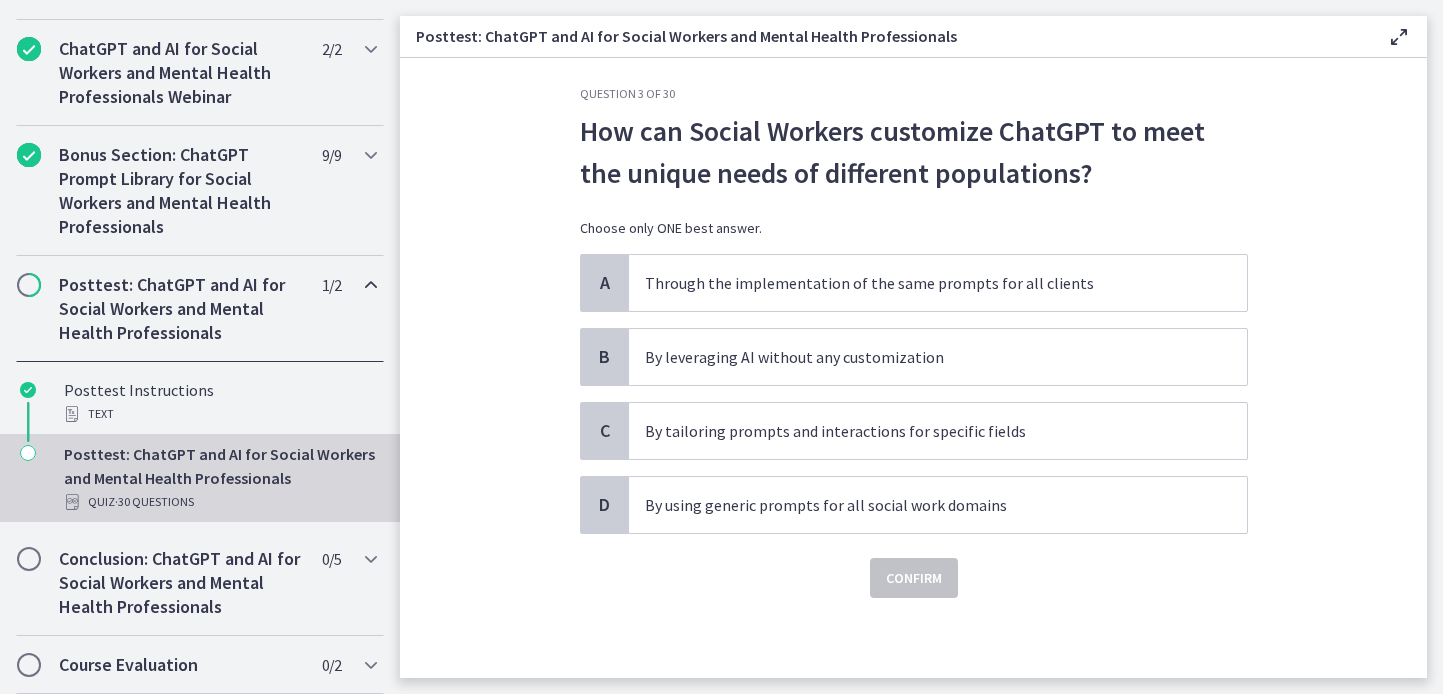scroll, scrollTop: 88, scrollLeft: 0, axis: vertical 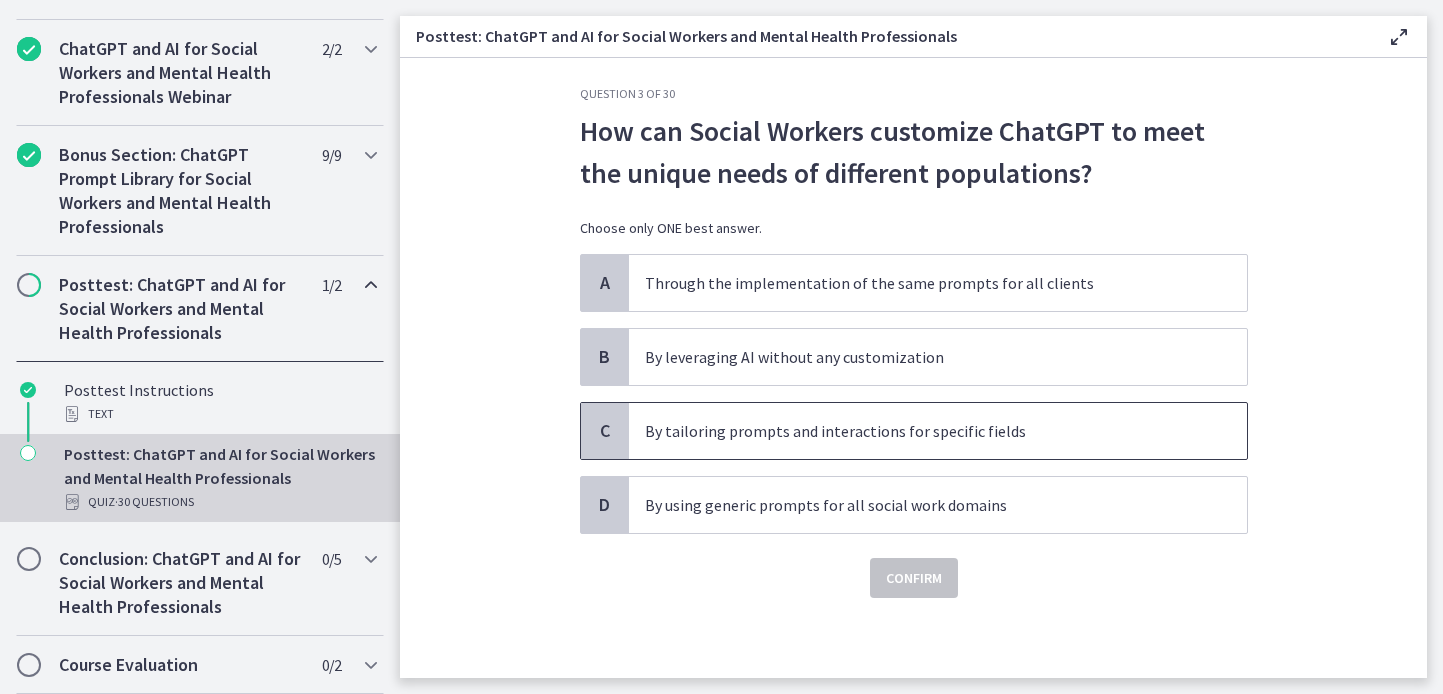 click on "By tailoring prompts and interactions for specific fields" at bounding box center (918, 431) 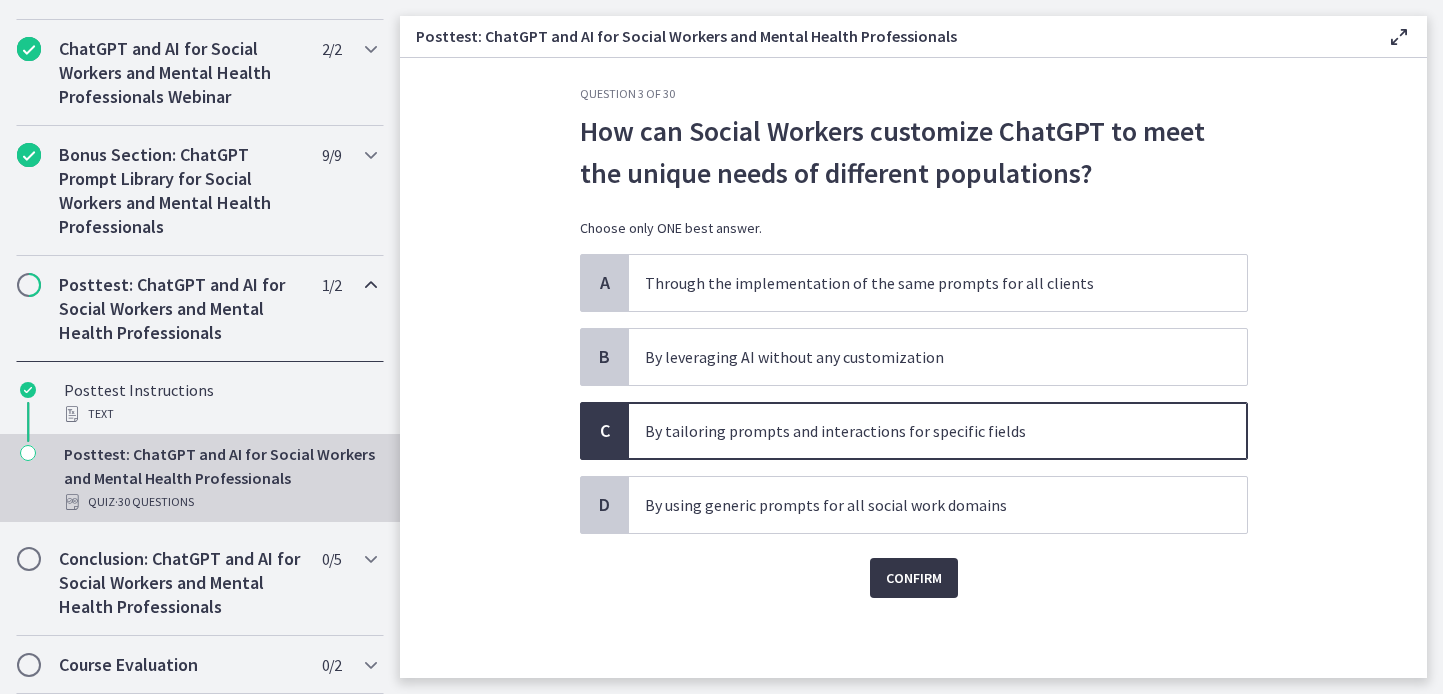 click on "Confirm" at bounding box center [914, 578] 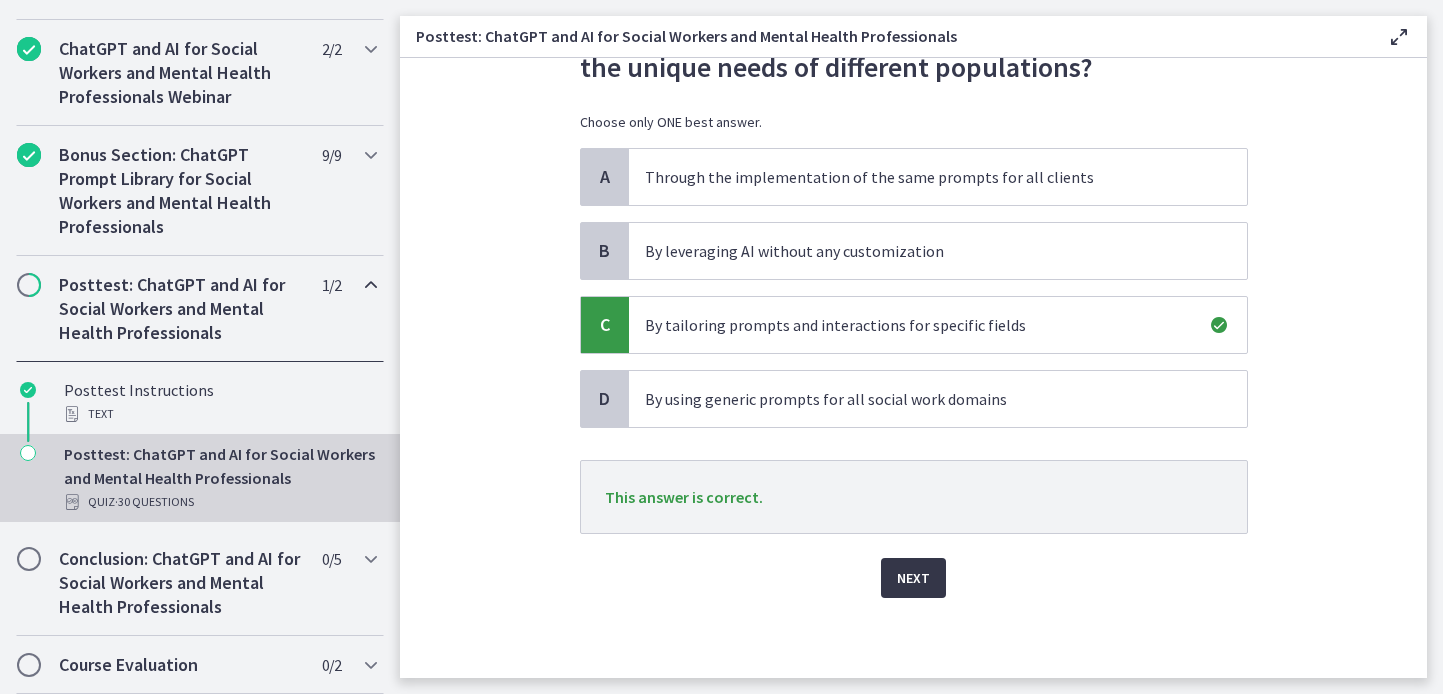 scroll, scrollTop: 255, scrollLeft: 0, axis: vertical 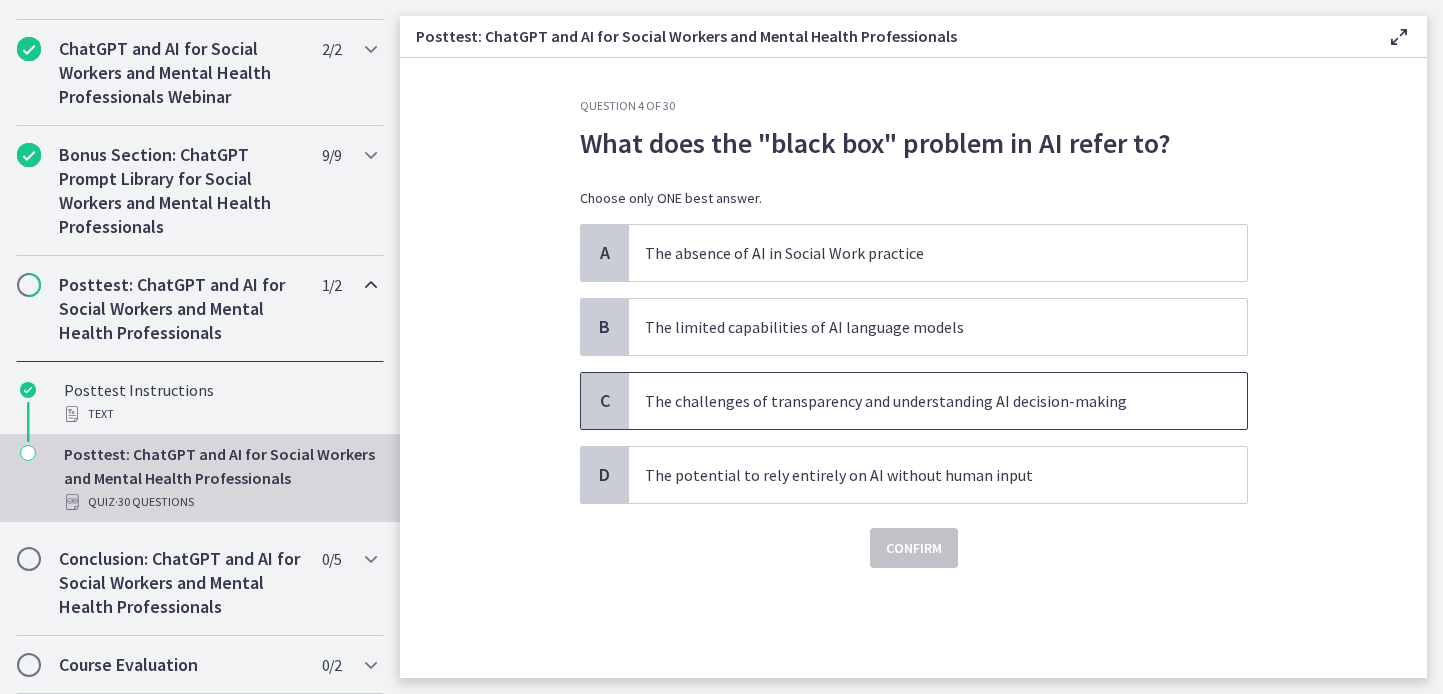 click on "The challenges of transparency and understanding AI decision-making" at bounding box center [938, 401] 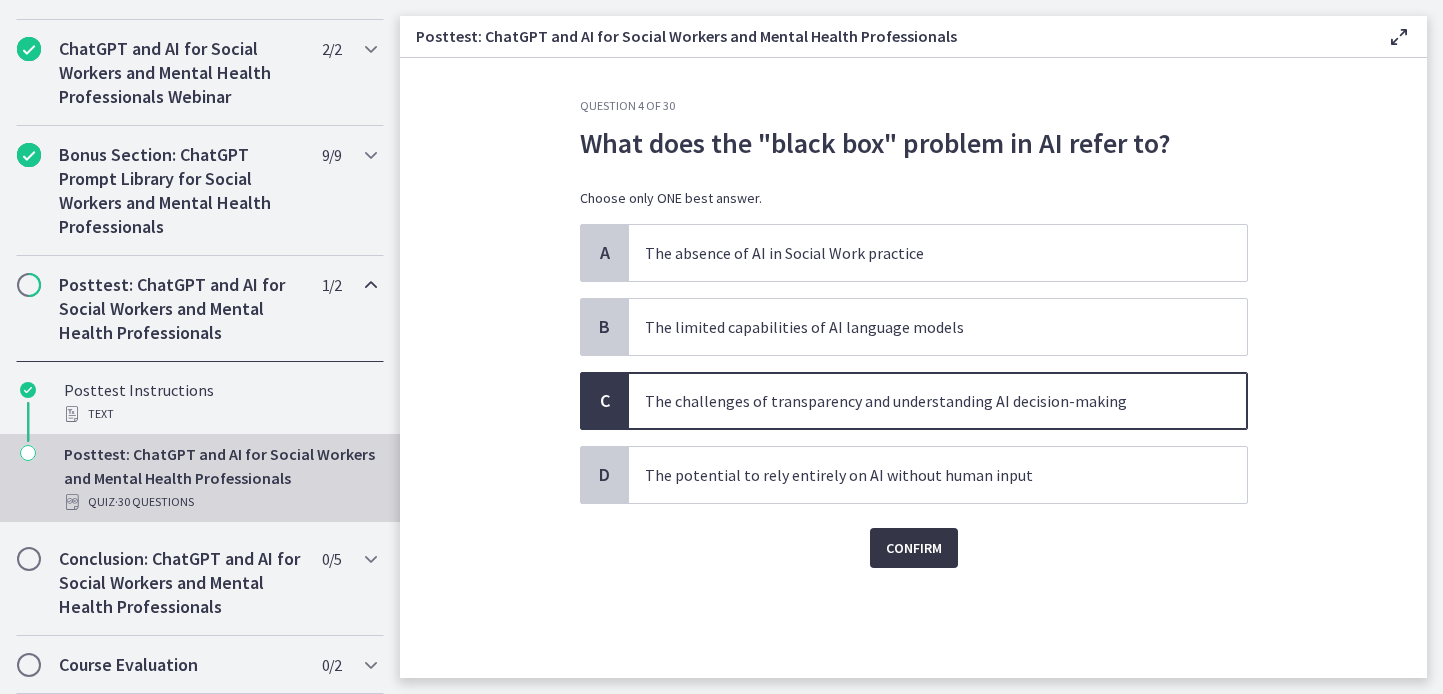 click on "Confirm" at bounding box center [914, 548] 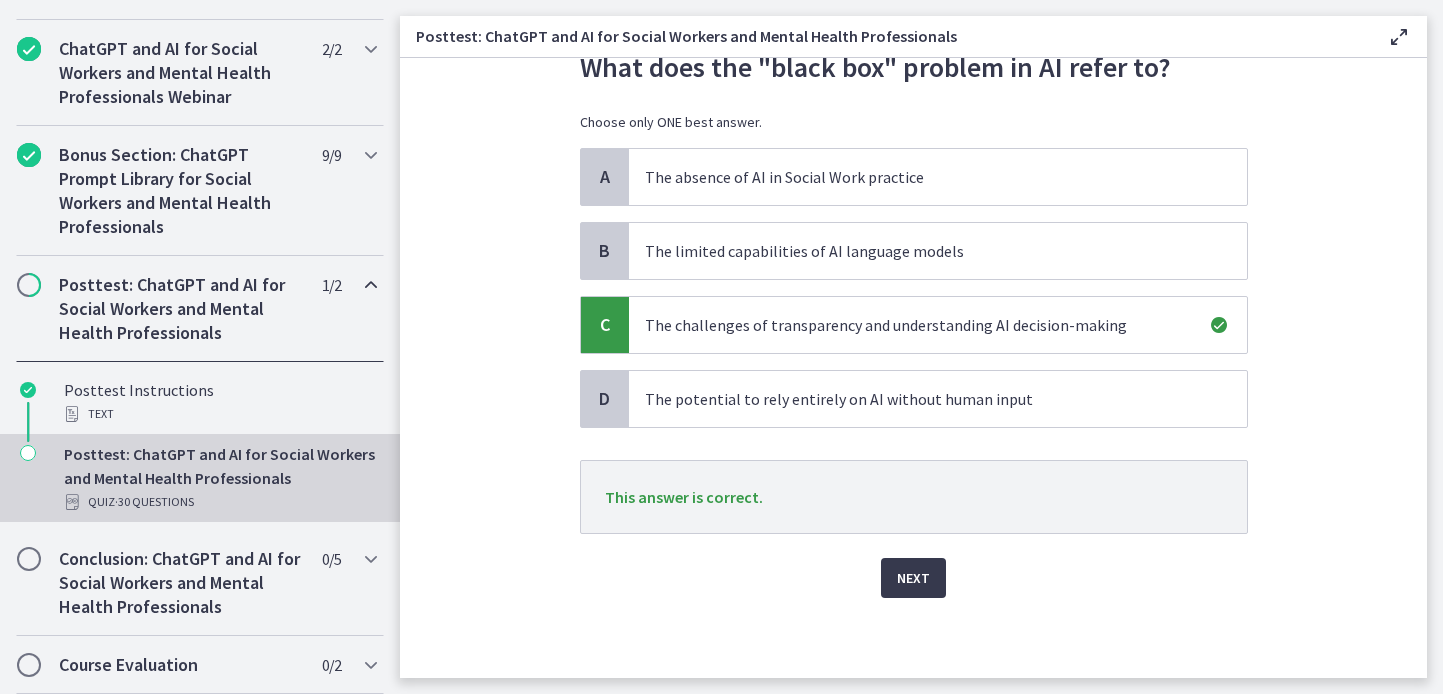 scroll, scrollTop: 202, scrollLeft: 0, axis: vertical 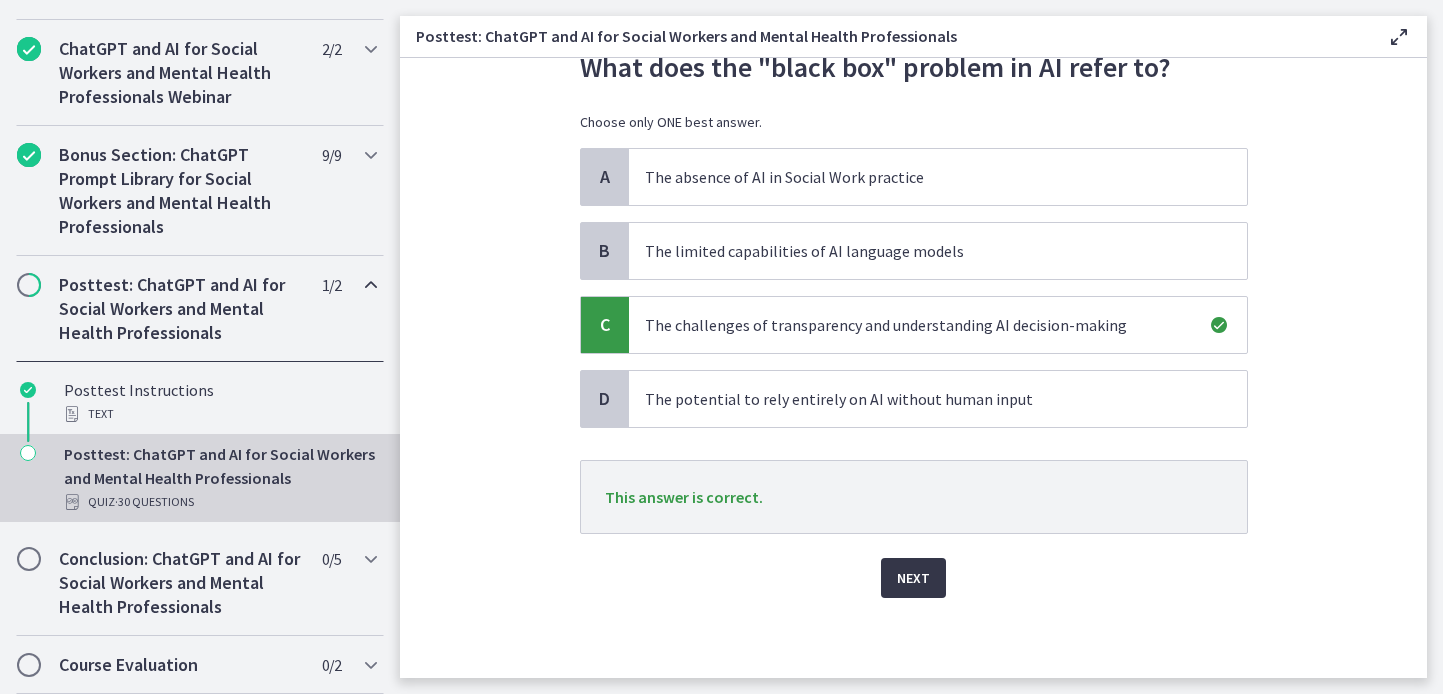 click on "Next" at bounding box center [913, 578] 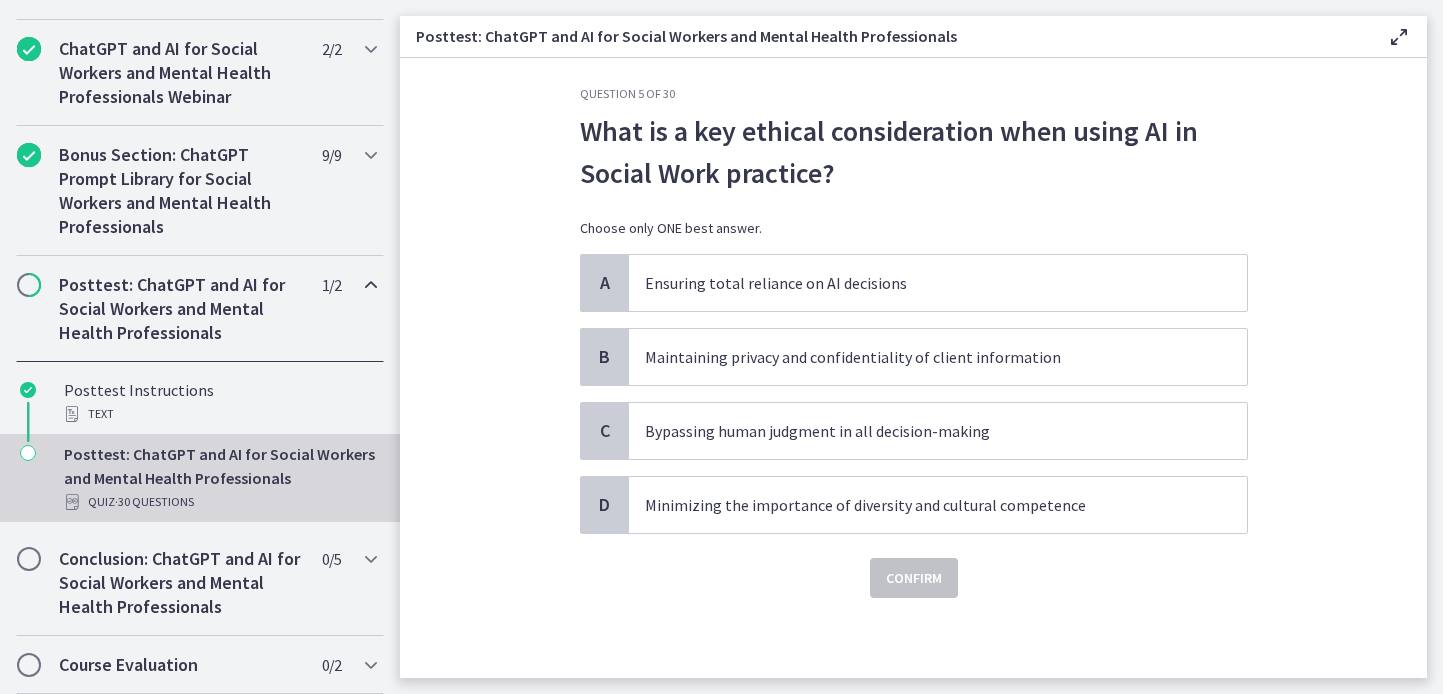 scroll, scrollTop: 50, scrollLeft: 0, axis: vertical 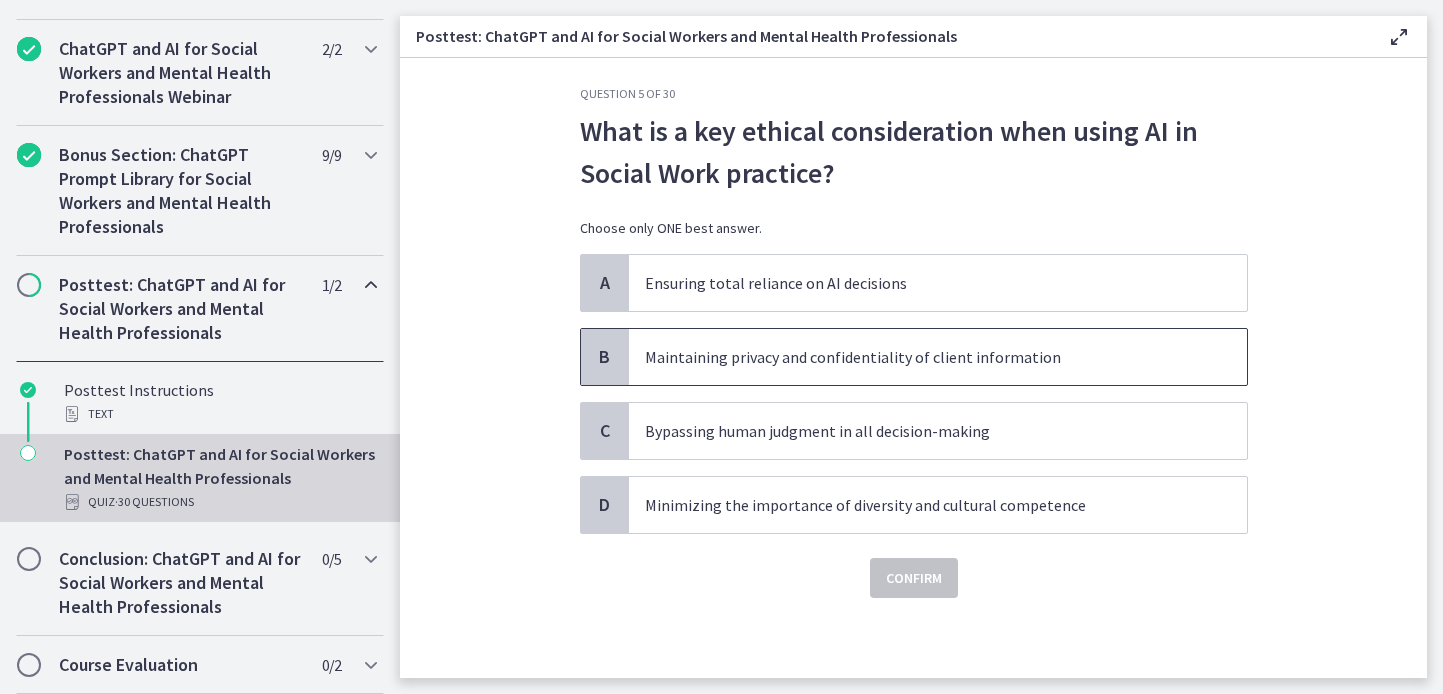click on "Maintaining privacy and confidentiality of client information" at bounding box center [918, 357] 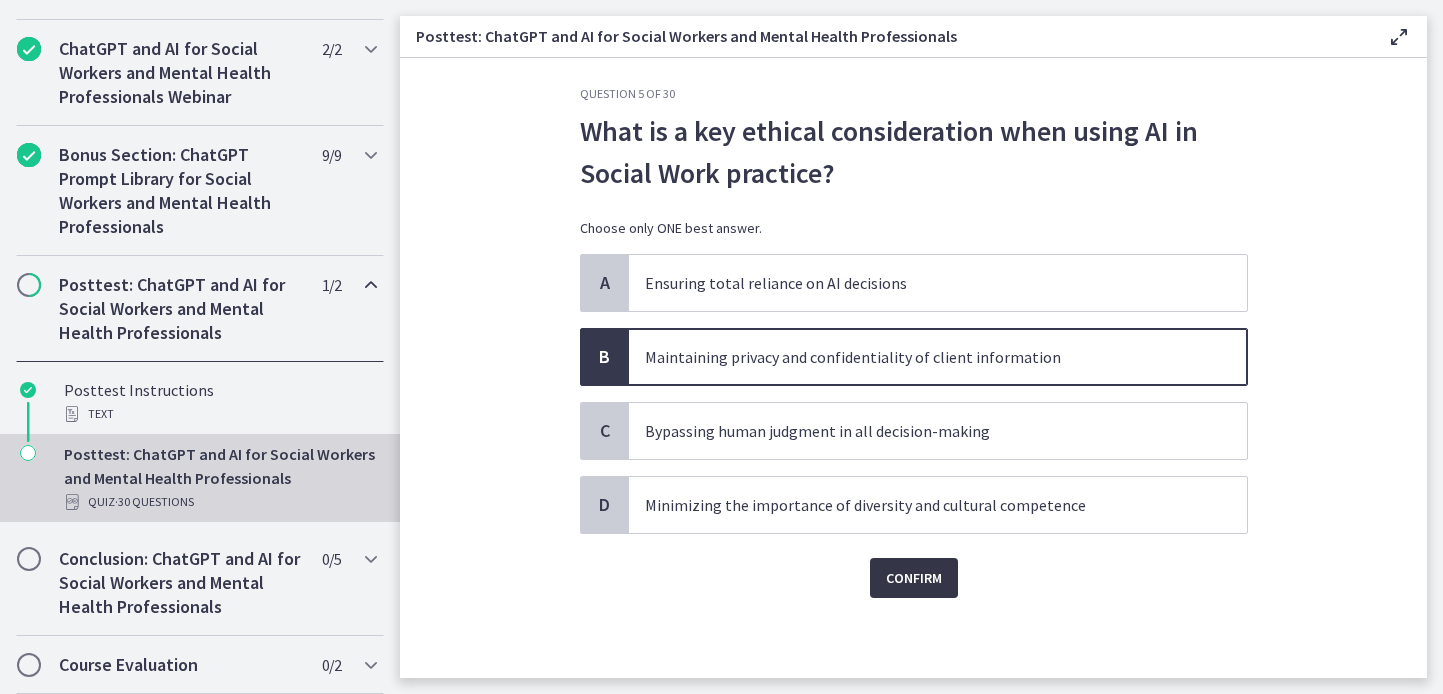 click on "Confirm" at bounding box center [914, 578] 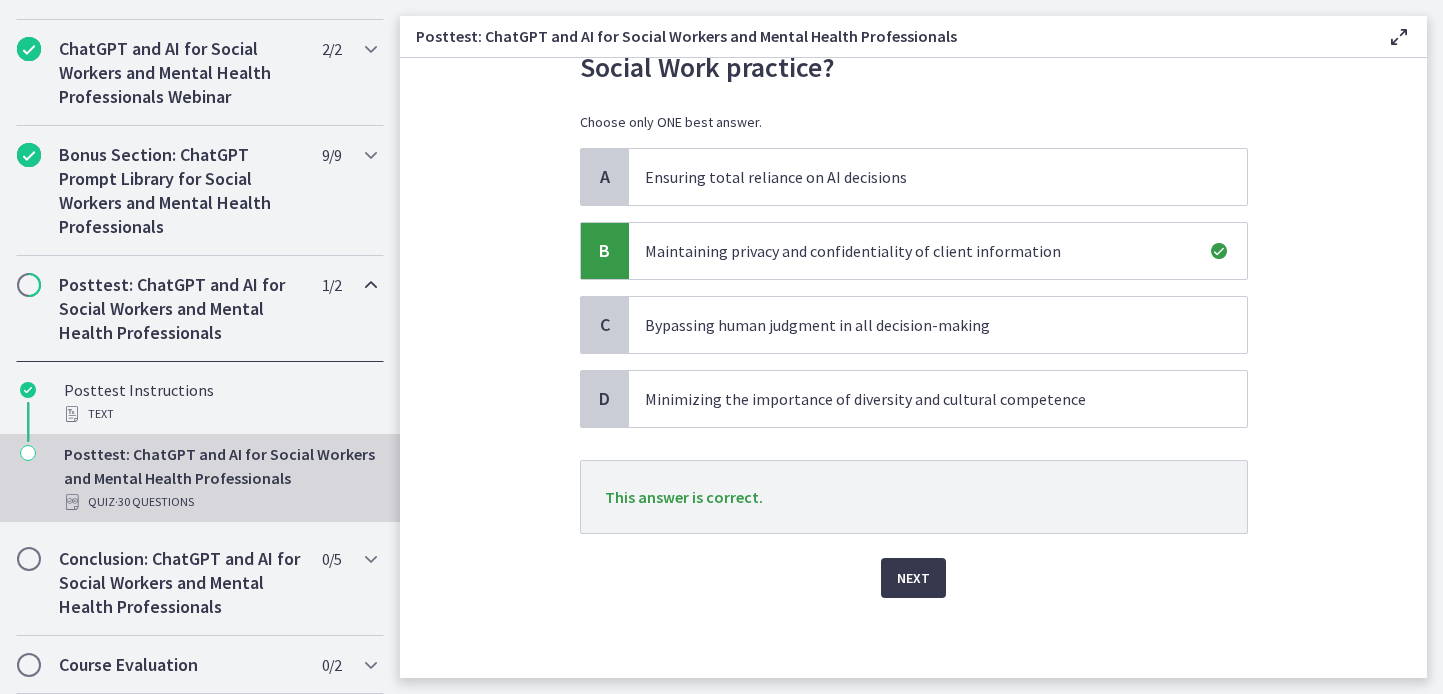 scroll, scrollTop: 225, scrollLeft: 0, axis: vertical 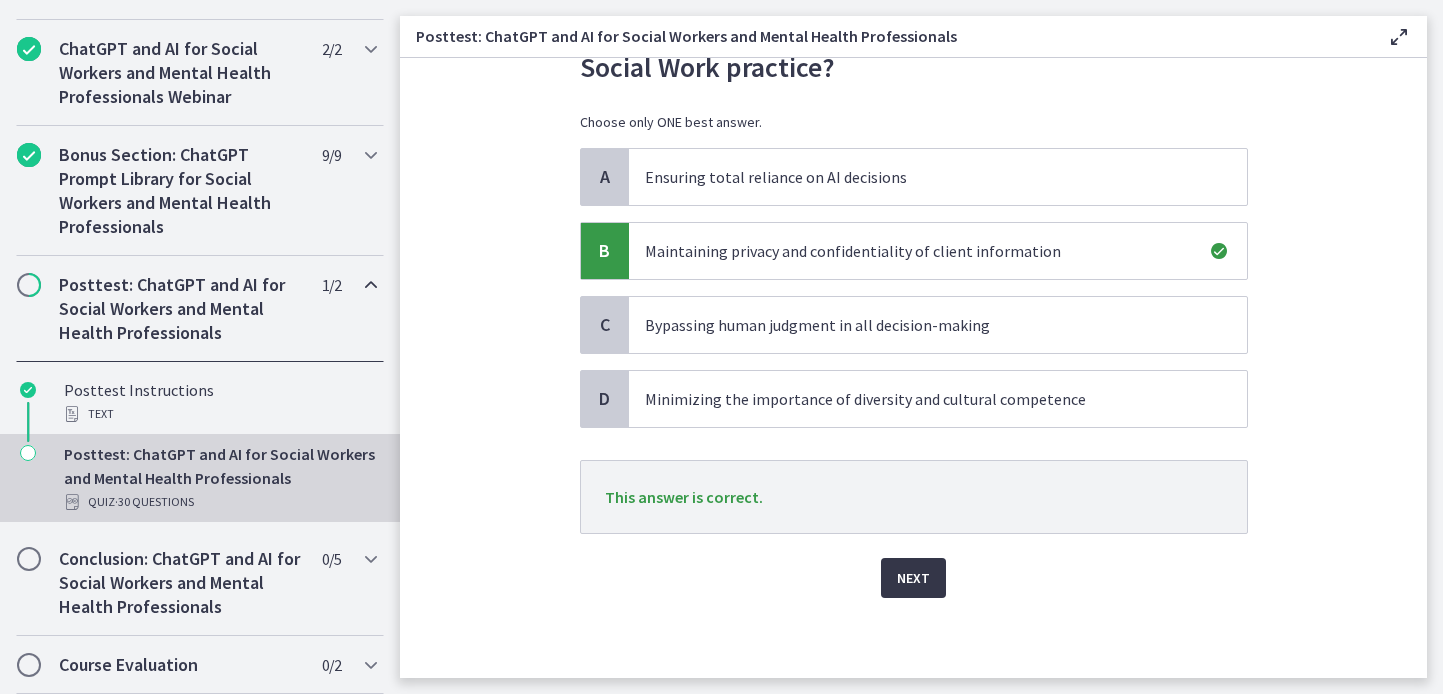 click on "Next" at bounding box center [913, 578] 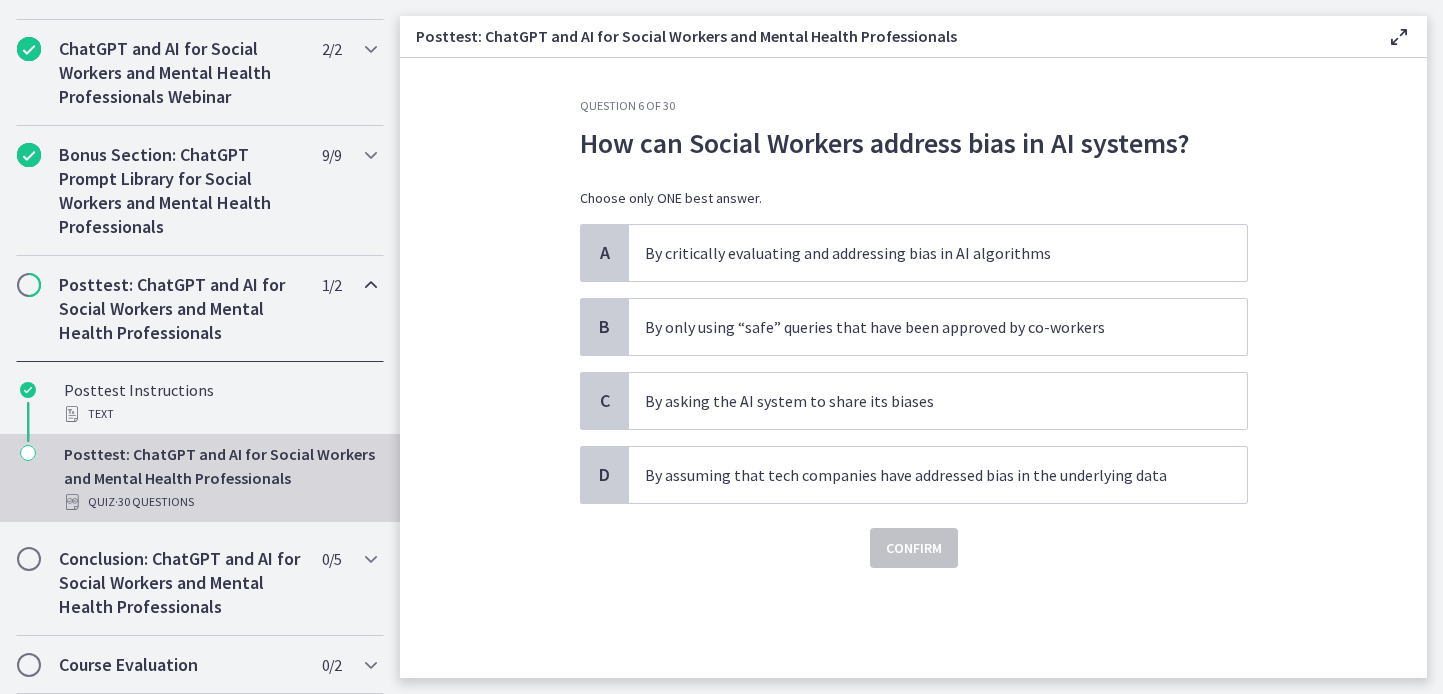 scroll, scrollTop: 90, scrollLeft: 0, axis: vertical 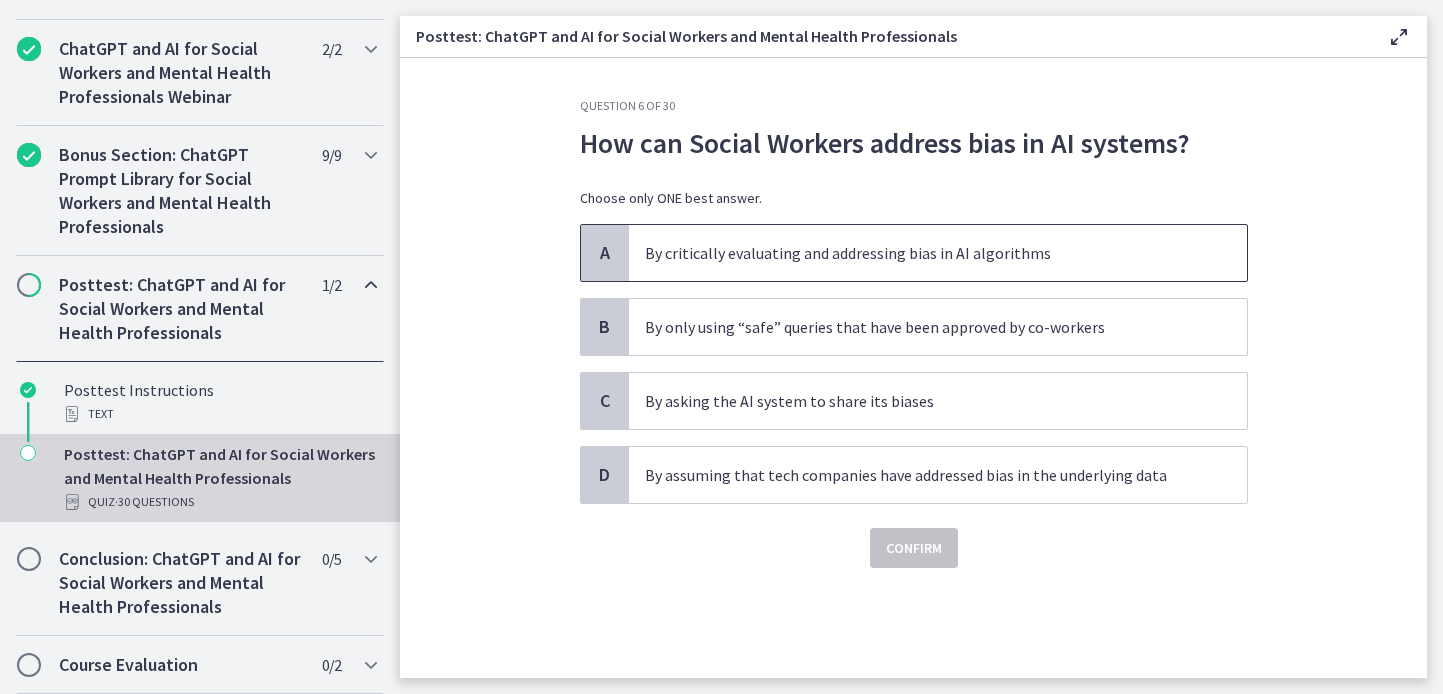 click on "By critically evaluating and addressing bias in AI algorithms" at bounding box center [918, 253] 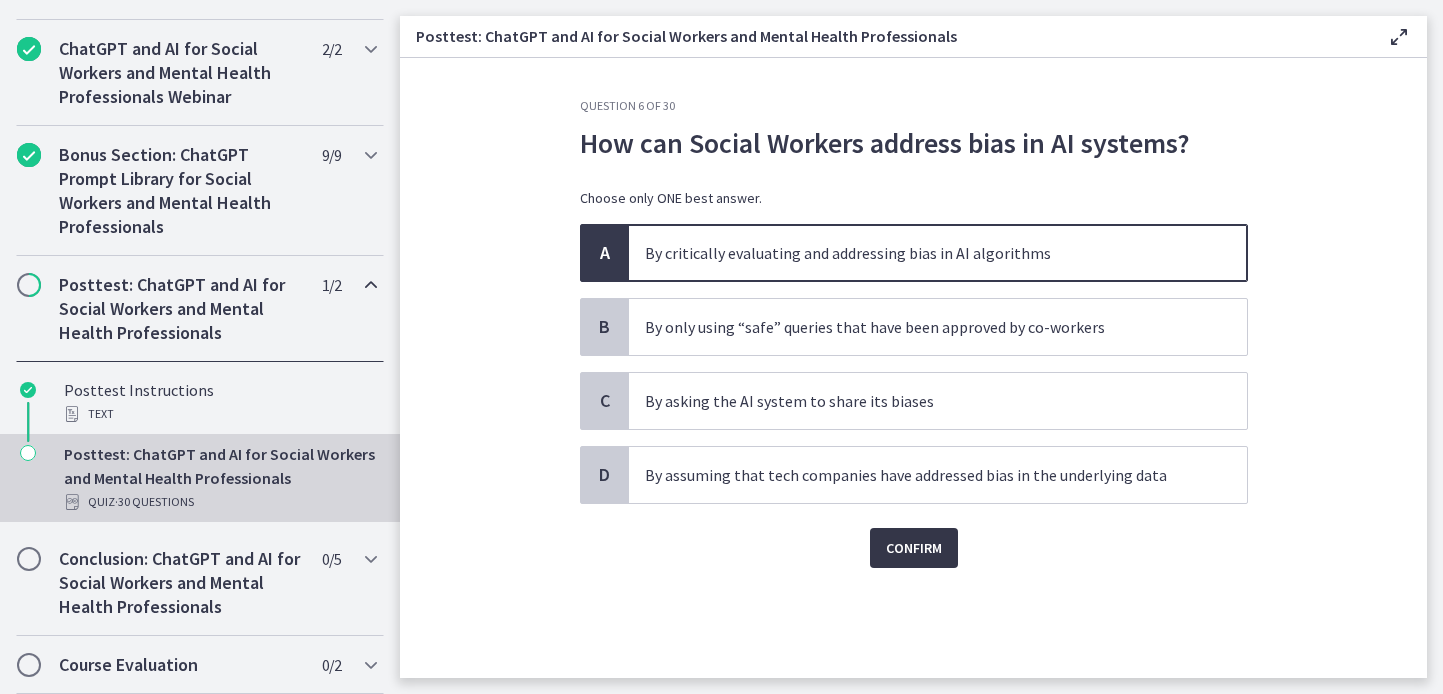 click on "Confirm" at bounding box center [914, 548] 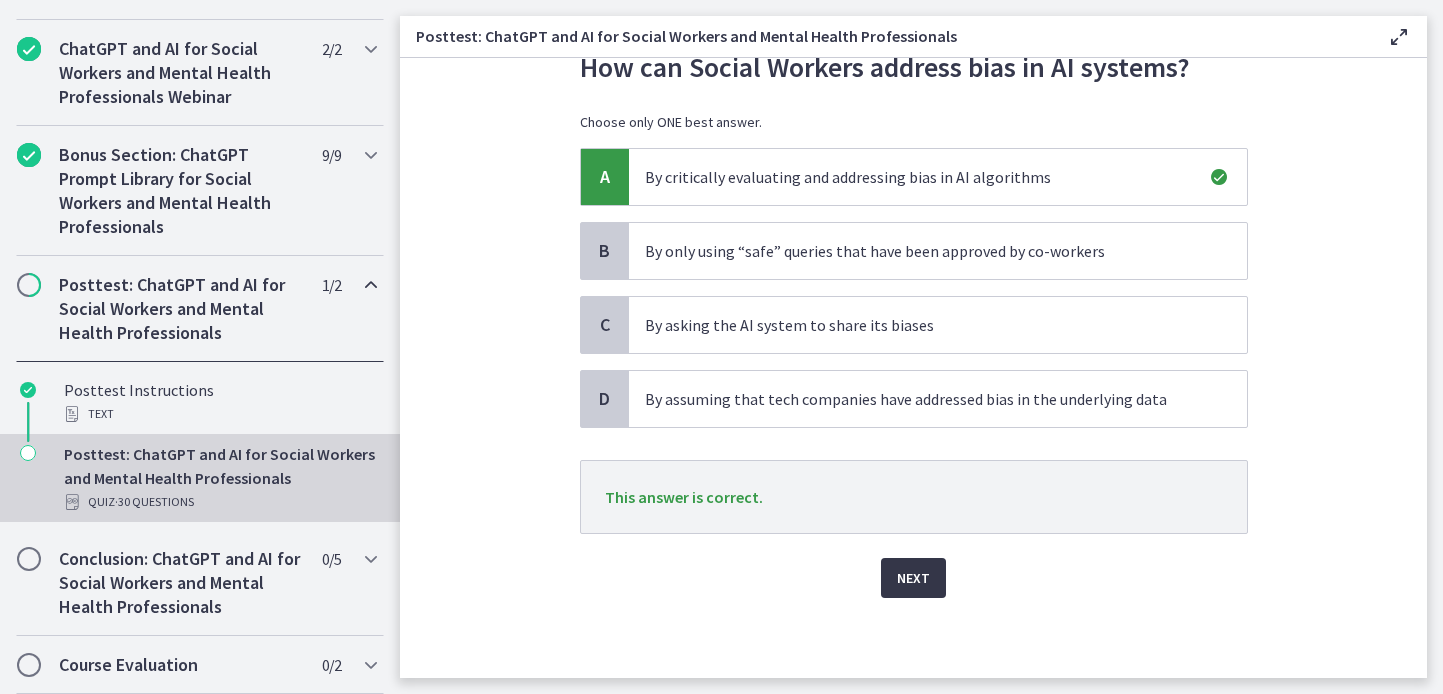 click on "Next" at bounding box center (913, 578) 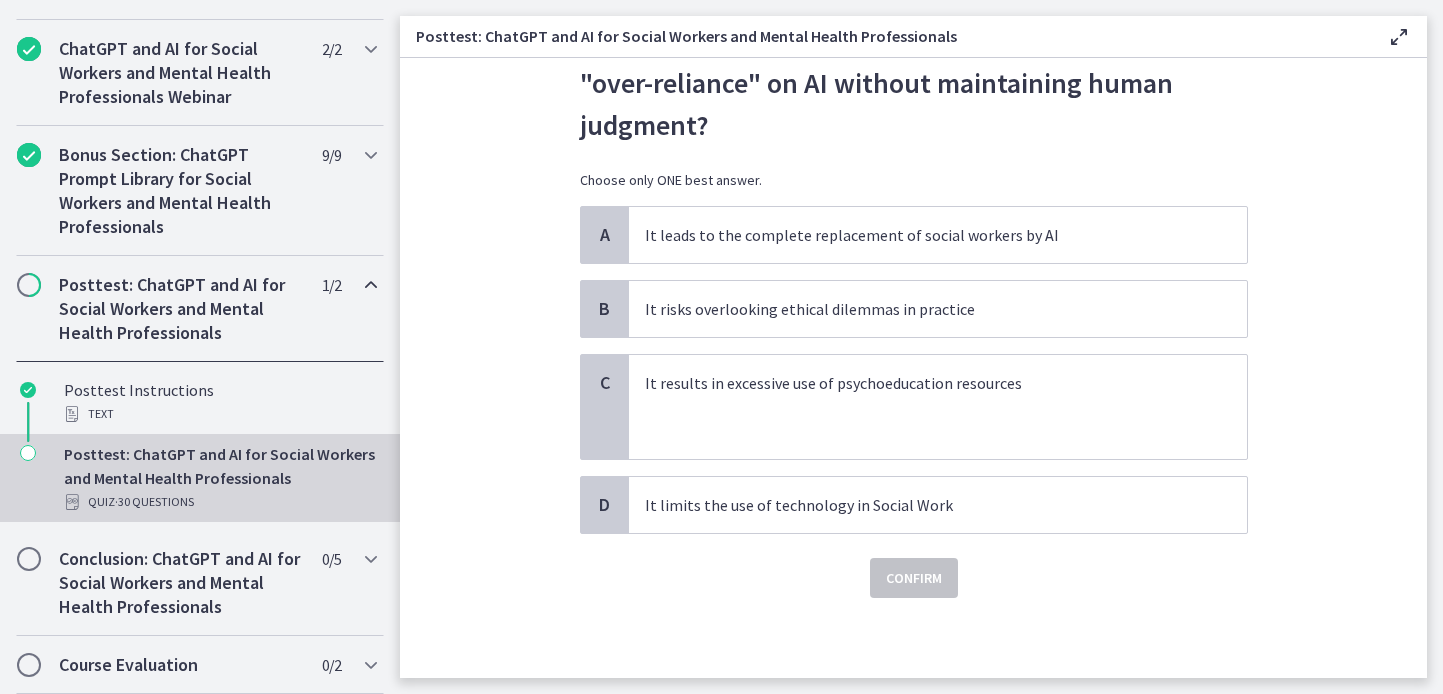 scroll, scrollTop: 172, scrollLeft: 0, axis: vertical 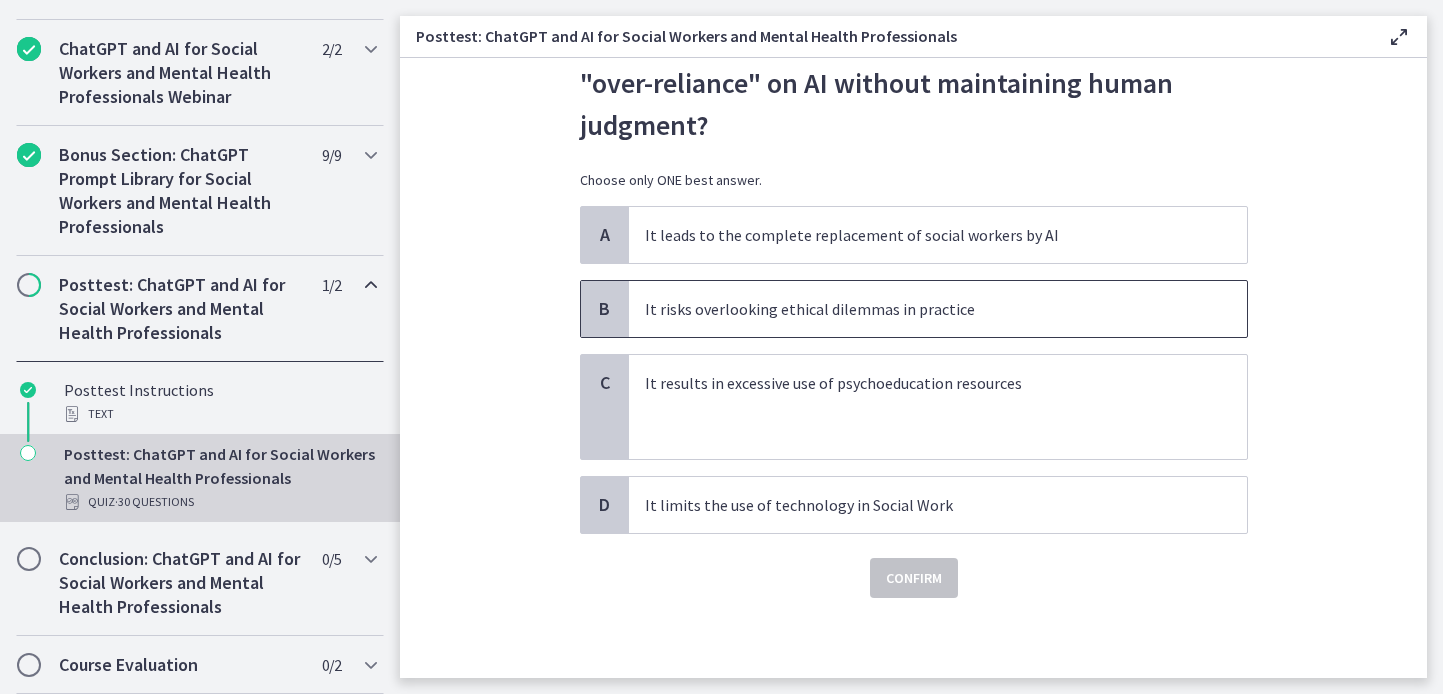 click on "It risks overlooking ethical dilemmas in practice" at bounding box center (918, 309) 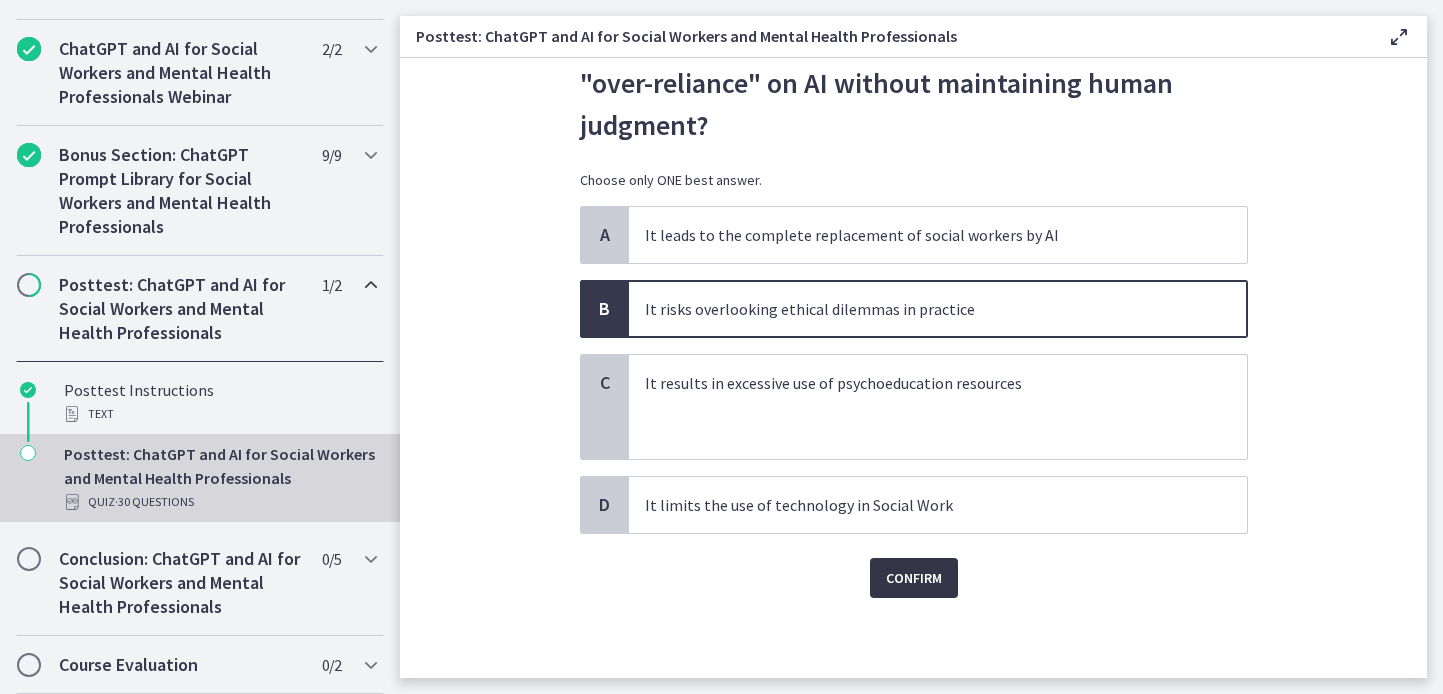 click on "Confirm" at bounding box center [914, 578] 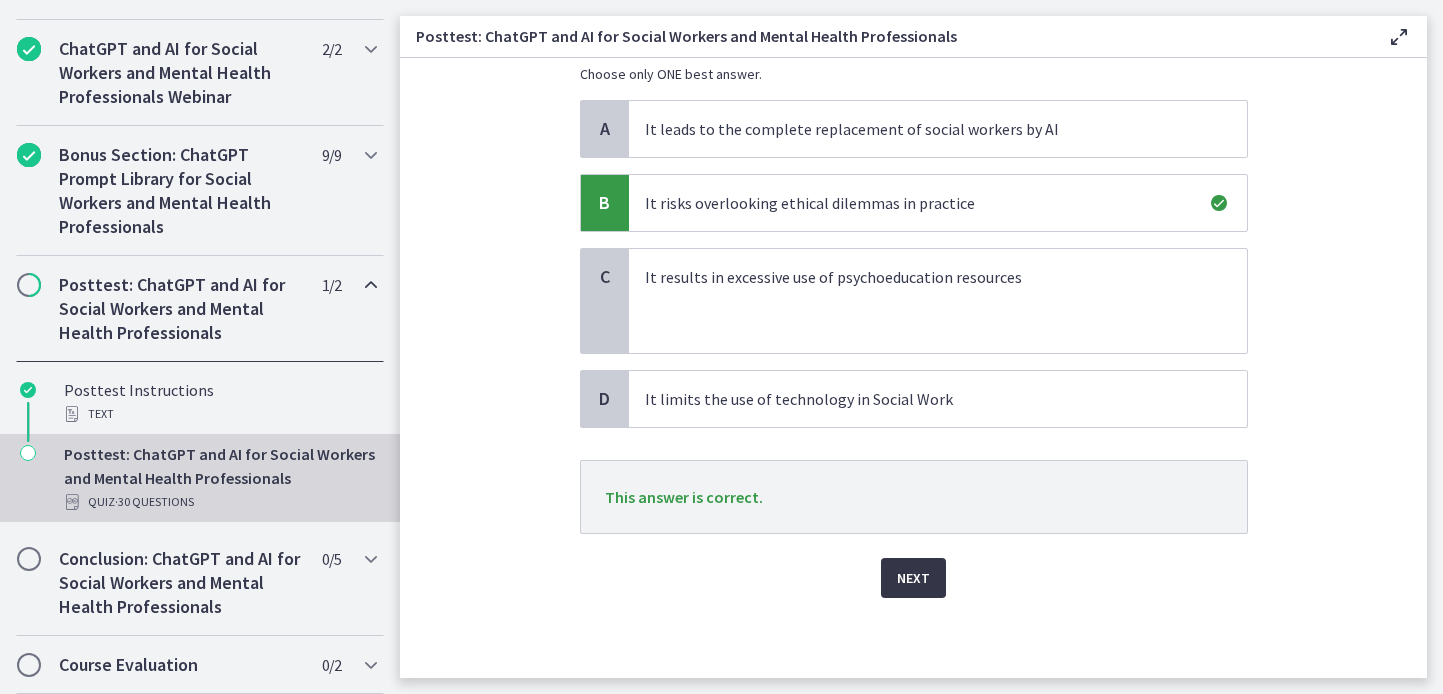 scroll, scrollTop: 367, scrollLeft: 0, axis: vertical 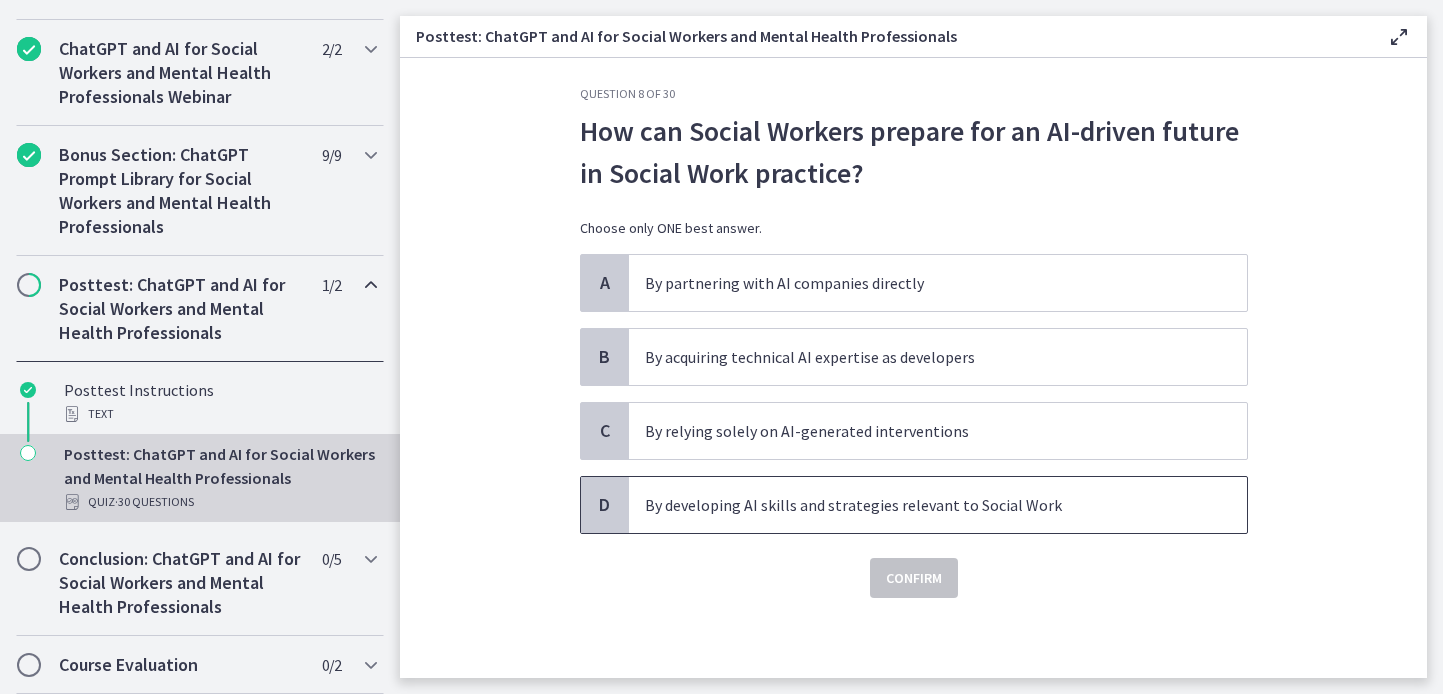 click on "By developing AI skills and strategies relevant to Social Work" at bounding box center (918, 505) 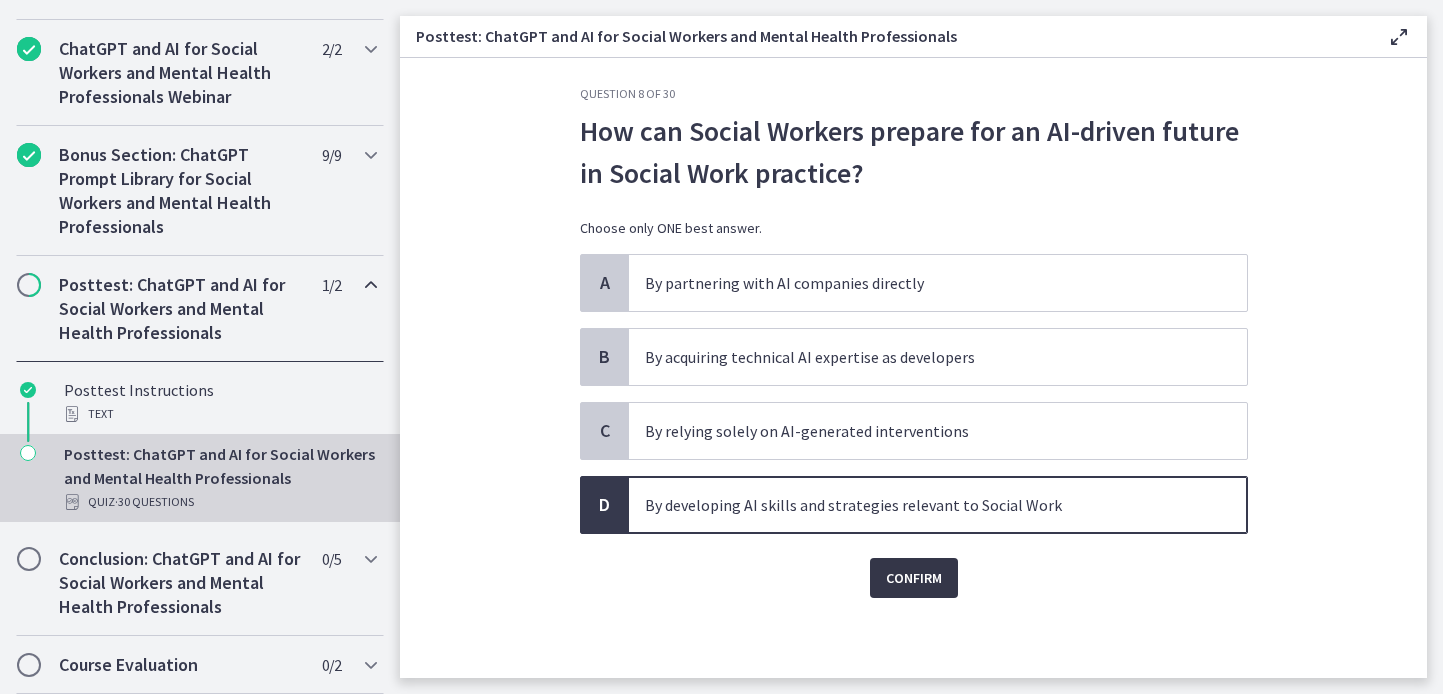 click on "Confirm" at bounding box center [914, 578] 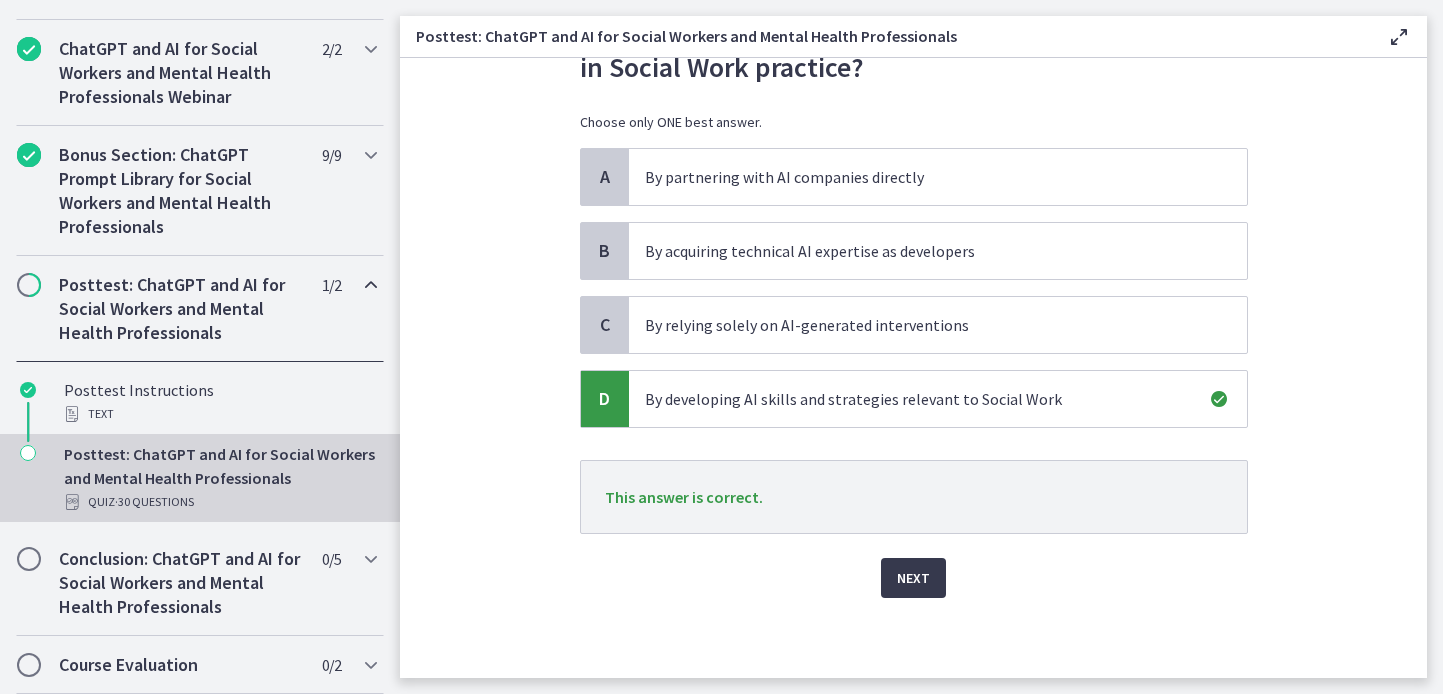 scroll, scrollTop: 160, scrollLeft: 0, axis: vertical 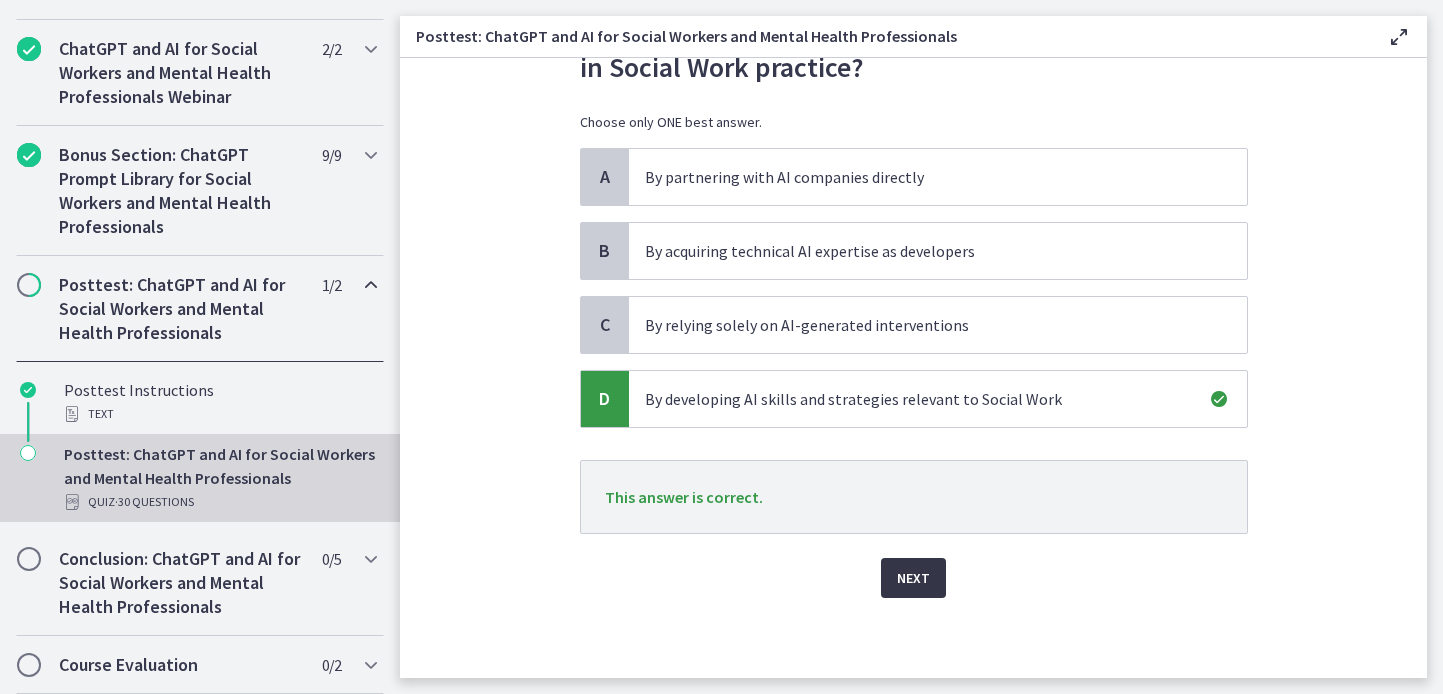 click on "Next" at bounding box center (913, 578) 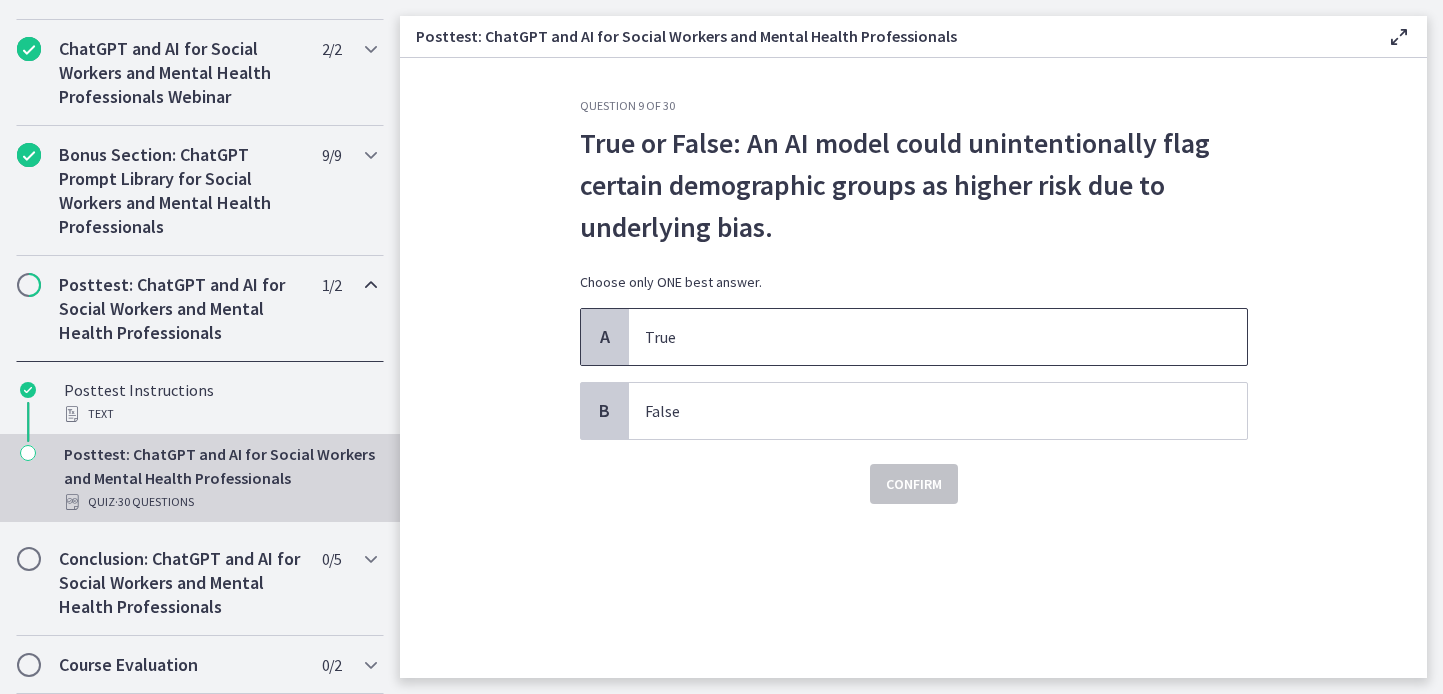 click on "True" at bounding box center (918, 337) 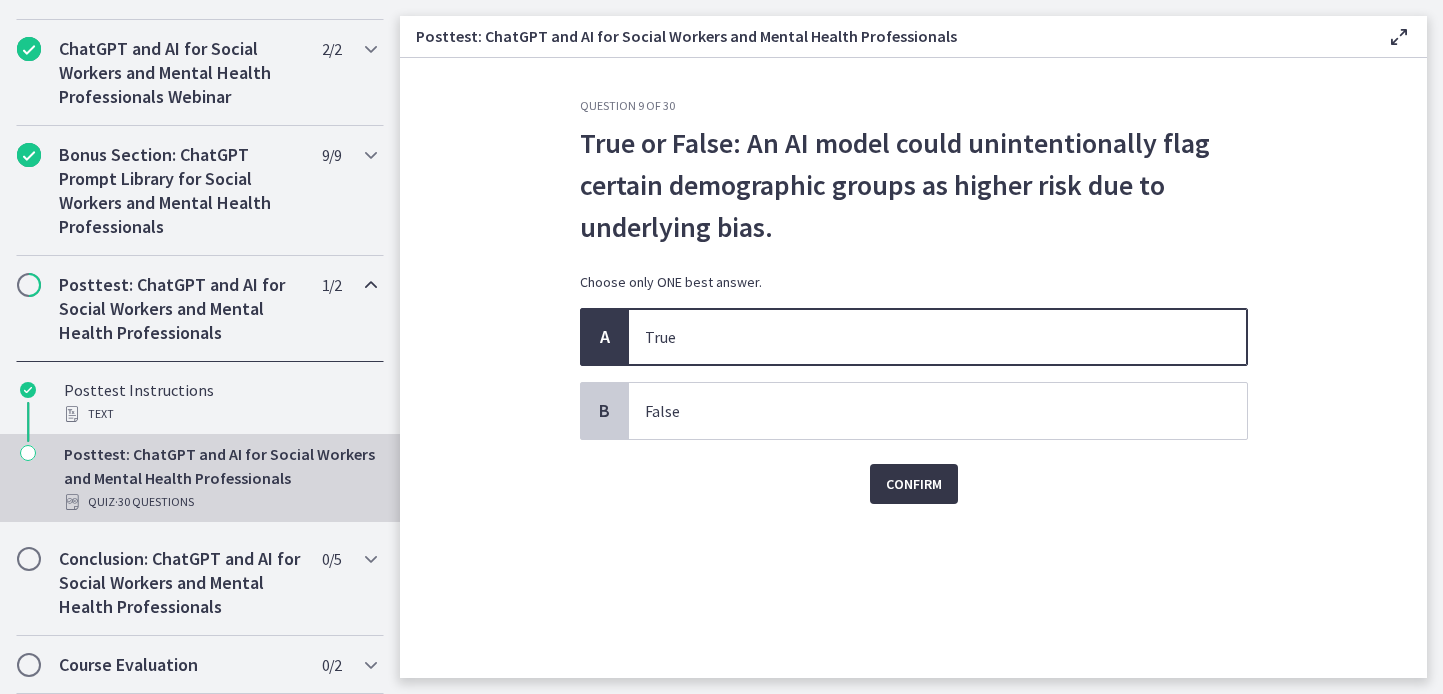 click on "Confirm" at bounding box center [914, 484] 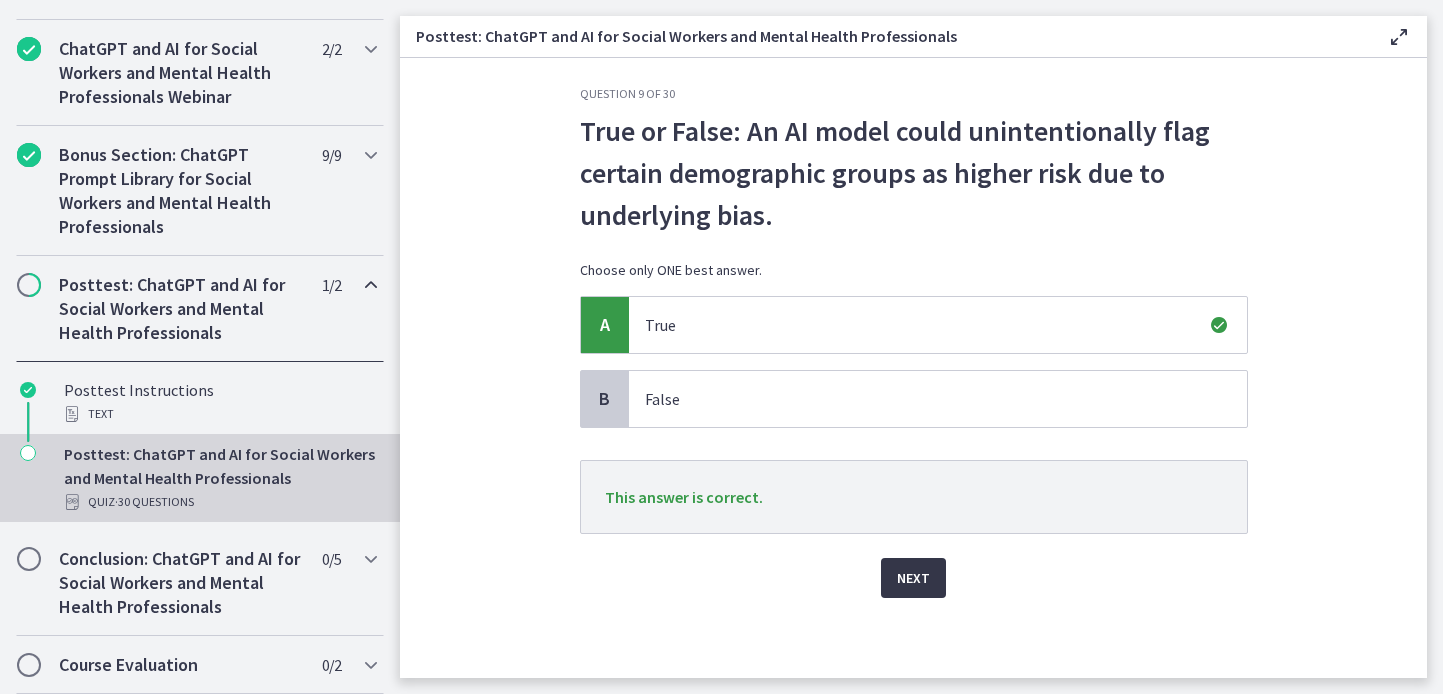 scroll, scrollTop: 125, scrollLeft: 0, axis: vertical 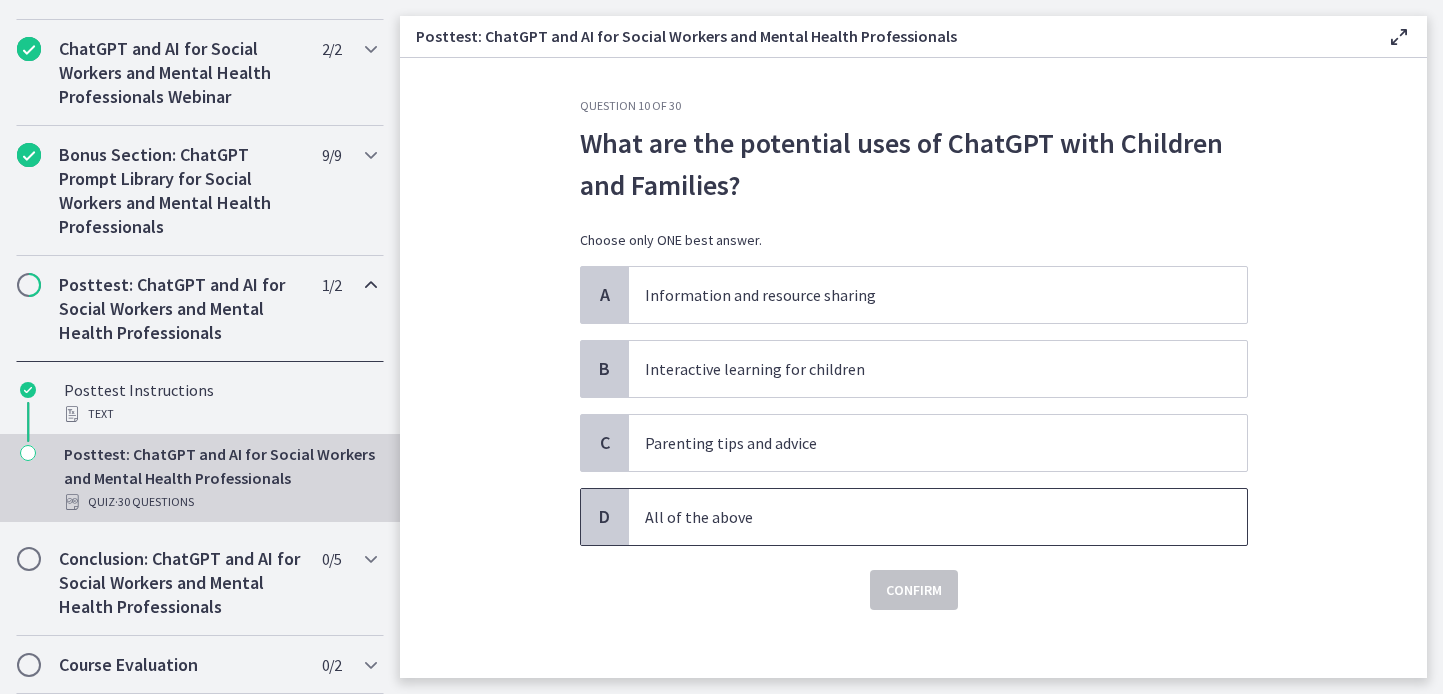 click on "All of the above" at bounding box center (918, 517) 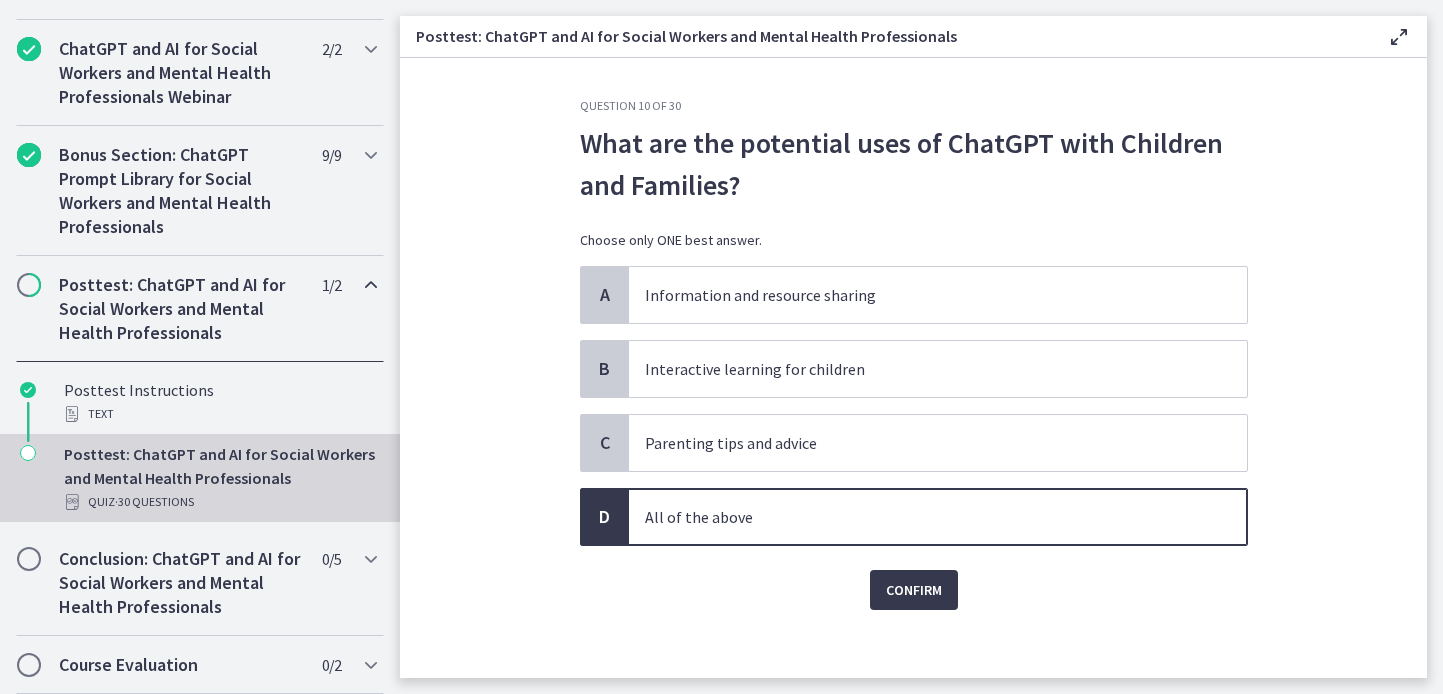 scroll, scrollTop: 143, scrollLeft: 0, axis: vertical 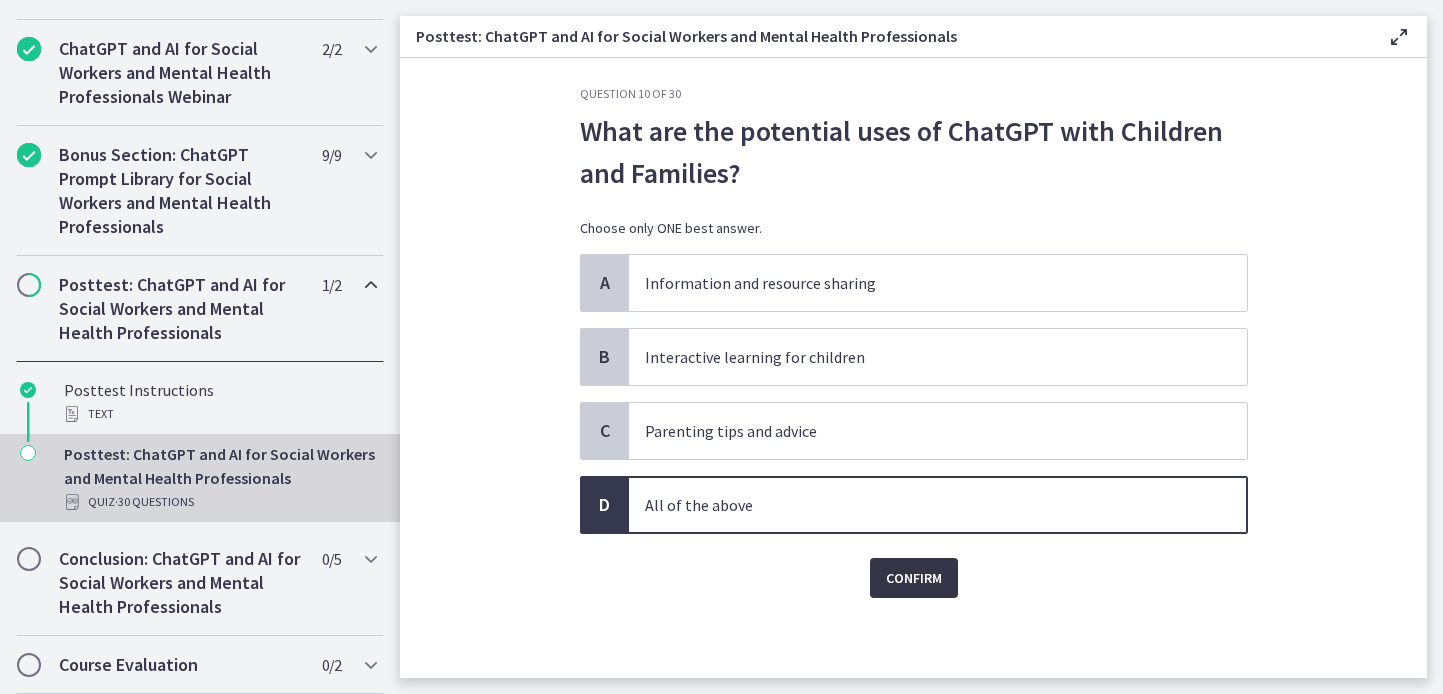 click on "Confirm" at bounding box center [914, 578] 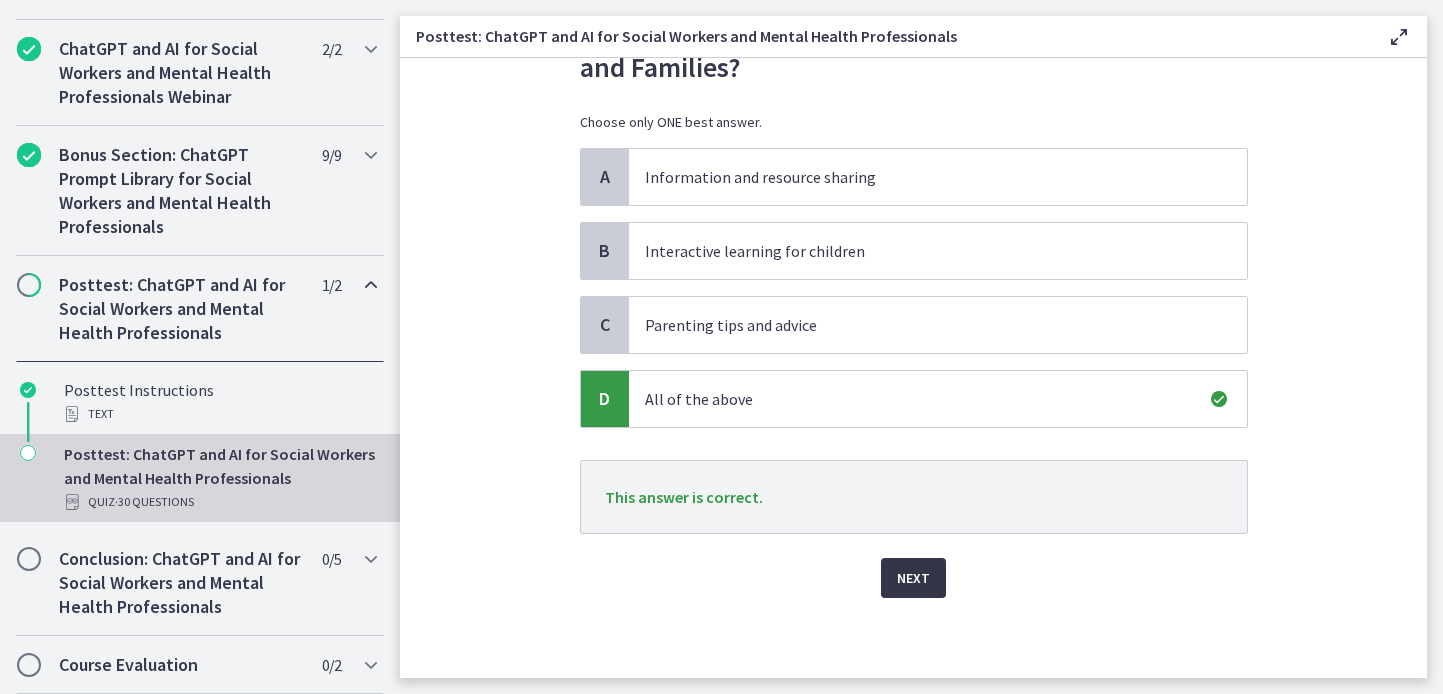 click on "Next" at bounding box center (913, 578) 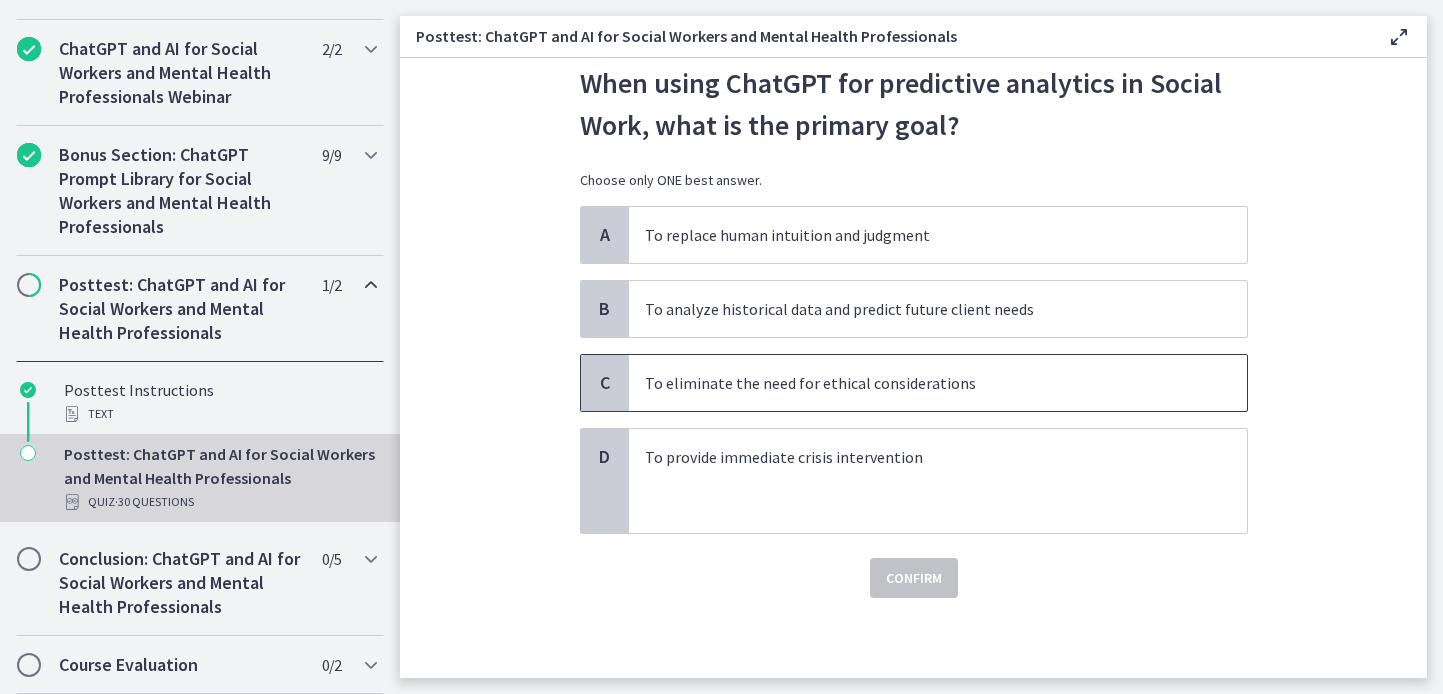 scroll, scrollTop: 81, scrollLeft: 0, axis: vertical 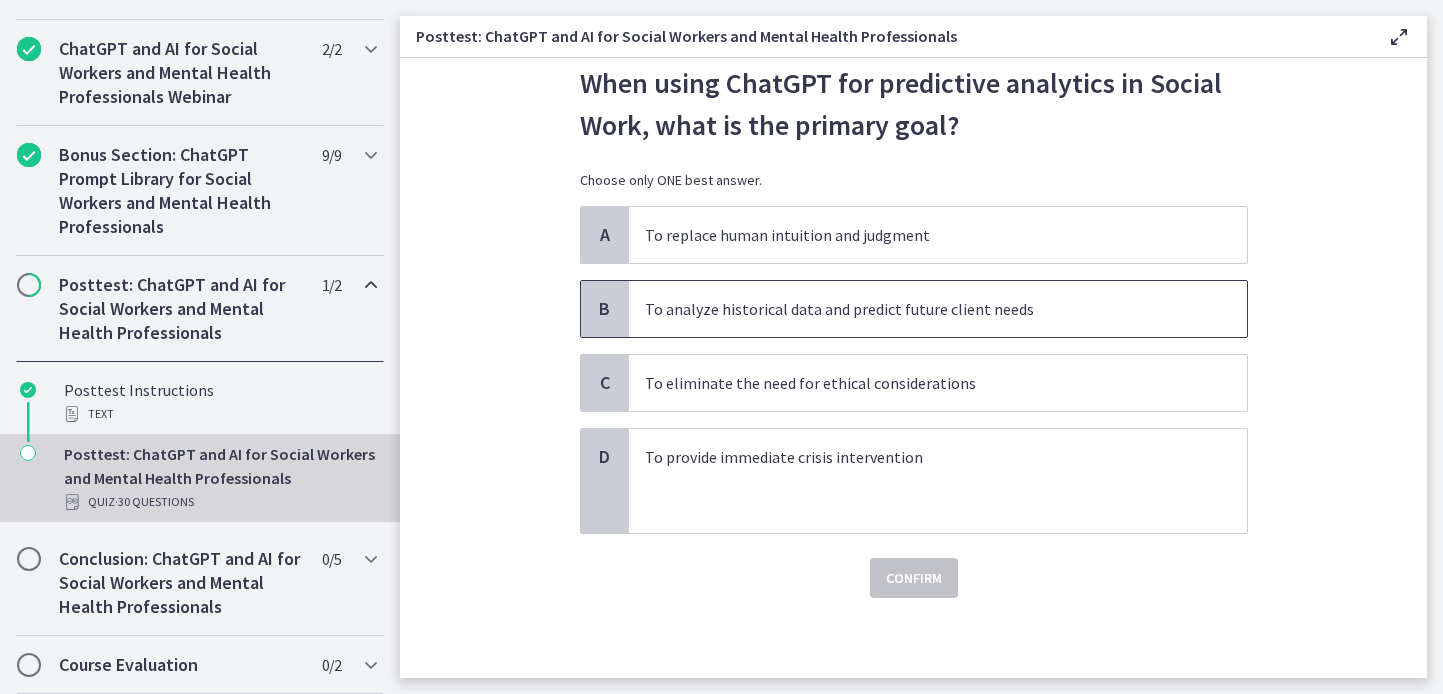 click on "To analyze historical data and predict future client needs" at bounding box center (918, 309) 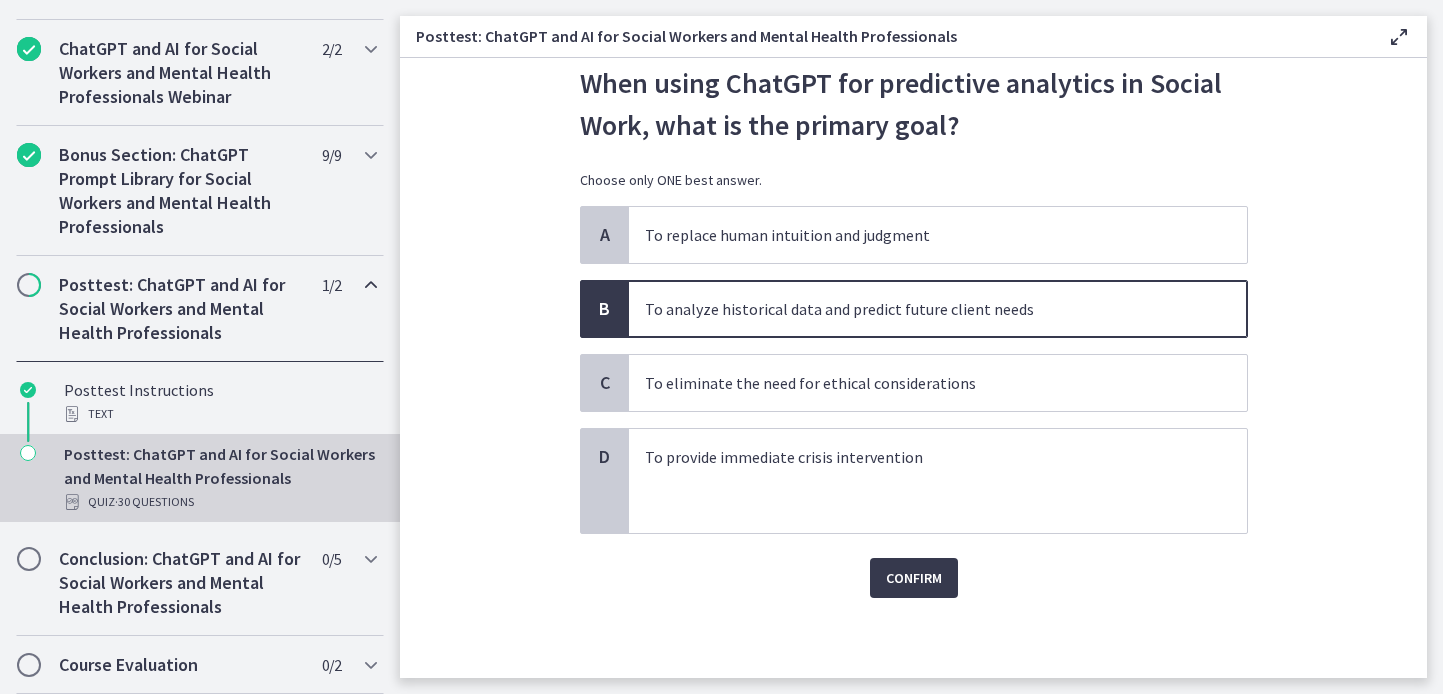 scroll, scrollTop: 153, scrollLeft: 0, axis: vertical 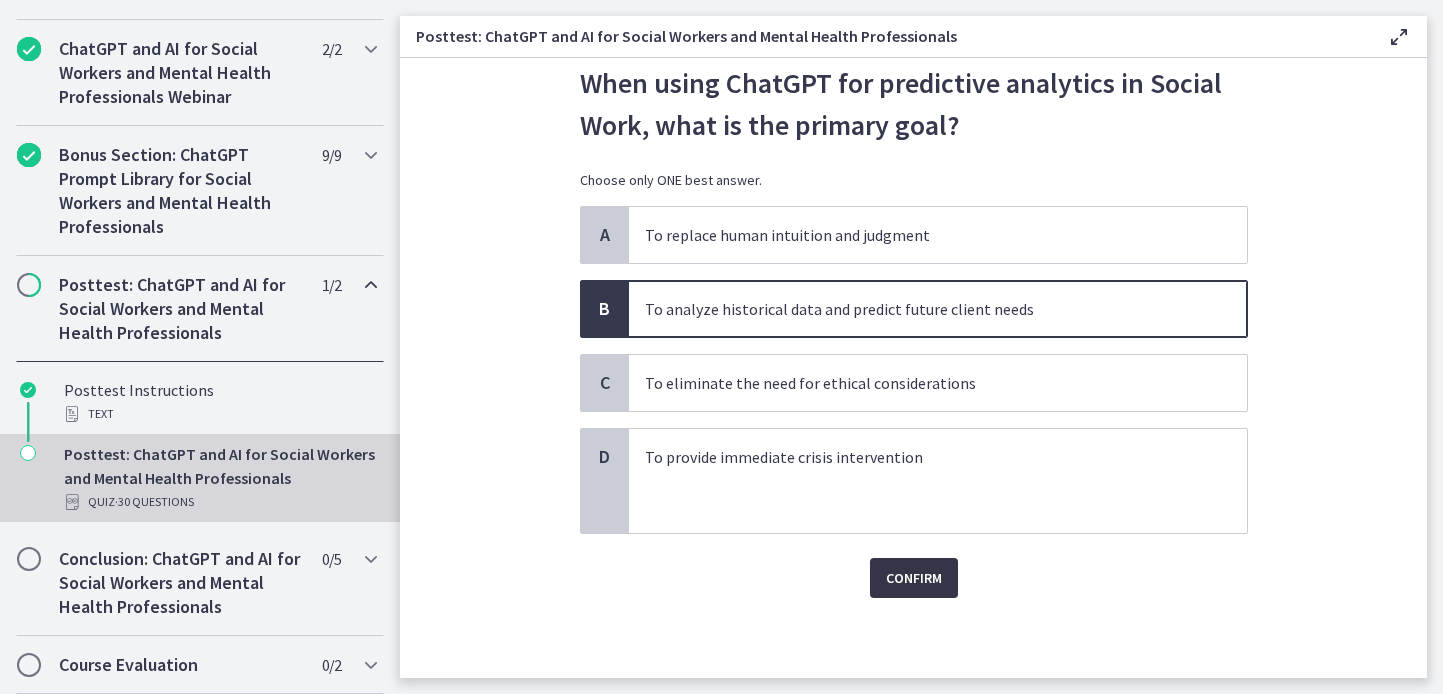 click on "Confirm" at bounding box center (914, 578) 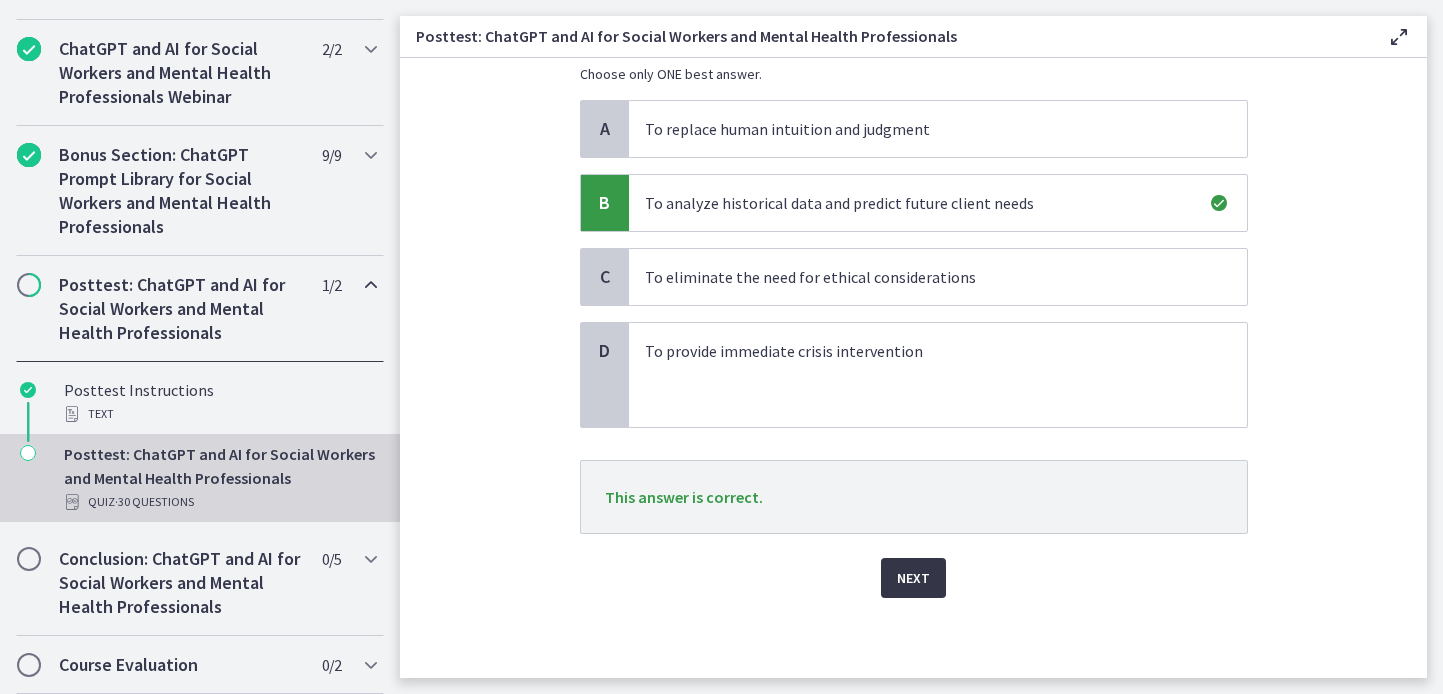 scroll, scrollTop: 274, scrollLeft: 0, axis: vertical 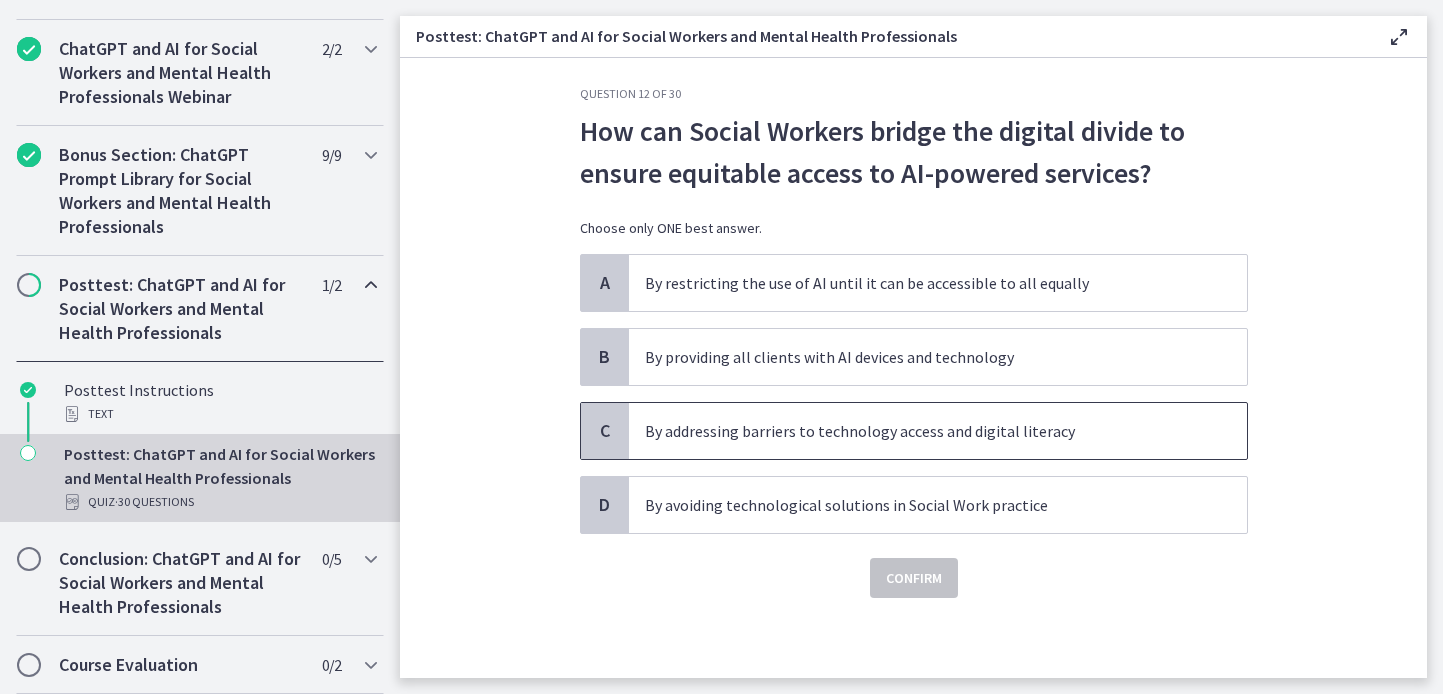 click on "By addressing barriers to technology access and digital literacy" at bounding box center [918, 431] 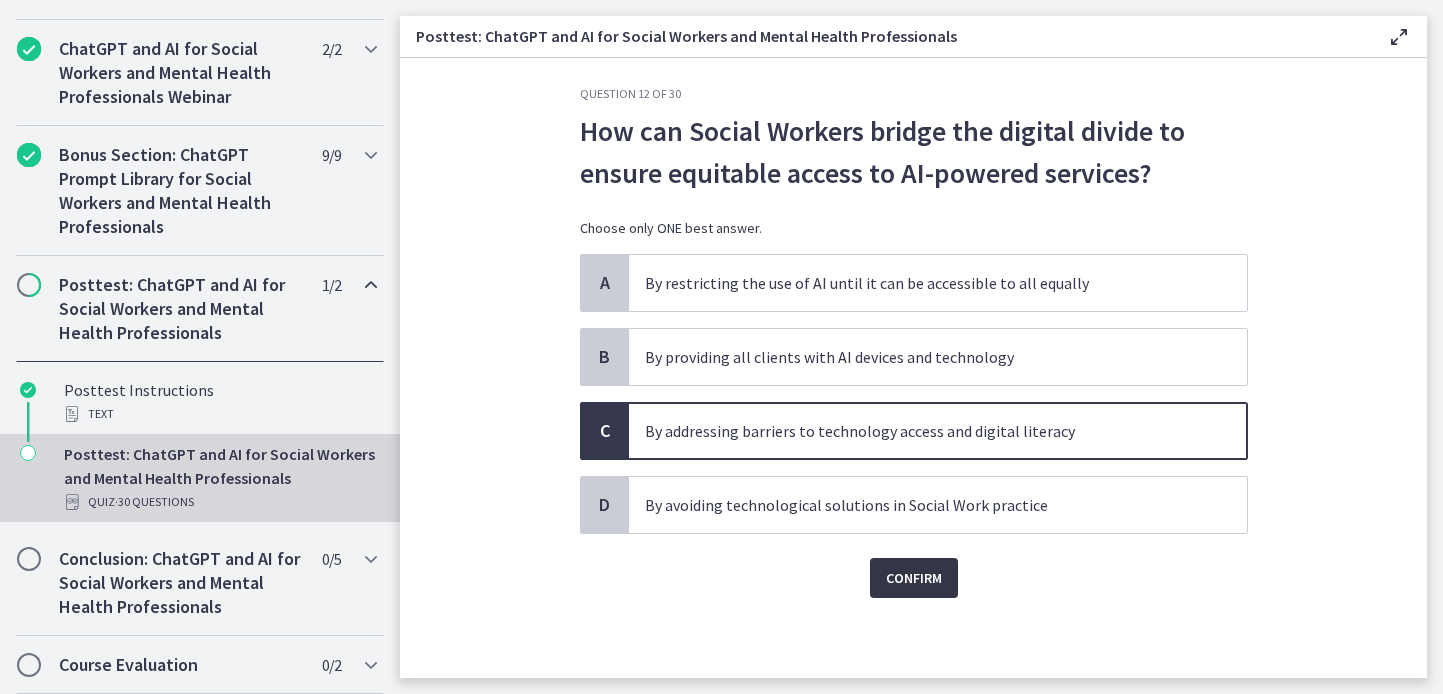 click on "Confirm" at bounding box center [914, 578] 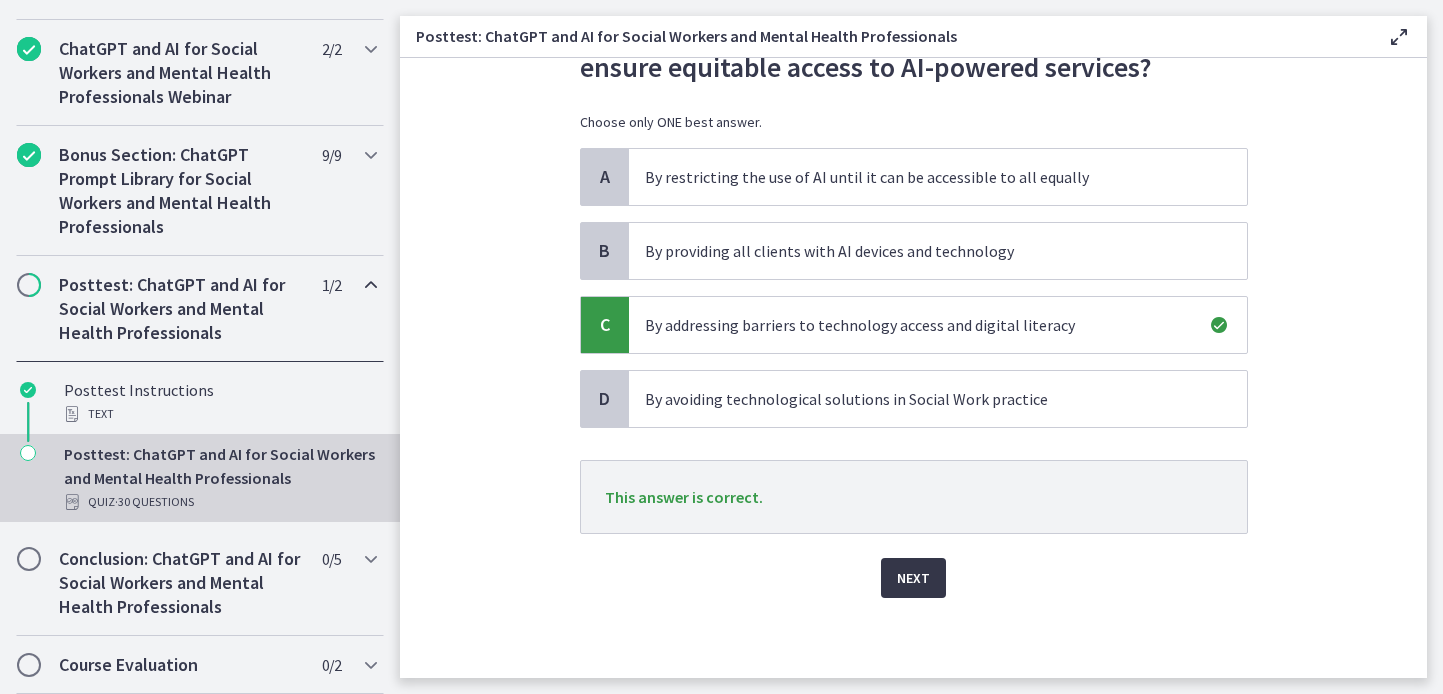 scroll, scrollTop: 200, scrollLeft: 0, axis: vertical 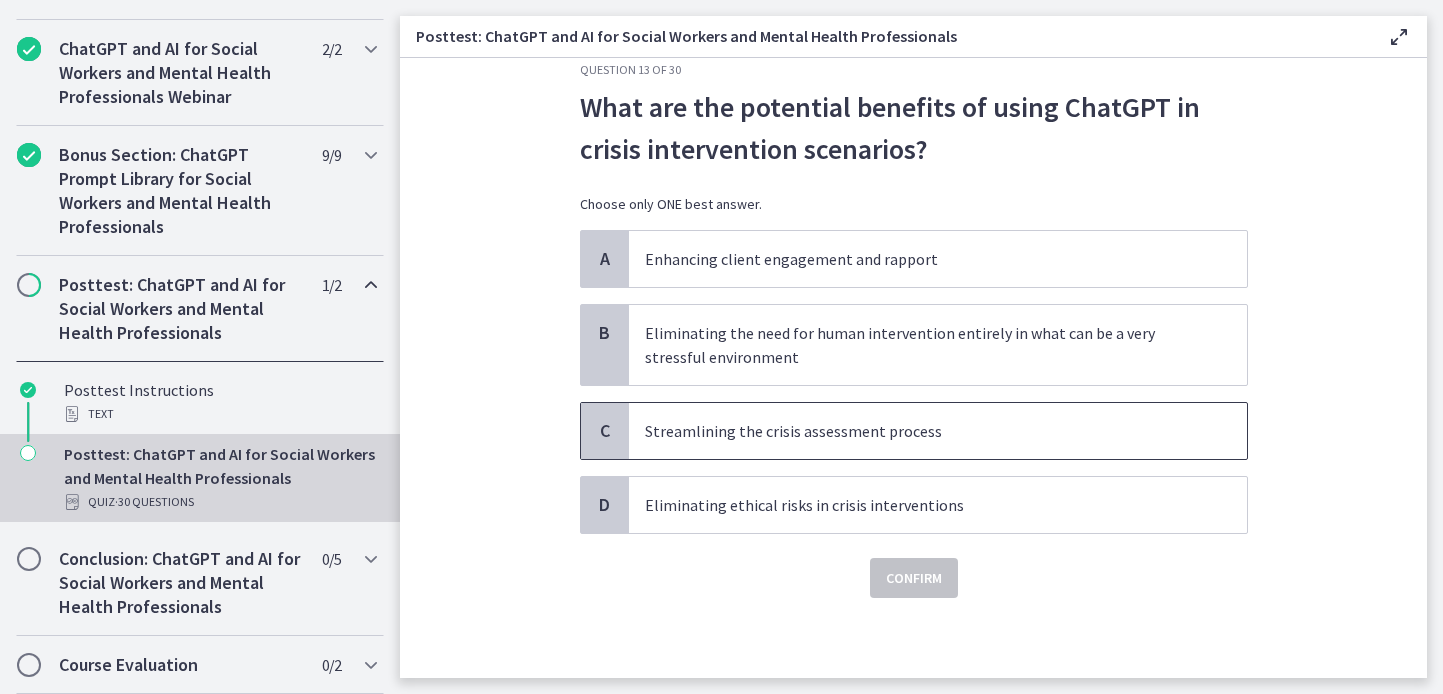 click on "Streamlining the crisis assessment process" at bounding box center (918, 431) 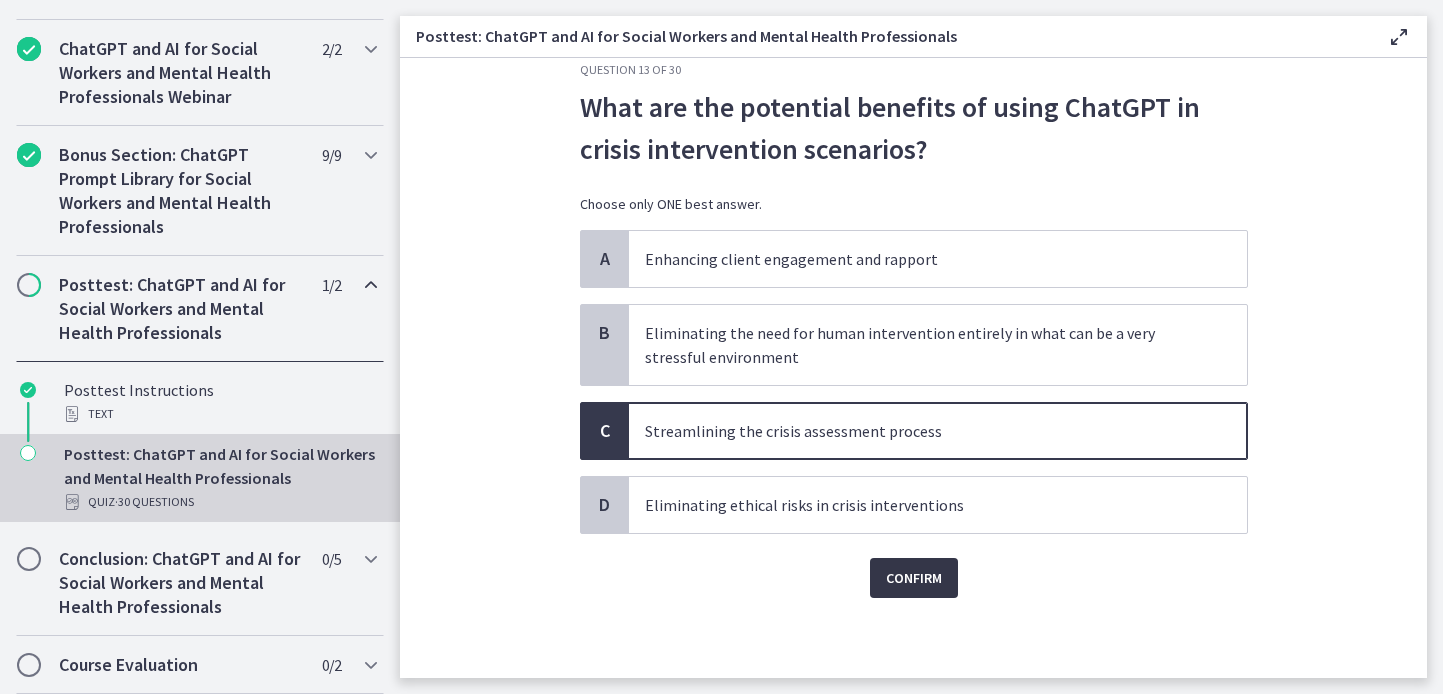 click on "Confirm" at bounding box center (914, 578) 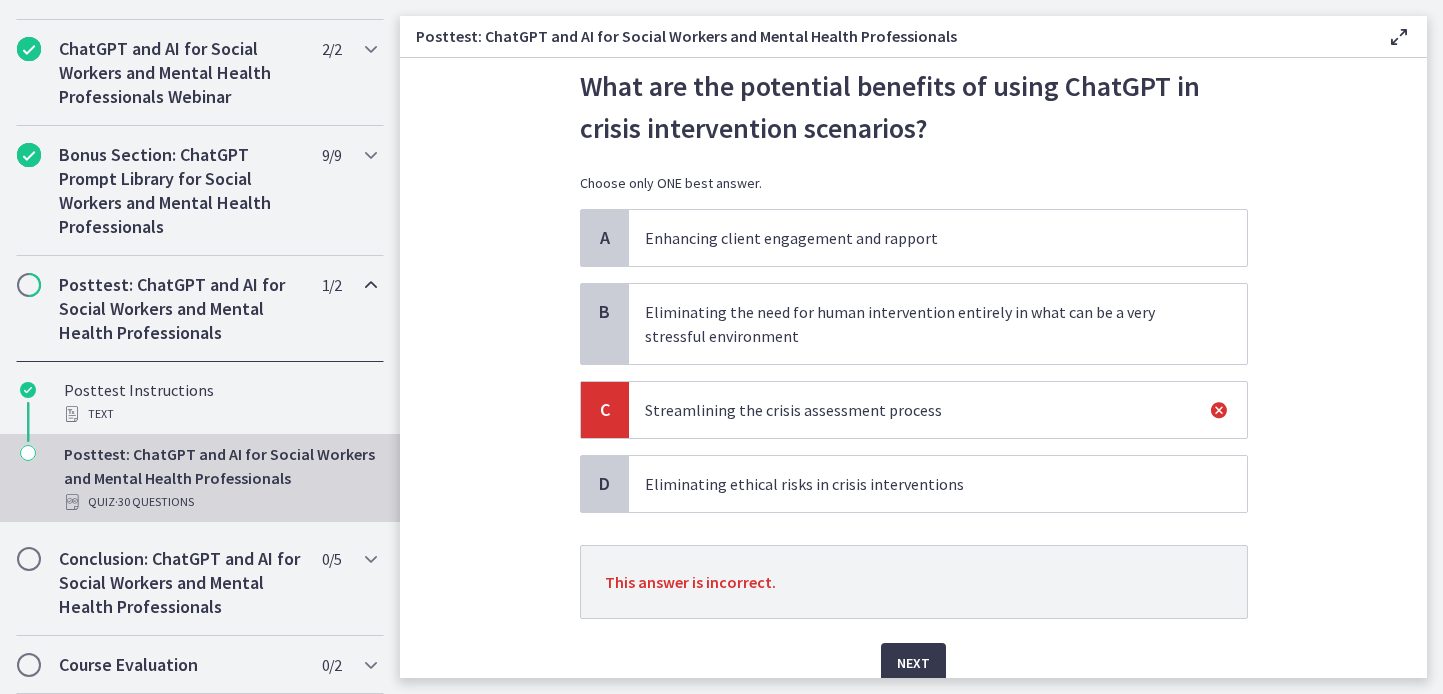 scroll, scrollTop: 62, scrollLeft: 0, axis: vertical 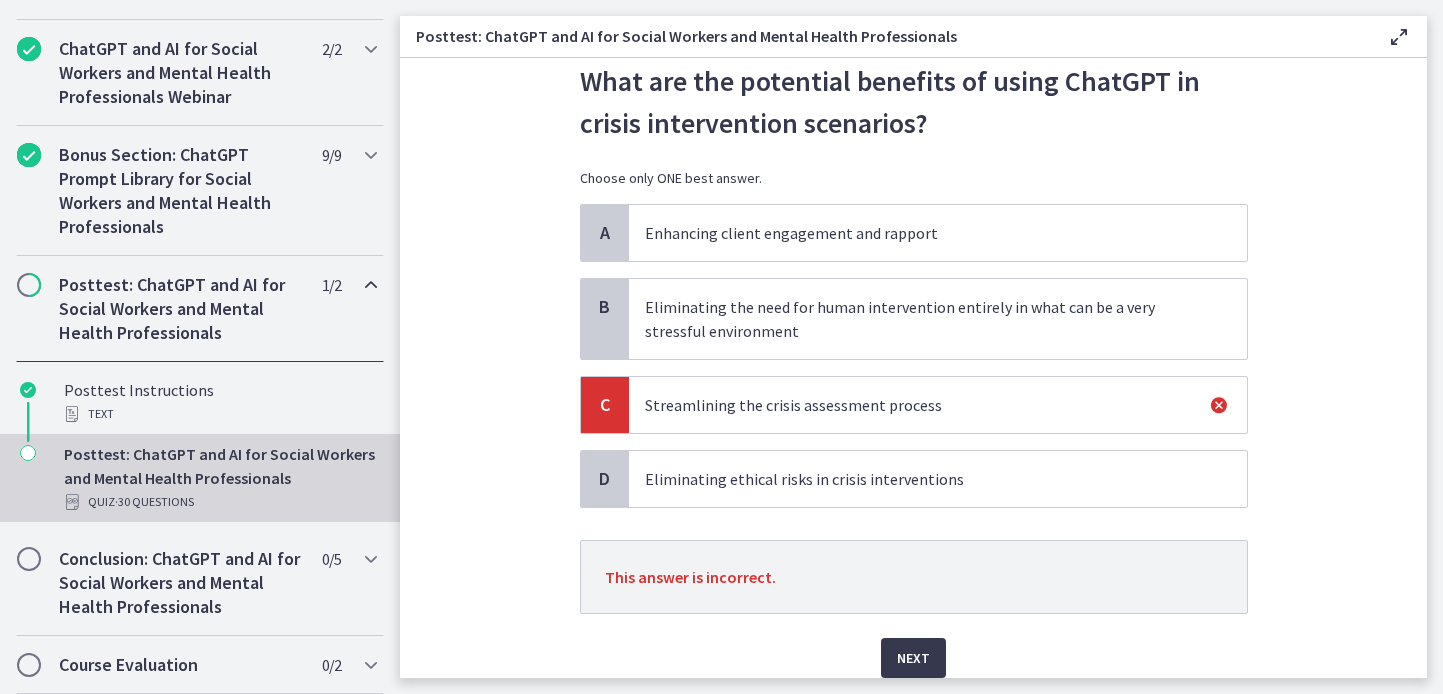 click on "Enhancing client engagement and rapport" at bounding box center [938, 233] 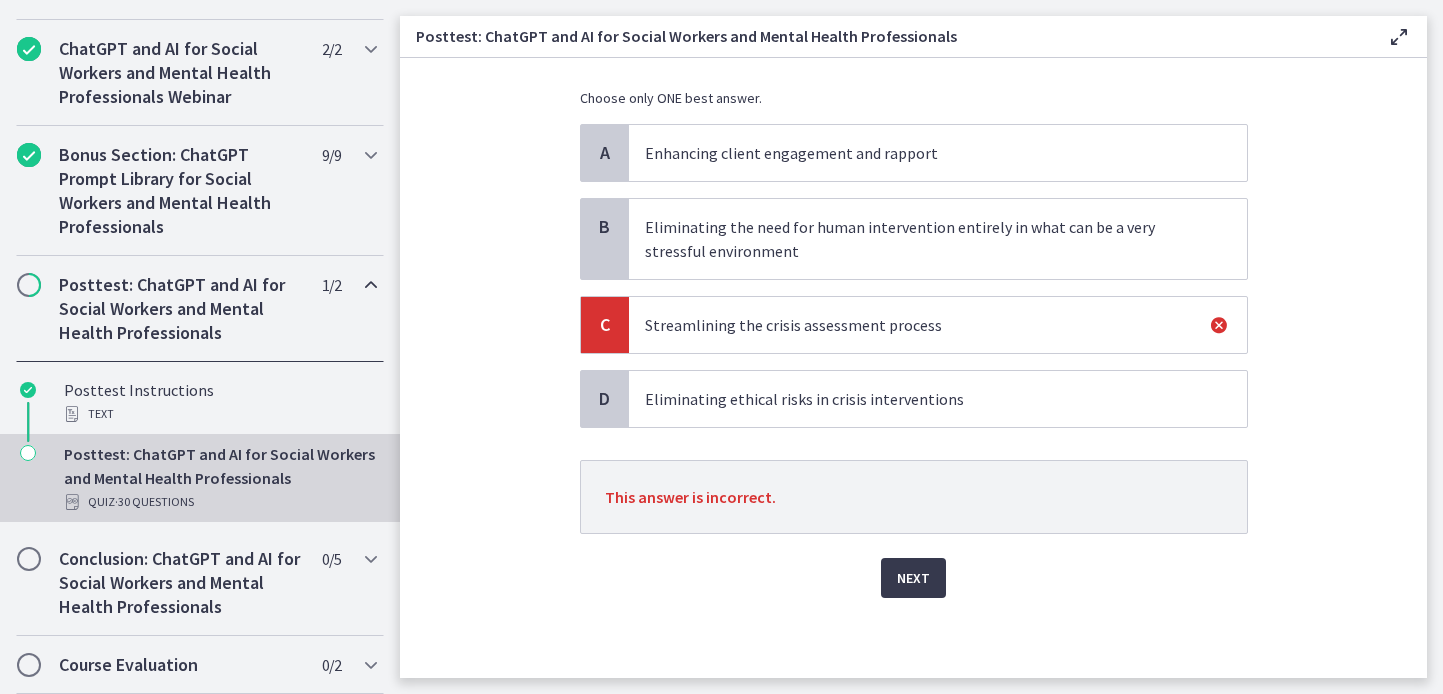 scroll, scrollTop: 241, scrollLeft: 0, axis: vertical 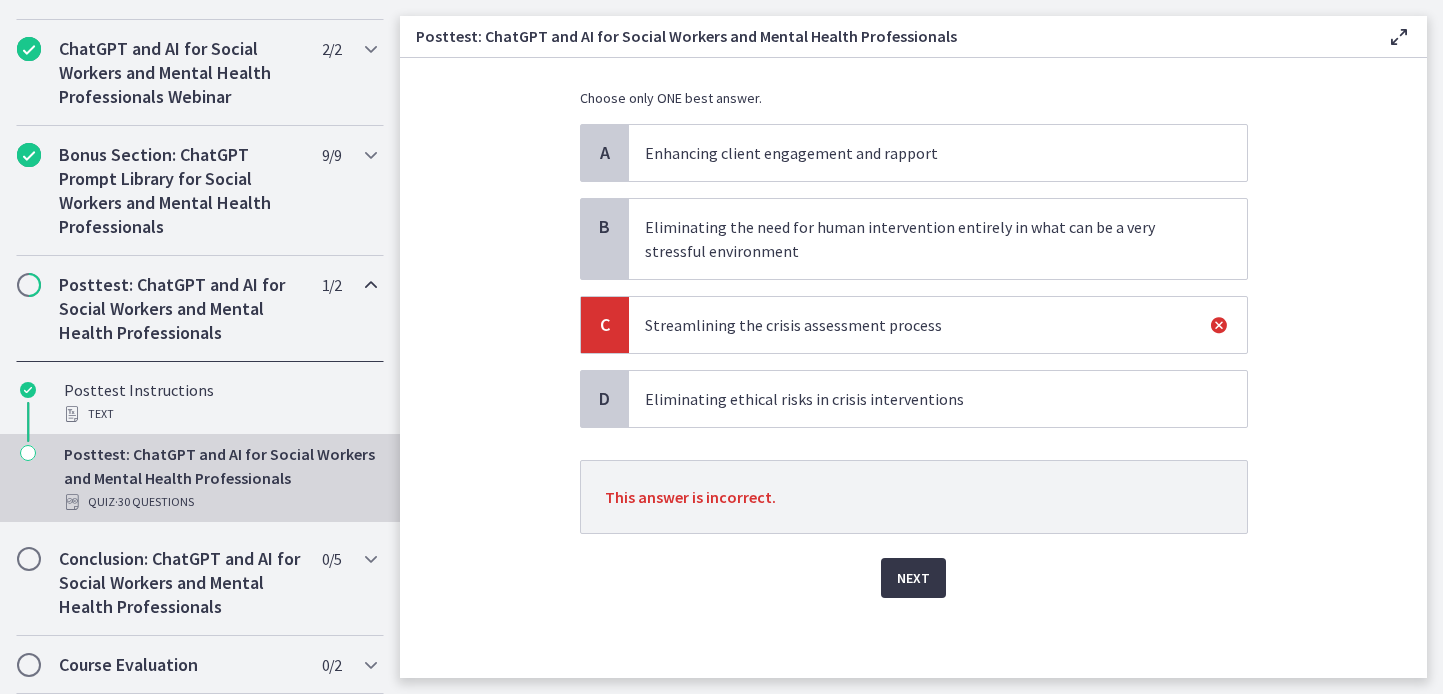 click on "Next" at bounding box center (913, 578) 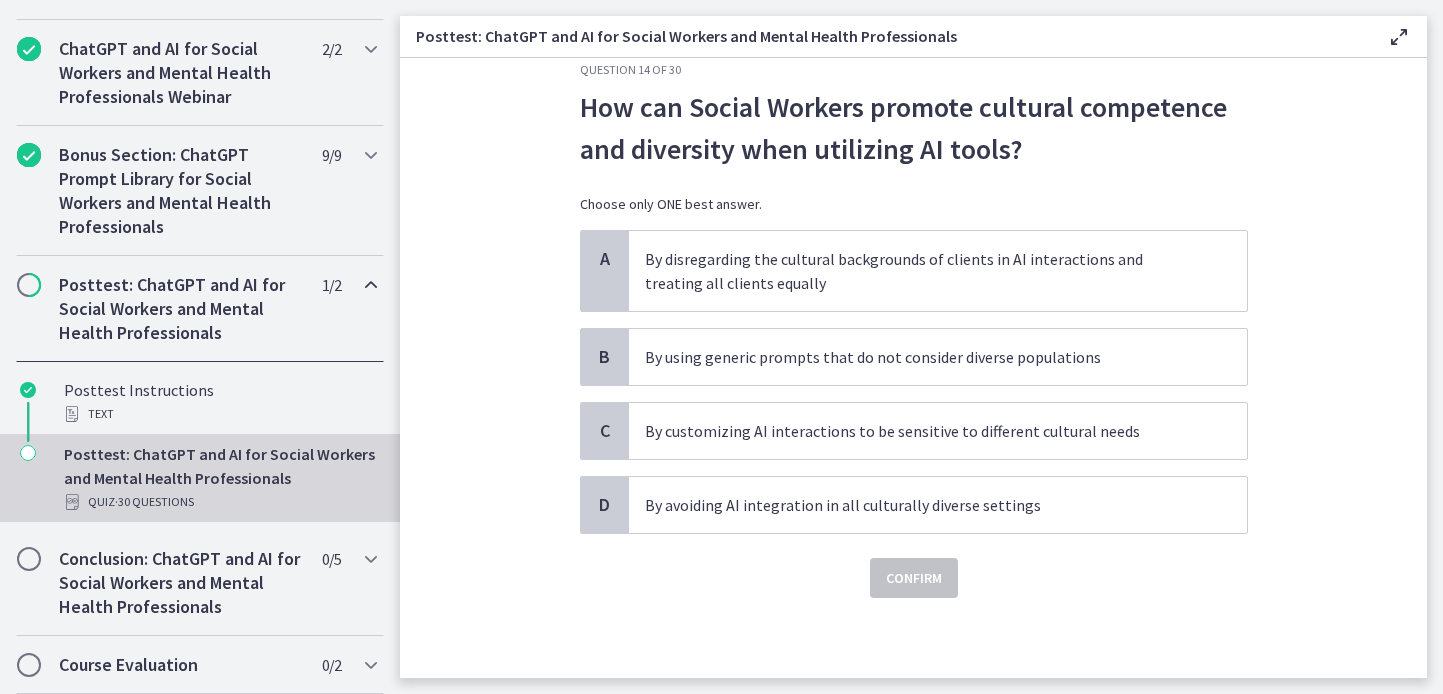 scroll, scrollTop: 62, scrollLeft: 0, axis: vertical 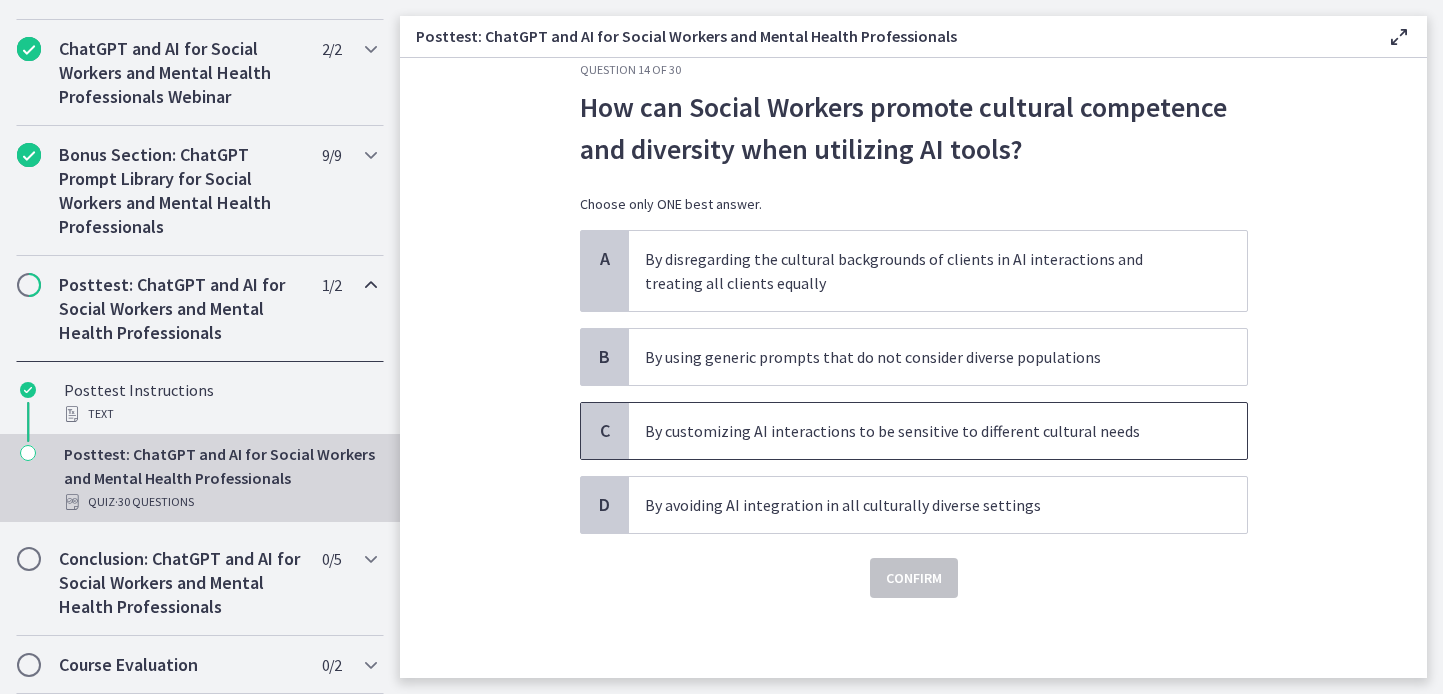 click on "By customizing AI interactions to be sensitive to different cultural needs" at bounding box center (918, 431) 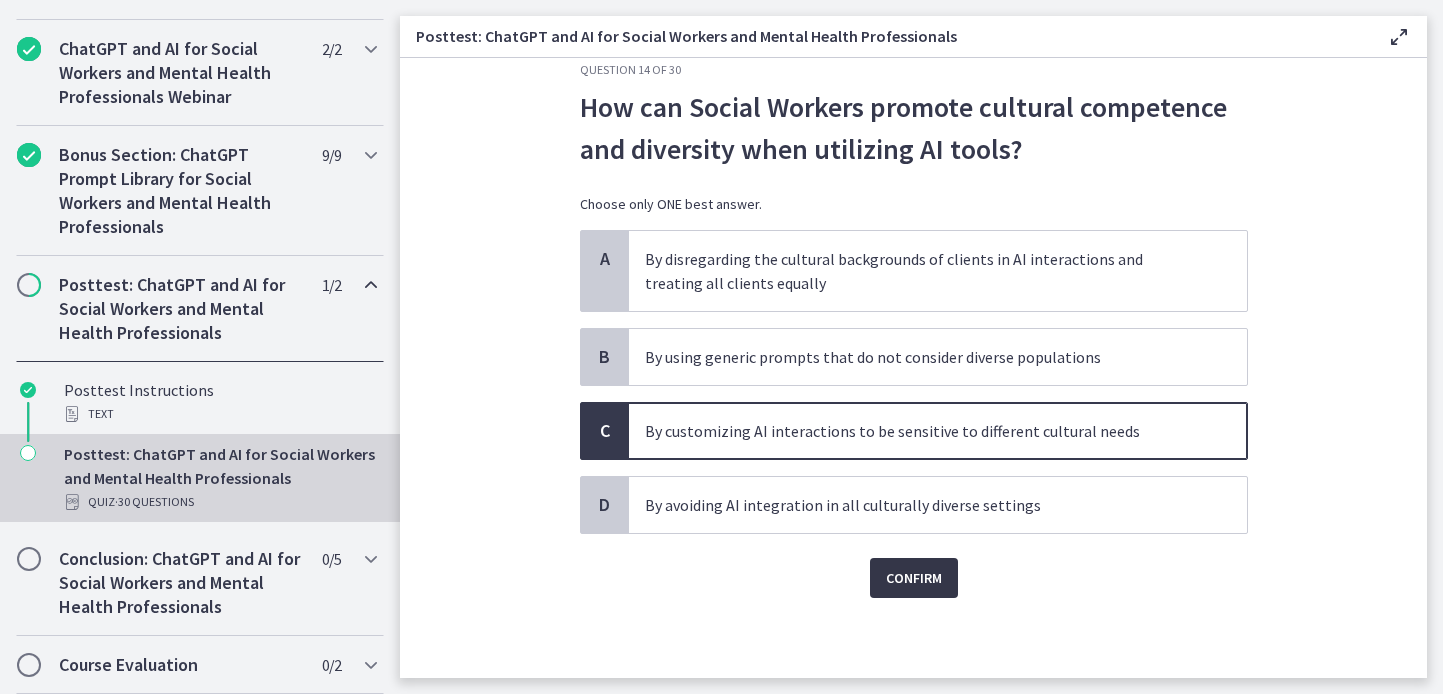 click on "Confirm" at bounding box center (914, 578) 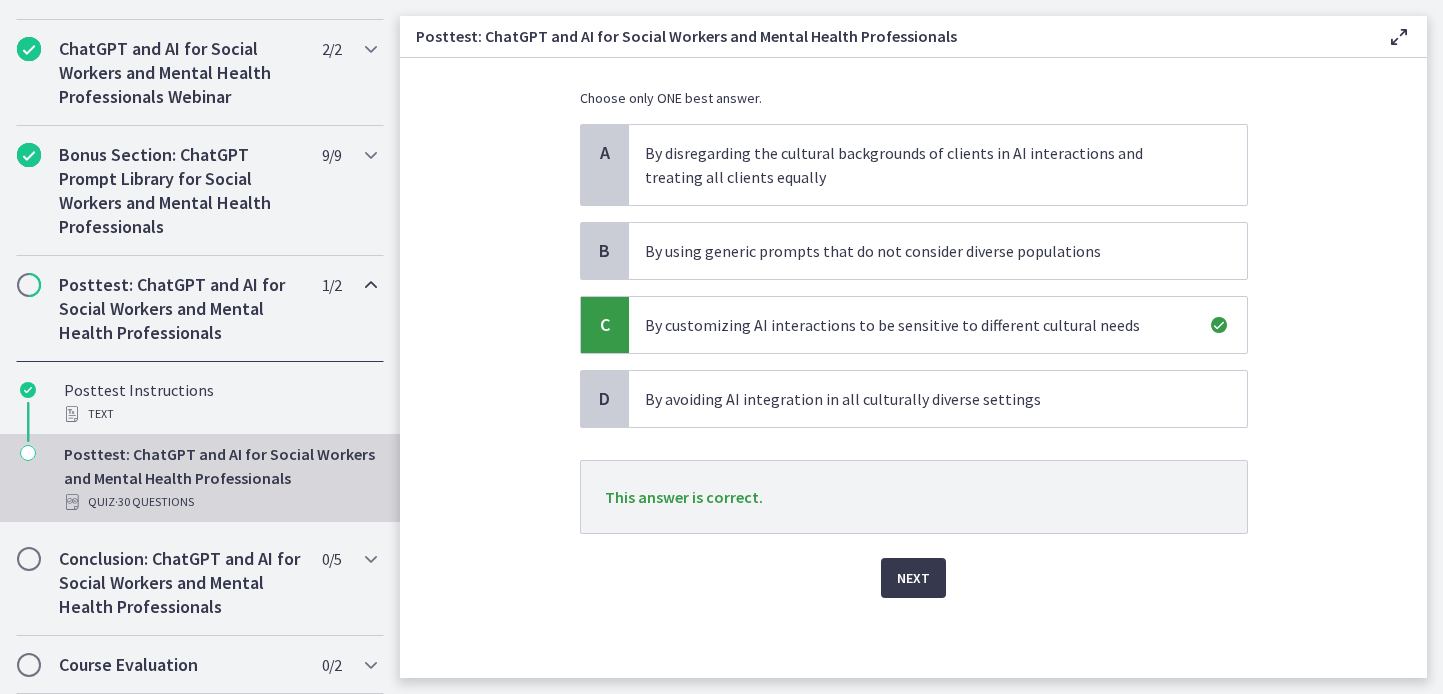 scroll, scrollTop: 245, scrollLeft: 0, axis: vertical 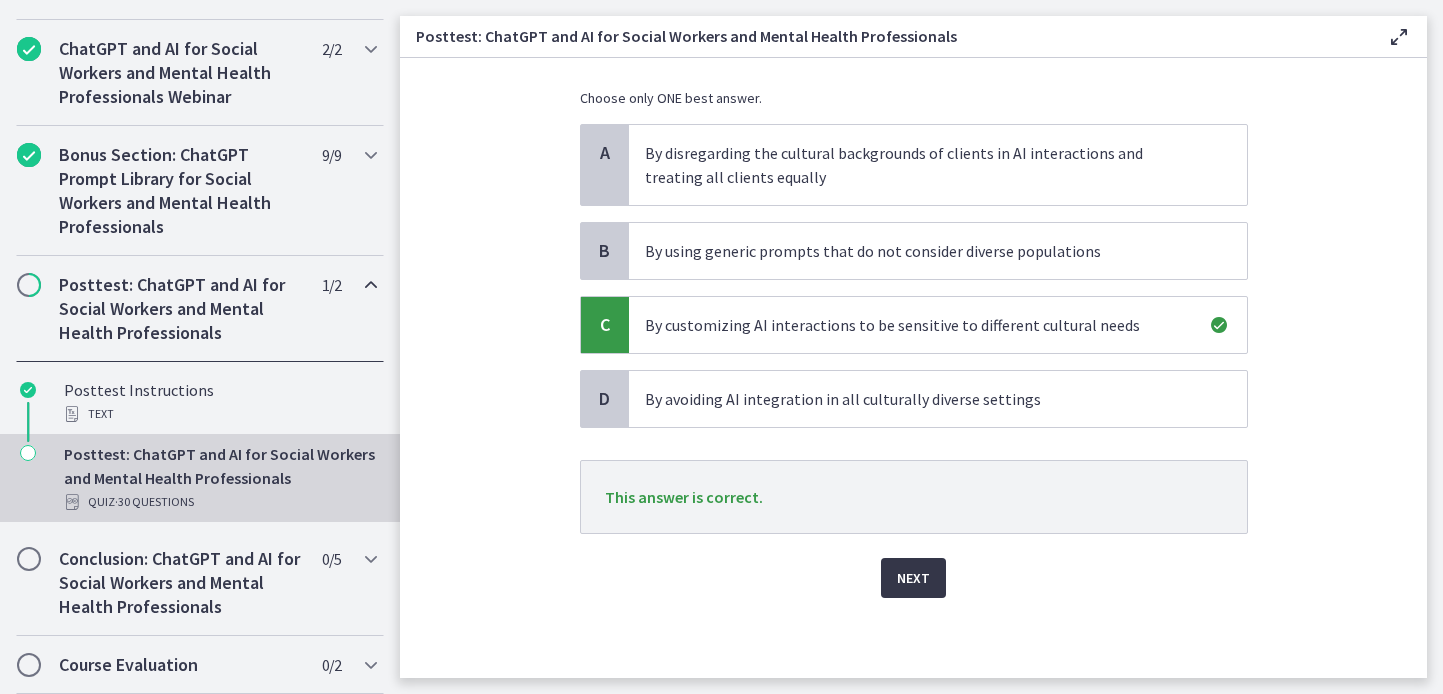 click on "Next" at bounding box center (913, 578) 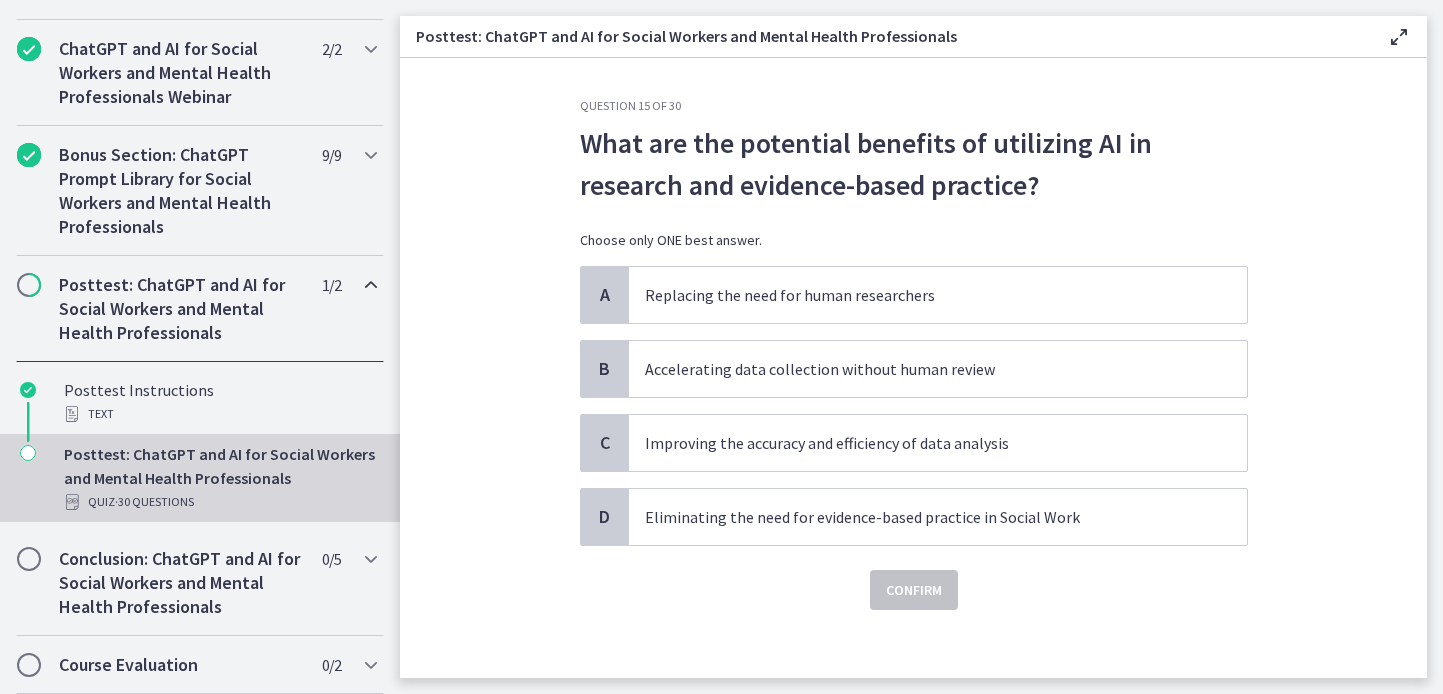 scroll, scrollTop: 70, scrollLeft: 0, axis: vertical 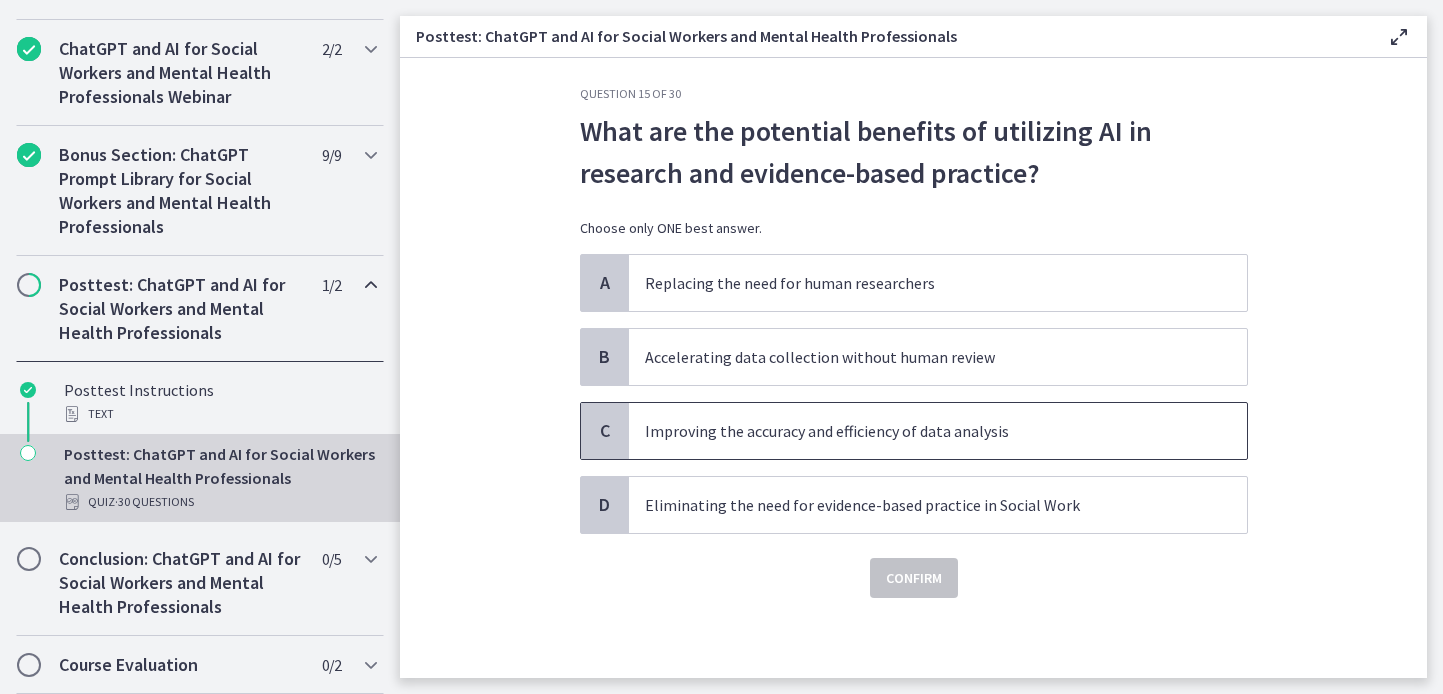 click on "Improving the accuracy and efficiency of data analysis" at bounding box center (918, 431) 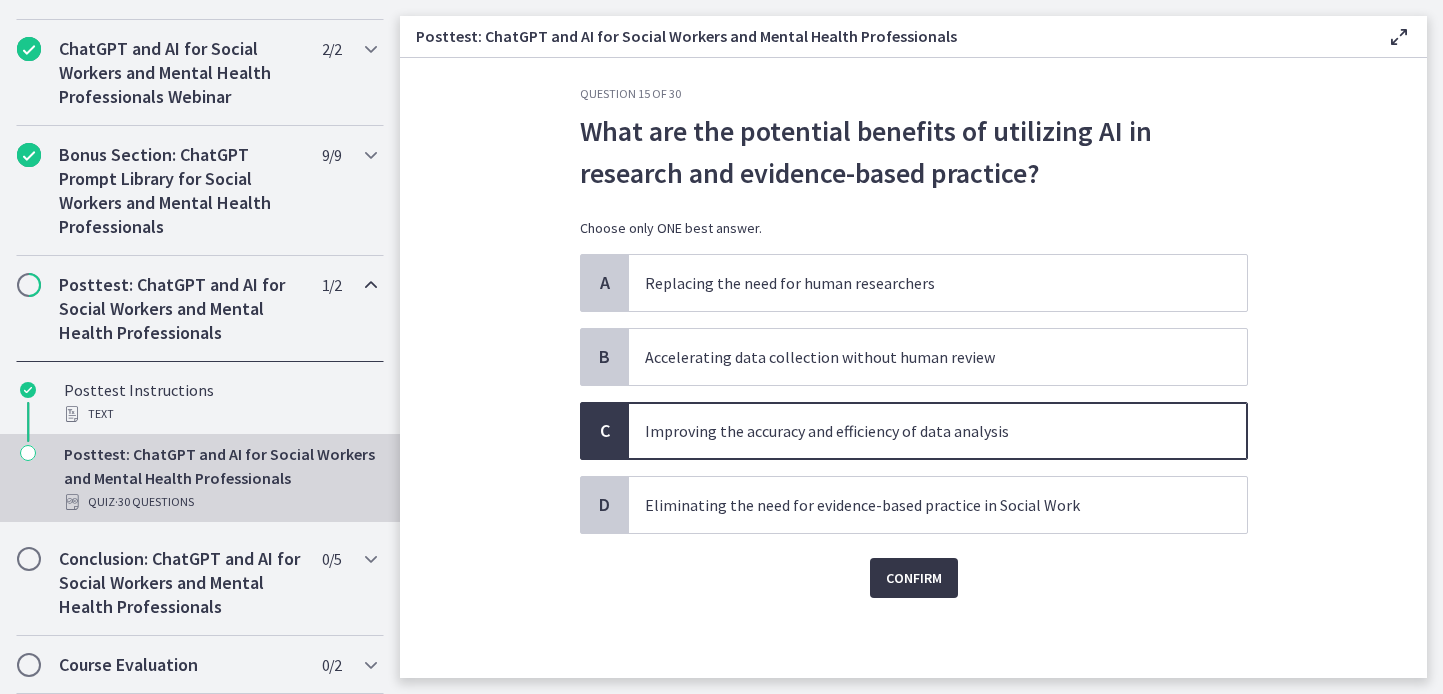 click on "Confirm" at bounding box center [914, 578] 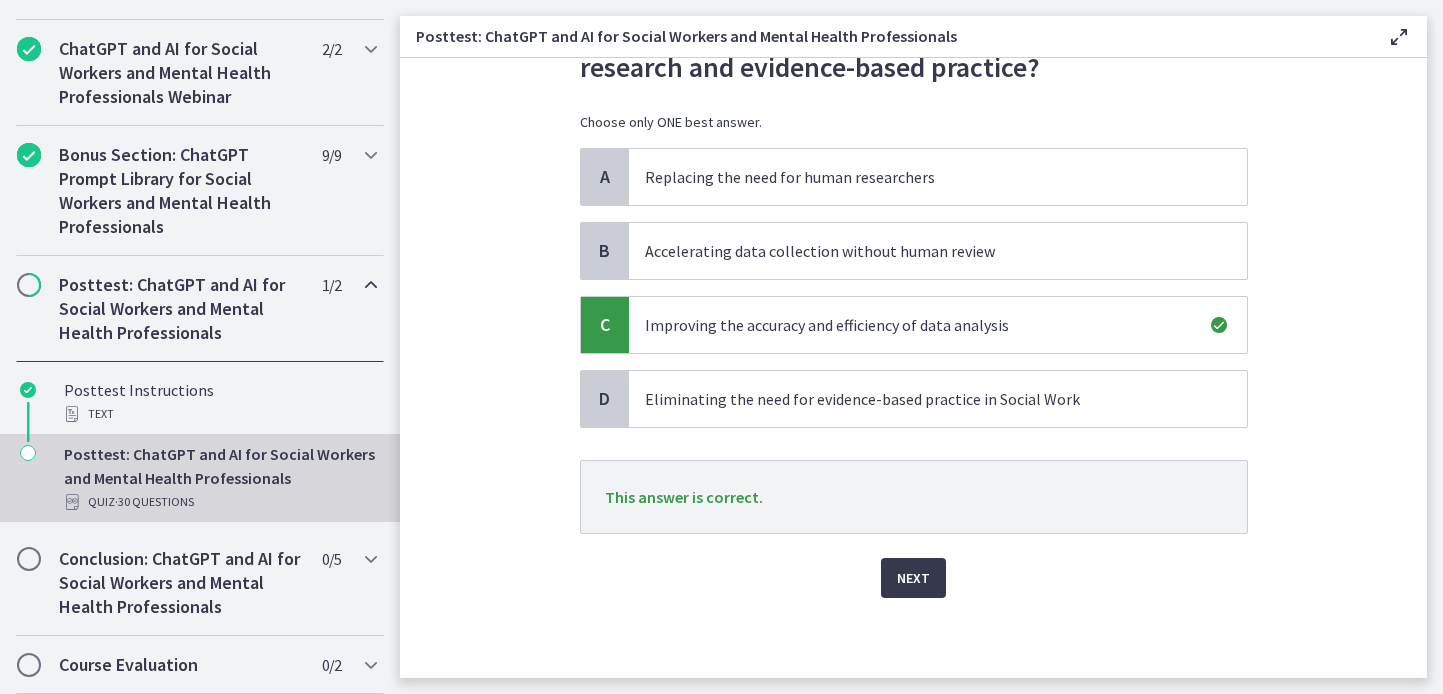 scroll, scrollTop: 223, scrollLeft: 0, axis: vertical 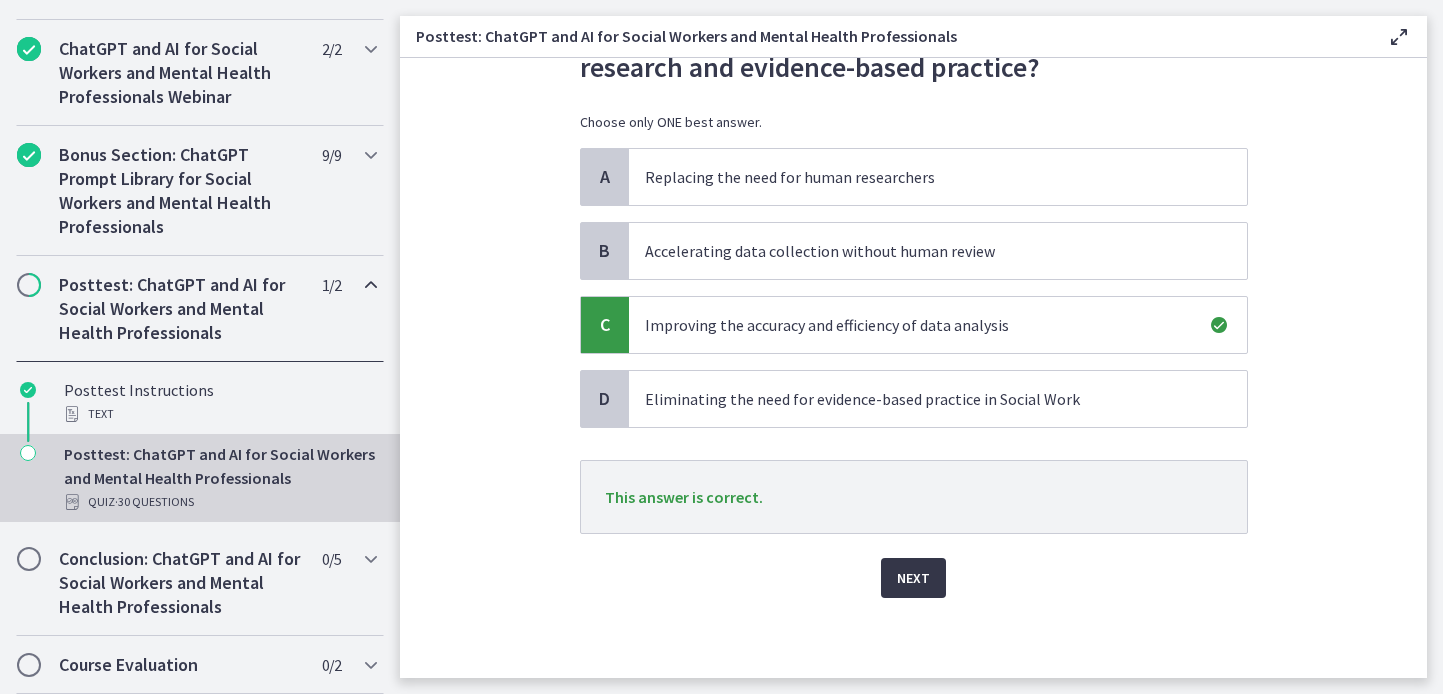 click on "Next" at bounding box center [913, 578] 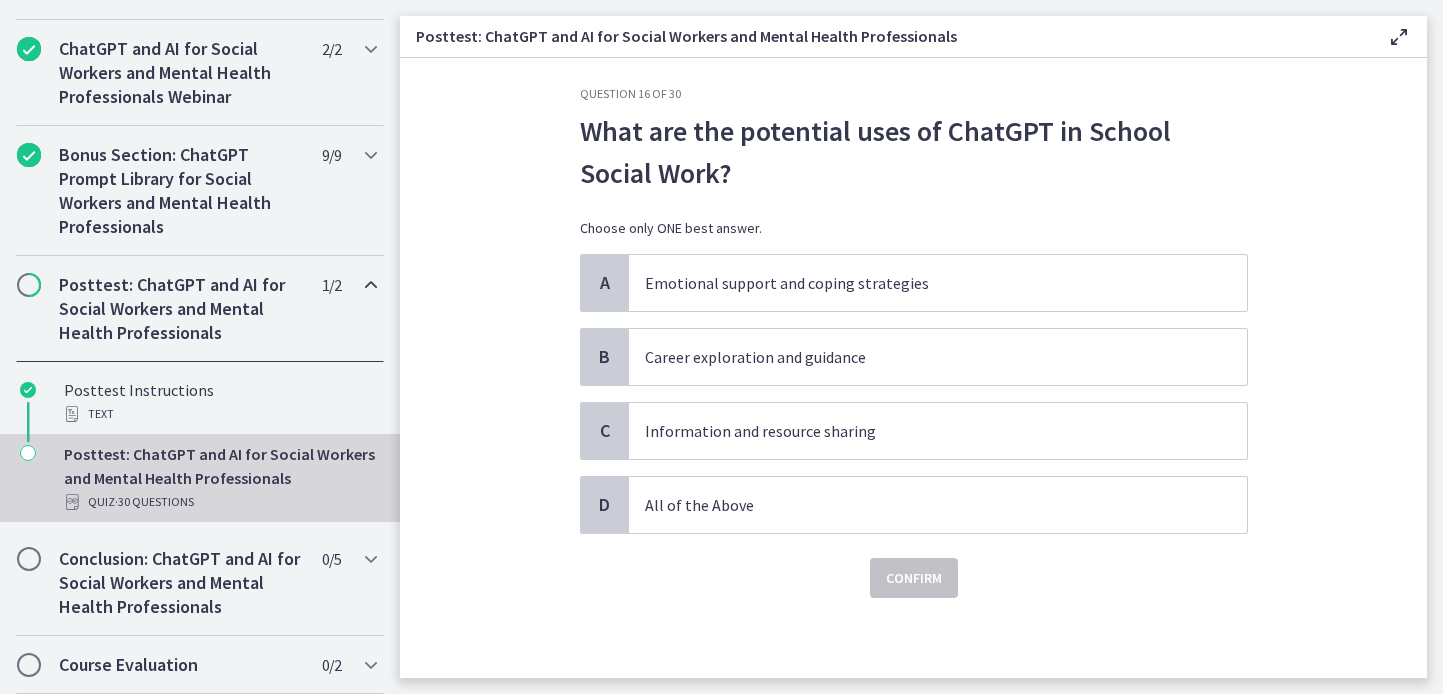 scroll, scrollTop: 0, scrollLeft: 0, axis: both 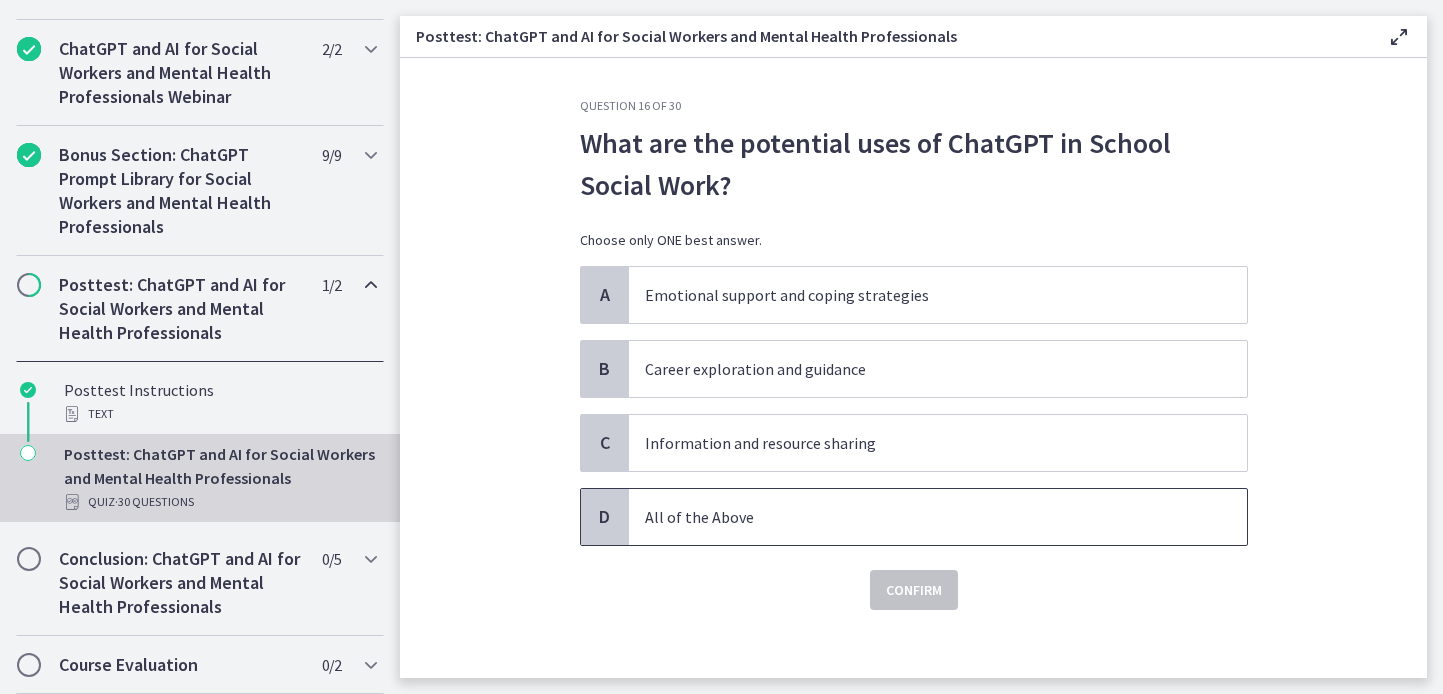 click on "All of the Above" at bounding box center [918, 517] 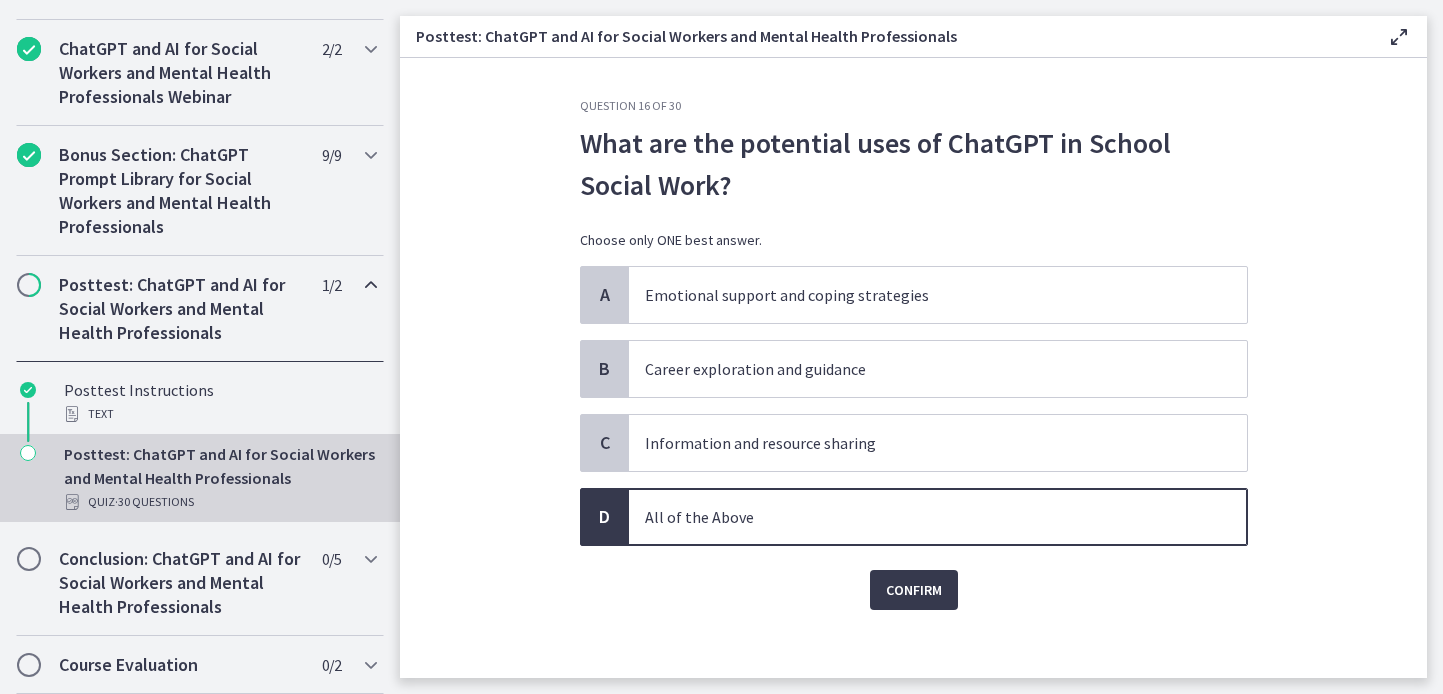scroll, scrollTop: 143, scrollLeft: 0, axis: vertical 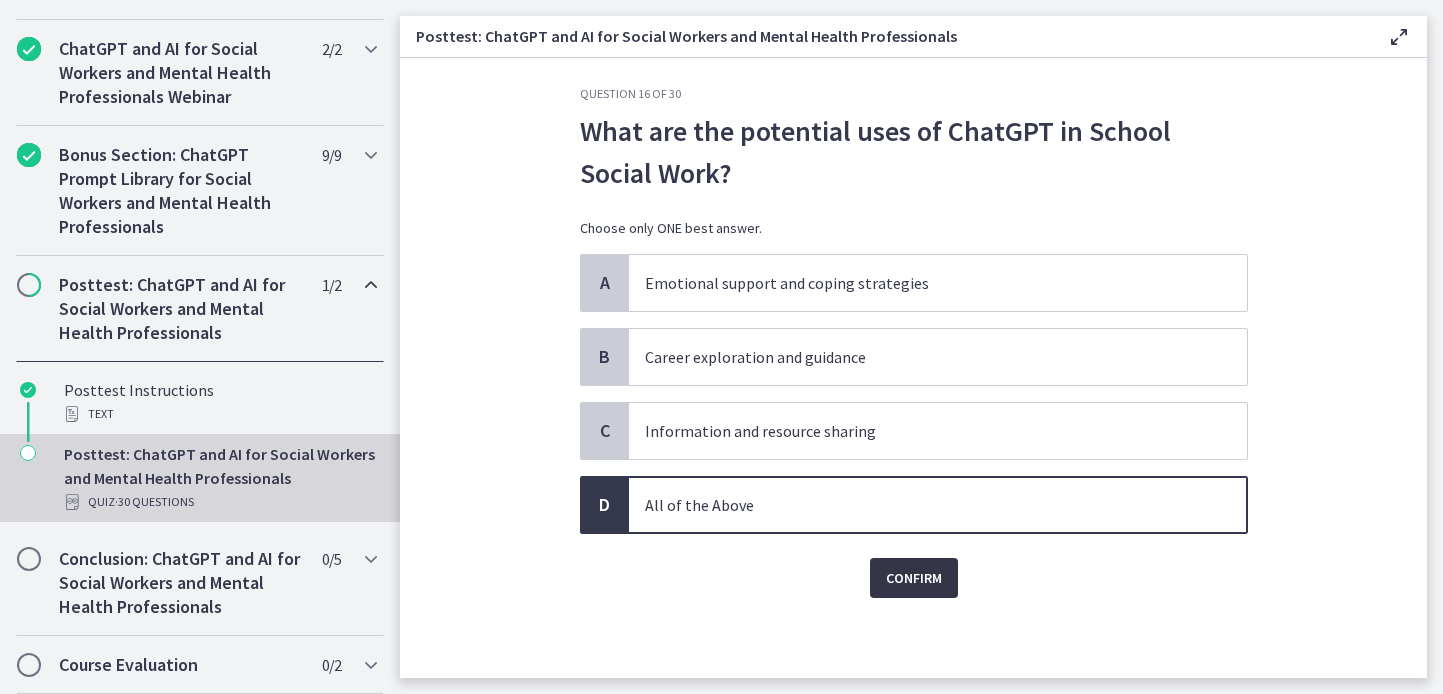 click on "Confirm" at bounding box center [914, 578] 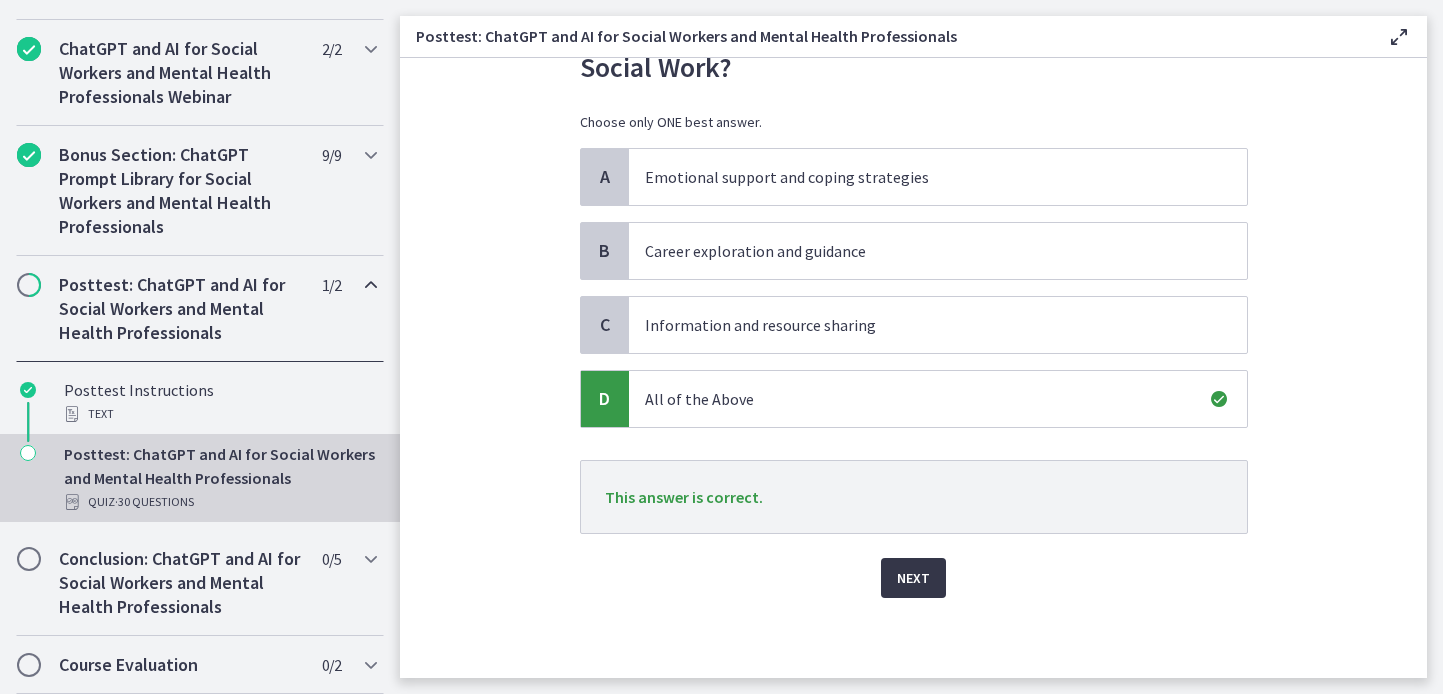 scroll, scrollTop: 194, scrollLeft: 0, axis: vertical 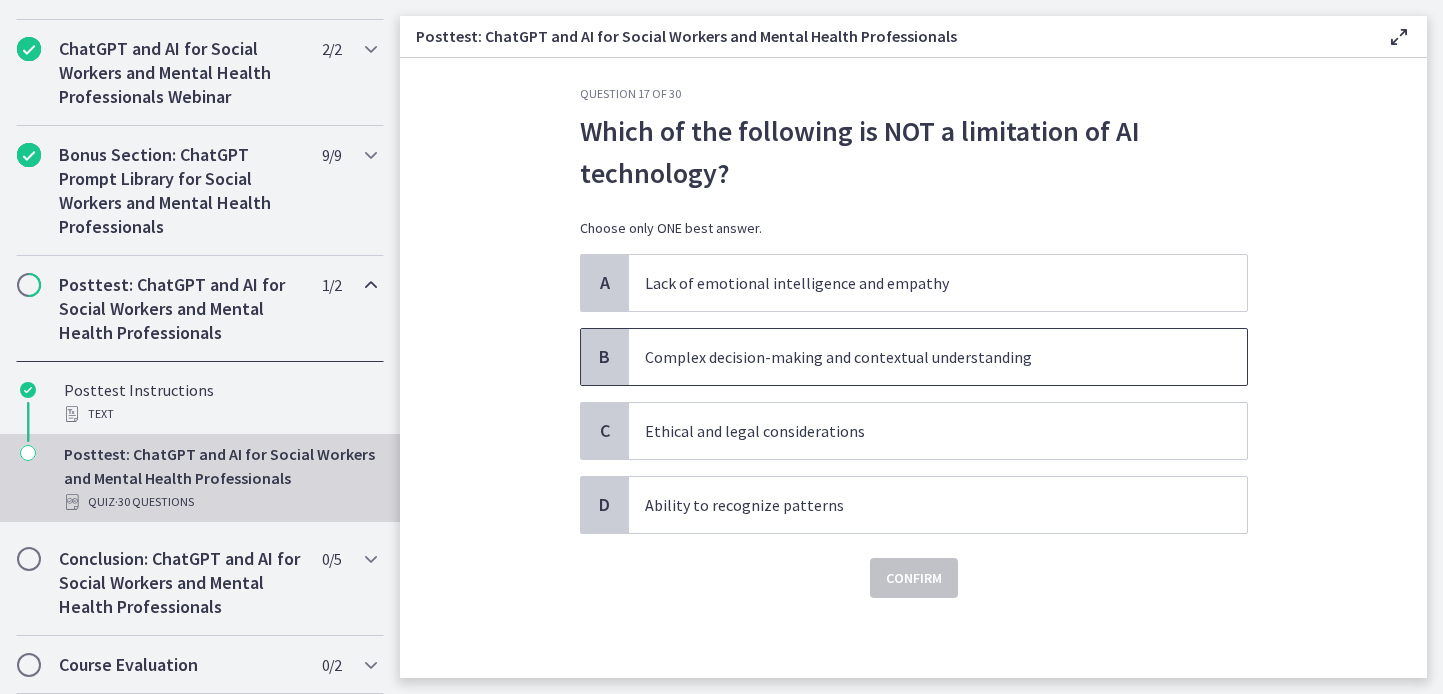 click on "Complex decision-making and contextual understanding" at bounding box center [918, 357] 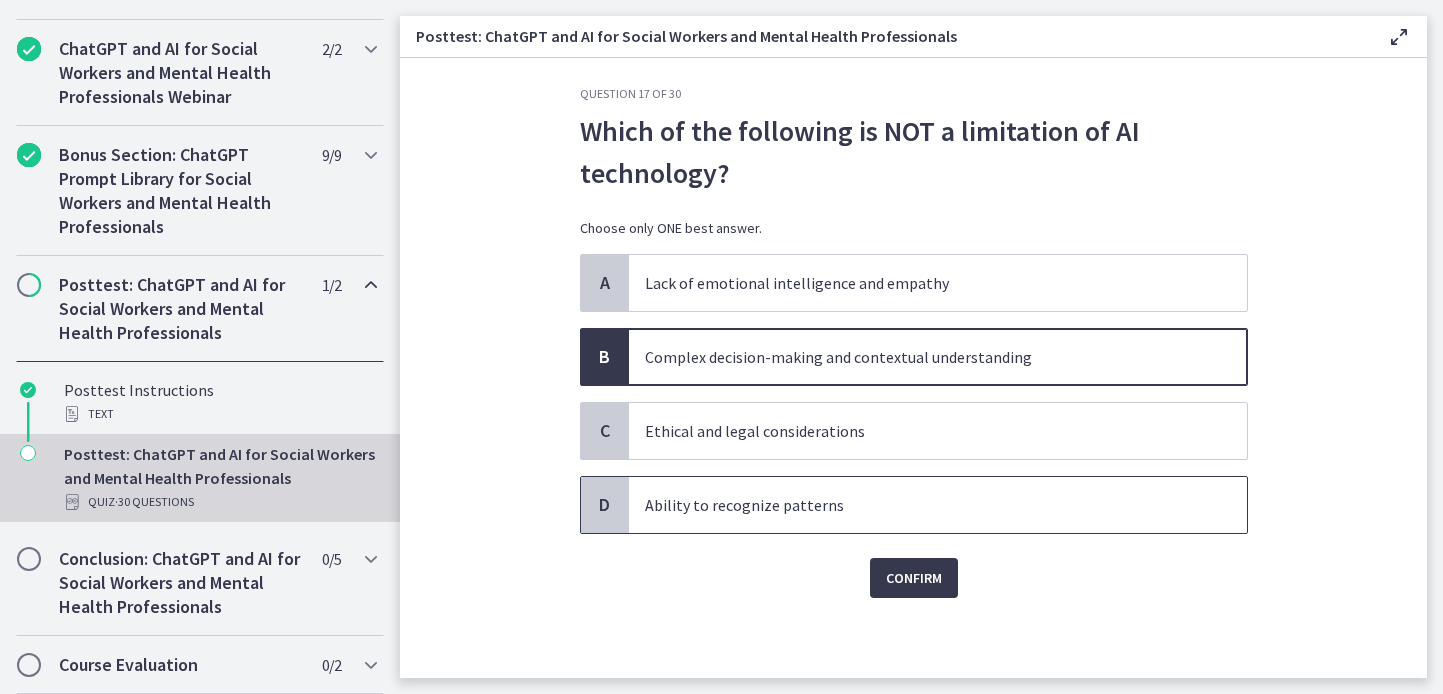click on "Ability to recognize patterns" at bounding box center (918, 505) 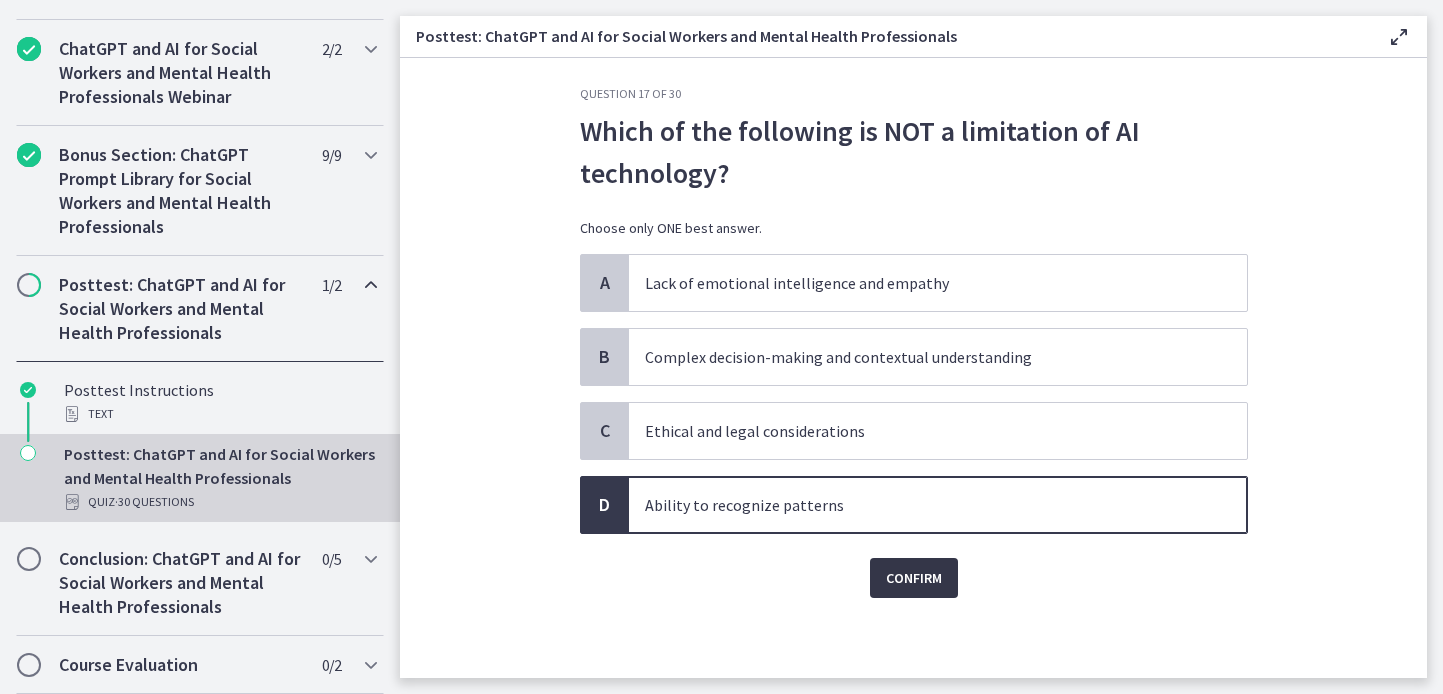 click on "Confirm" at bounding box center [914, 578] 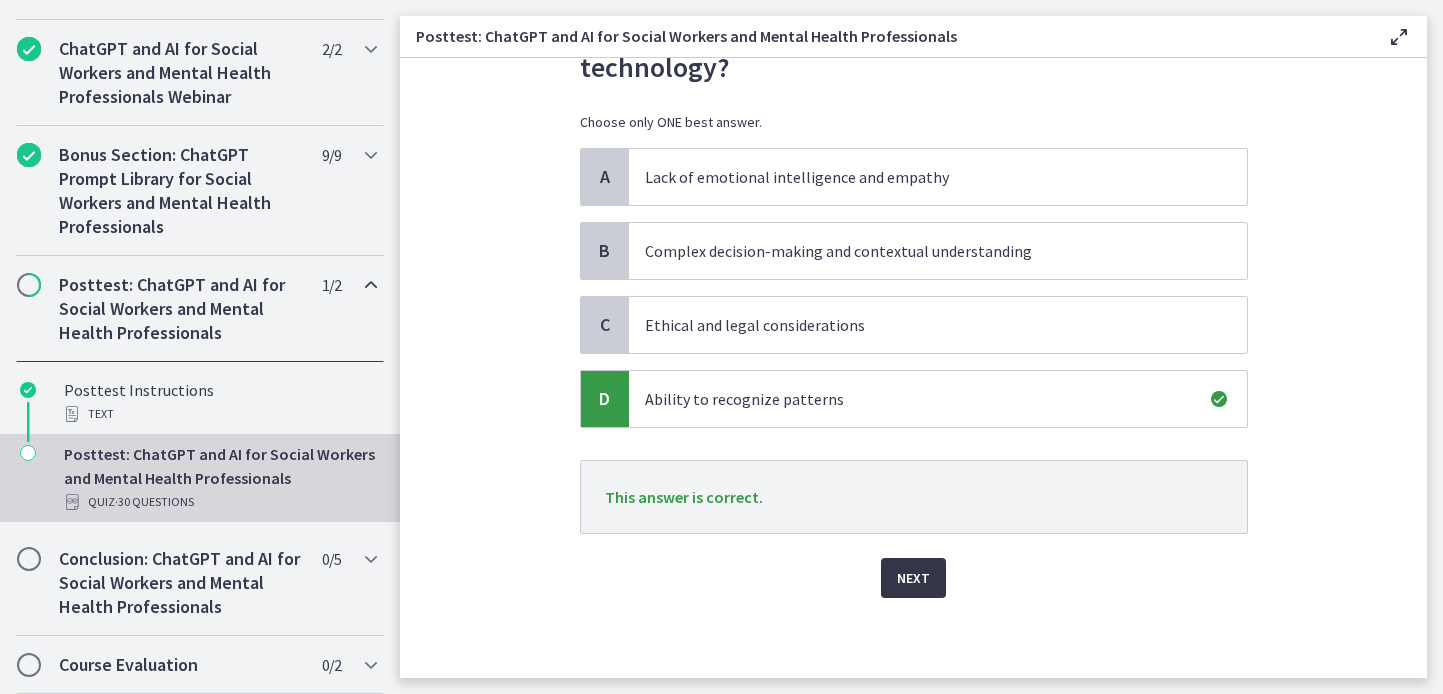 scroll, scrollTop: 190, scrollLeft: 0, axis: vertical 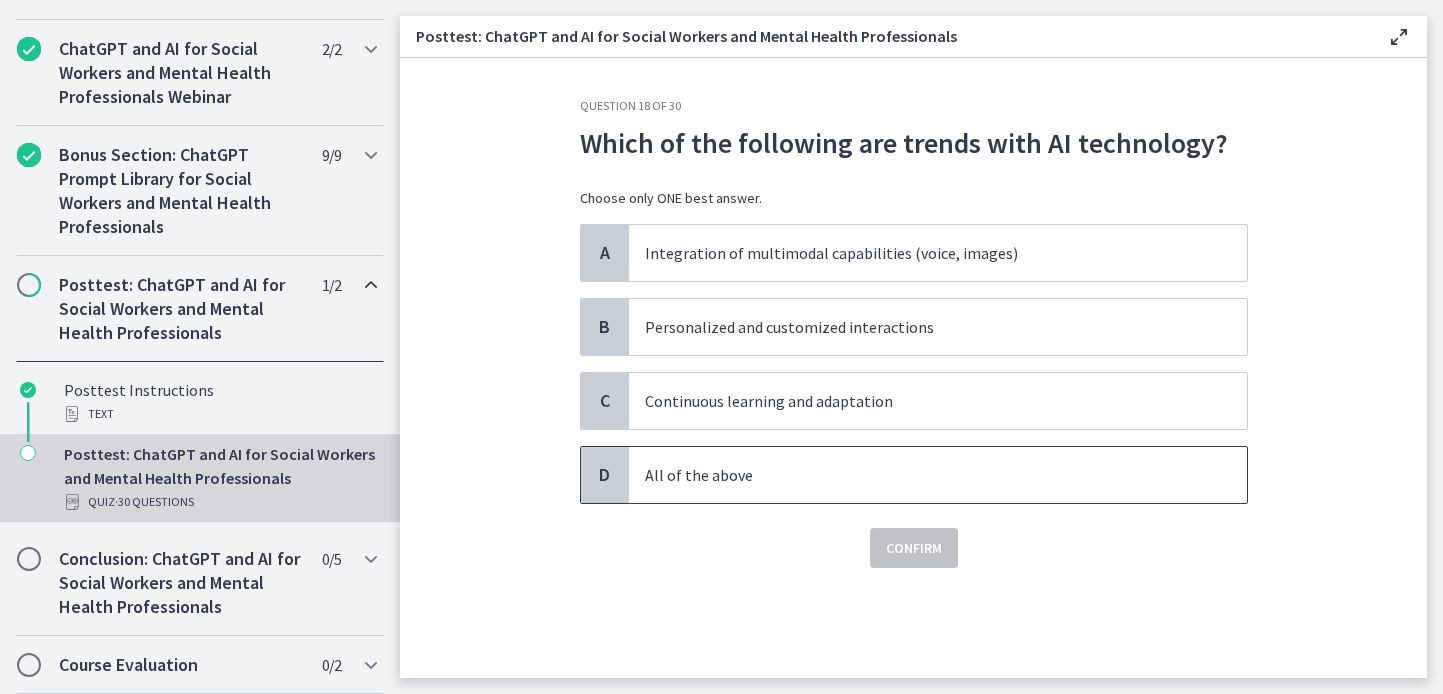 click on "All of the above" at bounding box center (918, 475) 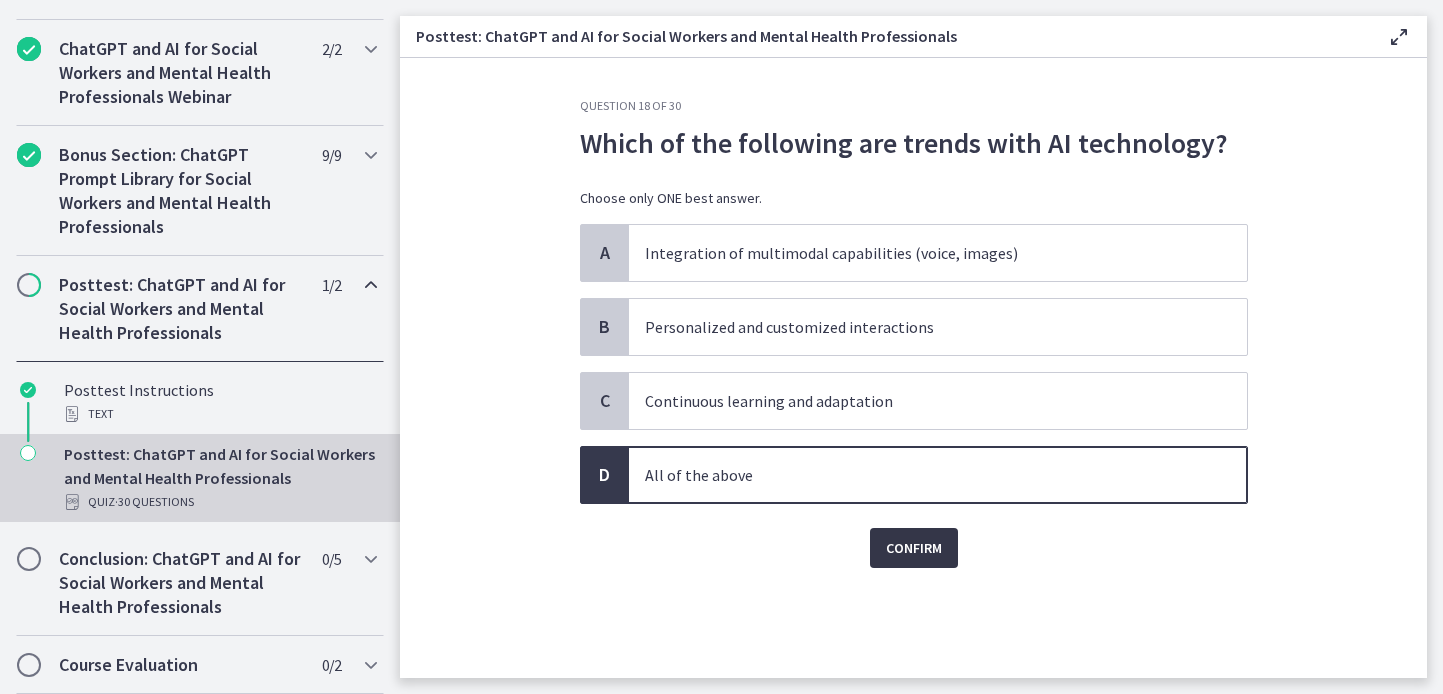 click on "Confirm" at bounding box center [914, 548] 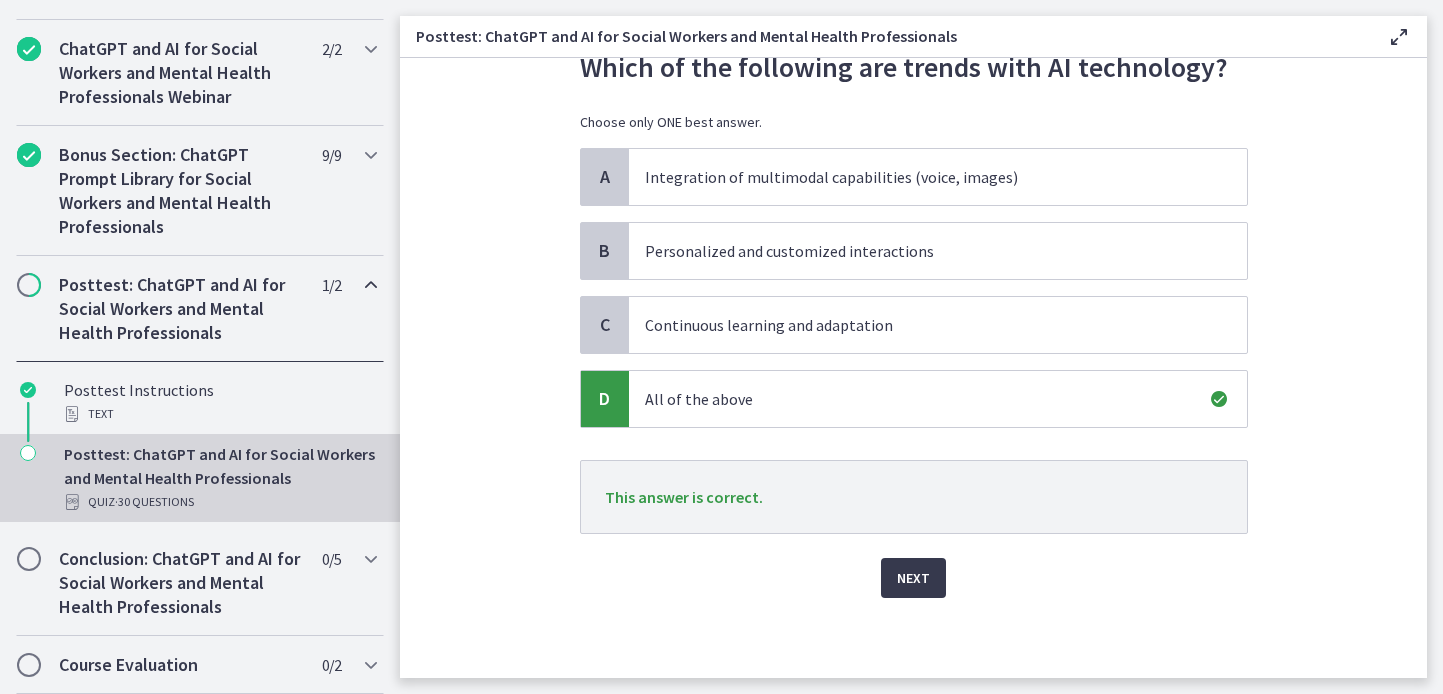 scroll, scrollTop: 202, scrollLeft: 0, axis: vertical 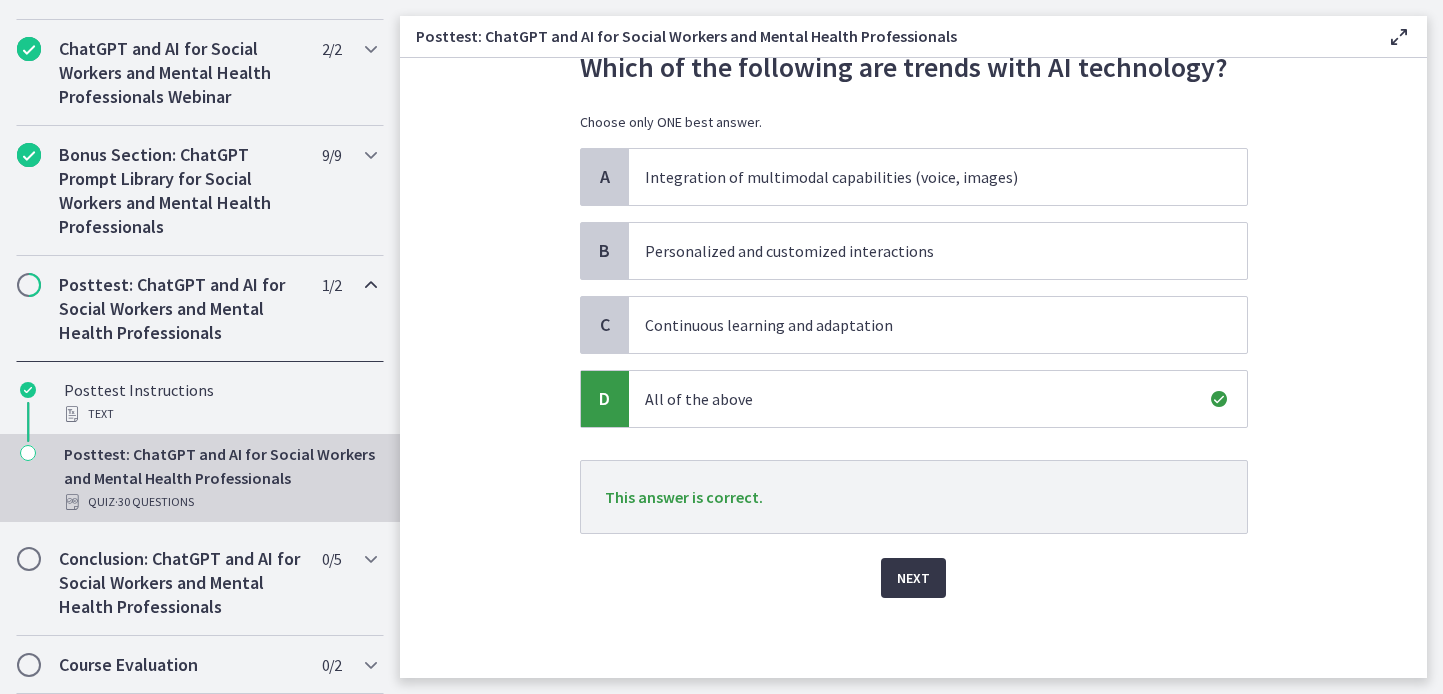 click on "Next" at bounding box center (913, 578) 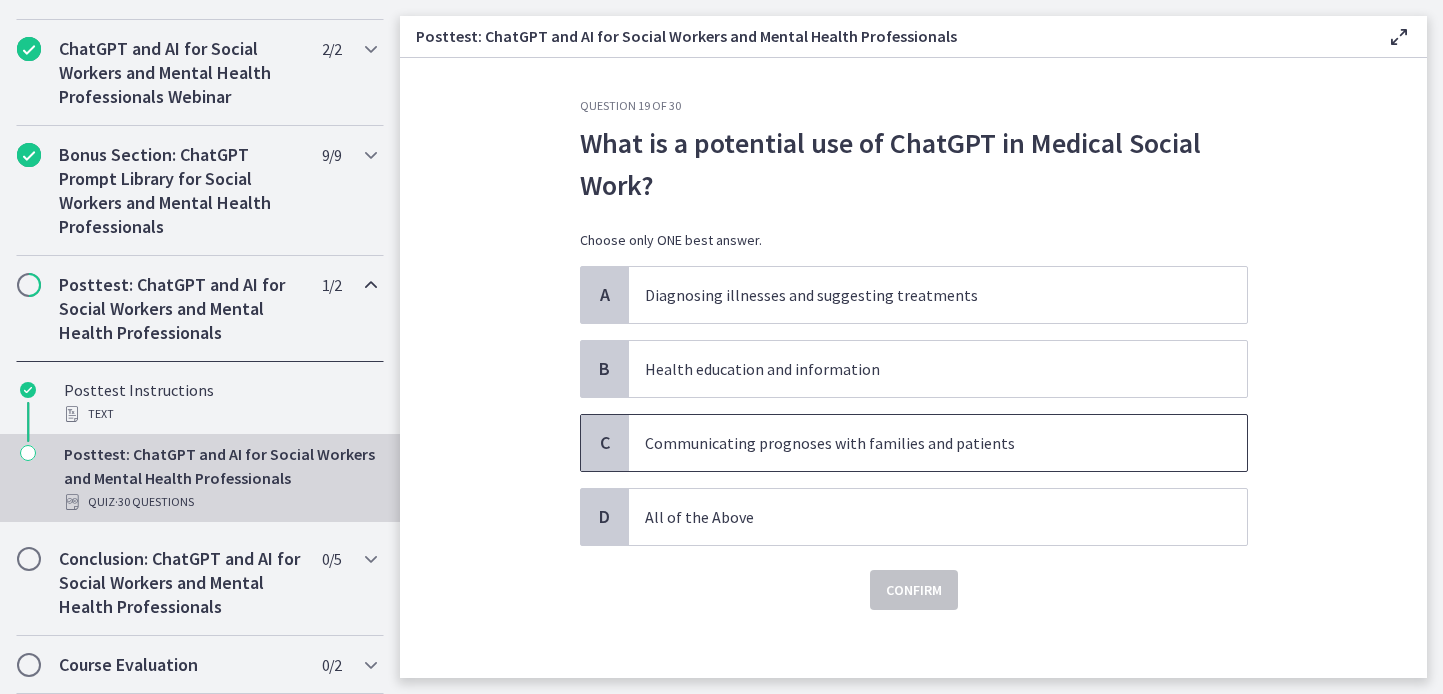 scroll, scrollTop: 51, scrollLeft: 0, axis: vertical 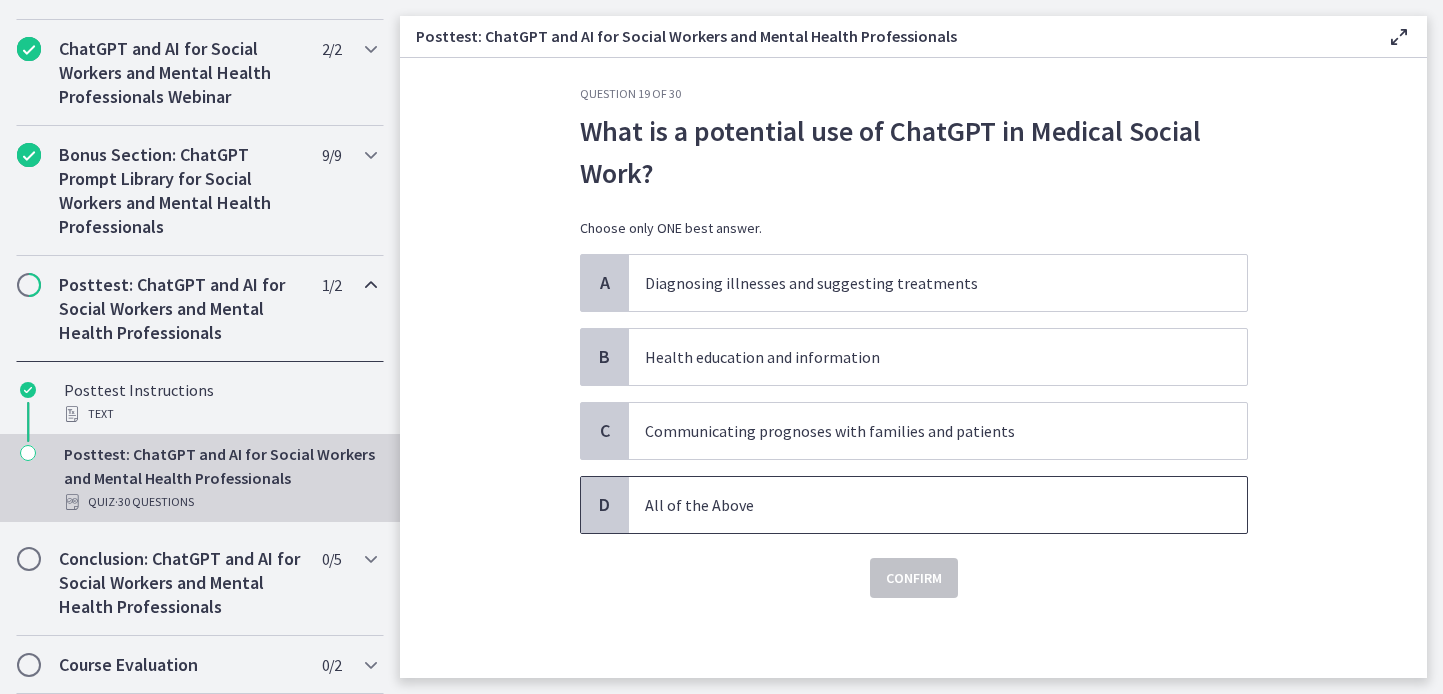 click on "All of the Above" at bounding box center [918, 505] 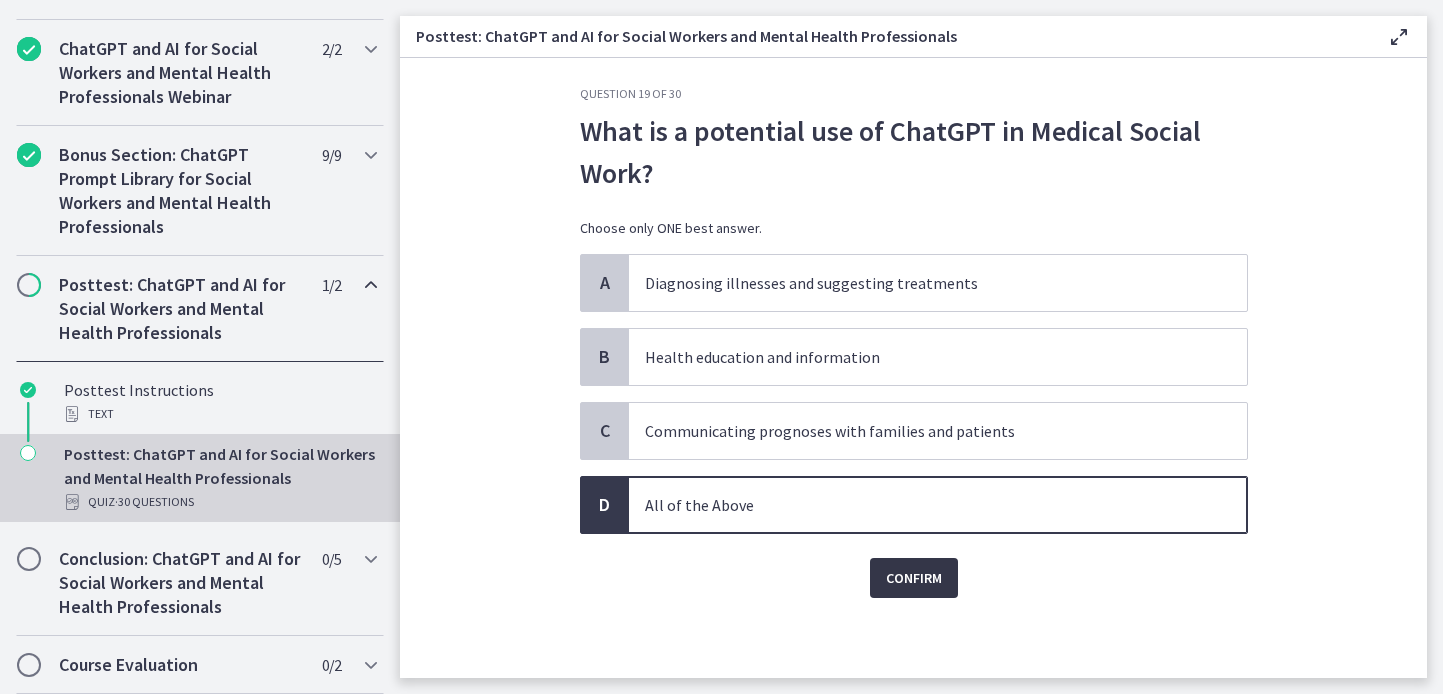 click on "Confirm" at bounding box center (914, 578) 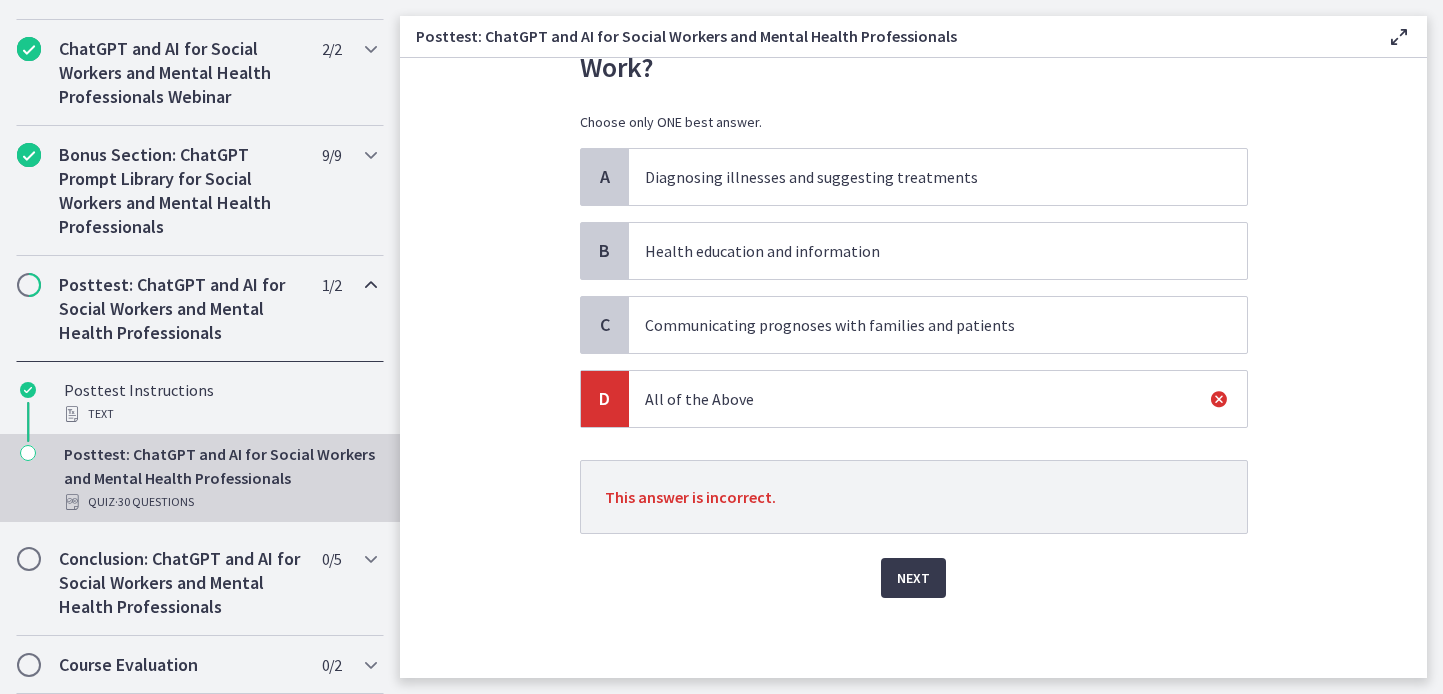 scroll, scrollTop: 230, scrollLeft: 0, axis: vertical 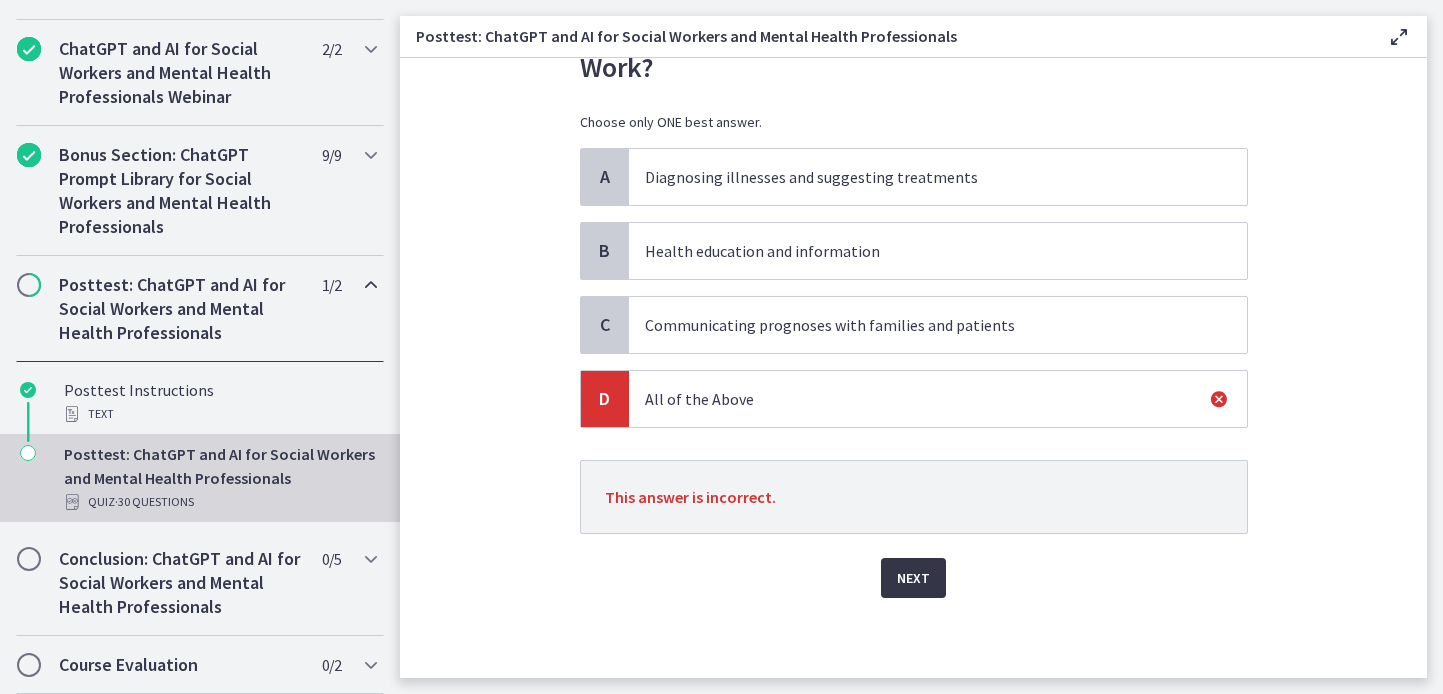 click on "Next" at bounding box center [913, 578] 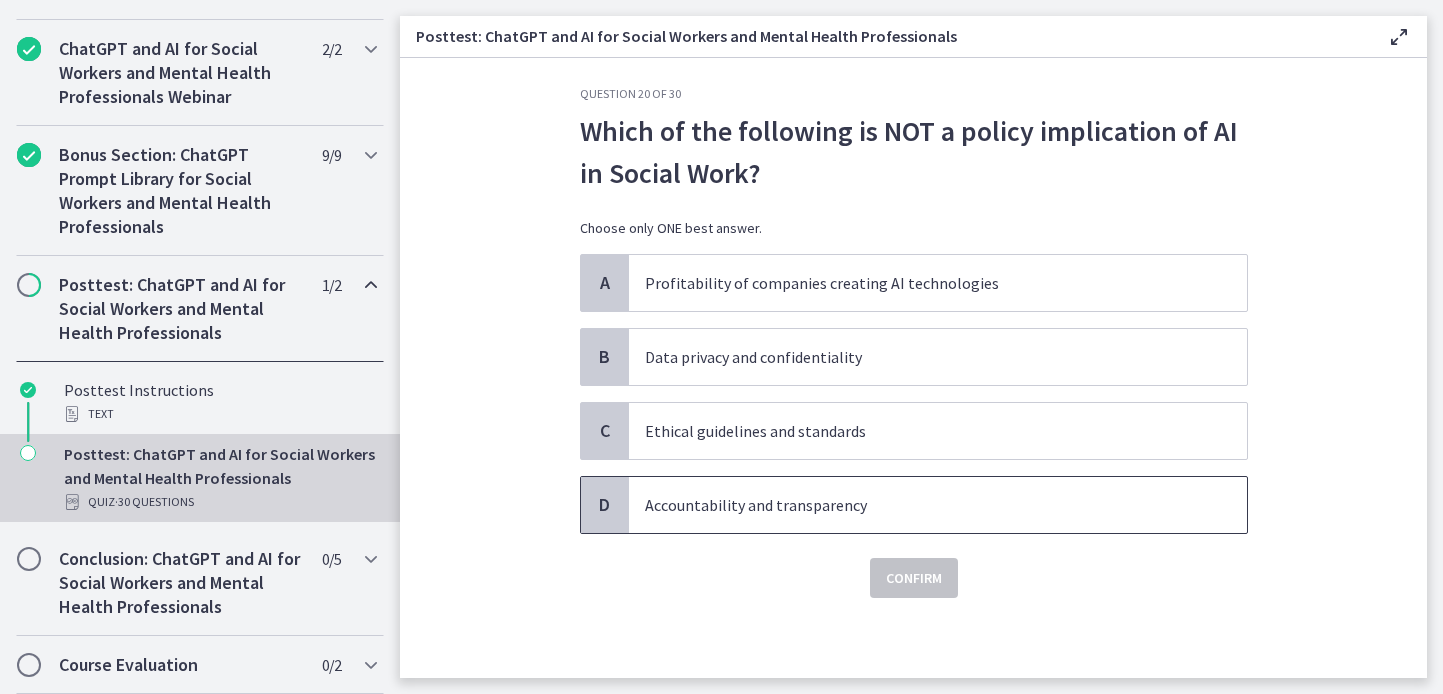 scroll, scrollTop: 51, scrollLeft: 0, axis: vertical 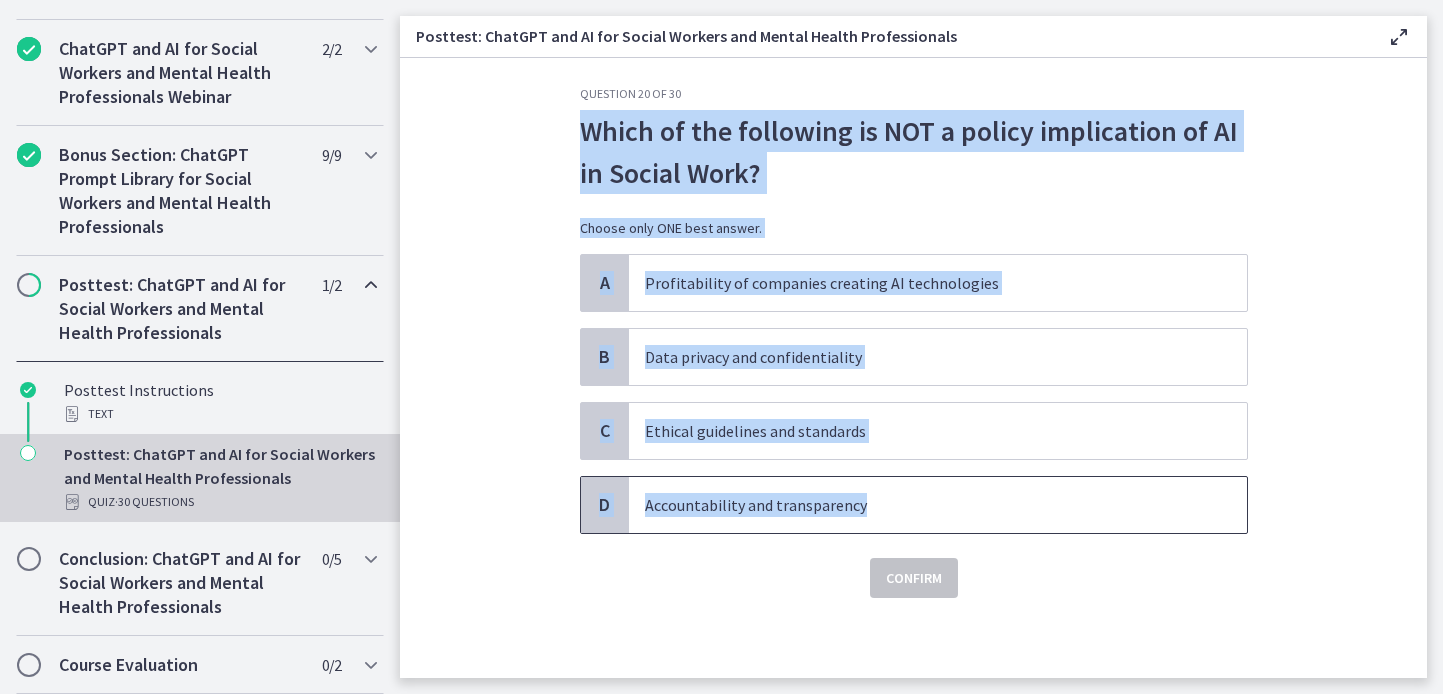 drag, startPoint x: 546, startPoint y: 123, endPoint x: 995, endPoint y: 573, distance: 635.6894 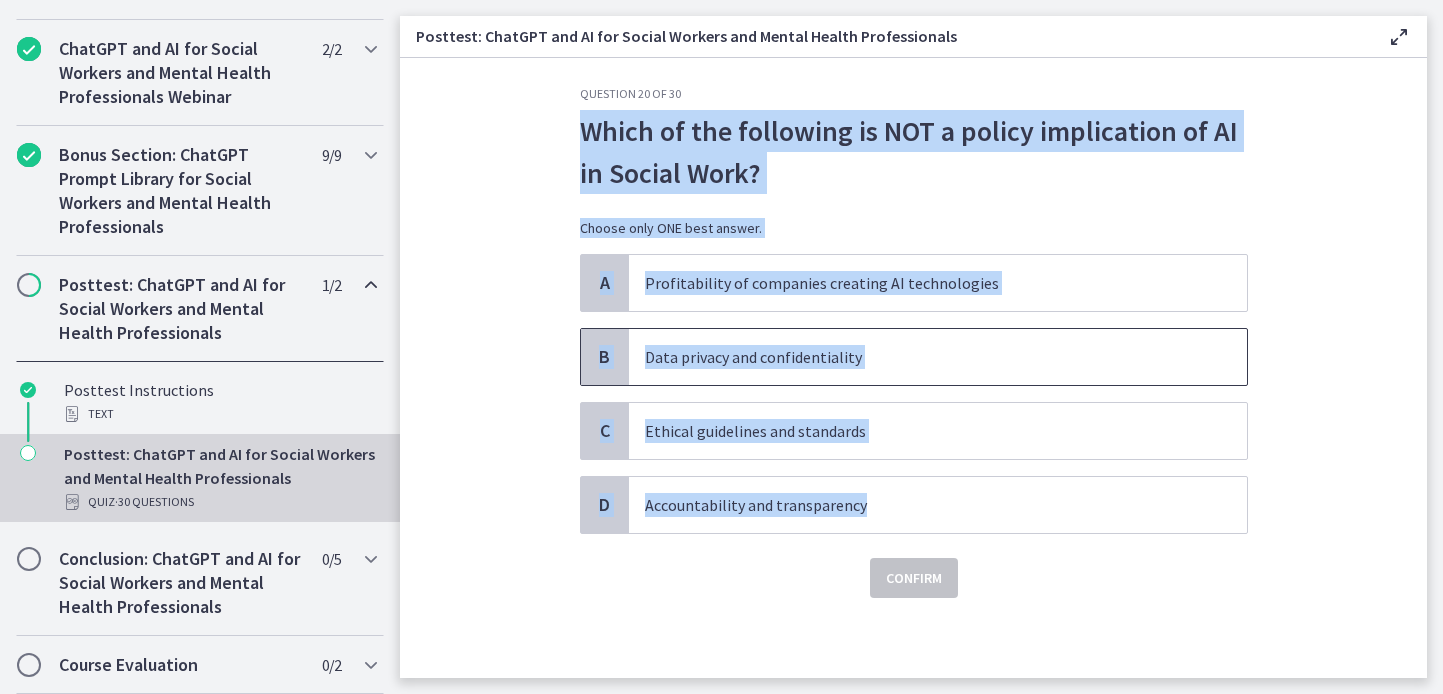 scroll, scrollTop: 53, scrollLeft: 0, axis: vertical 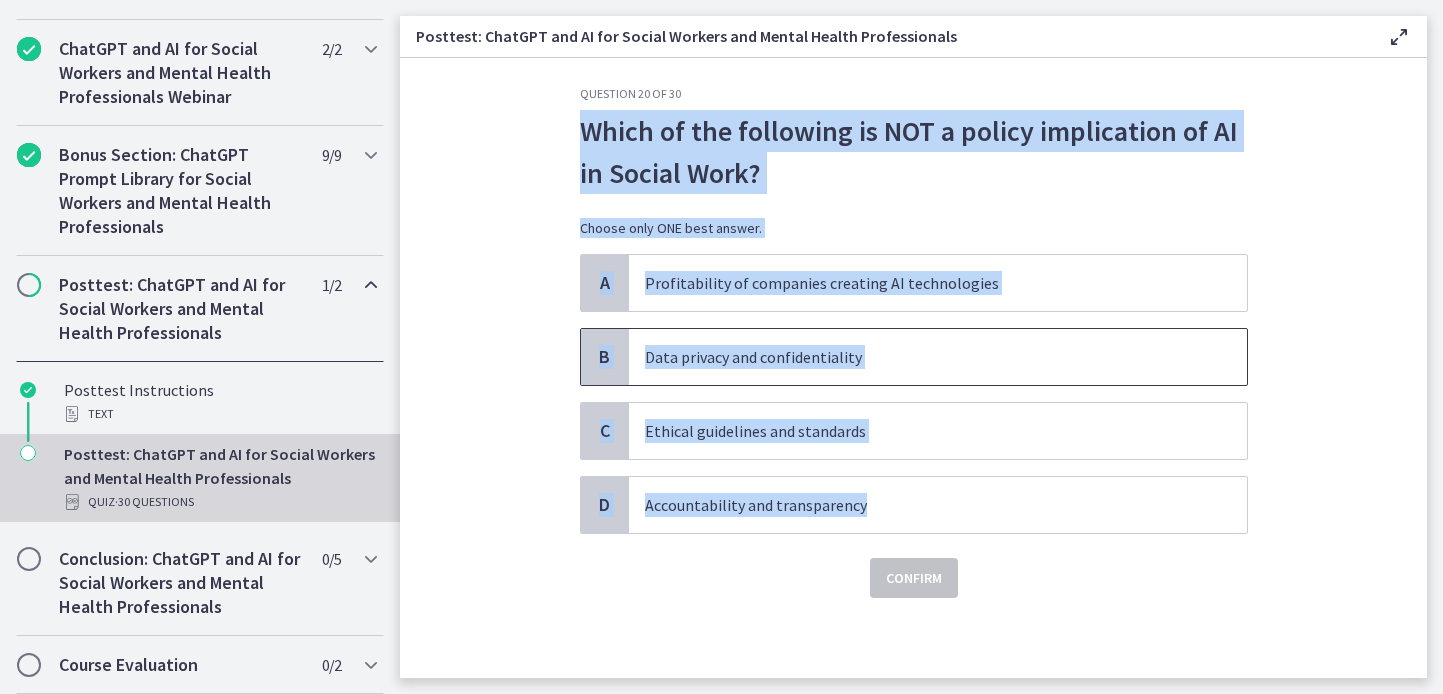 copy on "Which of the following is NOT a policy implication of AI in Social Work?
Choose only ONE best answer.
A
Profitability of companies creating AI technologies
B
Data privacy and confidentiality
C
Ethical guidelines and standards
D
Accountability and transparency" 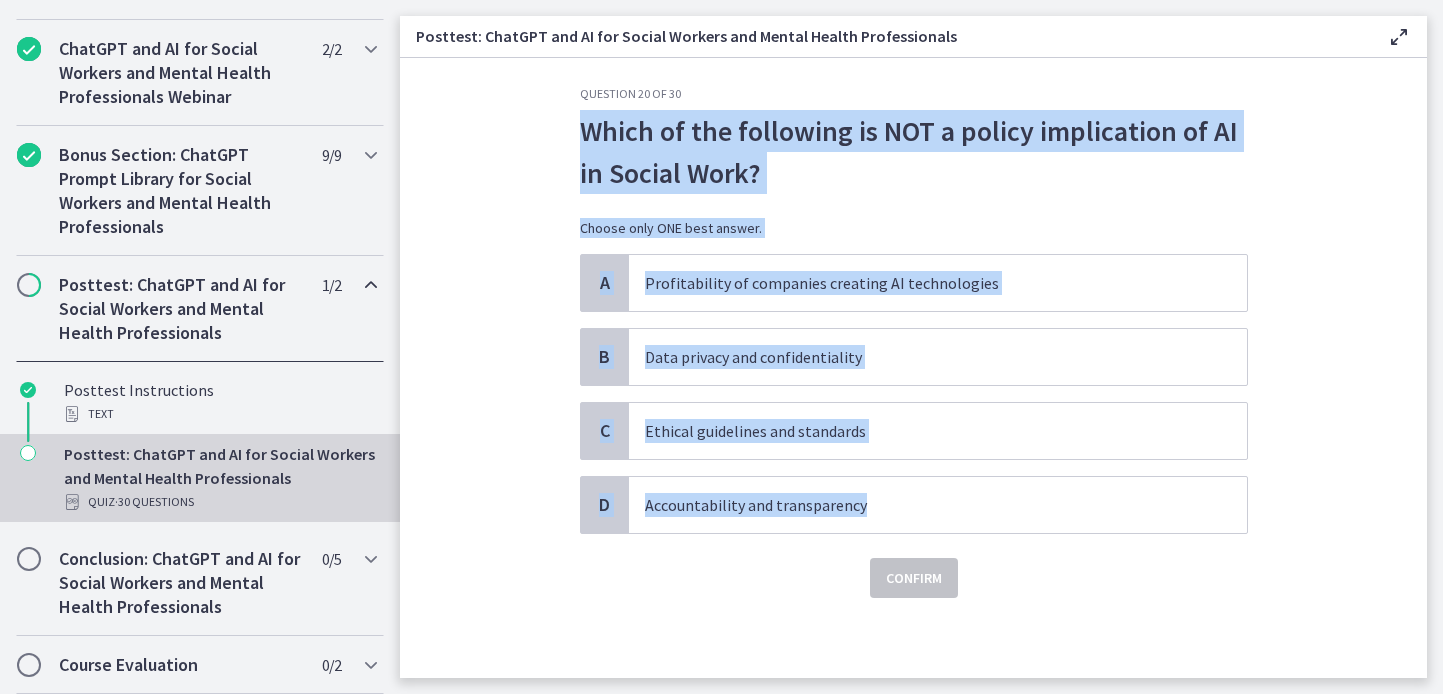 click on "Which of the following is NOT a policy implication of AI in Social Work?
Choose only ONE best answer." at bounding box center (914, 182) 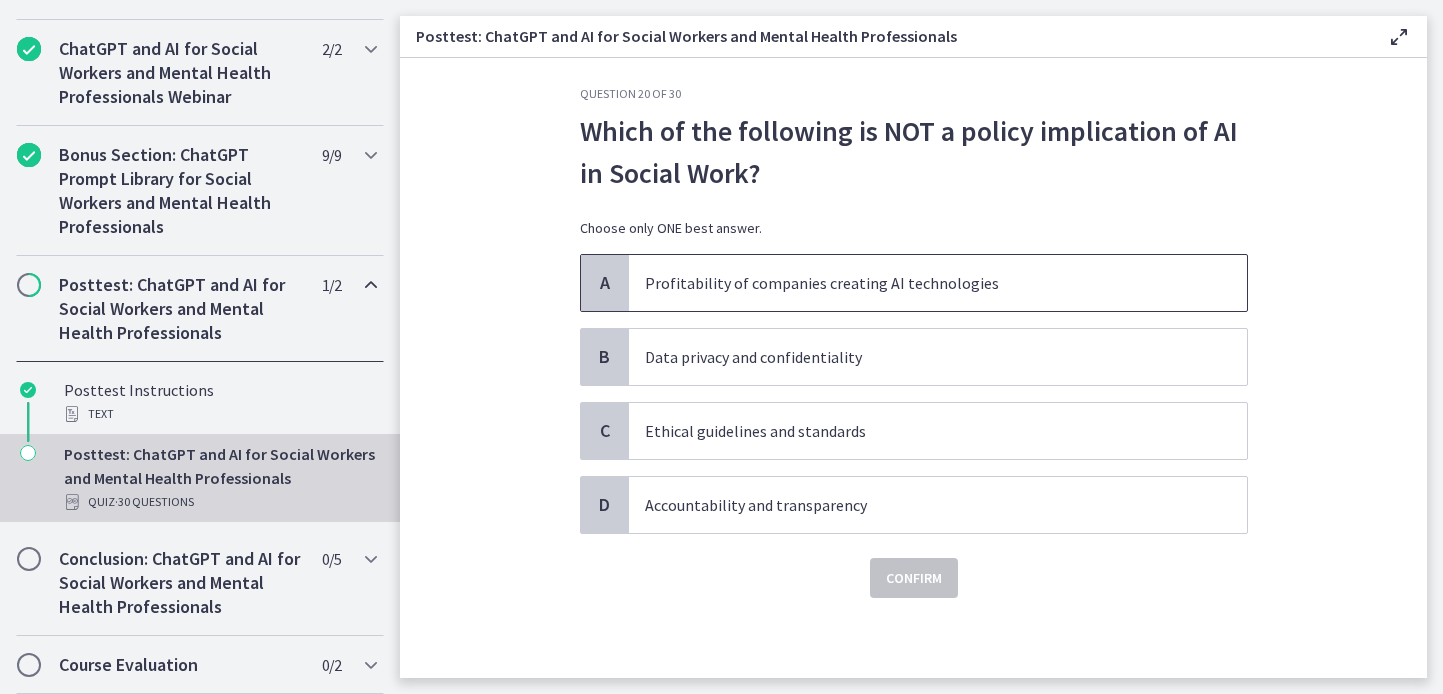 click on "Profitability of companies creating AI technologies" at bounding box center (938, 283) 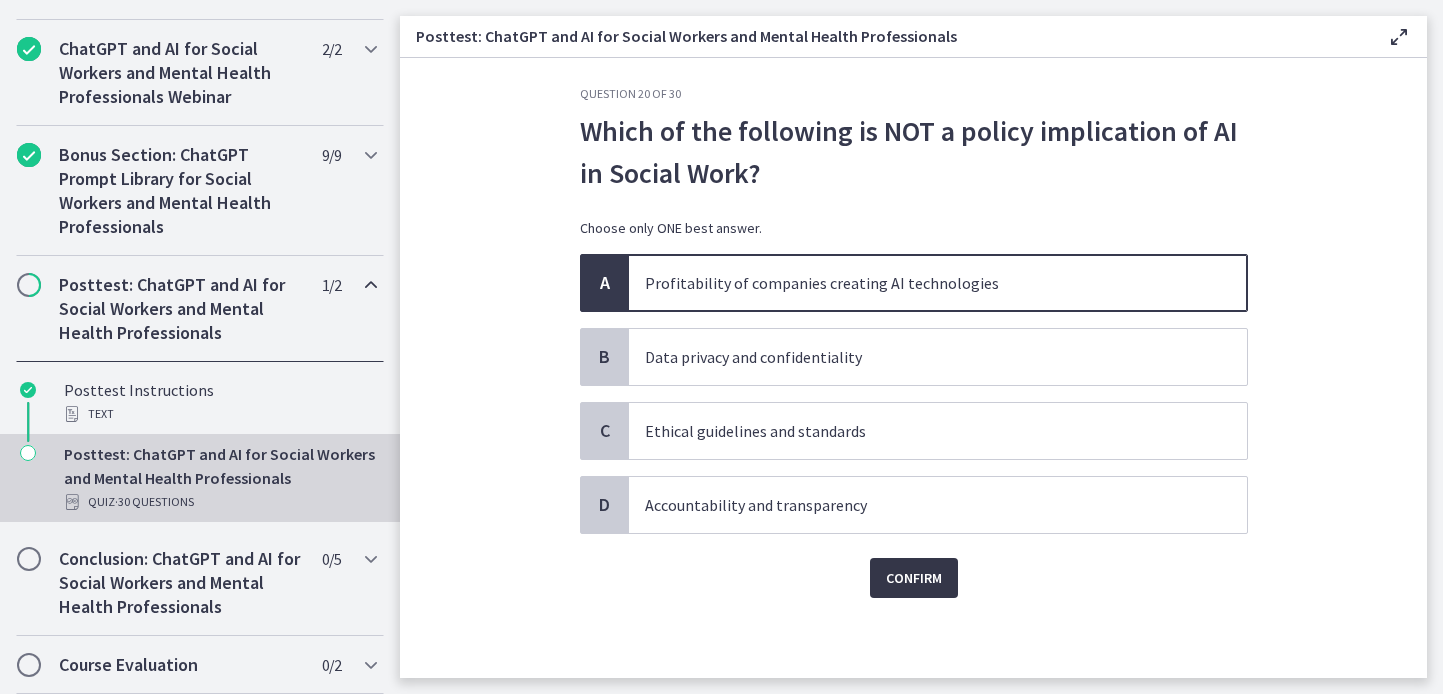 click on "Confirm" at bounding box center (914, 578) 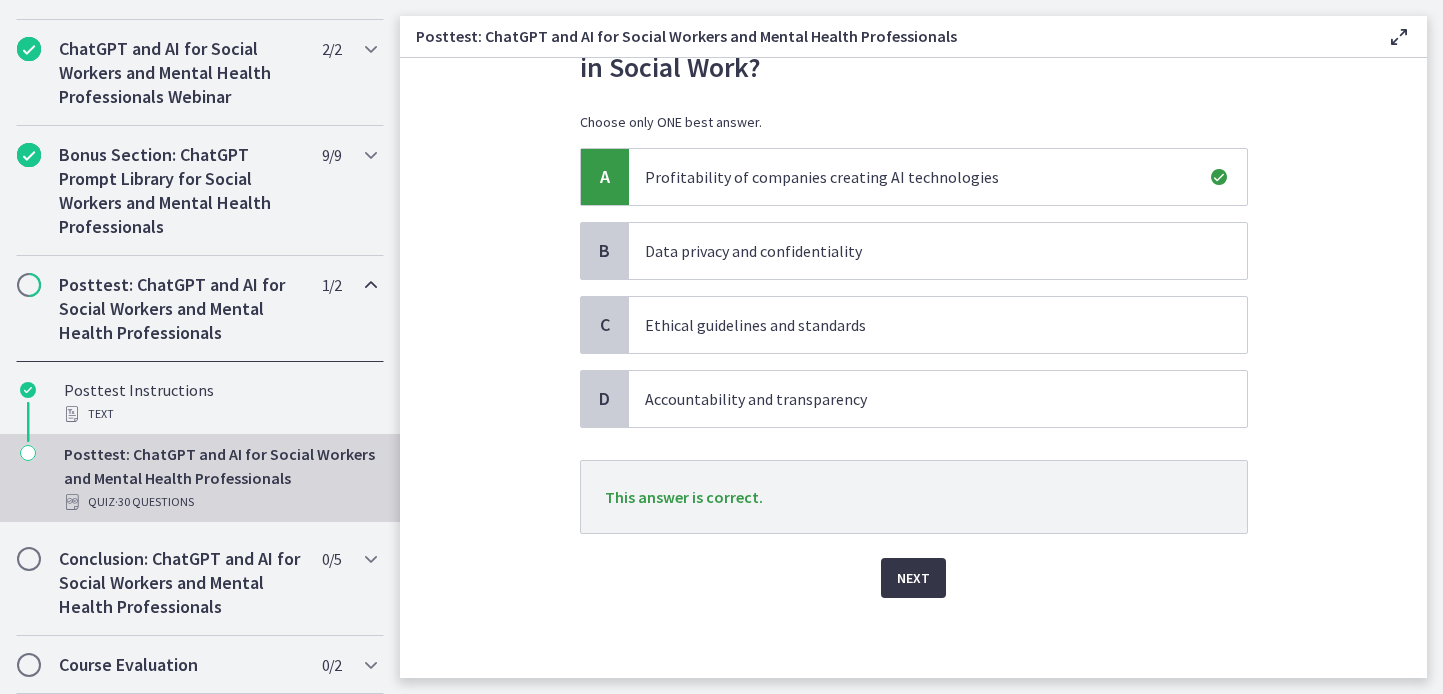 scroll, scrollTop: 223, scrollLeft: 0, axis: vertical 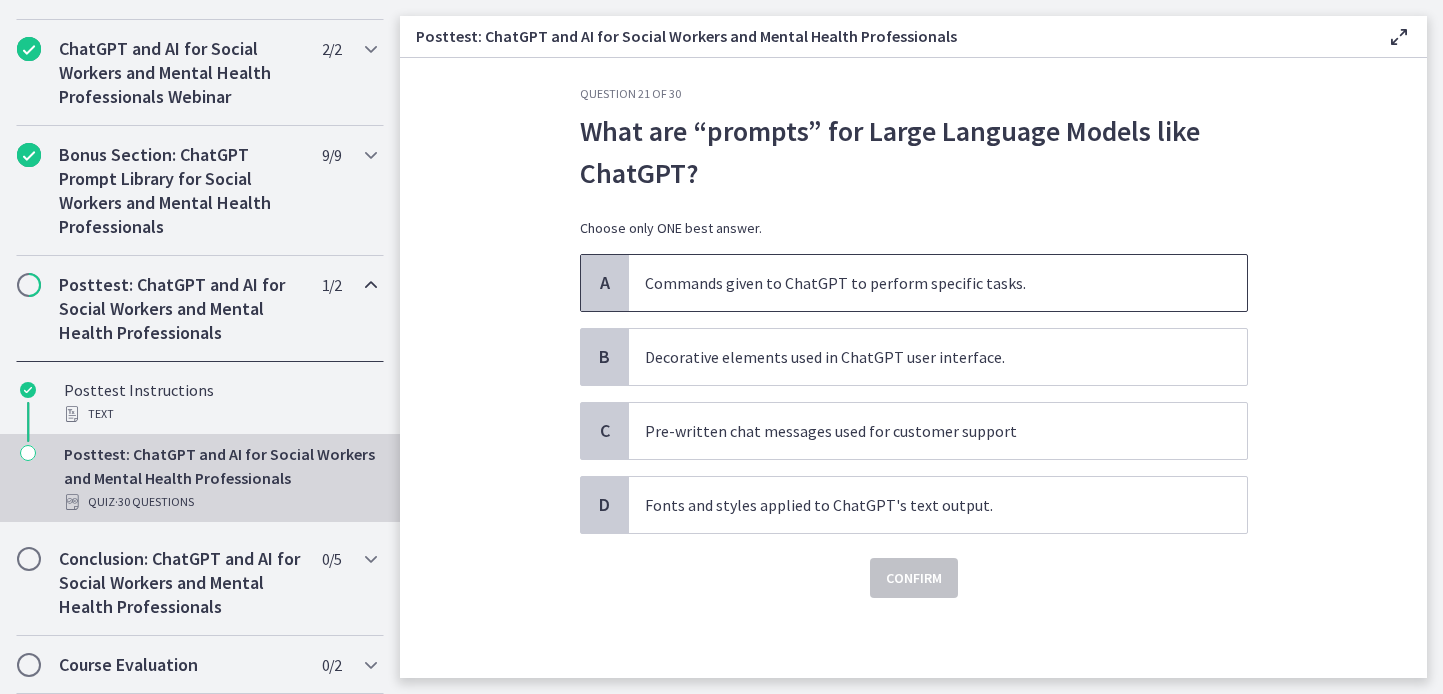 click on "Commands given to ChatGPT to perform specific tasks." at bounding box center [938, 283] 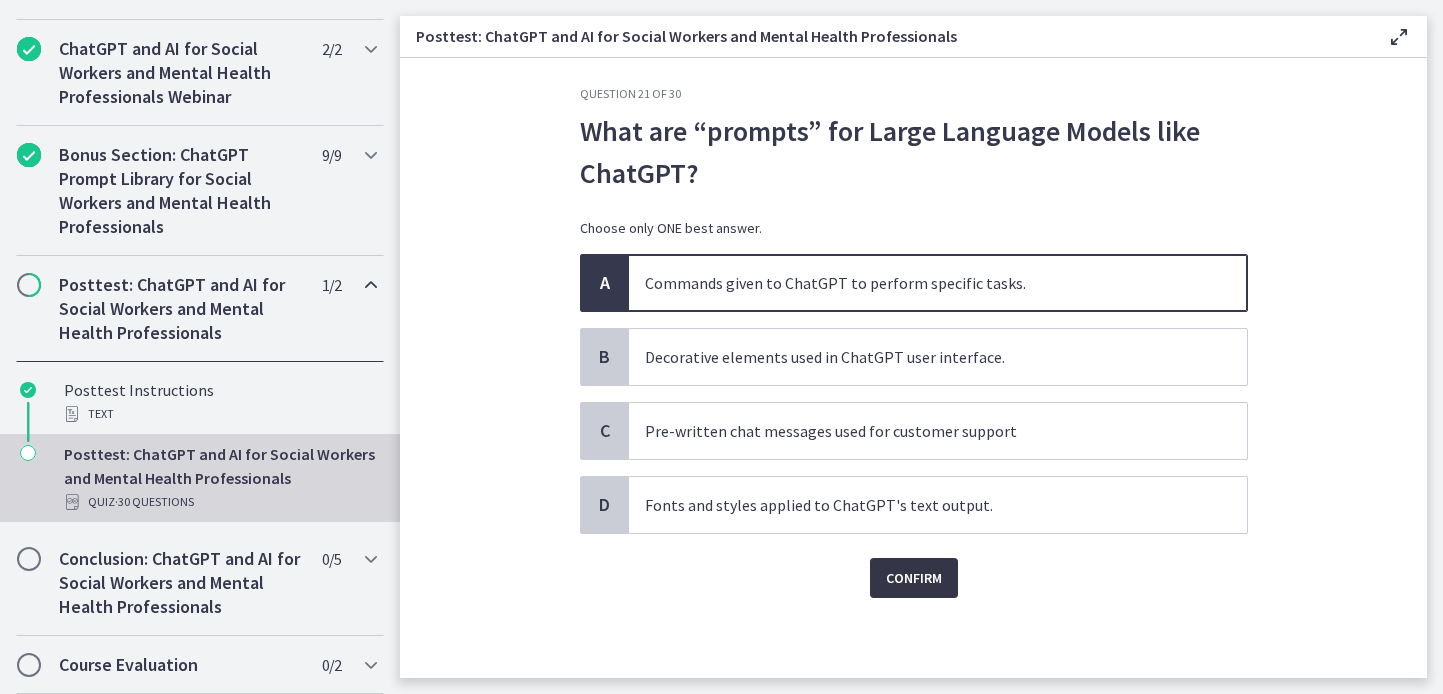 click on "Confirm" at bounding box center (914, 578) 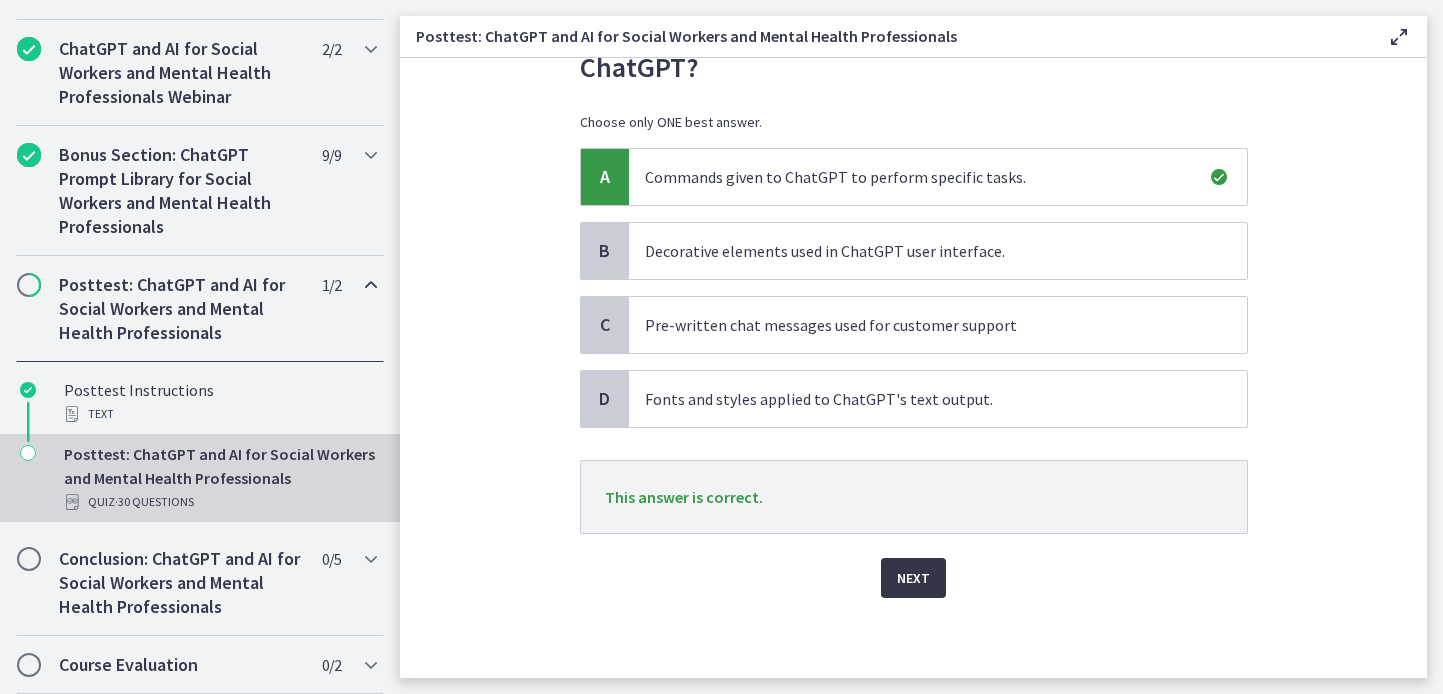 scroll, scrollTop: 255, scrollLeft: 0, axis: vertical 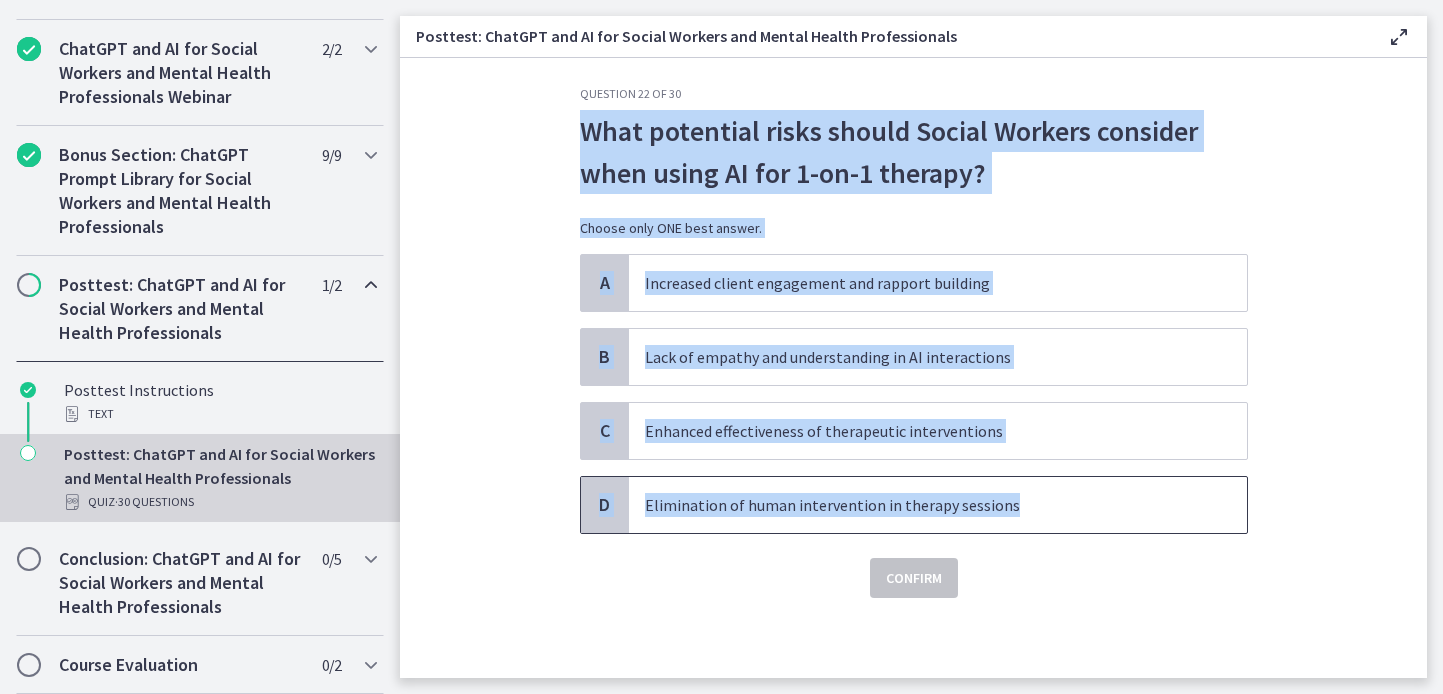 drag, startPoint x: 545, startPoint y: 108, endPoint x: 1071, endPoint y: 545, distance: 683.84576 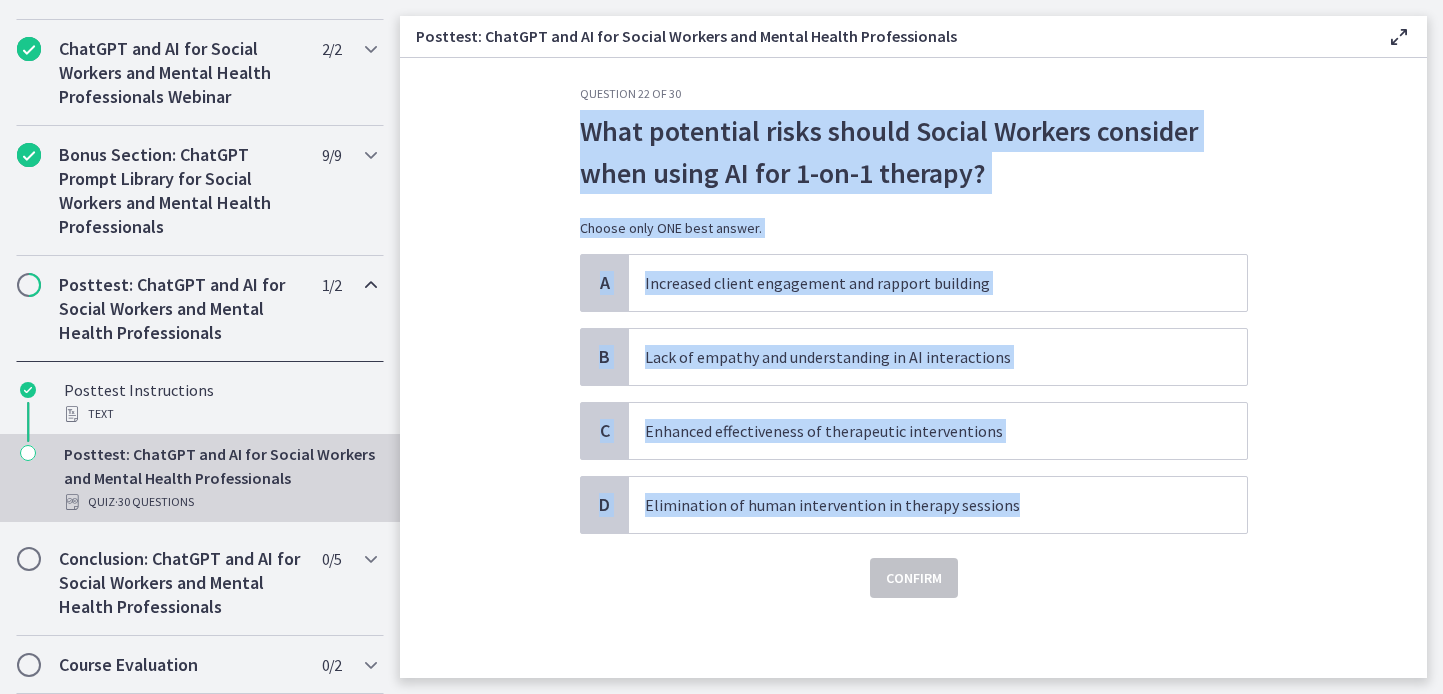 copy on "What potential risks should Social Workers consider when using AI for 1-on-1 therapy?
Choose only ONE best answer.
A
Increased client engagement and rapport building
B
Lack of empathy and understanding in AI interactions
C
Enhanced effectiveness of therapeutic interventions
D
Elimination of human intervention in therapy sessions" 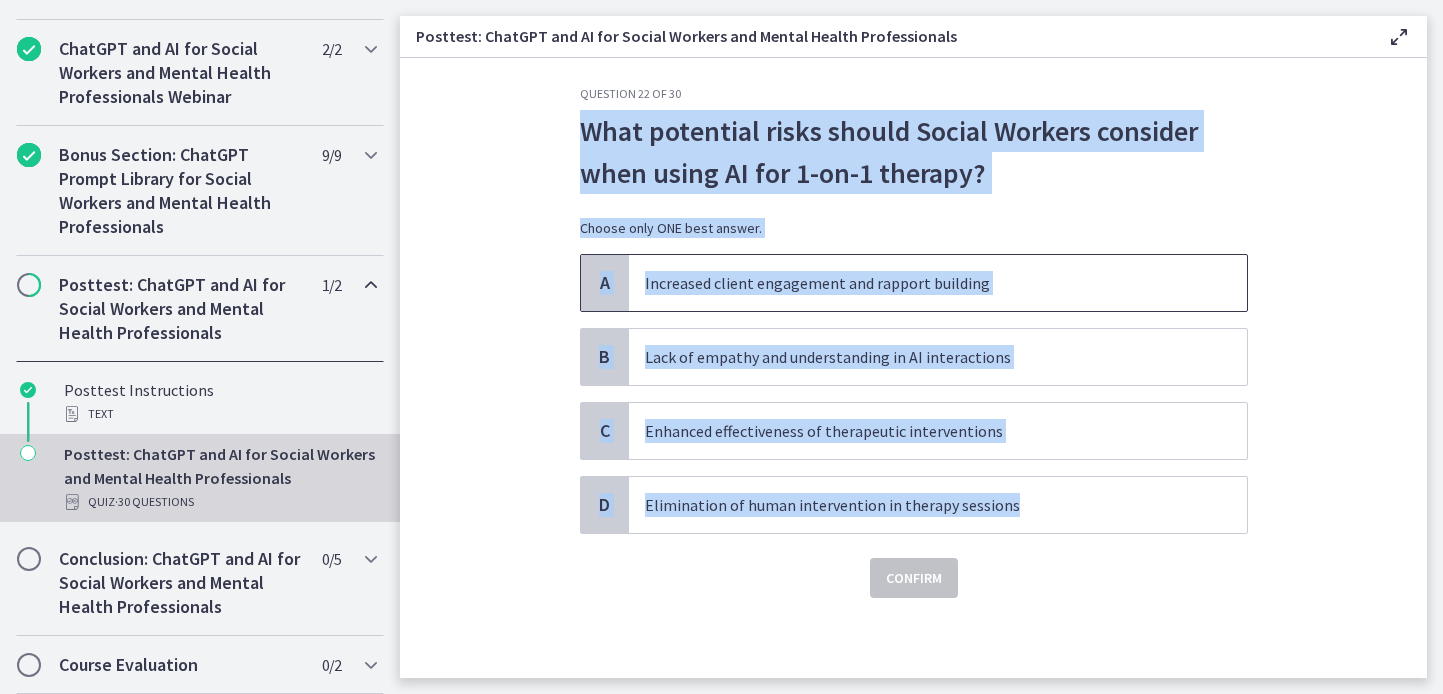 click on "Increased client engagement and rapport building" at bounding box center [918, 283] 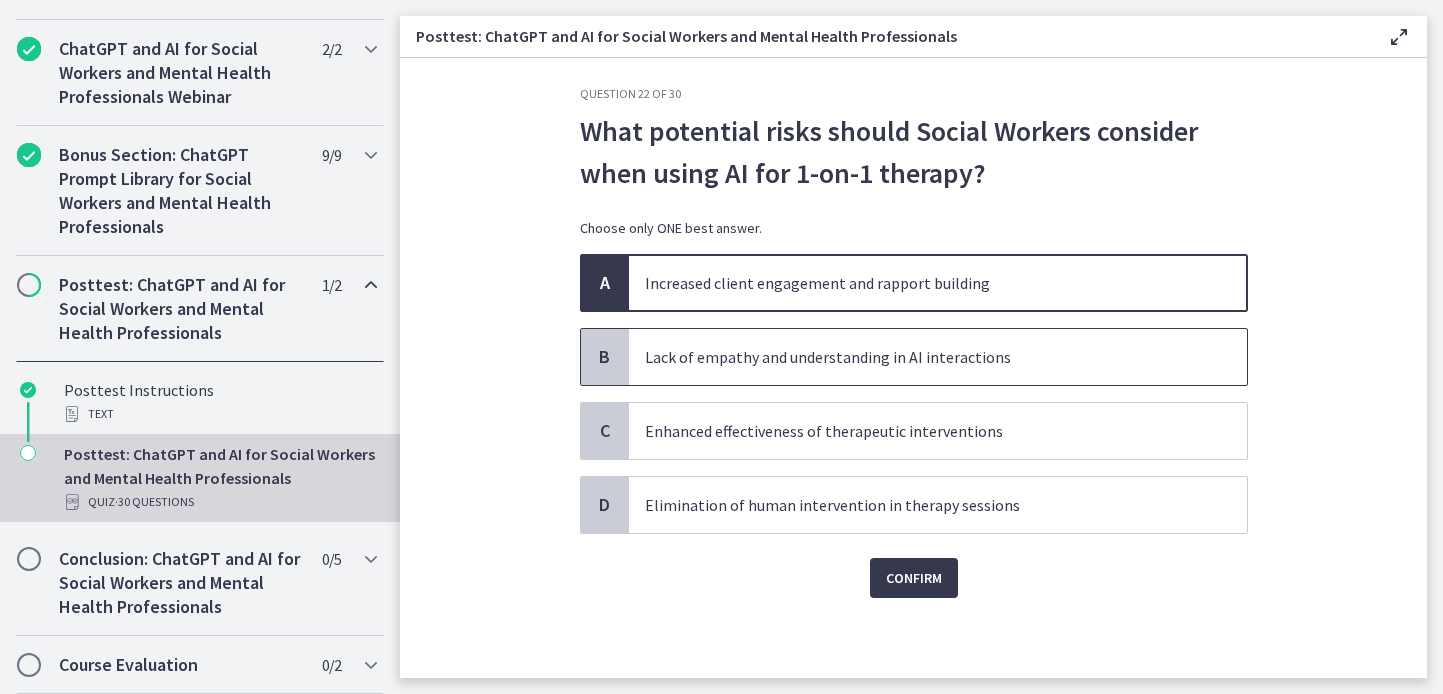 click on "Lack of empathy and understanding in AI interactions" at bounding box center [938, 357] 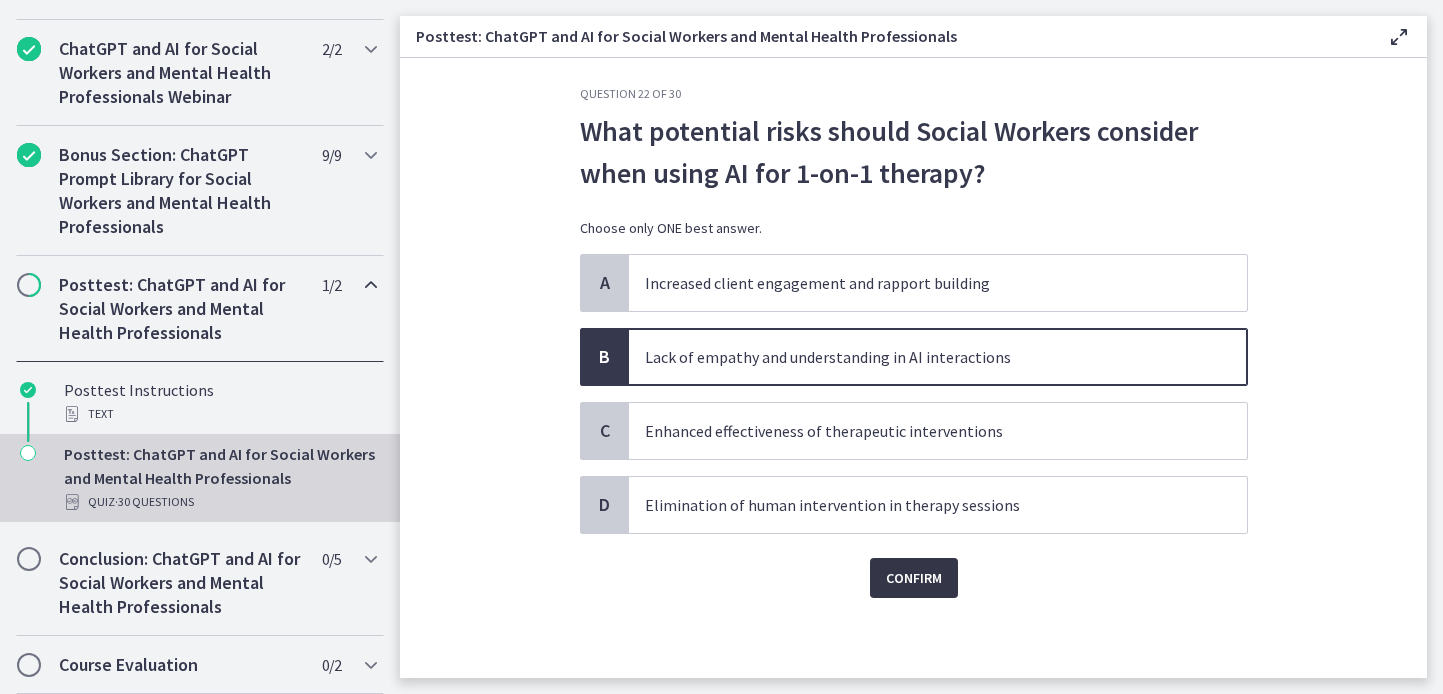 click on "Confirm" at bounding box center [914, 578] 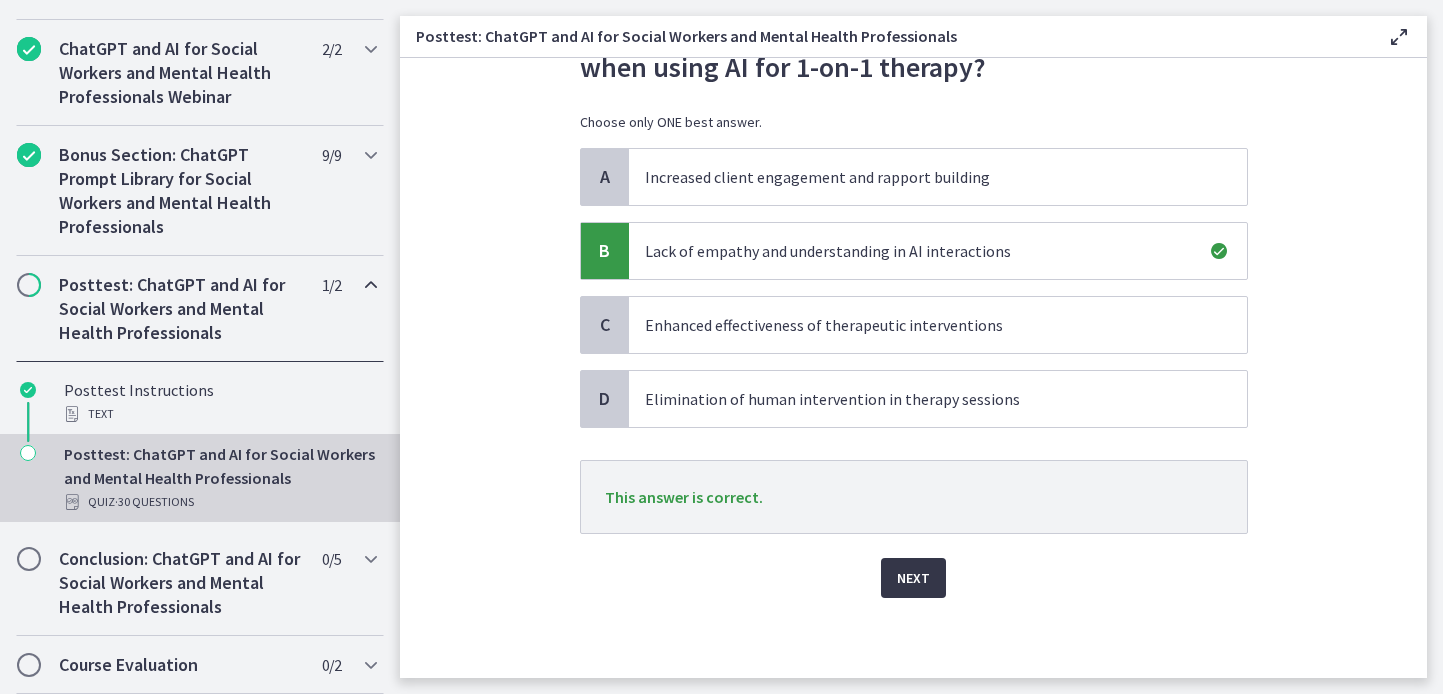 scroll, scrollTop: 228, scrollLeft: 0, axis: vertical 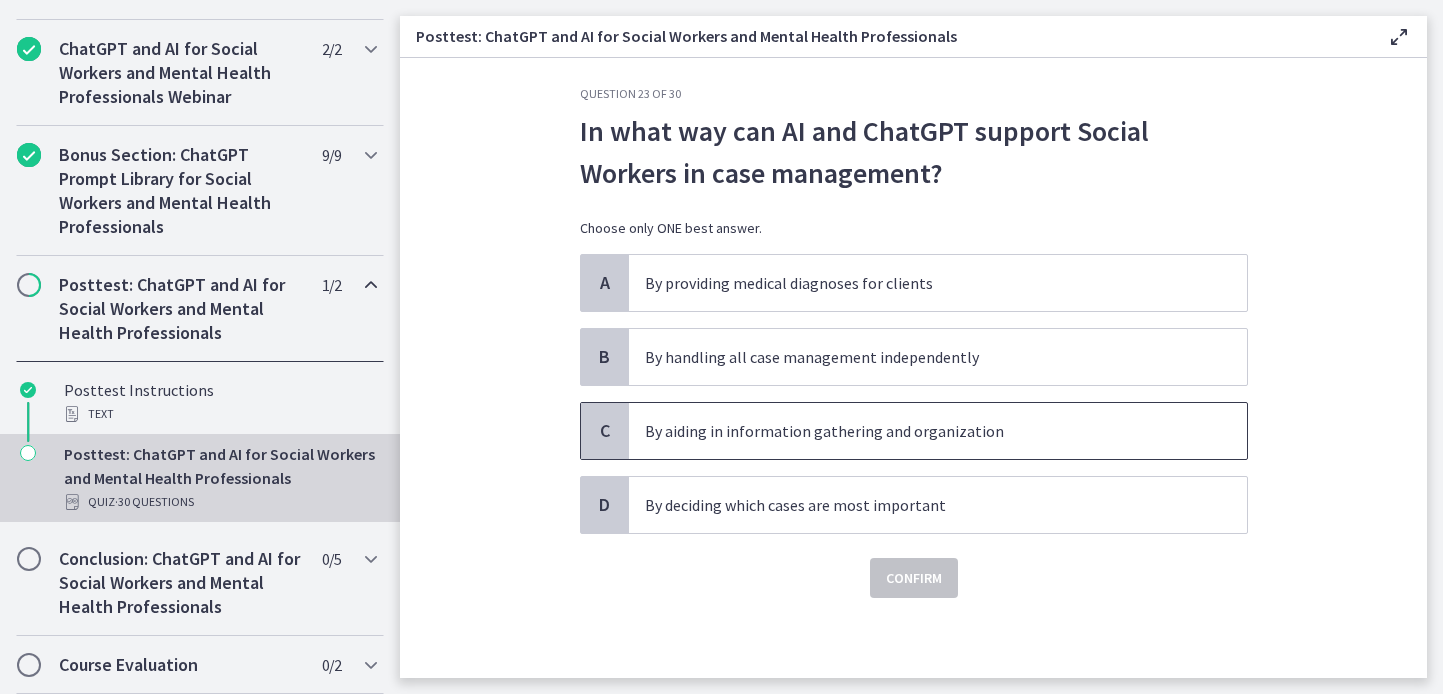 click on "By aiding in information gathering and organization" at bounding box center (918, 431) 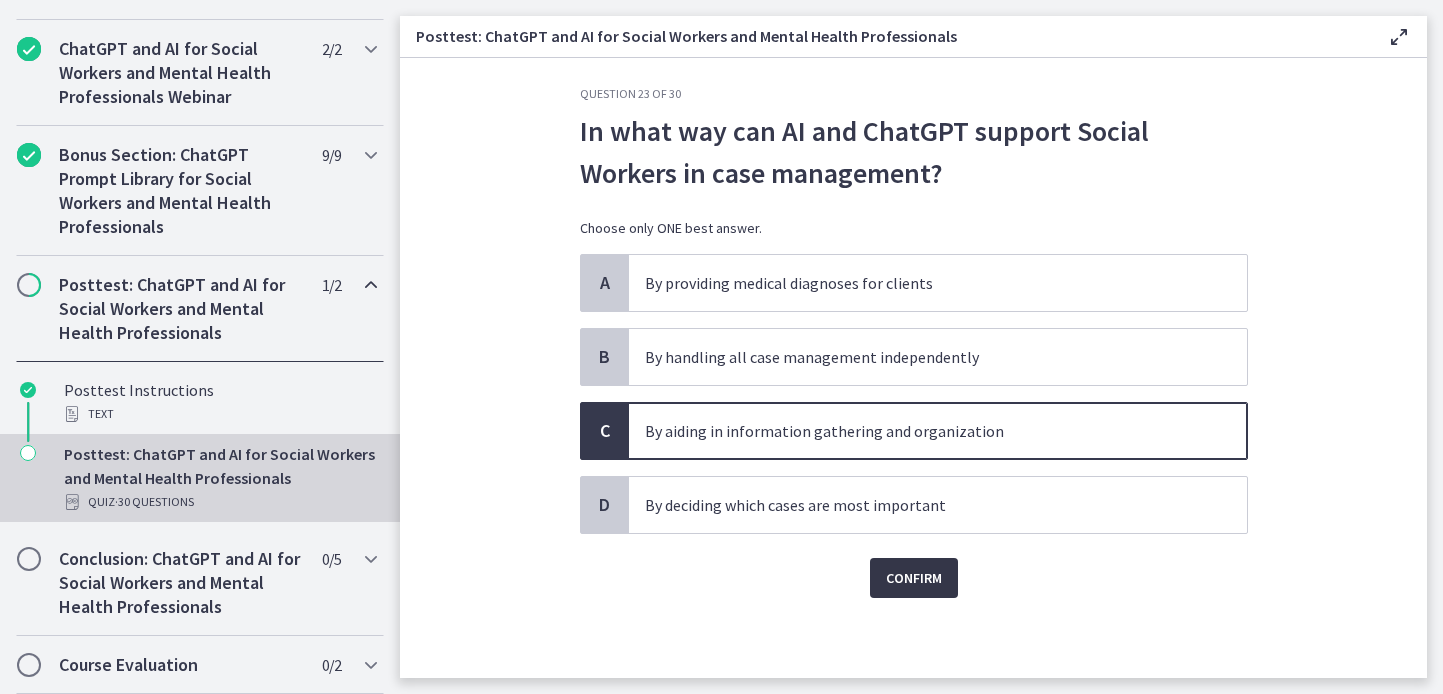 click on "Confirm" at bounding box center (914, 578) 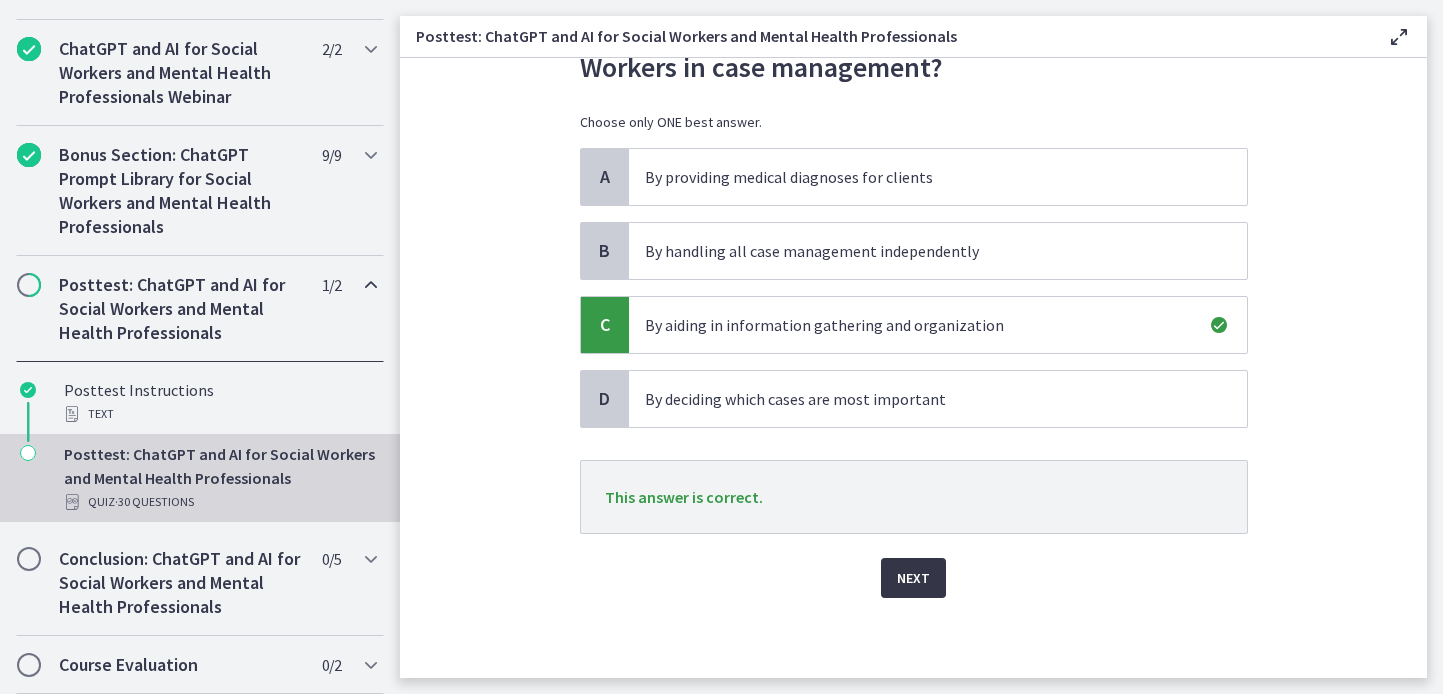 scroll, scrollTop: 201, scrollLeft: 0, axis: vertical 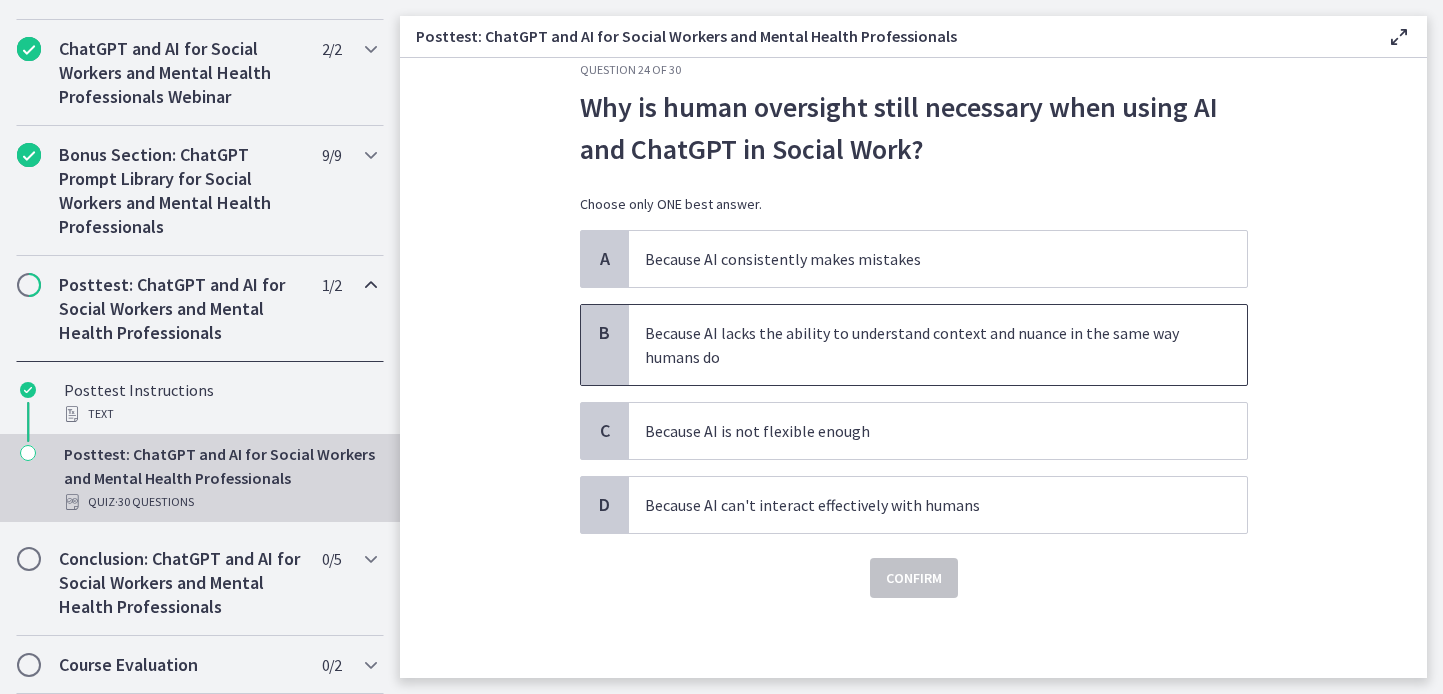 click on "Because AI lacks the ability to understand context and nuance in the same way humans do" at bounding box center [918, 345] 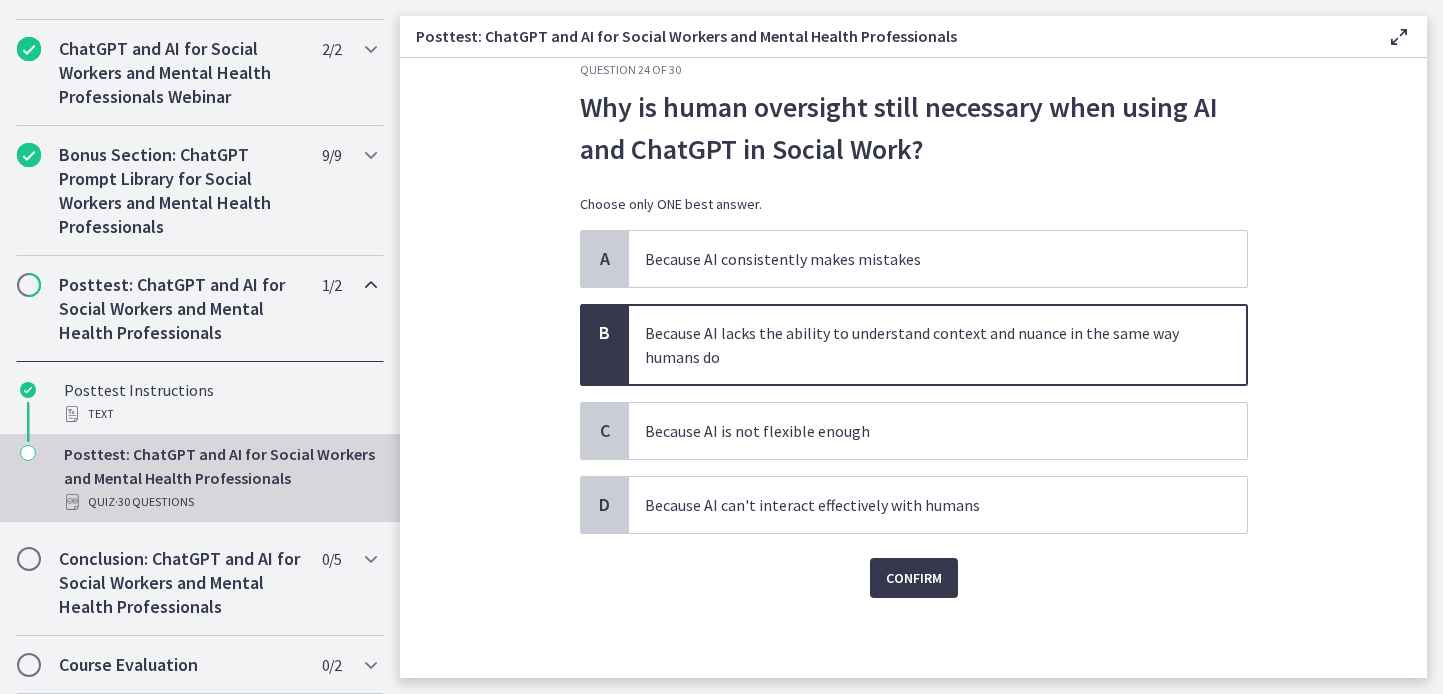 scroll, scrollTop: 98, scrollLeft: 0, axis: vertical 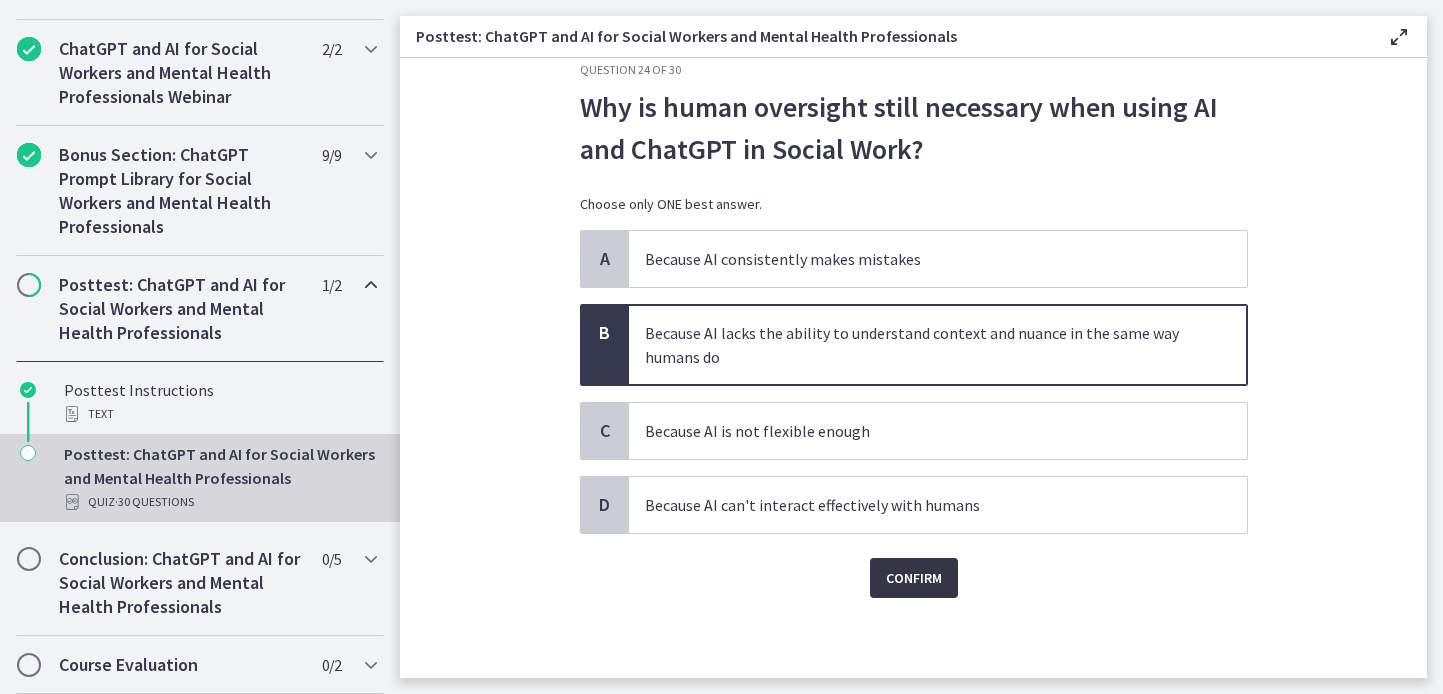 click on "Confirm" at bounding box center [914, 578] 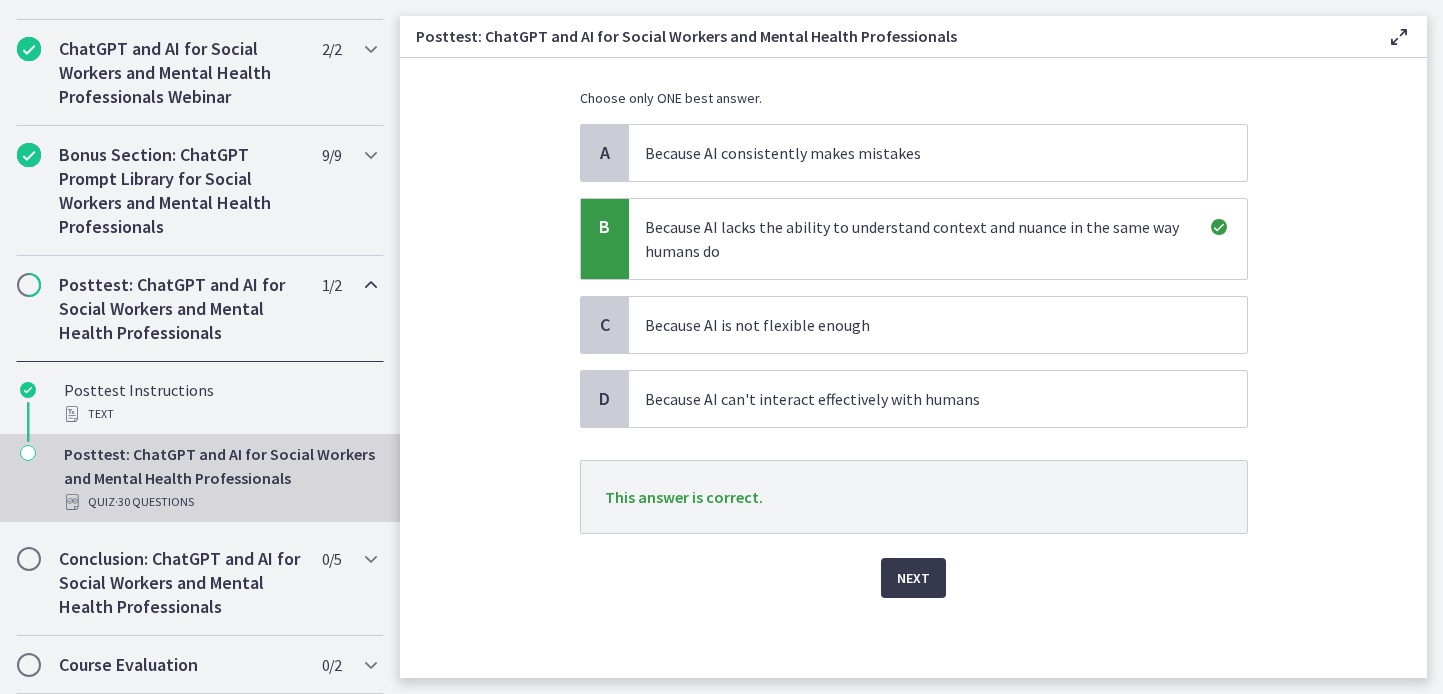 scroll, scrollTop: 262, scrollLeft: 0, axis: vertical 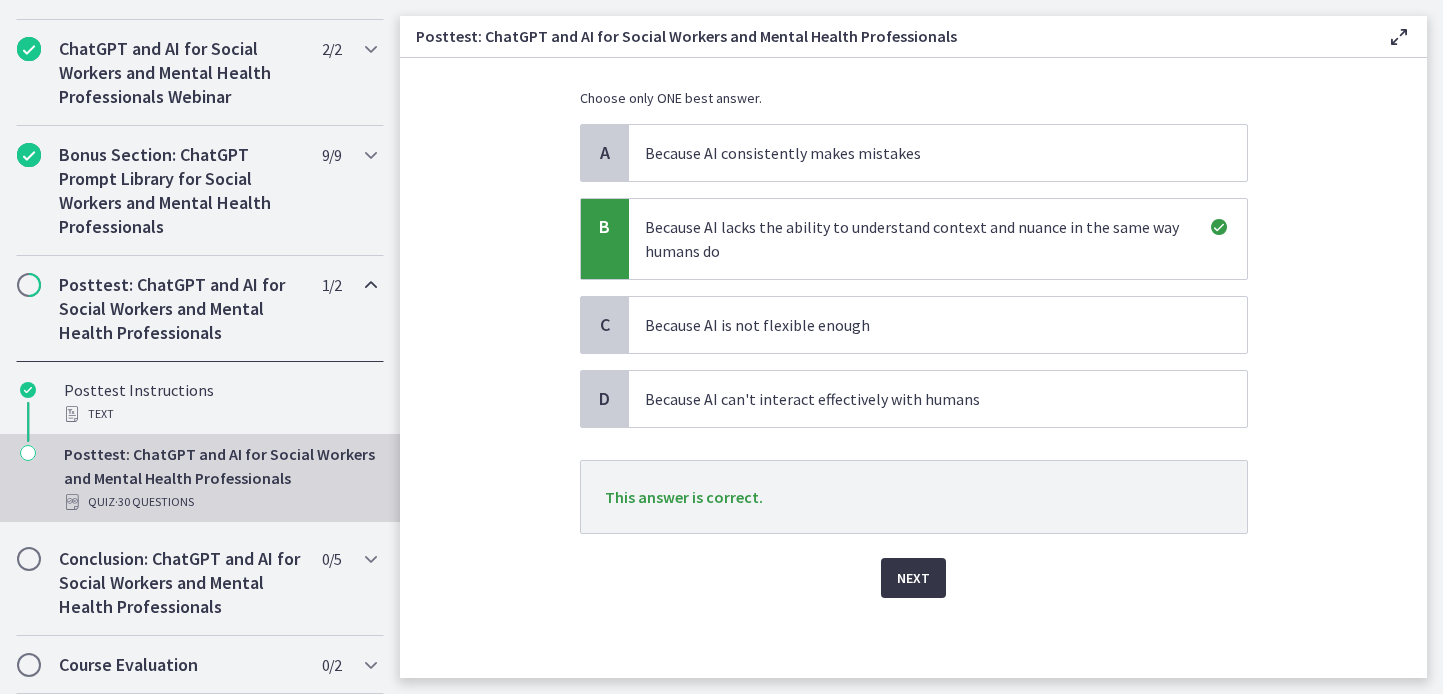 click on "Next" at bounding box center (913, 578) 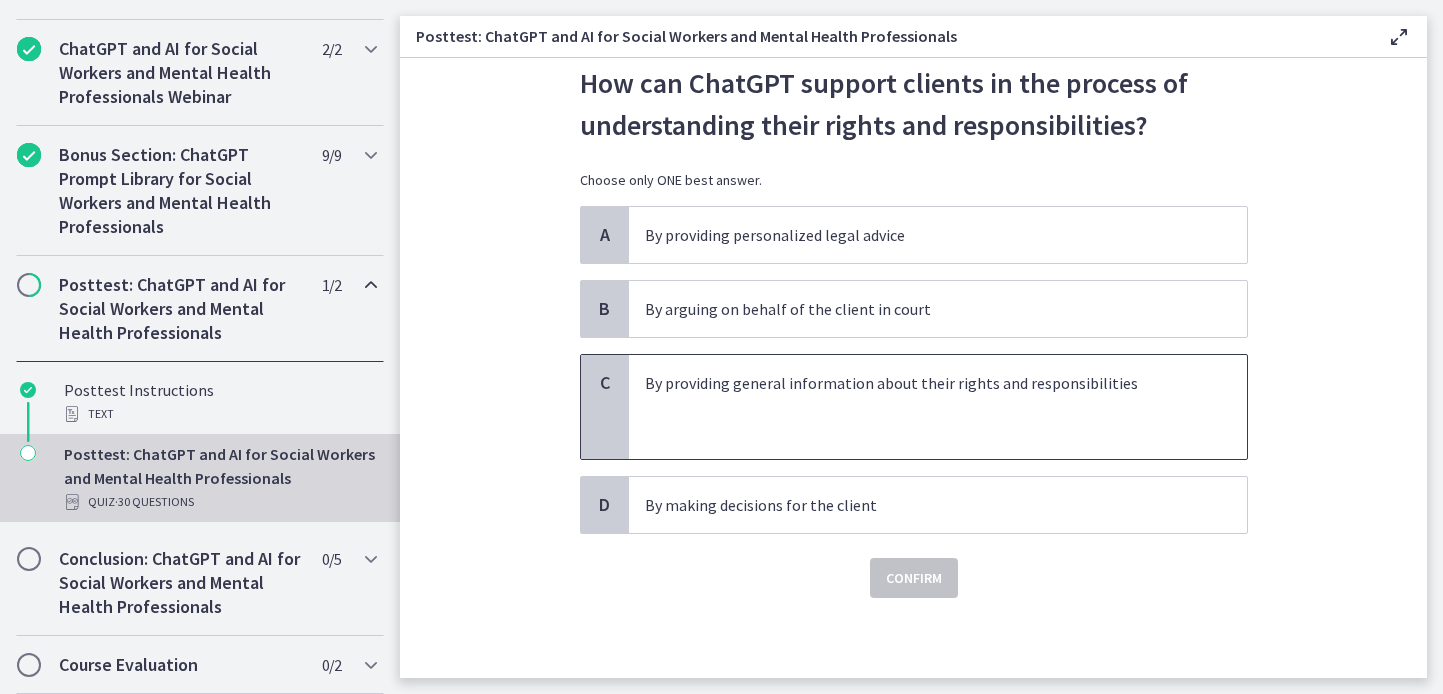 scroll, scrollTop: 76, scrollLeft: 0, axis: vertical 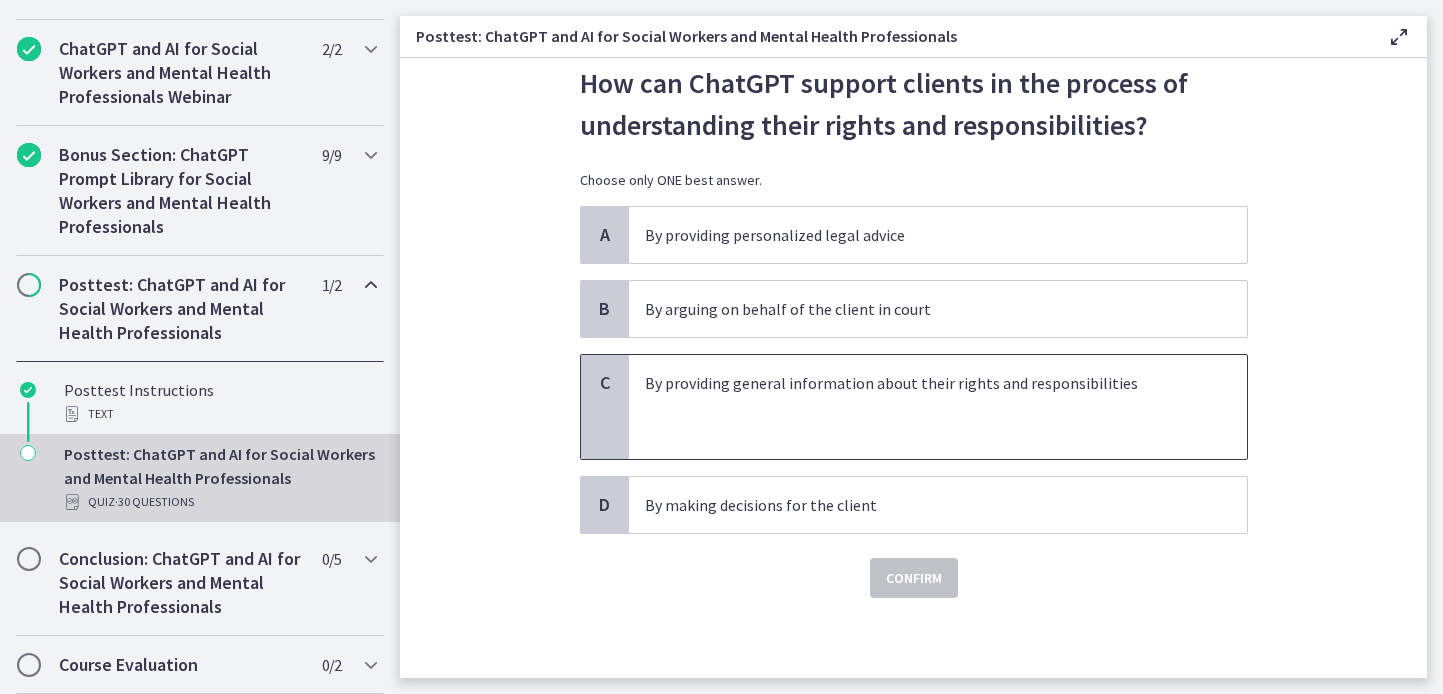 click on "By providing general information about their rights and responsibilities" at bounding box center (918, 383) 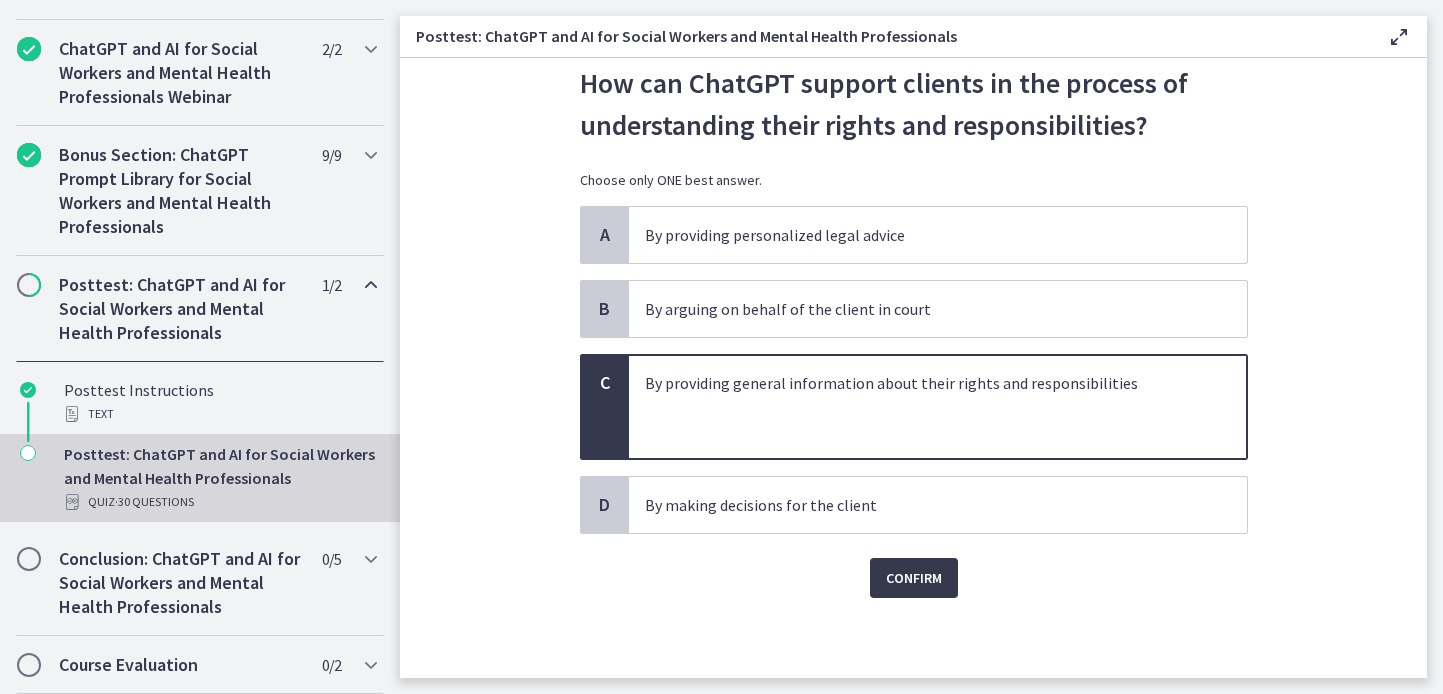 scroll, scrollTop: 189, scrollLeft: 0, axis: vertical 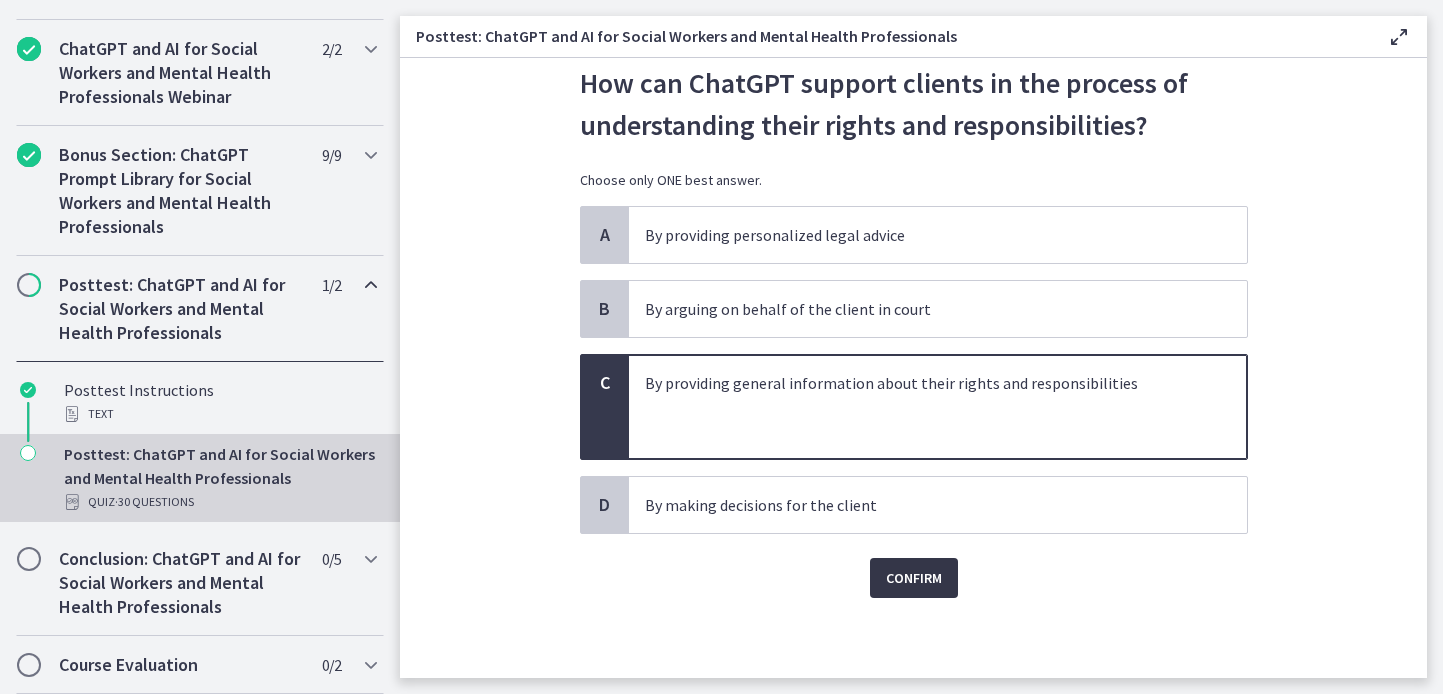 click on "Confirm" at bounding box center (914, 578) 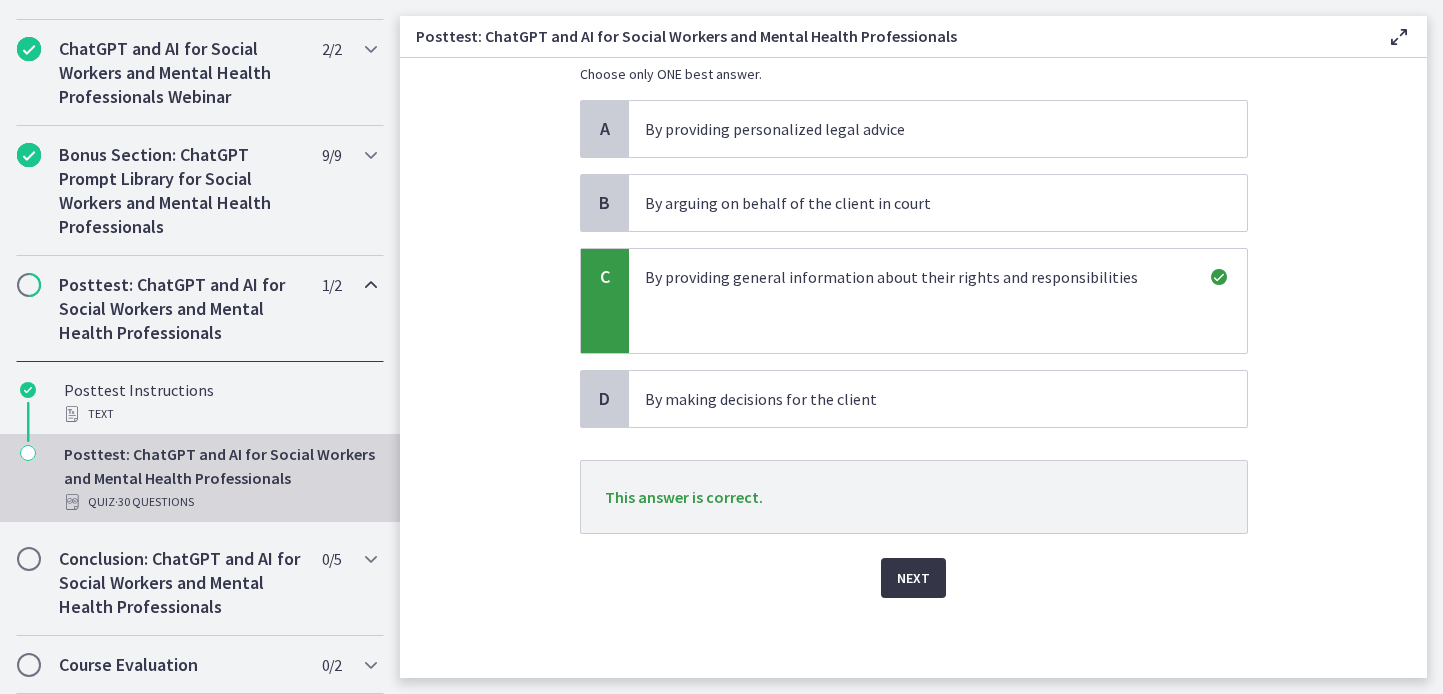 scroll, scrollTop: 258, scrollLeft: 0, axis: vertical 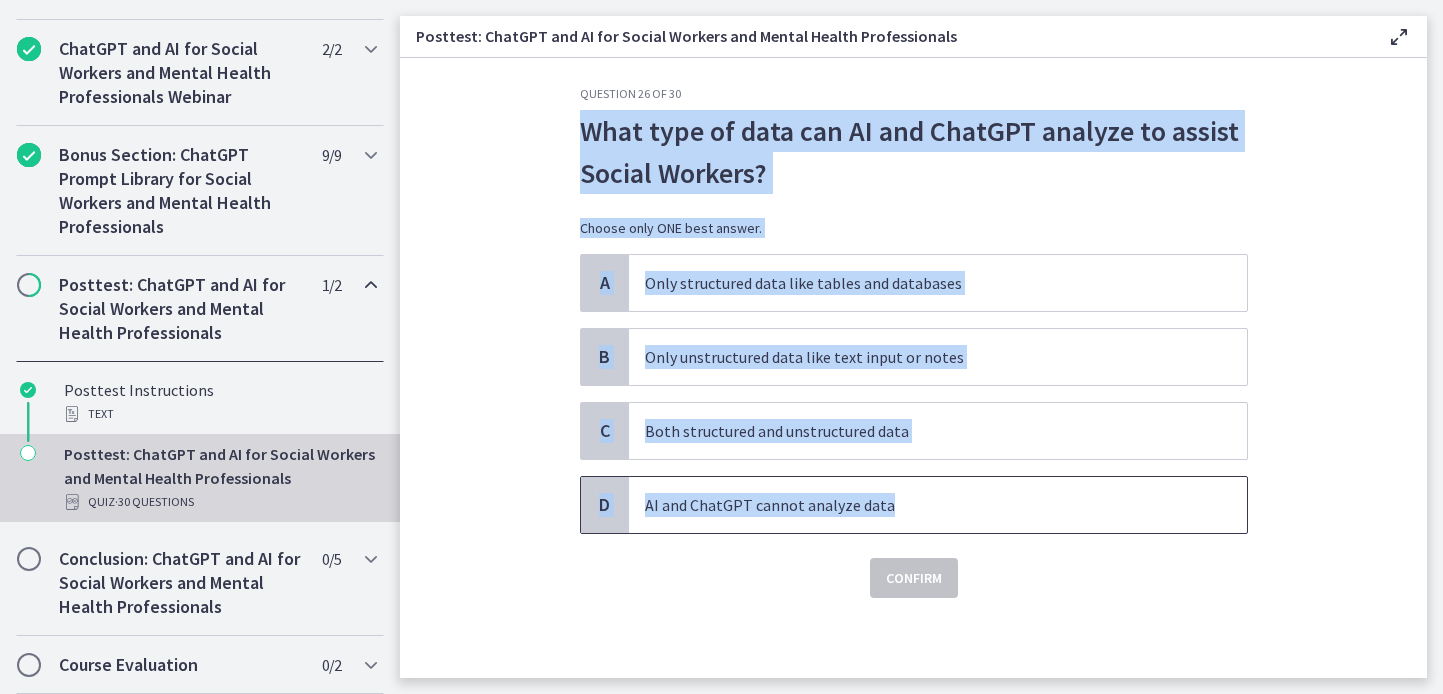 drag, startPoint x: 545, startPoint y: 90, endPoint x: 976, endPoint y: 550, distance: 630.3658 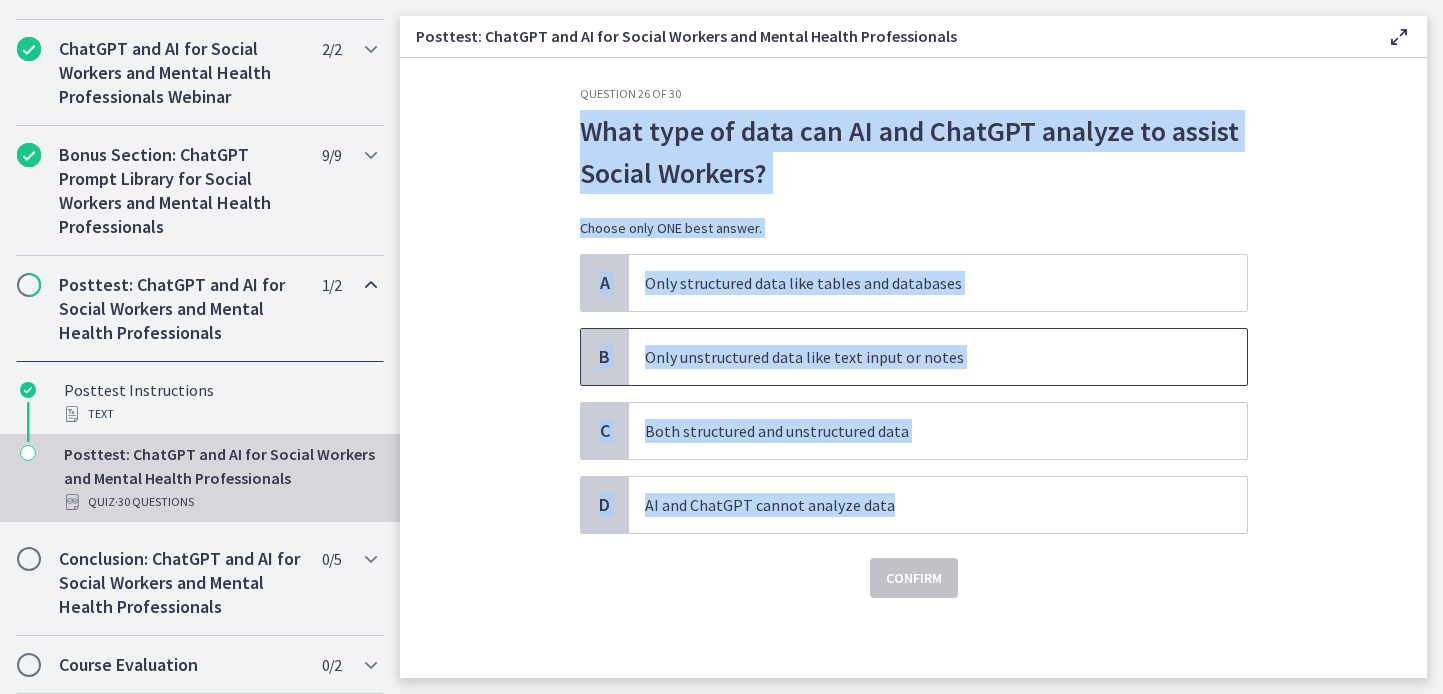 copy on "What type of data can AI and ChatGPT analyze to assist Social Workers?
Choose only ONE best answer.
A
Only structured data like tables and databases
B
Only unstructured data like text input or notes
C
Both structured and unstructured data
D
AI and ChatGPT cannot analyze data" 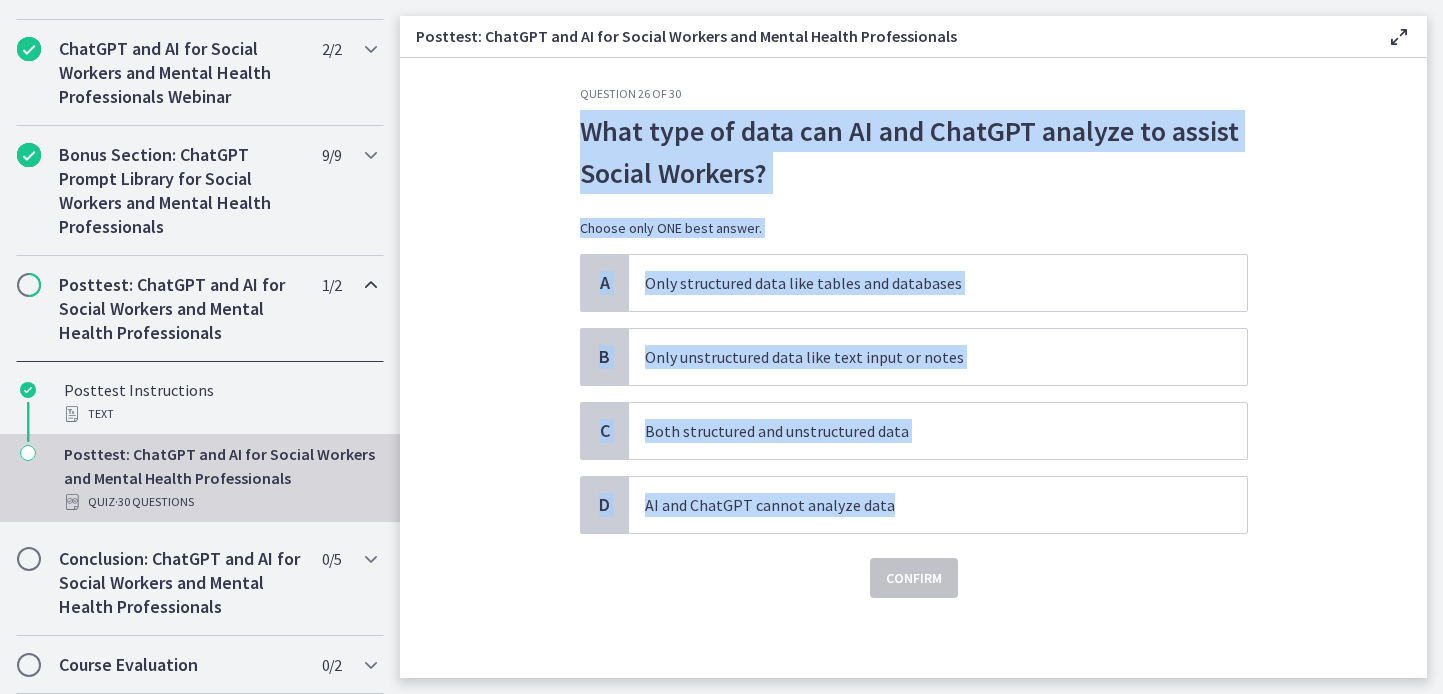 click on "What type of data can AI and ChatGPT analyze to assist Social Workers?
Choose only ONE best answer." at bounding box center [914, 182] 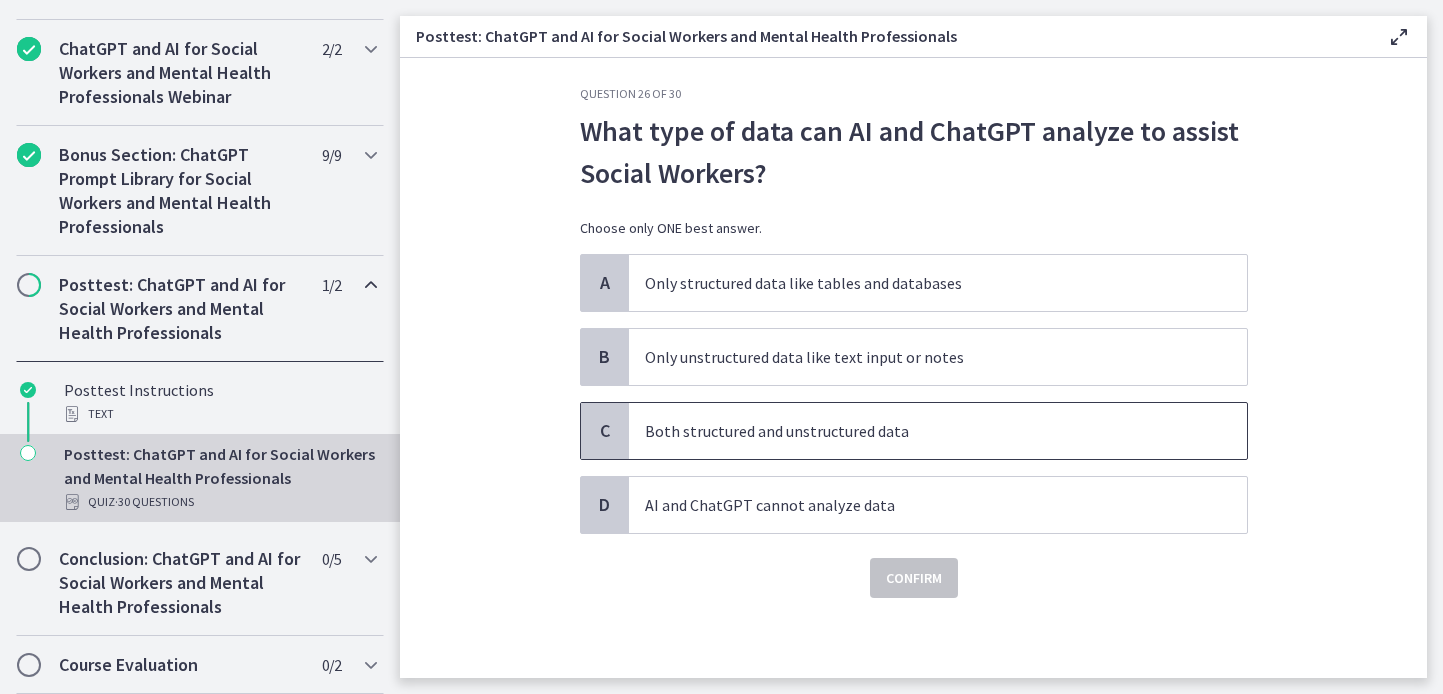 click on "Both structured and unstructured data" at bounding box center (918, 431) 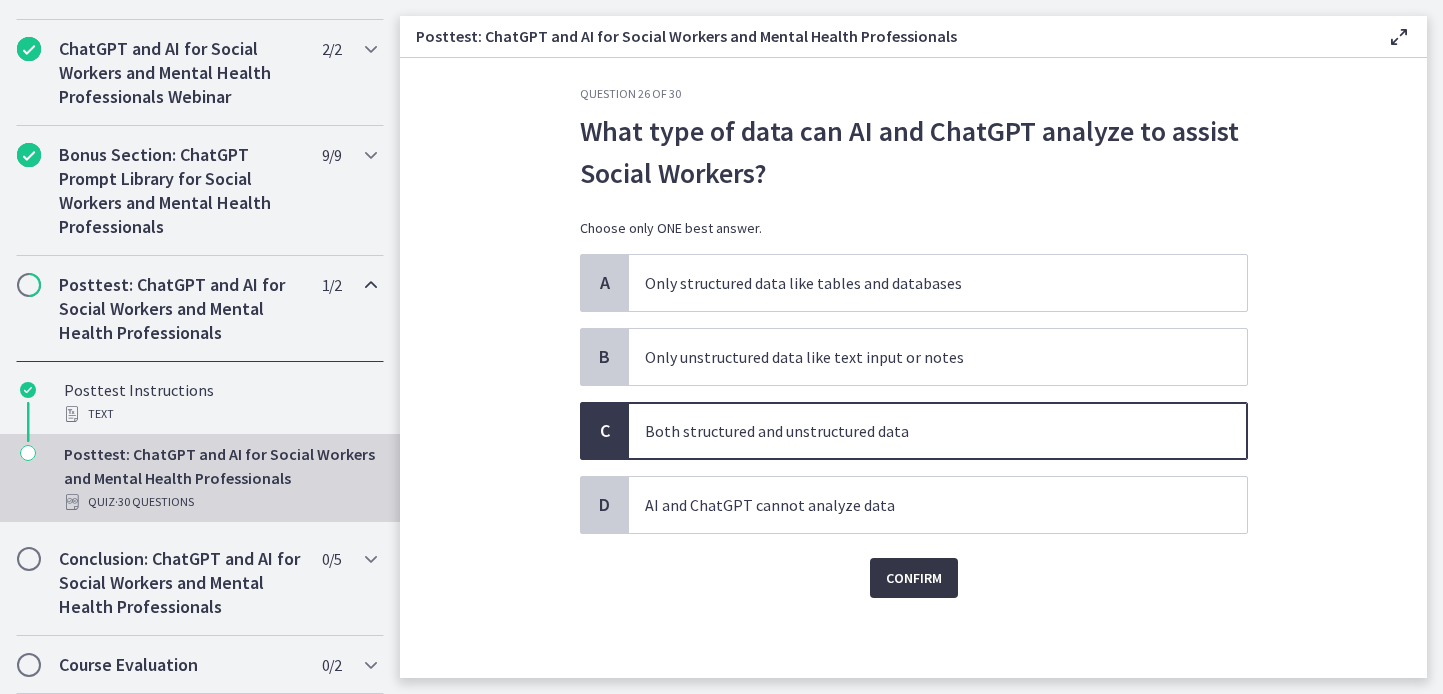 click on "Confirm" at bounding box center (914, 578) 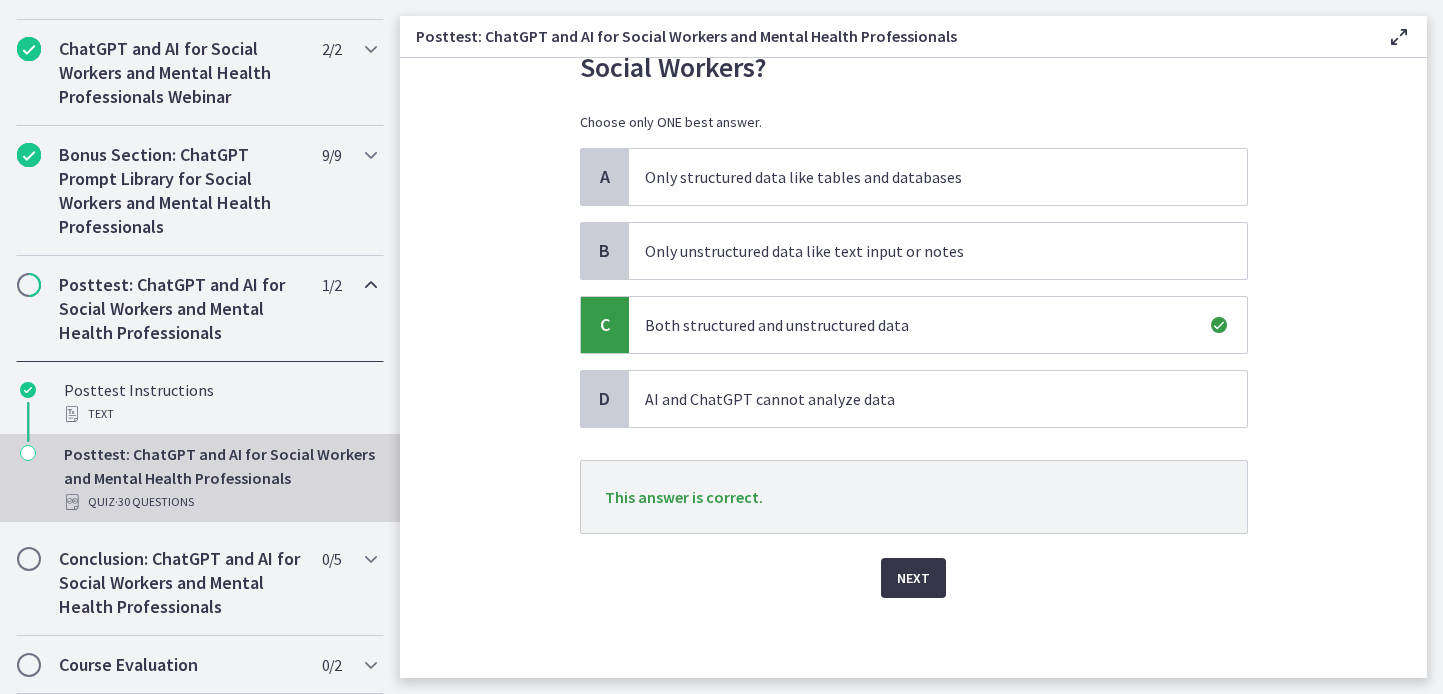 scroll, scrollTop: 246, scrollLeft: 0, axis: vertical 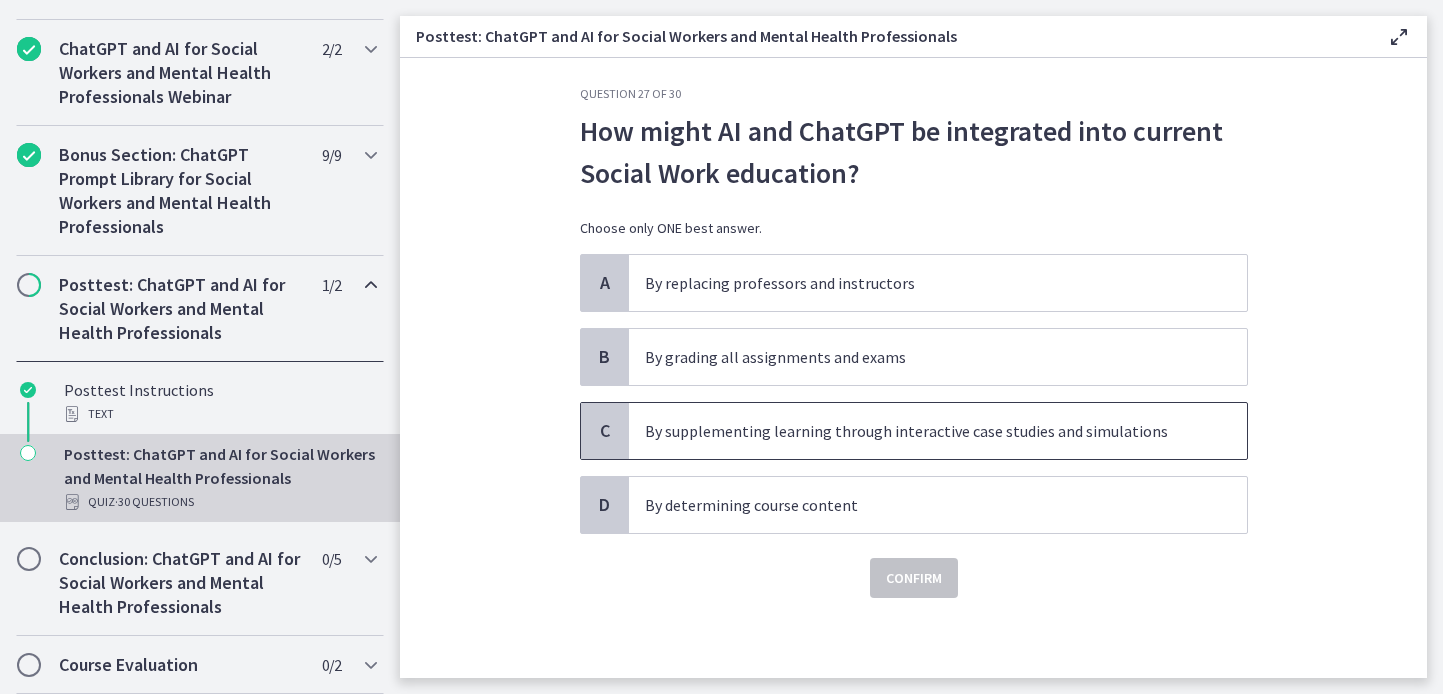 click on "By supplementing learning through interactive case studies and simulations" at bounding box center (918, 431) 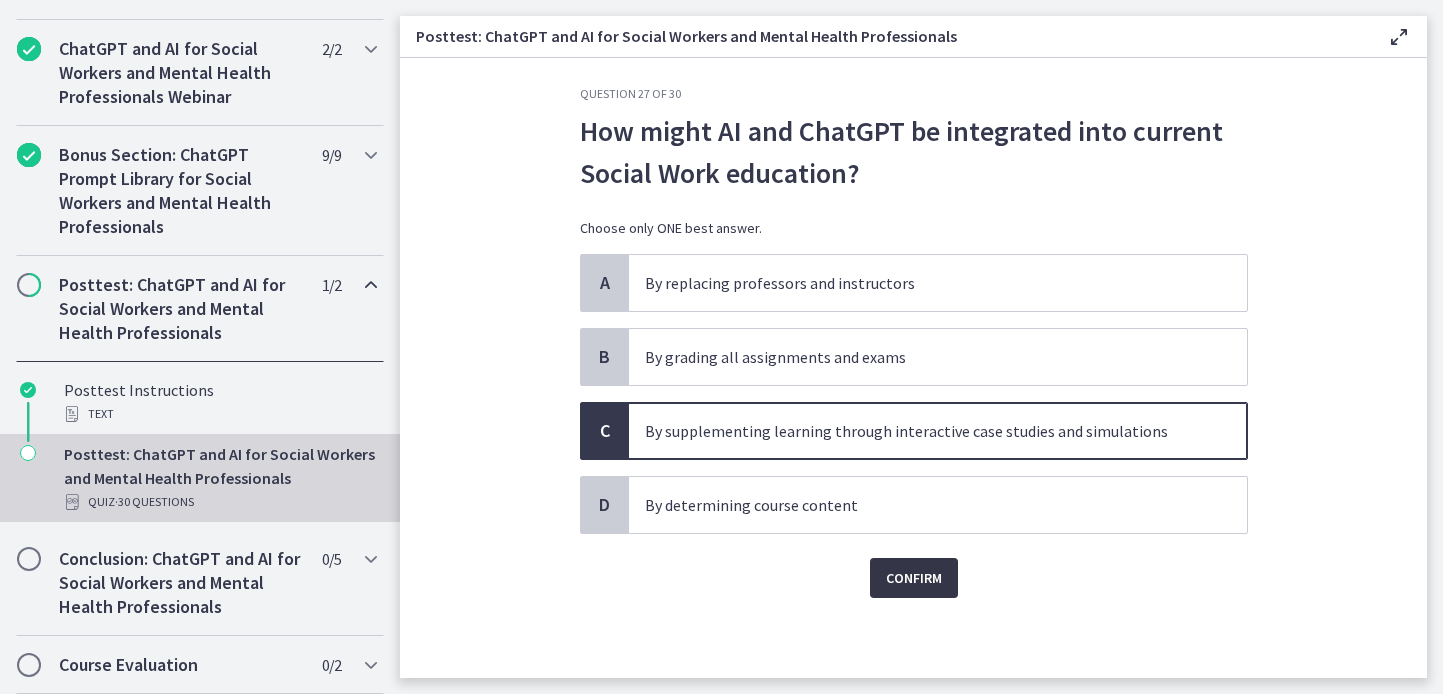 click on "Confirm" at bounding box center [914, 578] 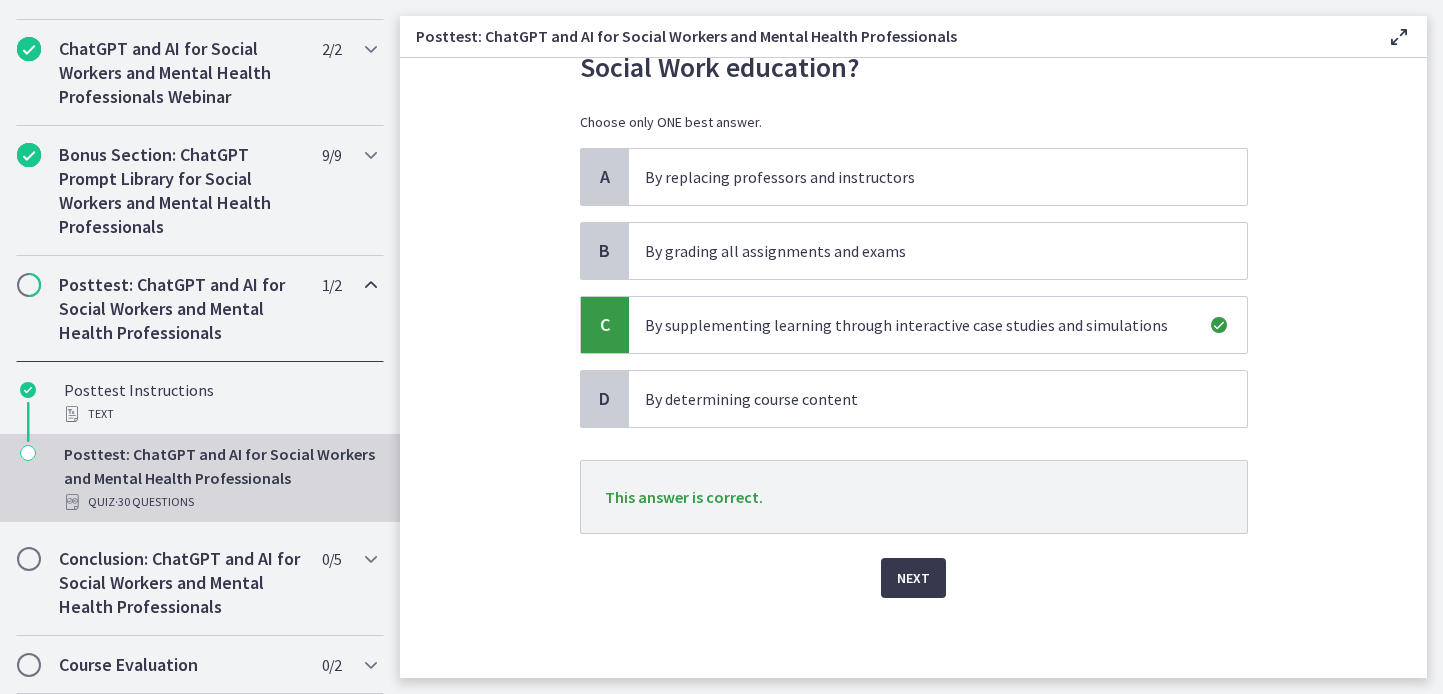 scroll, scrollTop: 247, scrollLeft: 0, axis: vertical 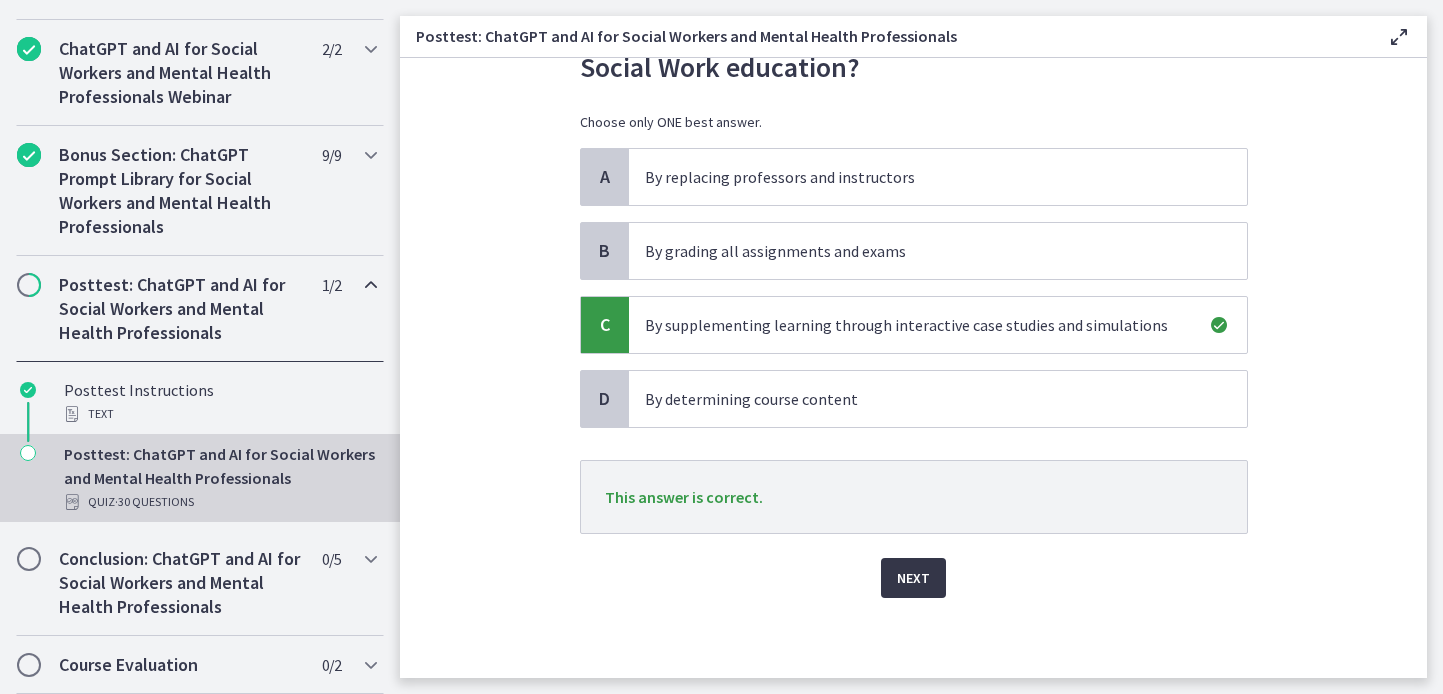 click on "Next" at bounding box center [913, 578] 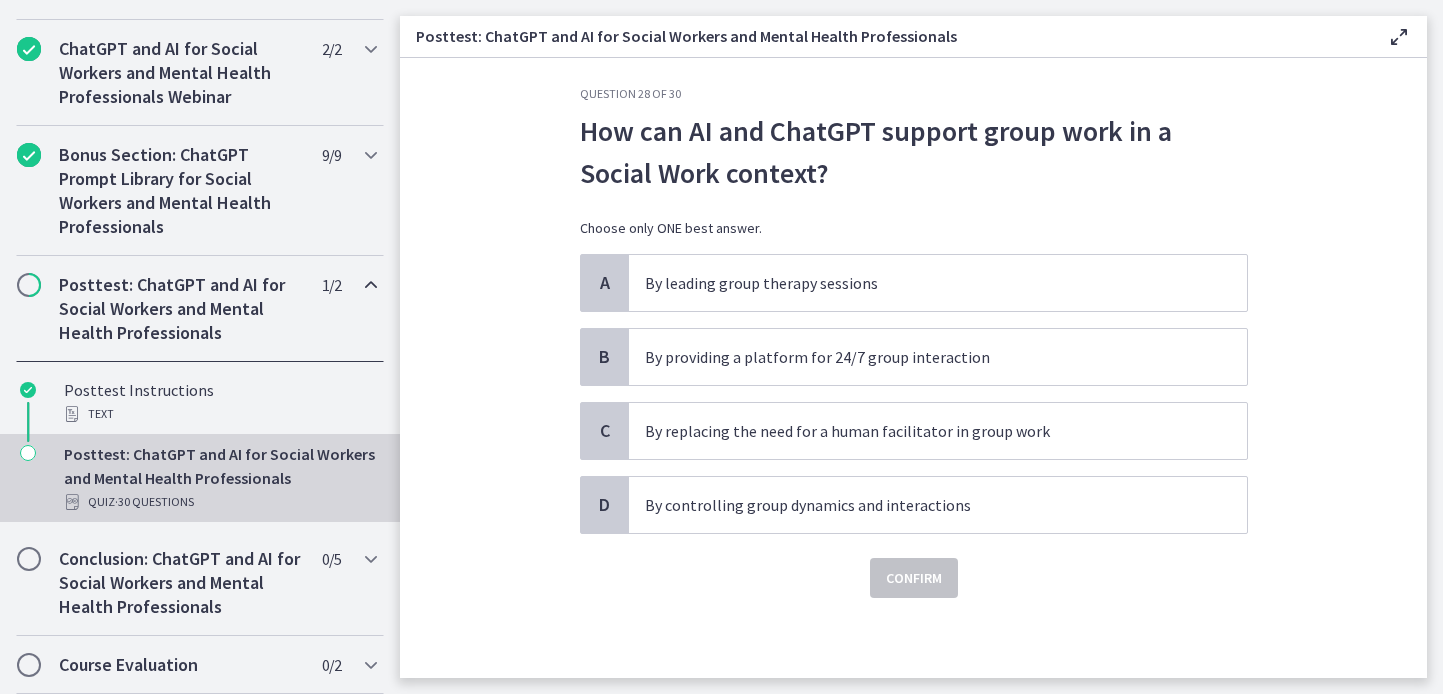 scroll, scrollTop: 43, scrollLeft: 0, axis: vertical 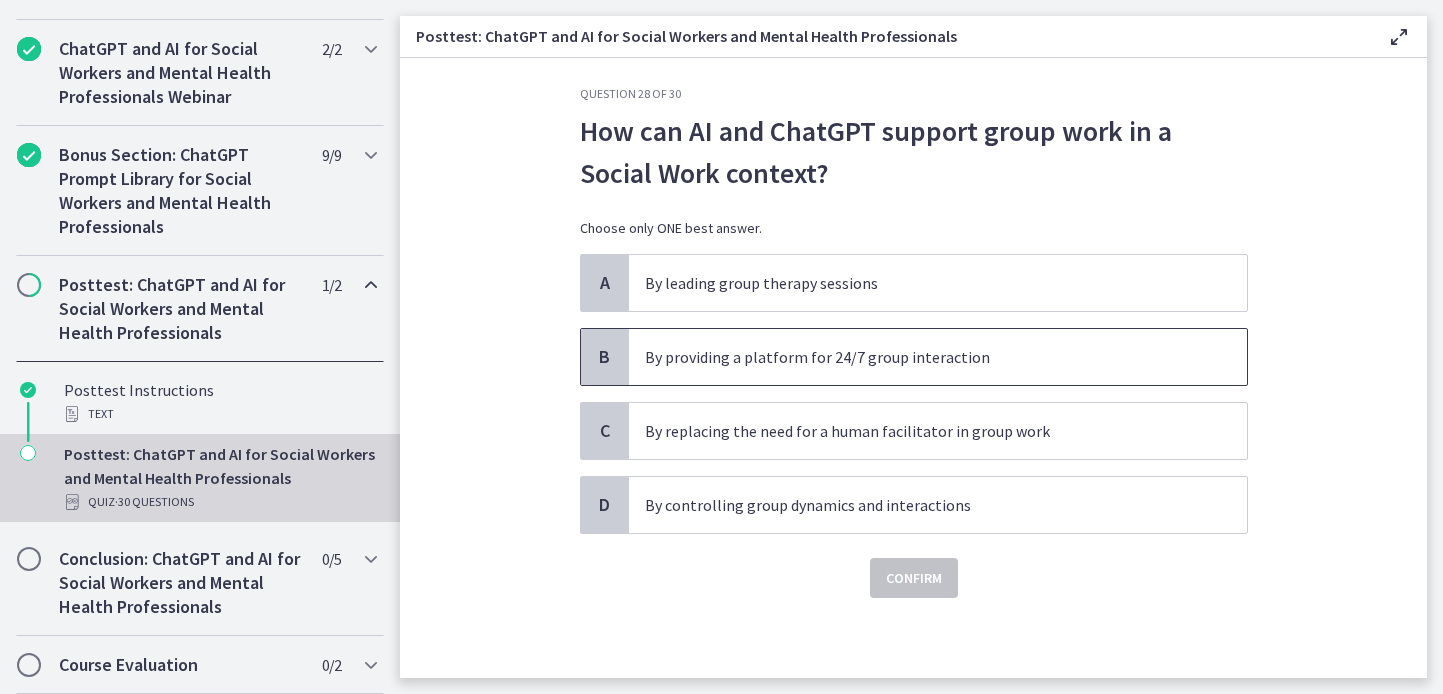 click on "By providing a platform for 24/7 group interaction" at bounding box center (918, 357) 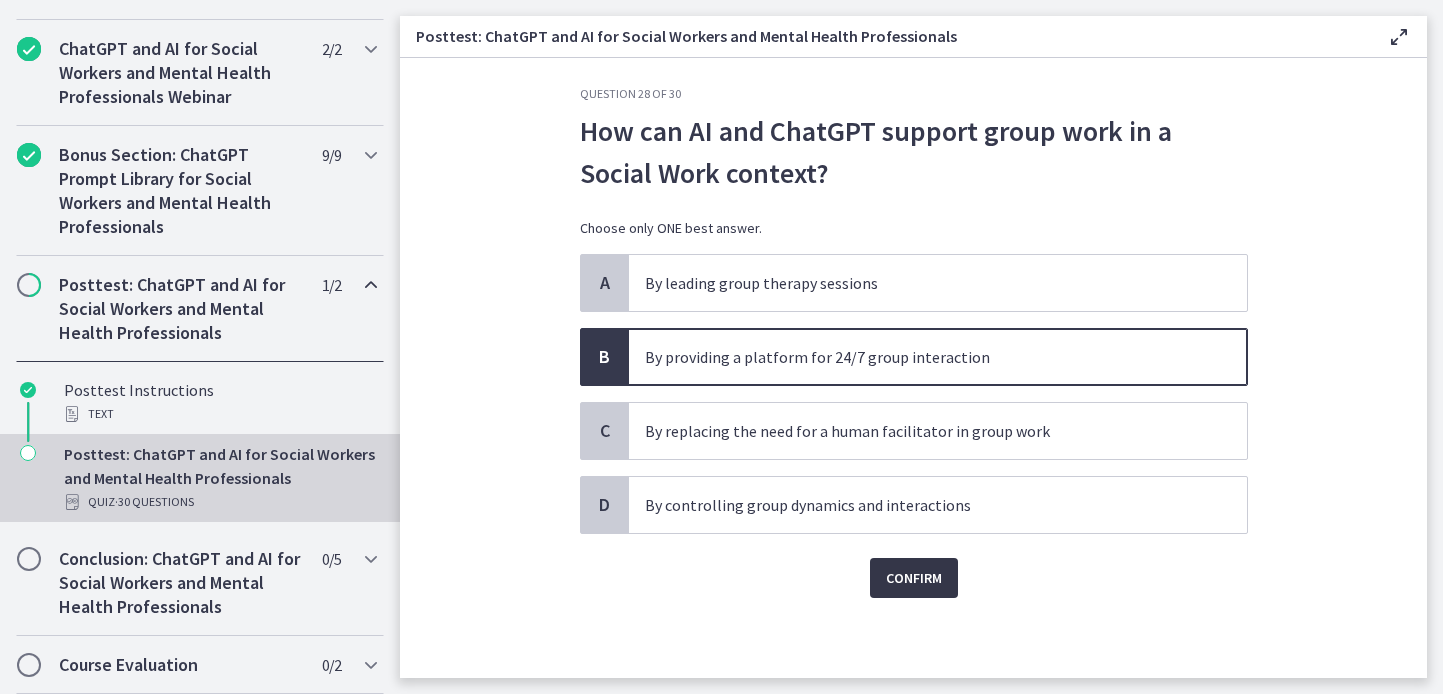 click on "Confirm" at bounding box center (914, 578) 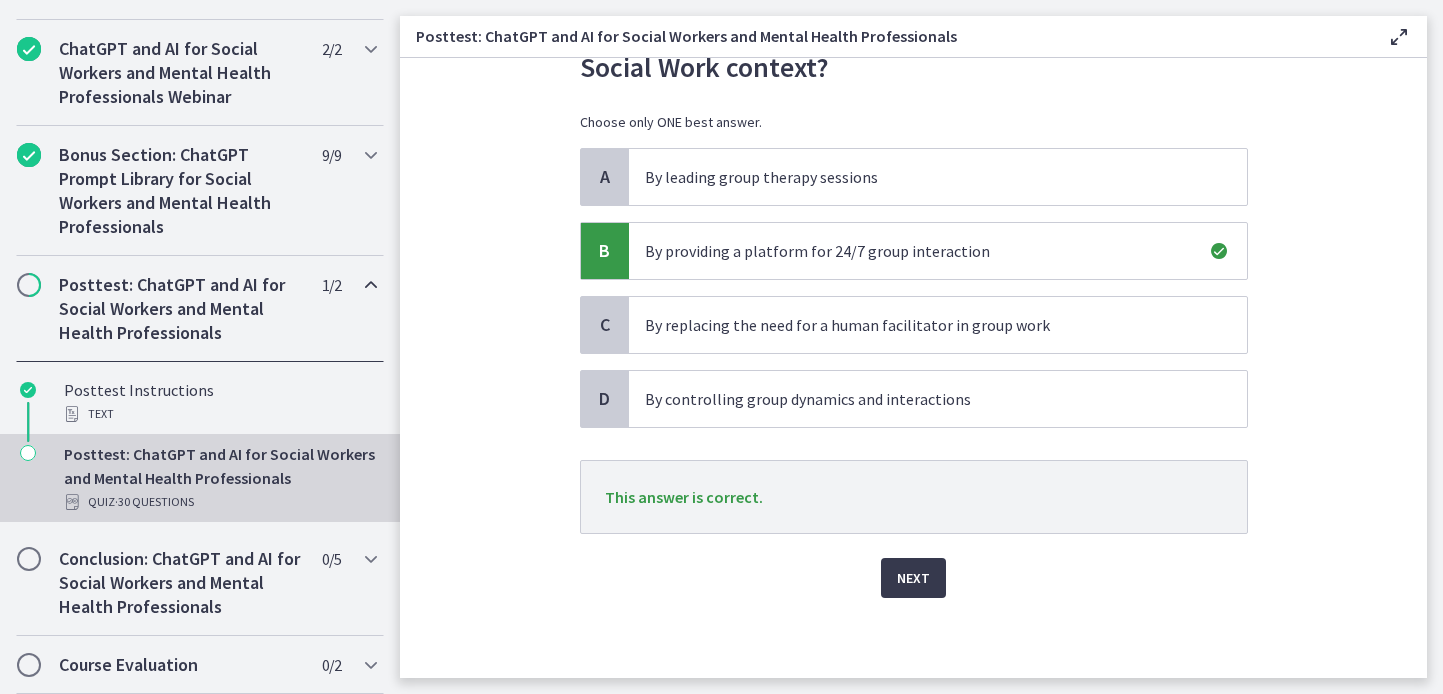 scroll, scrollTop: 225, scrollLeft: 0, axis: vertical 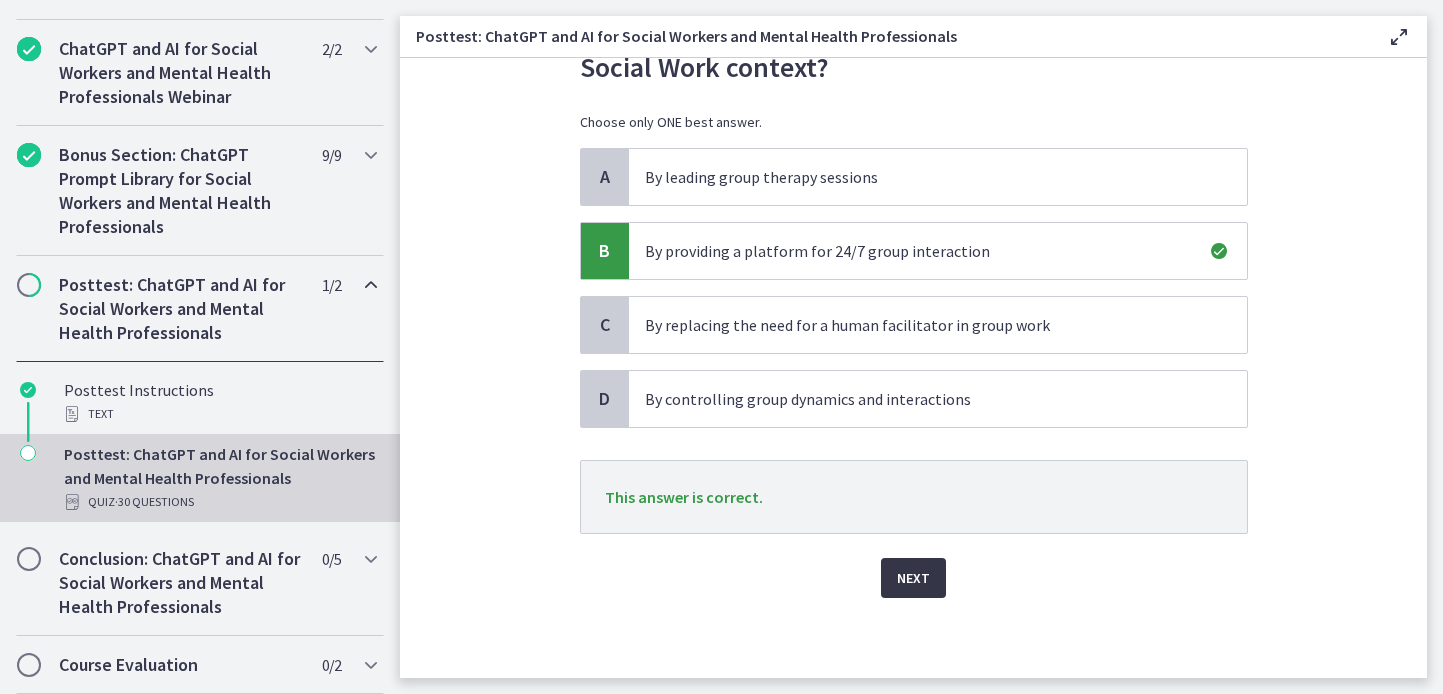 click on "Next" at bounding box center (913, 578) 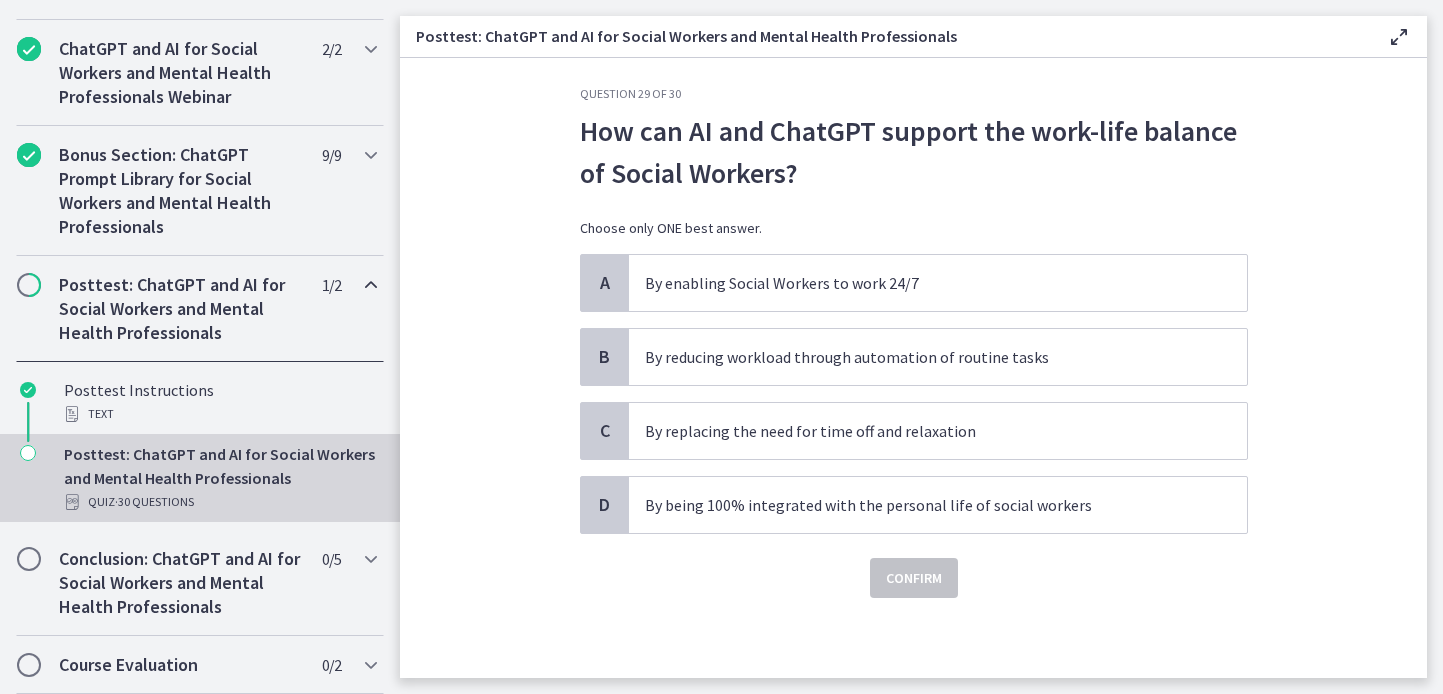scroll, scrollTop: 53, scrollLeft: 0, axis: vertical 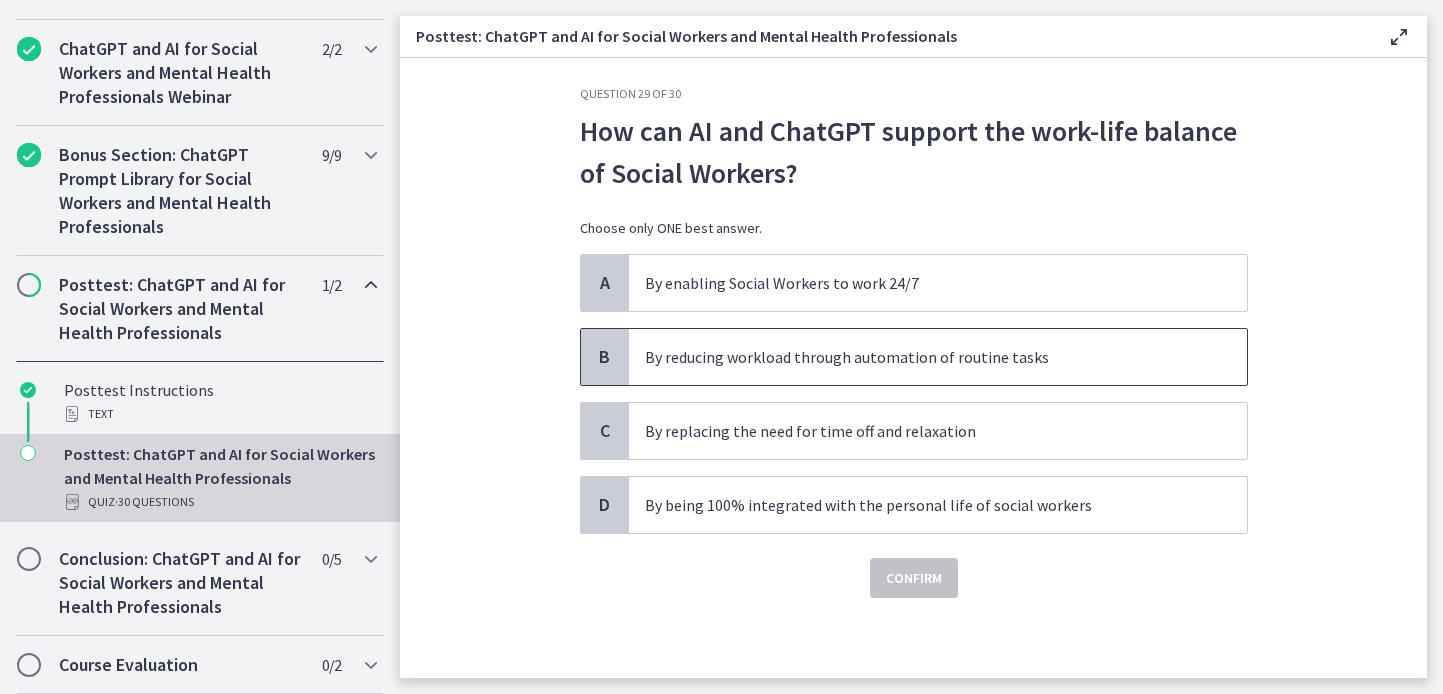 click on "By reducing workload through automation of routine tasks" at bounding box center (918, 357) 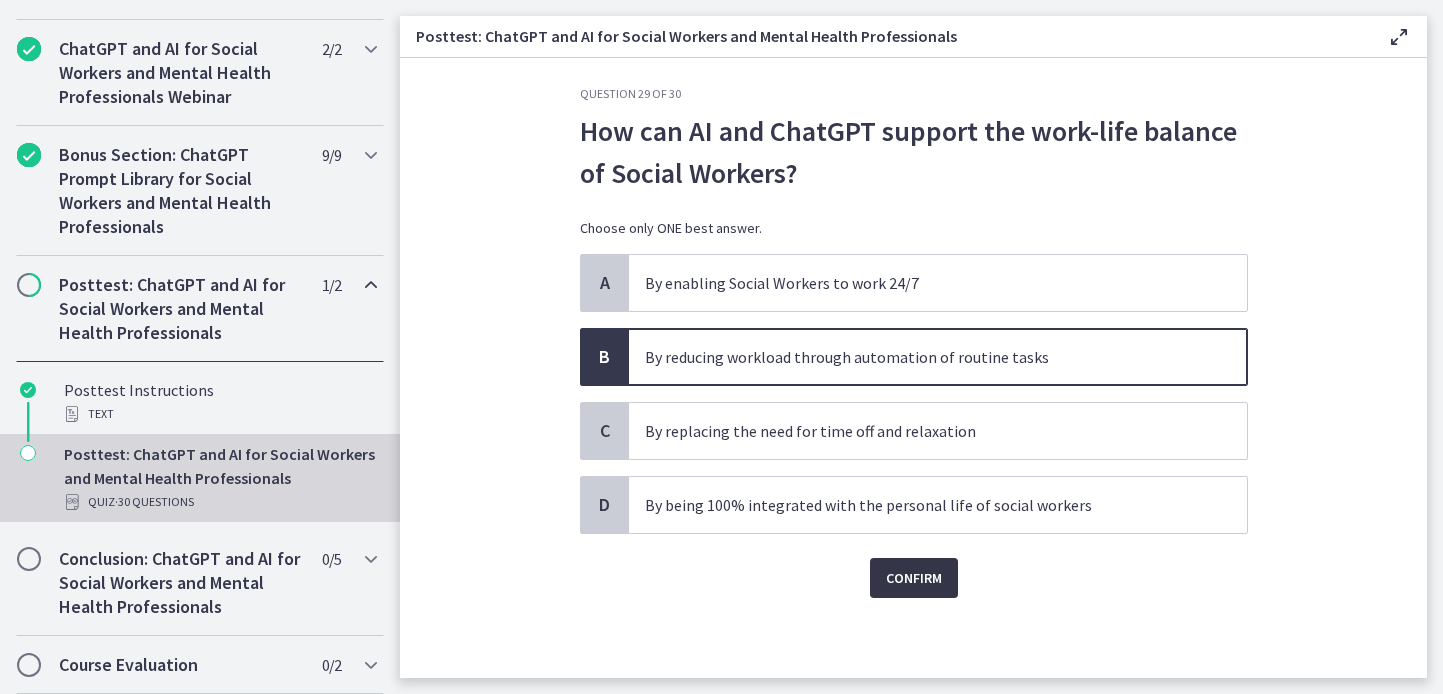 click on "Confirm" at bounding box center [914, 578] 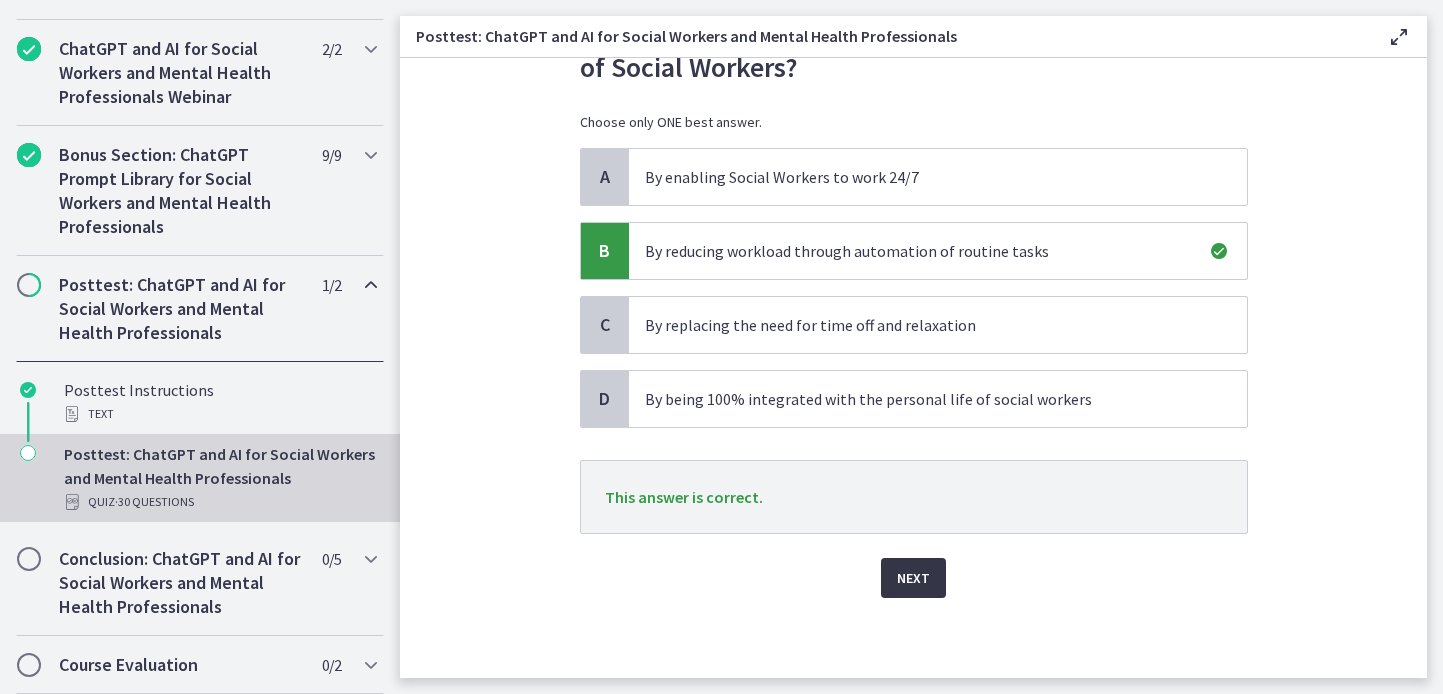 scroll, scrollTop: 199, scrollLeft: 0, axis: vertical 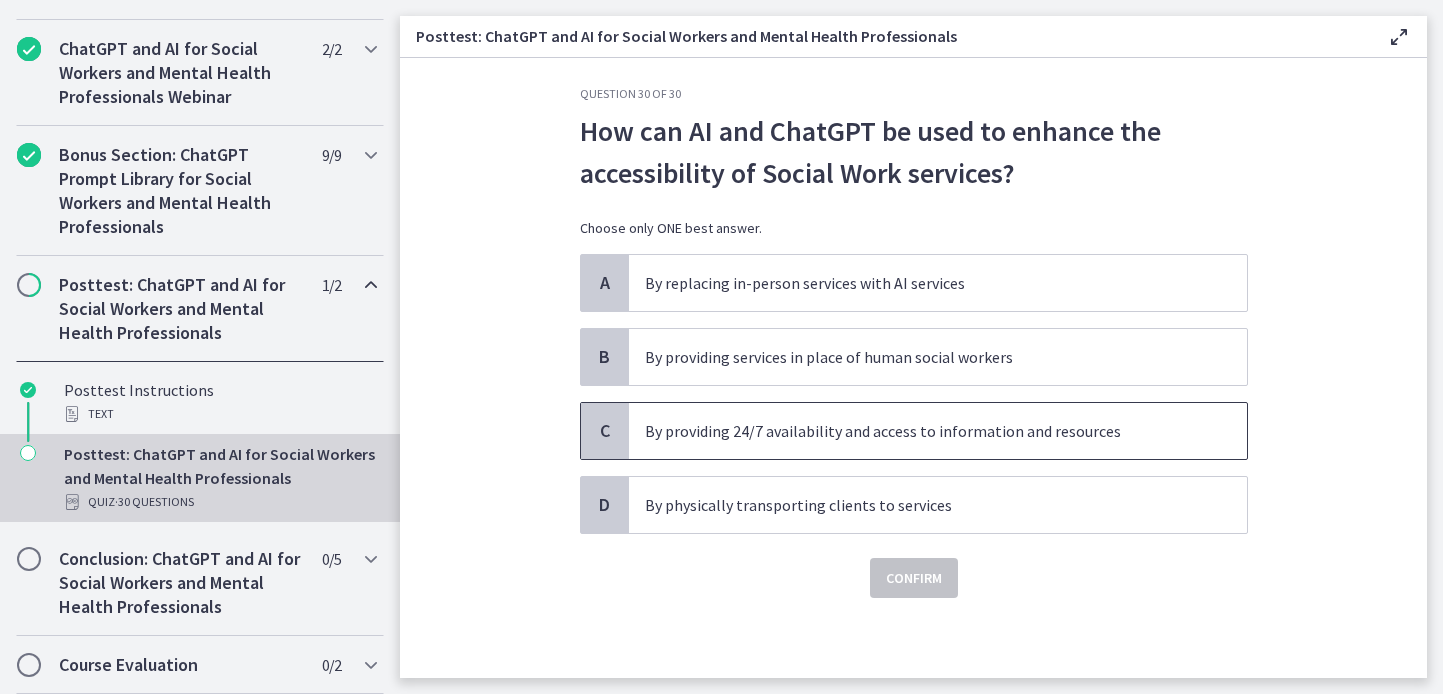 click on "By providing 24/7 availability and access to information and resources" at bounding box center (918, 431) 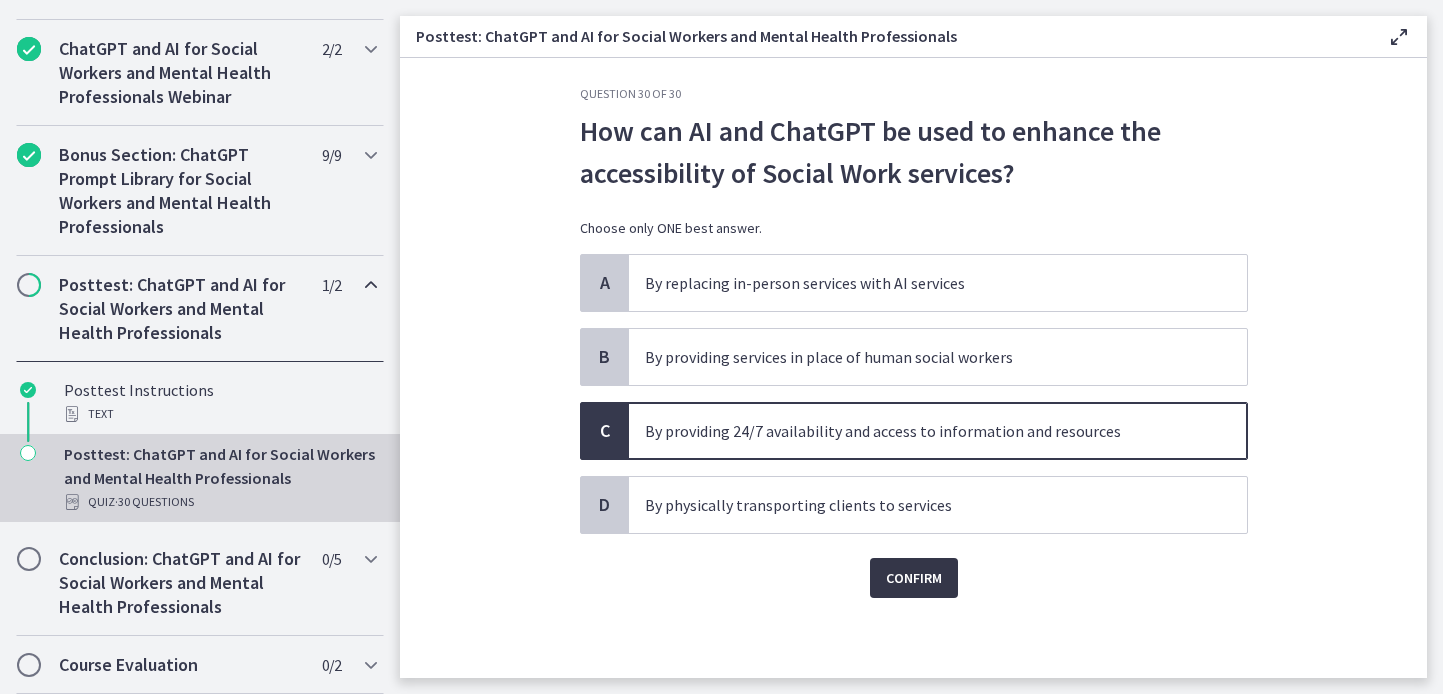 click on "Confirm" at bounding box center (914, 578) 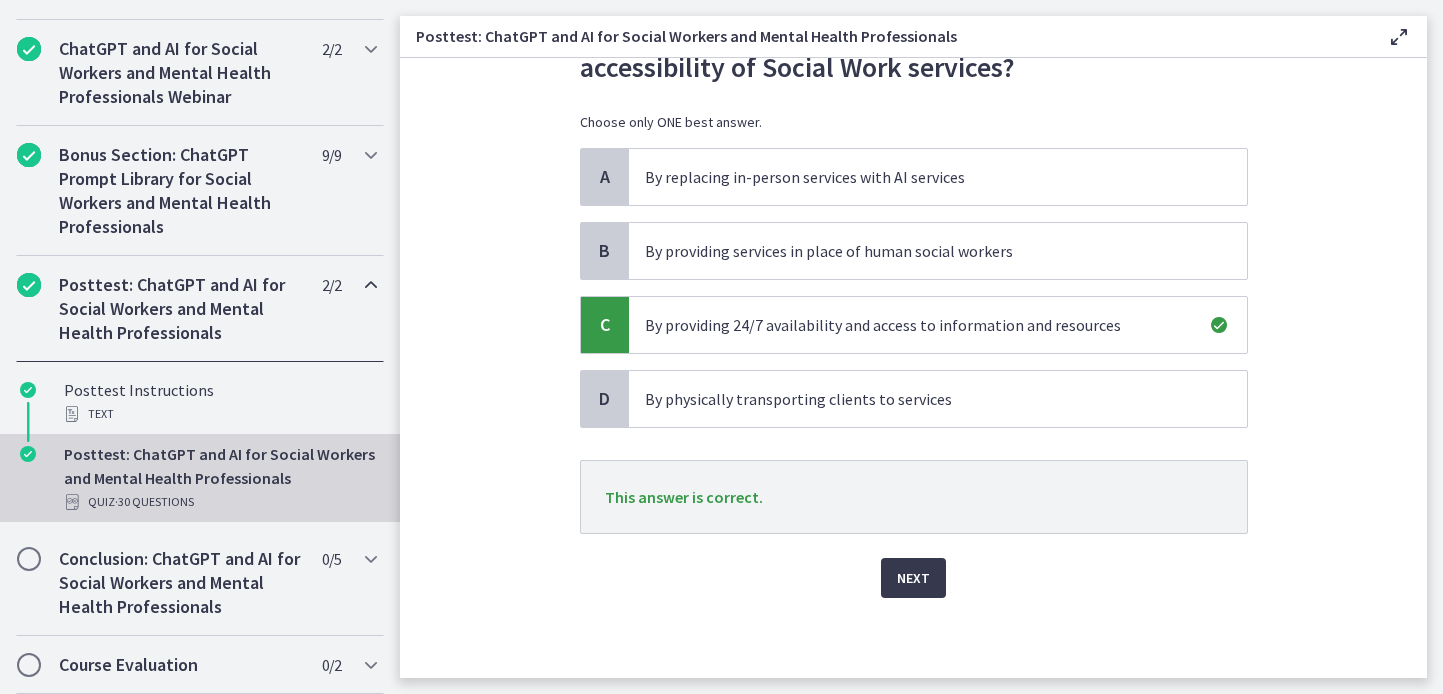 scroll, scrollTop: 189, scrollLeft: 0, axis: vertical 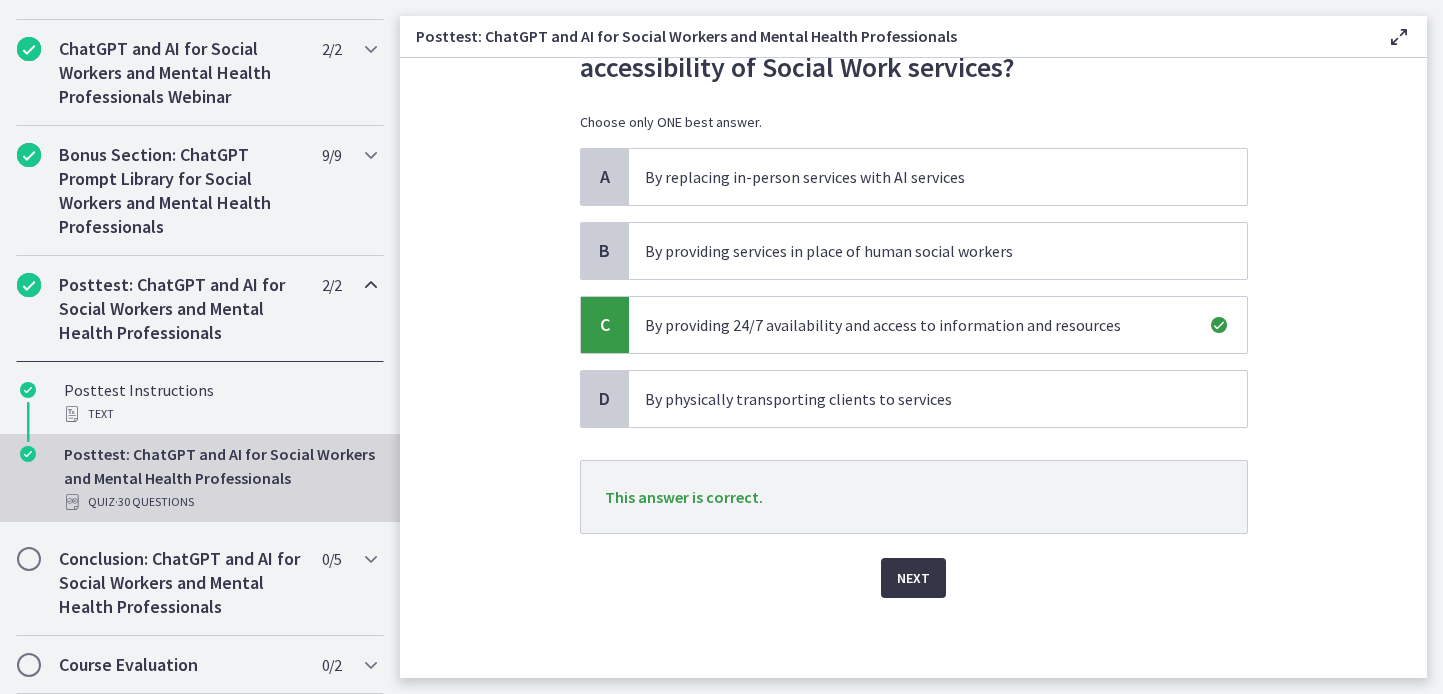 click on "Next" at bounding box center [913, 578] 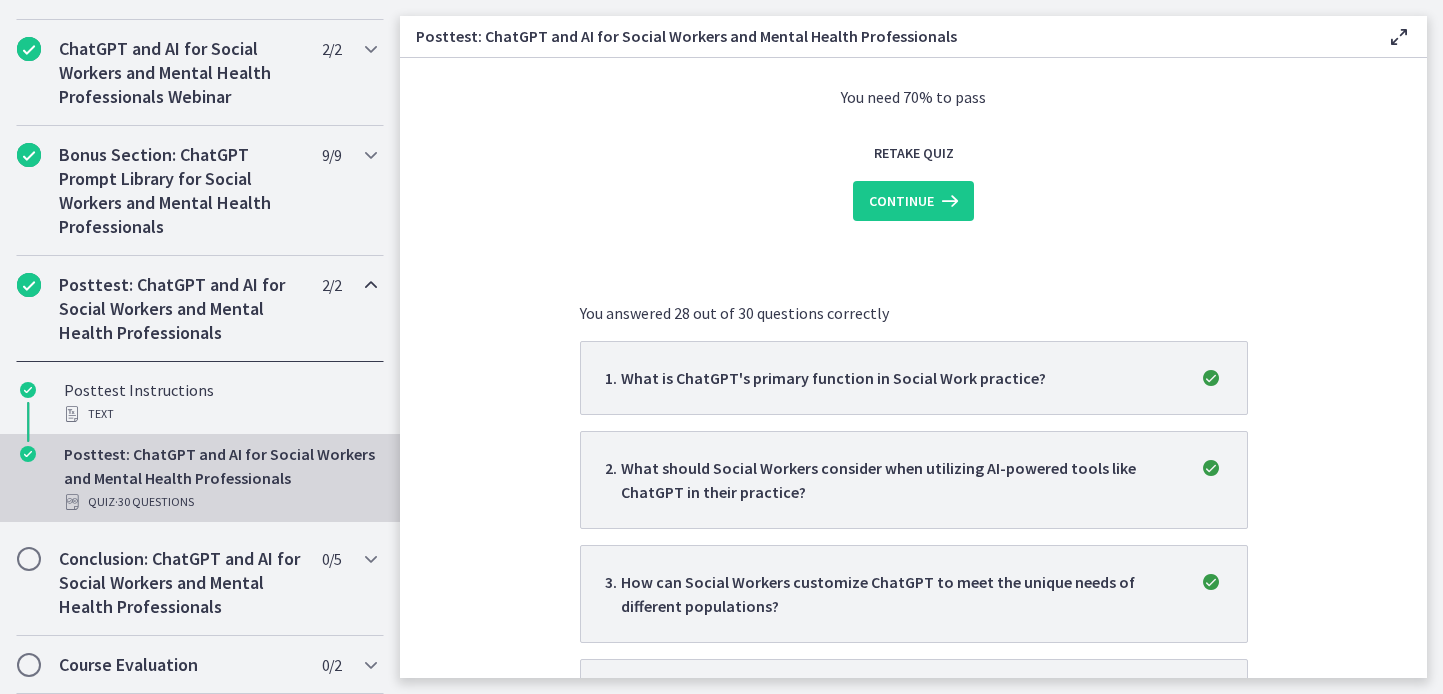 scroll, scrollTop: 0, scrollLeft: 0, axis: both 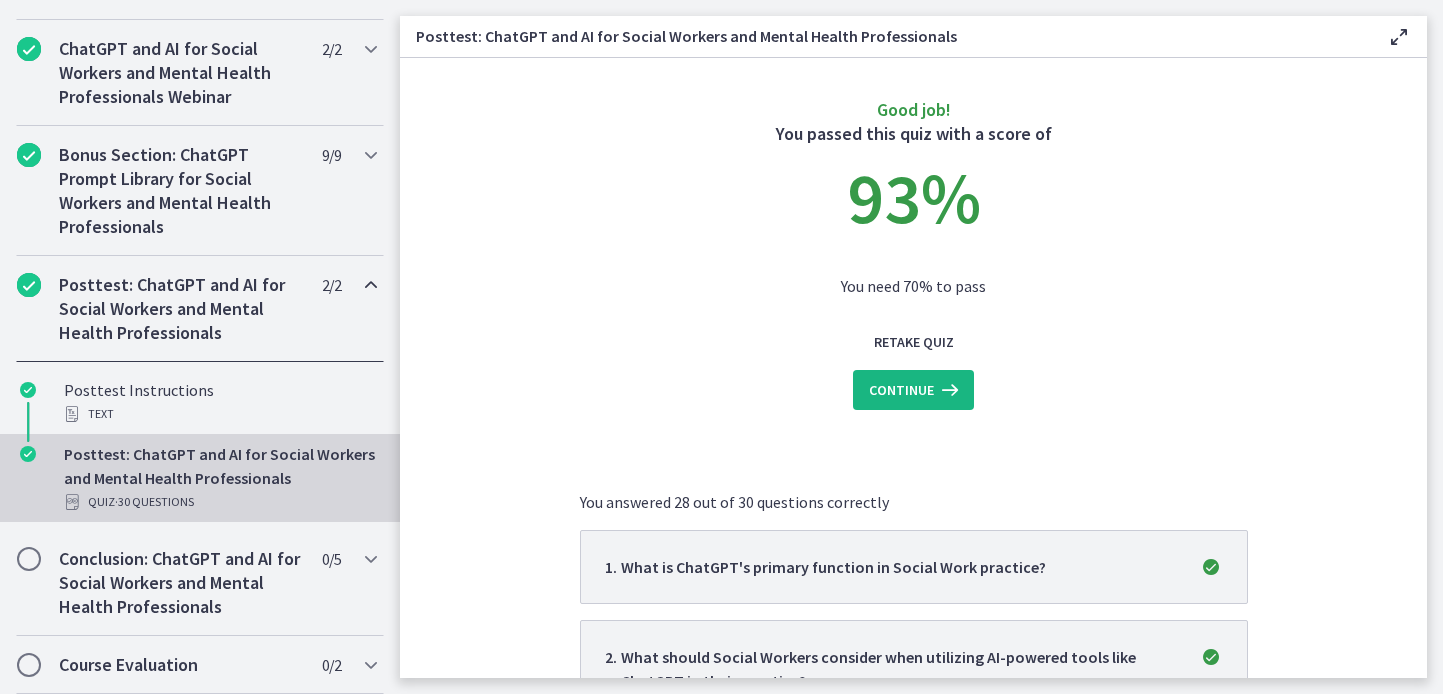 click on "Continue" at bounding box center (901, 390) 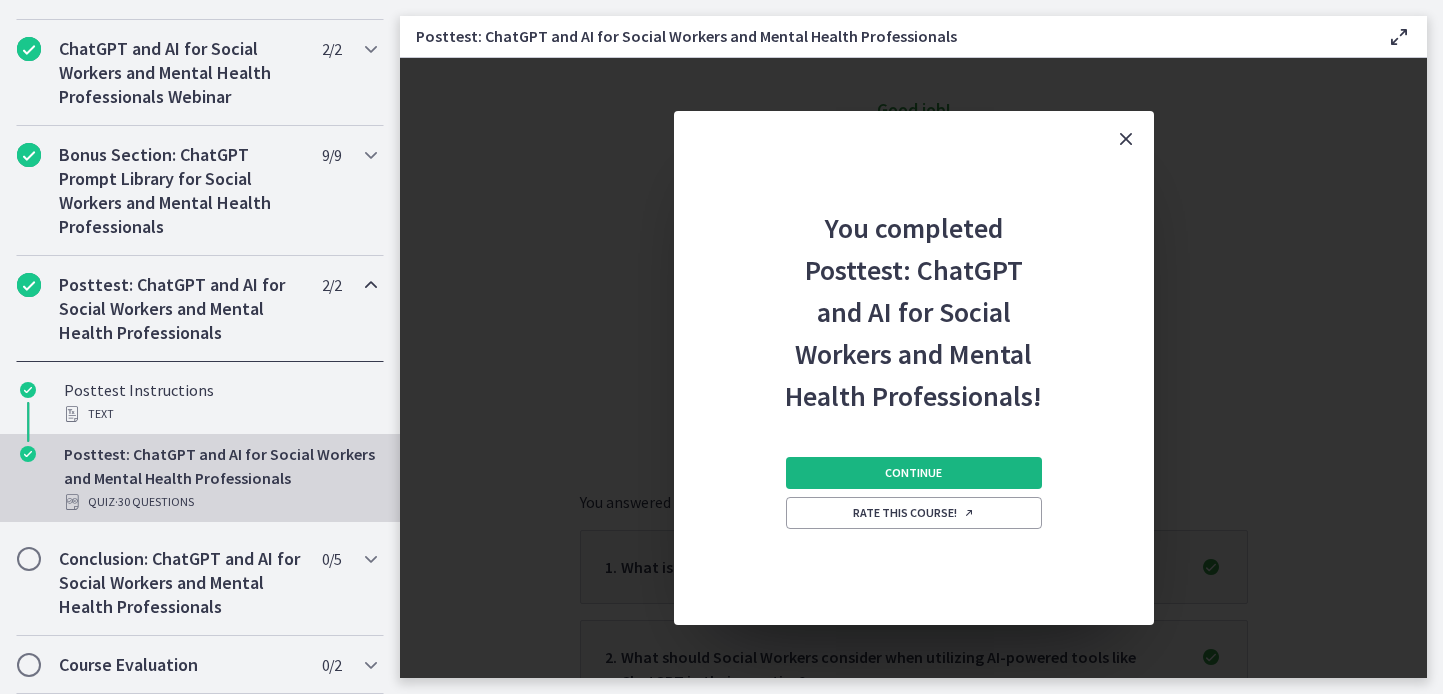 click on "Continue" at bounding box center (913, 473) 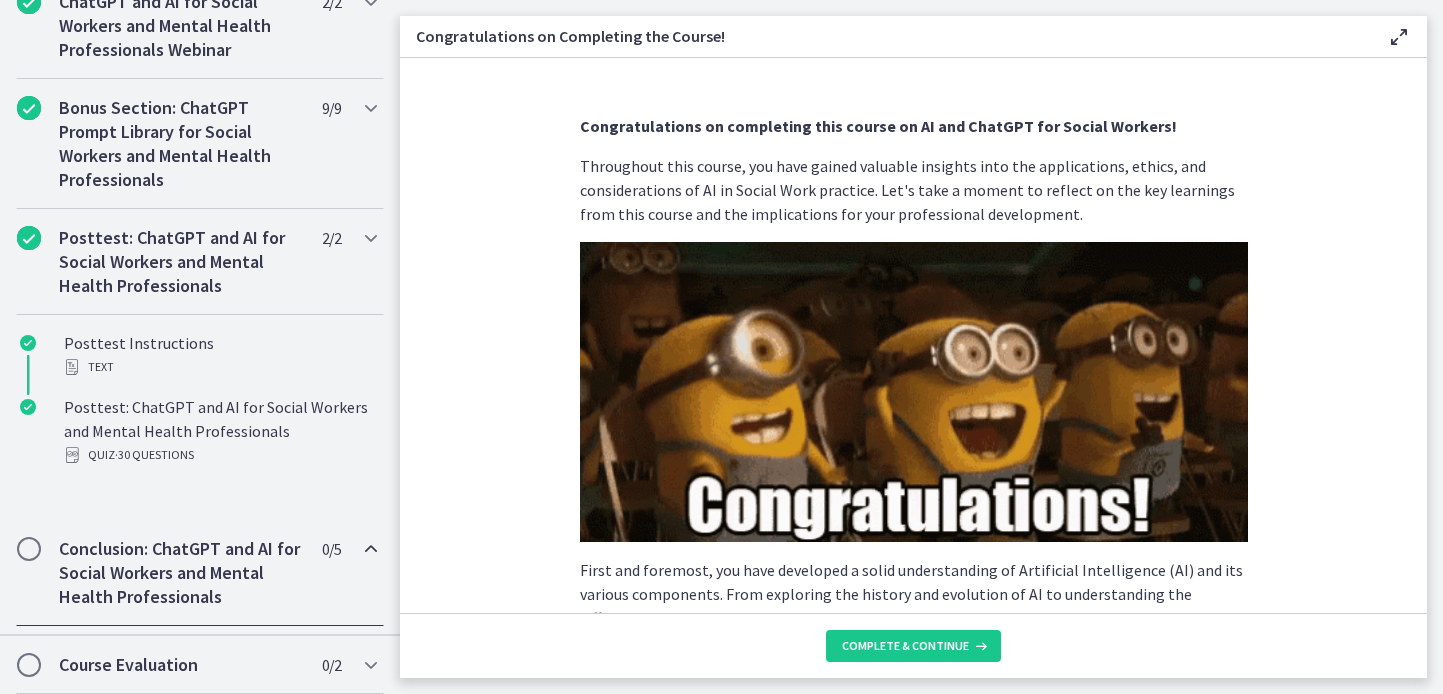 scroll, scrollTop: 1520, scrollLeft: 0, axis: vertical 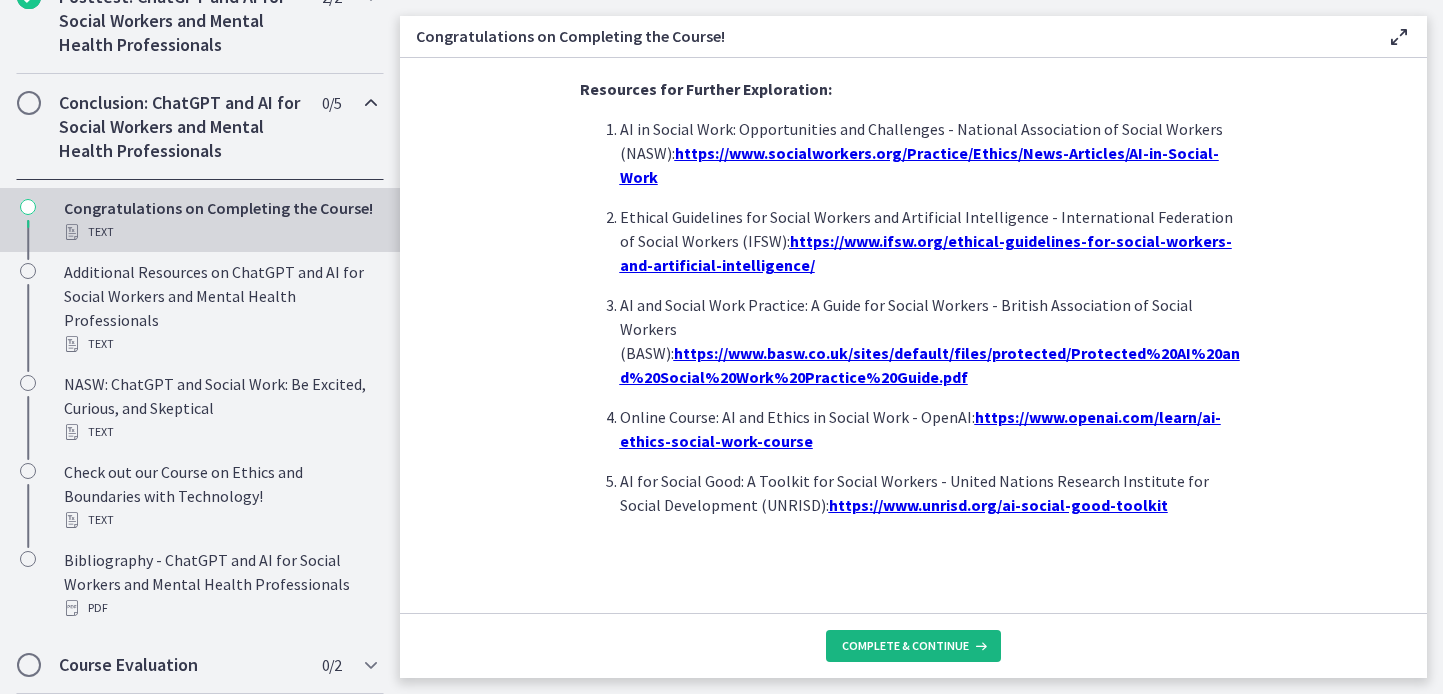click on "Complete & continue" at bounding box center [913, 646] 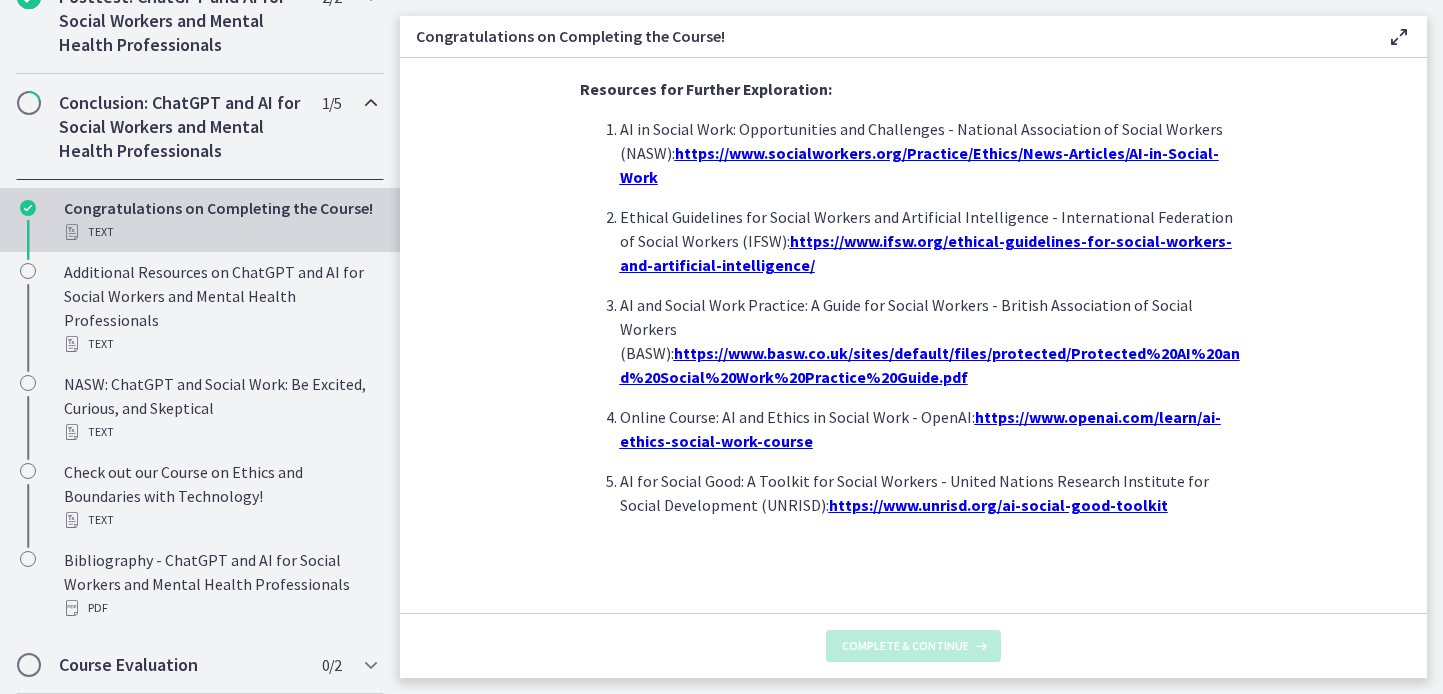 scroll, scrollTop: 0, scrollLeft: 0, axis: both 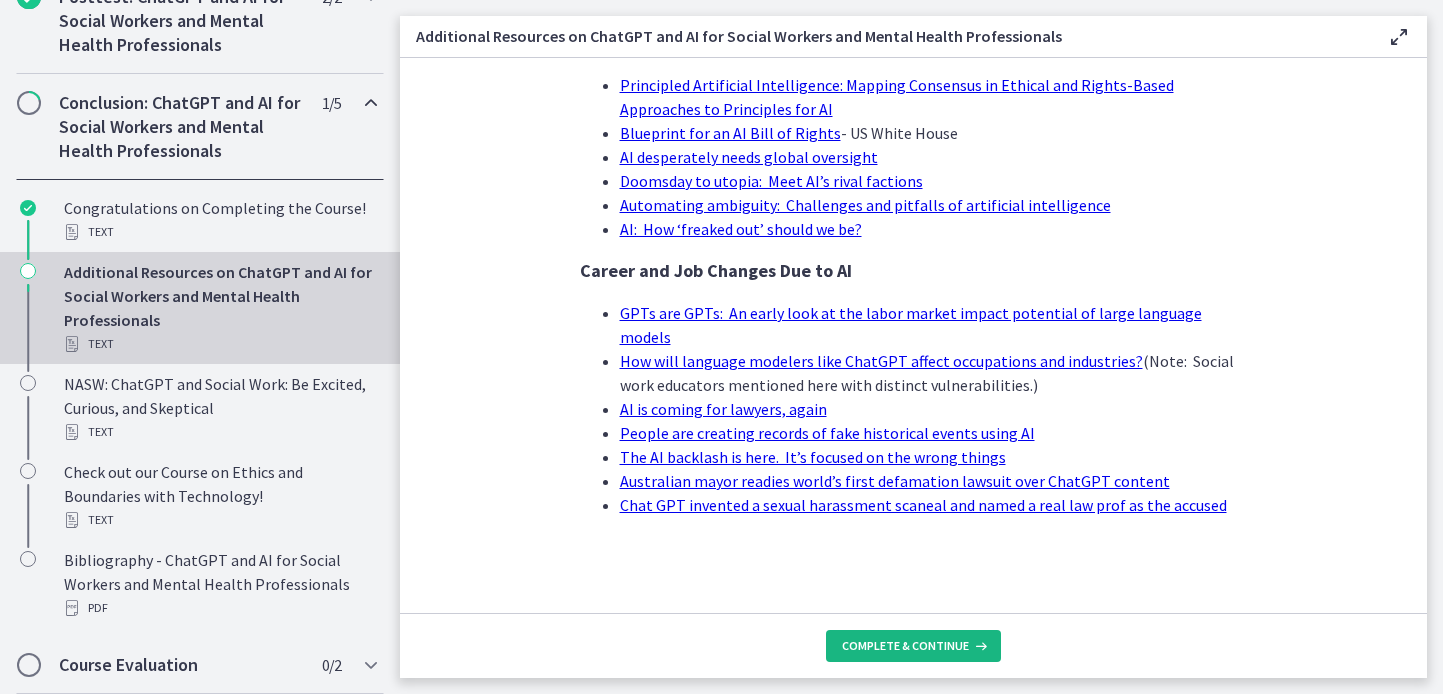 click on "Complete & continue" at bounding box center (913, 646) 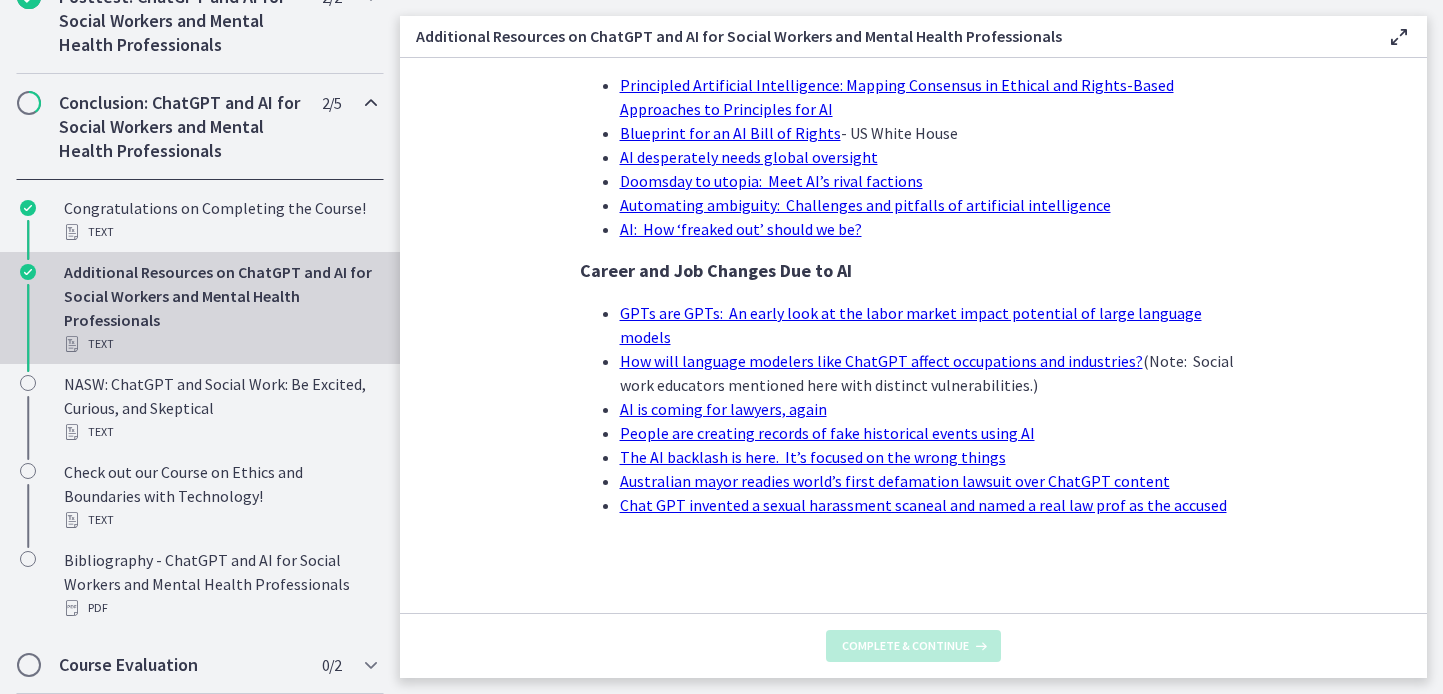 scroll, scrollTop: 0, scrollLeft: 0, axis: both 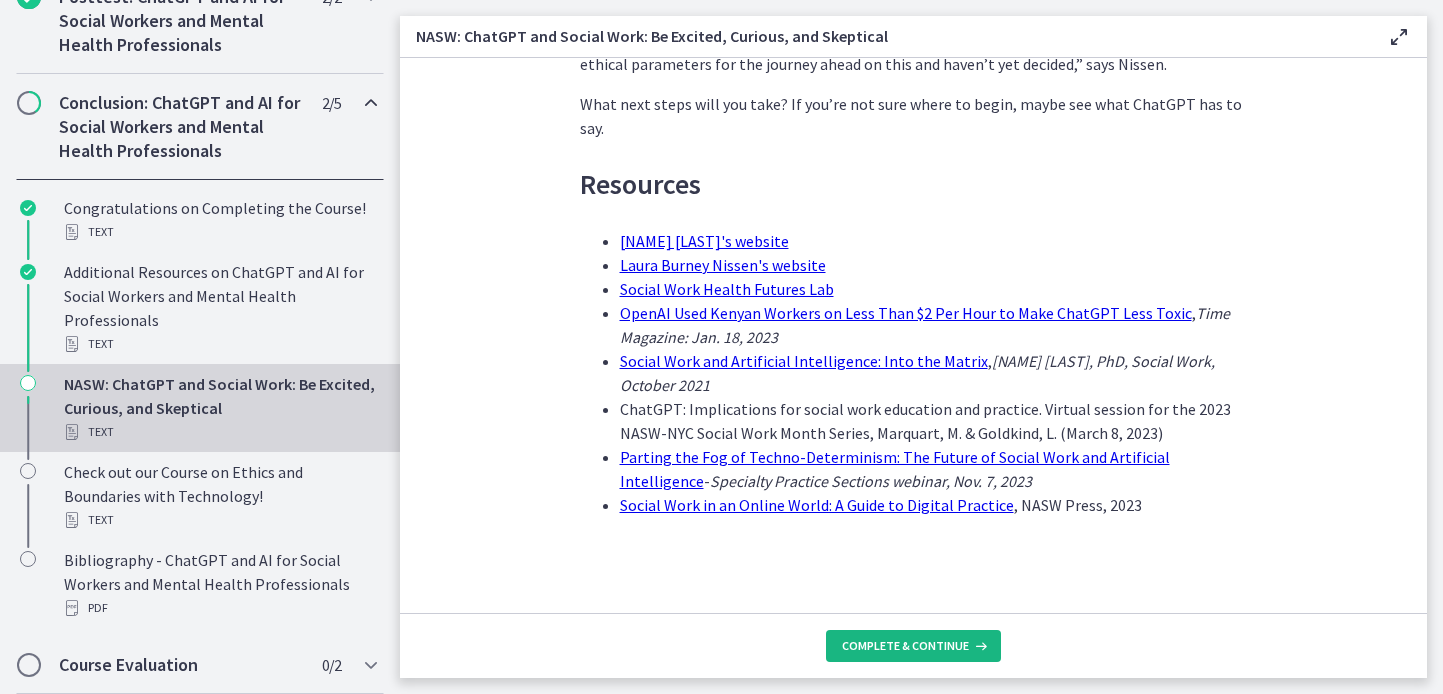 click on "Complete & continue" at bounding box center (905, 646) 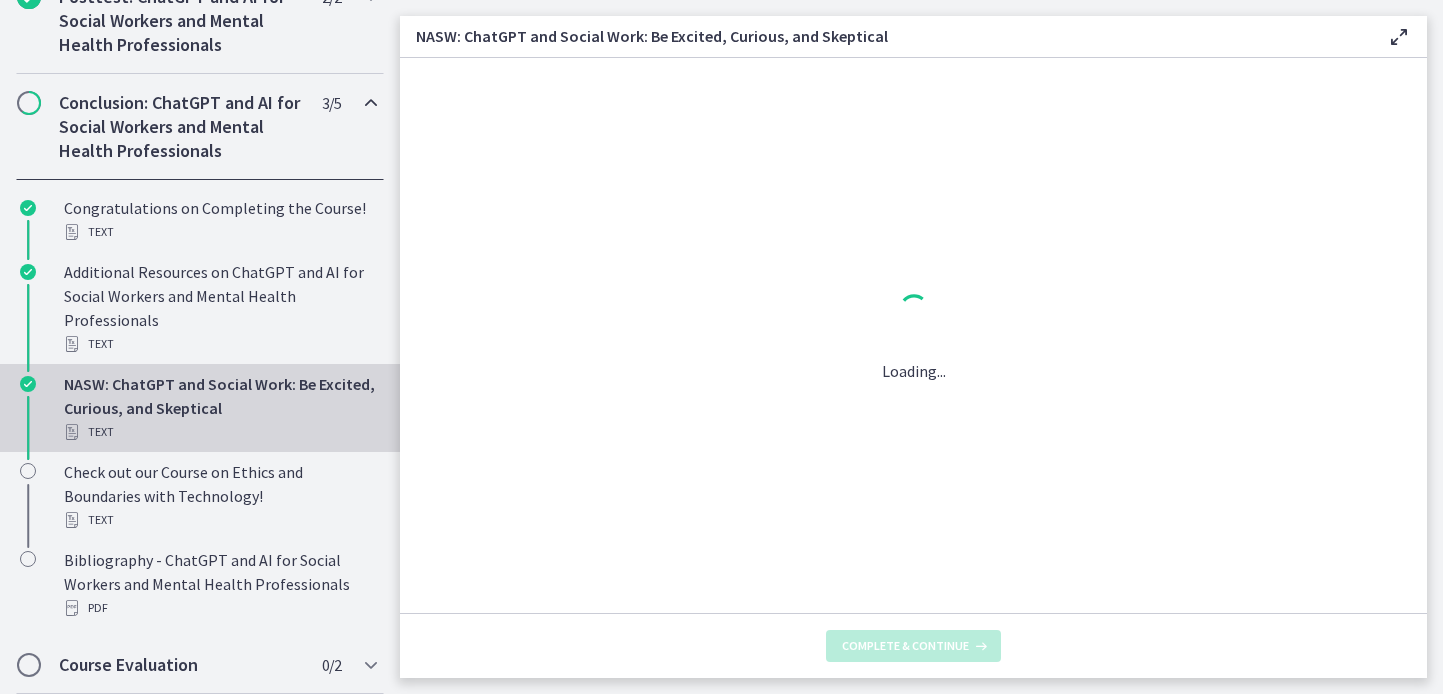scroll, scrollTop: 0, scrollLeft: 0, axis: both 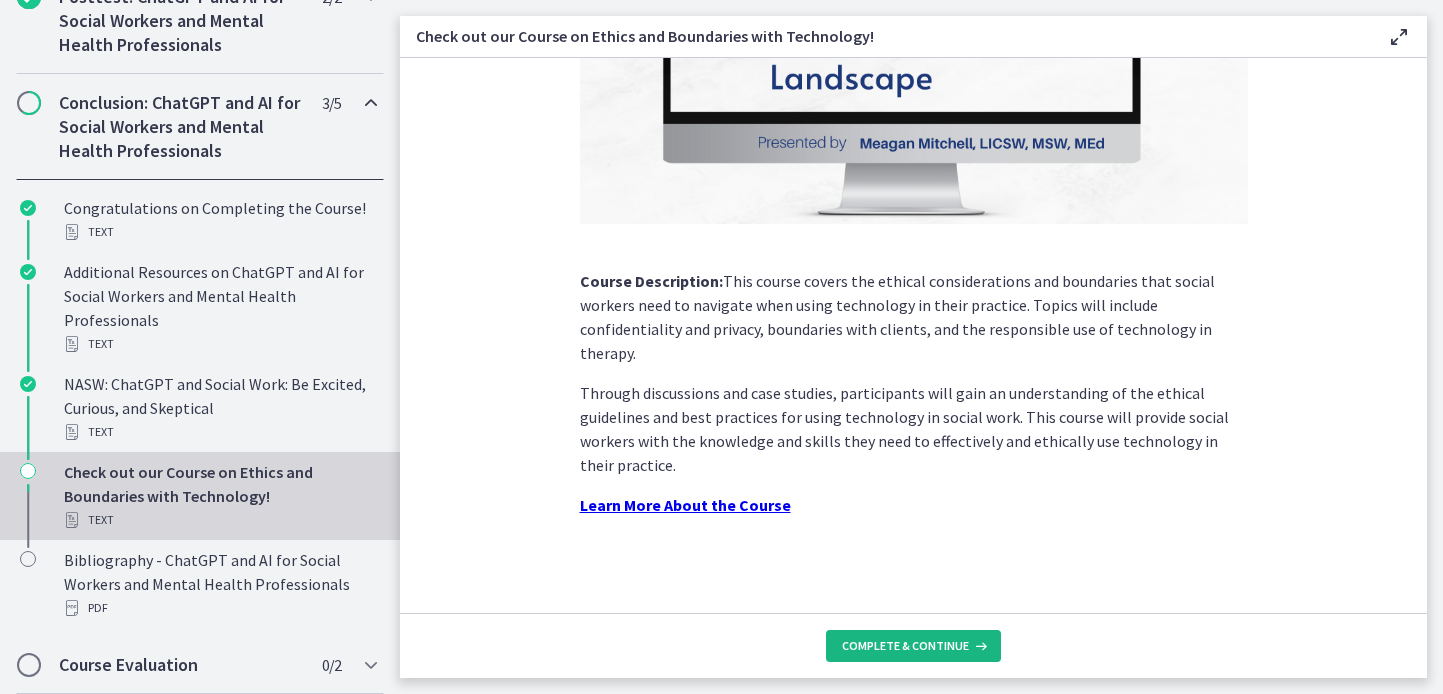 click on "Complete & continue" at bounding box center [905, 646] 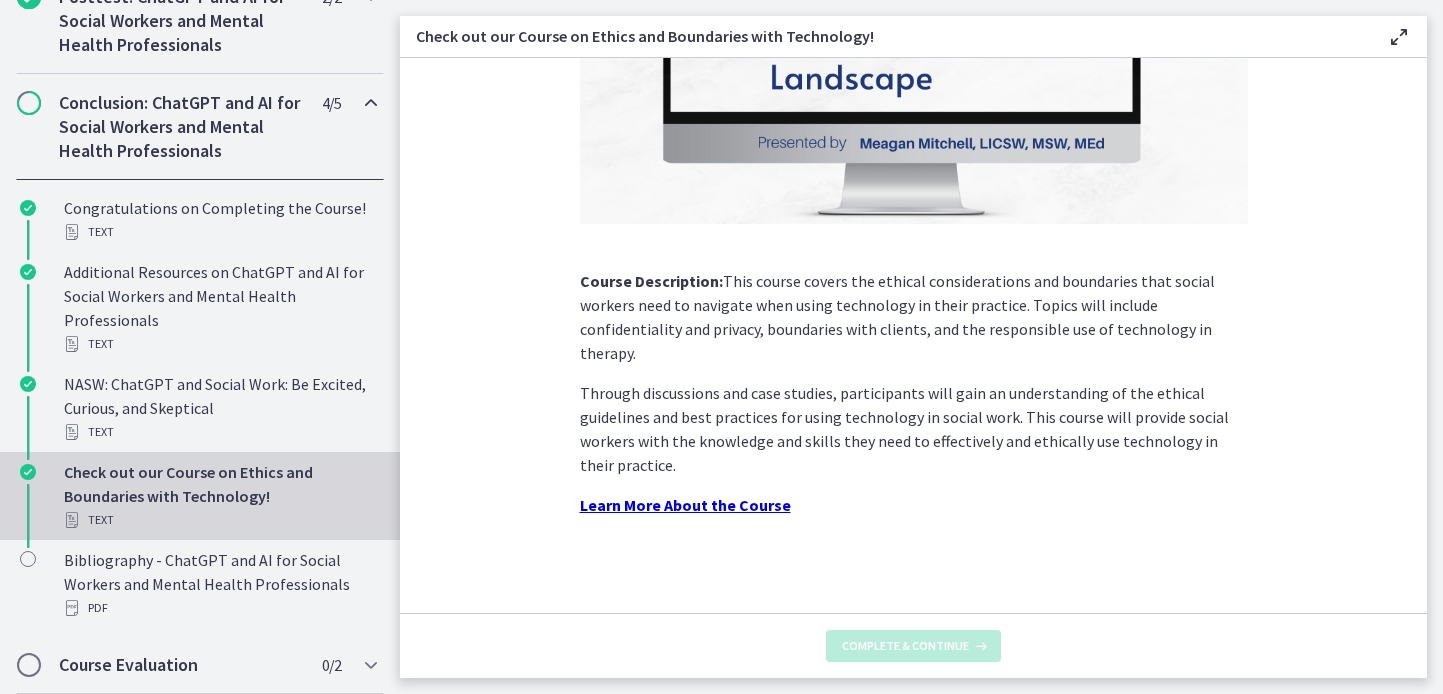 scroll, scrollTop: 0, scrollLeft: 0, axis: both 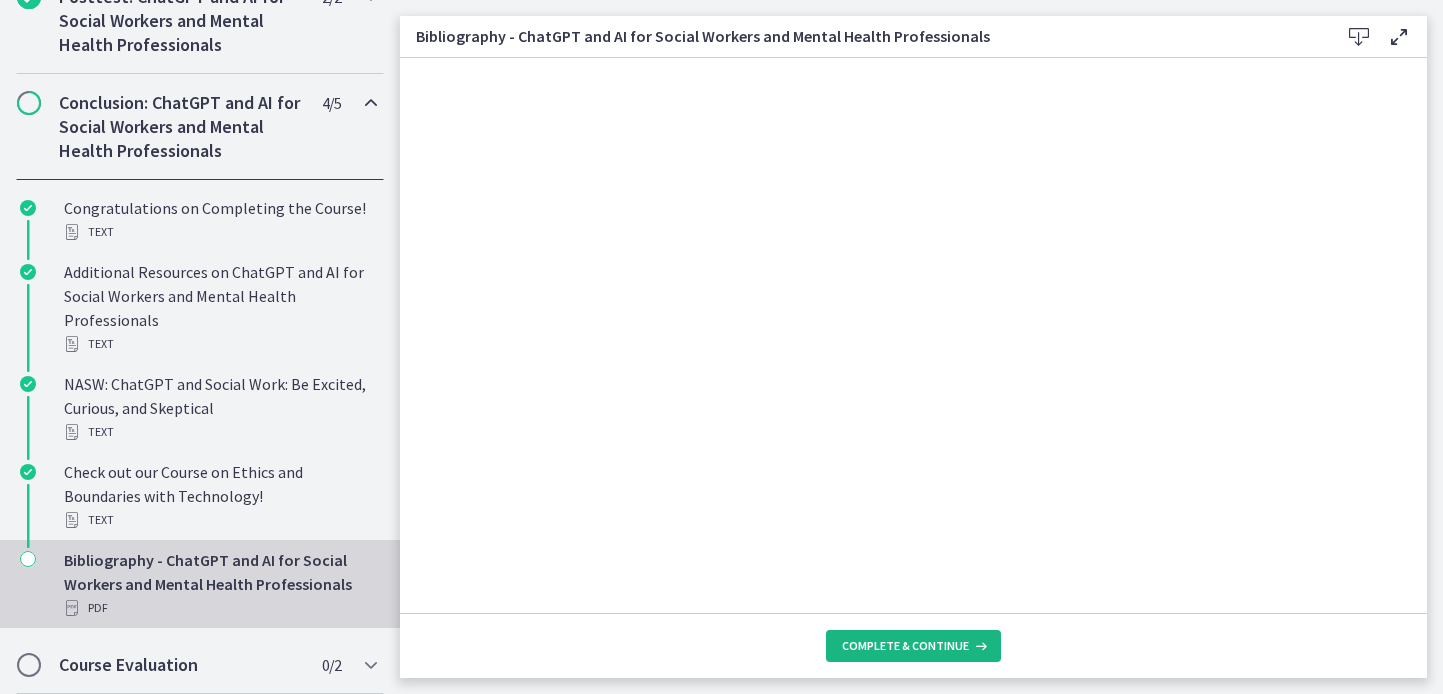 click on "Complete & continue" at bounding box center (905, 646) 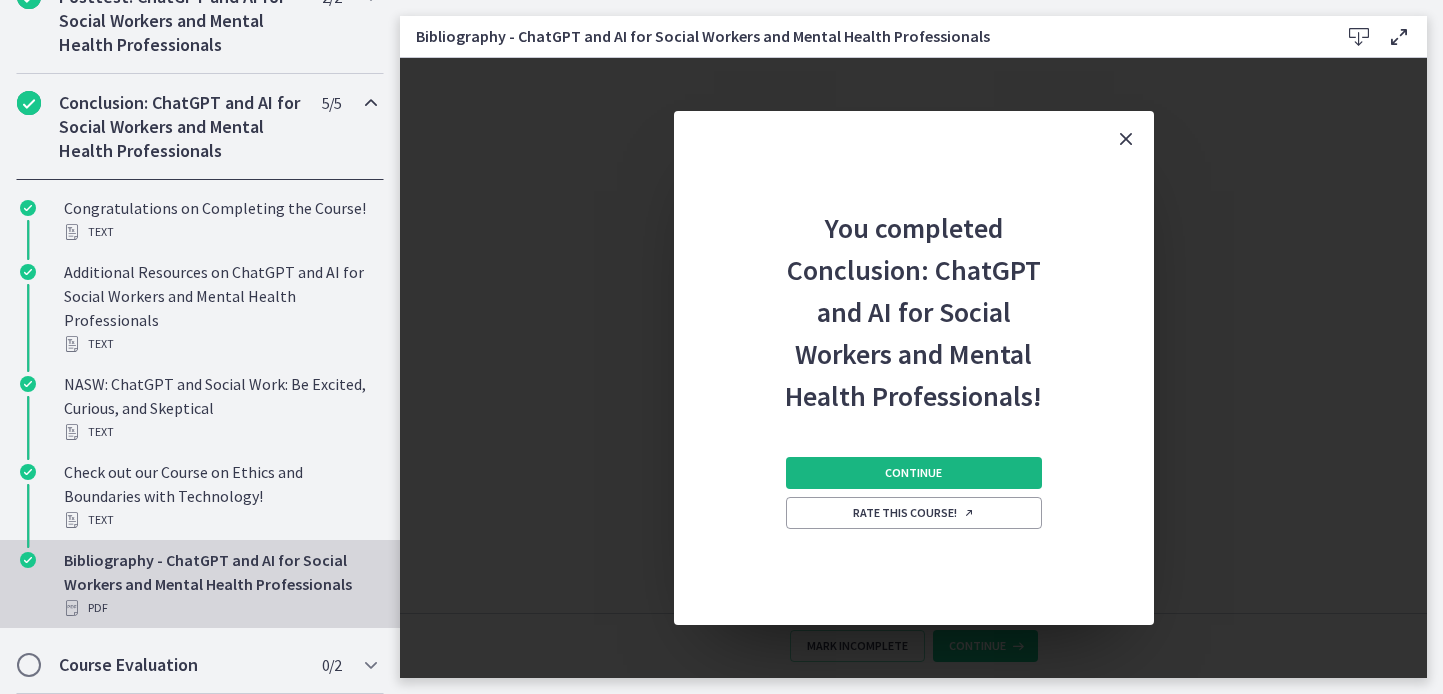 click on "Continue" at bounding box center [913, 473] 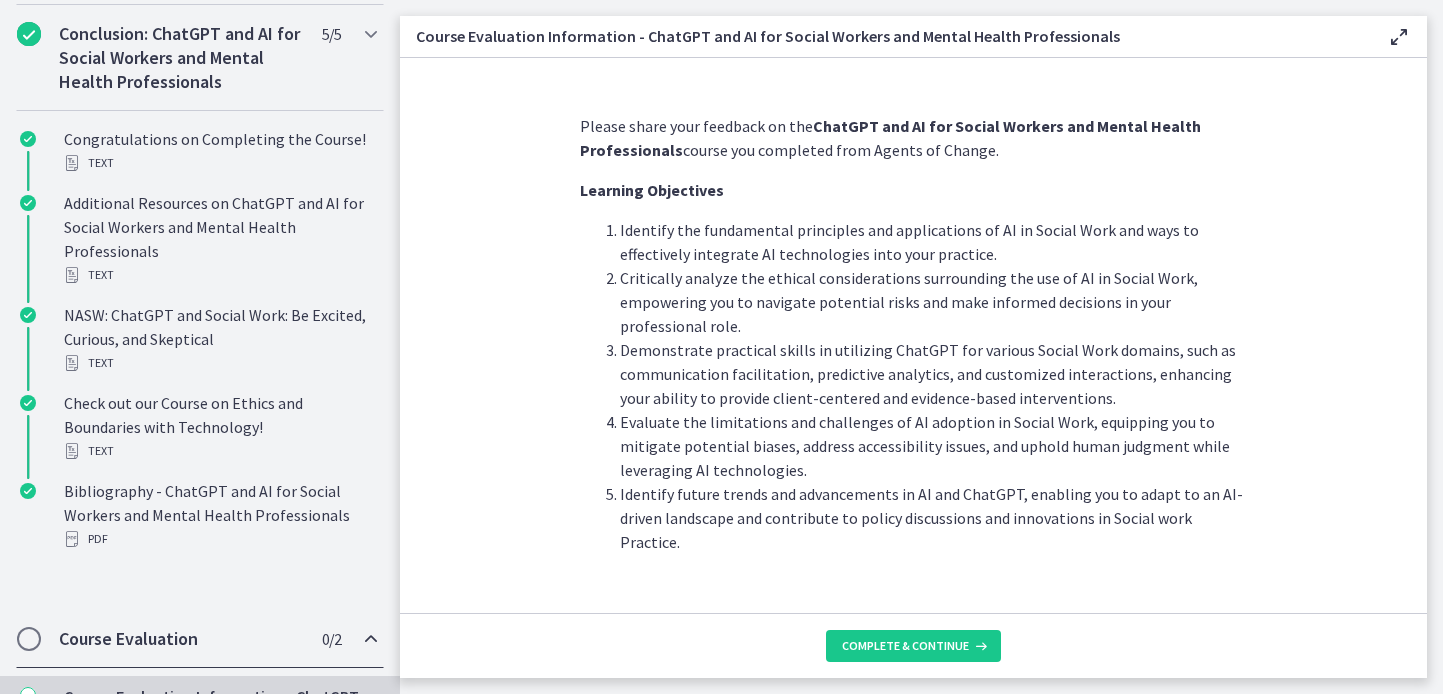 scroll, scrollTop: 1430, scrollLeft: 0, axis: vertical 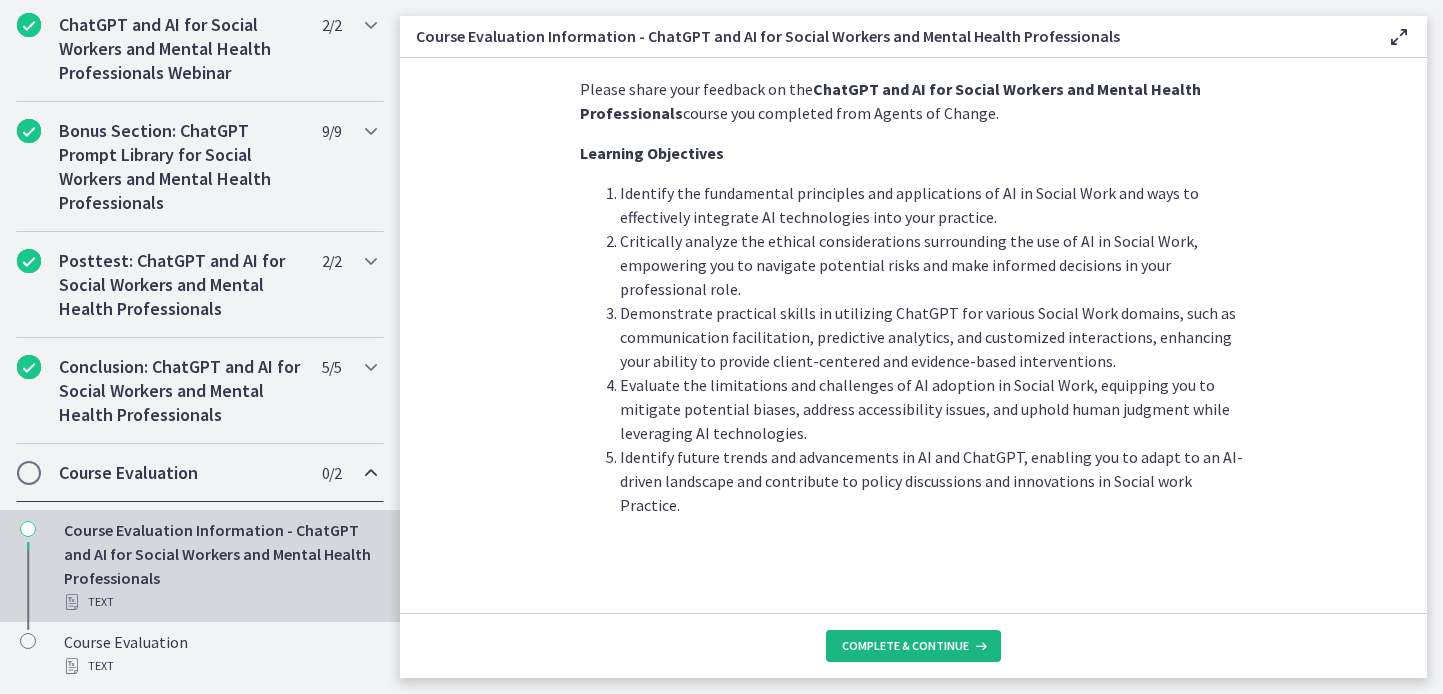 click on "Complete & continue" at bounding box center (905, 646) 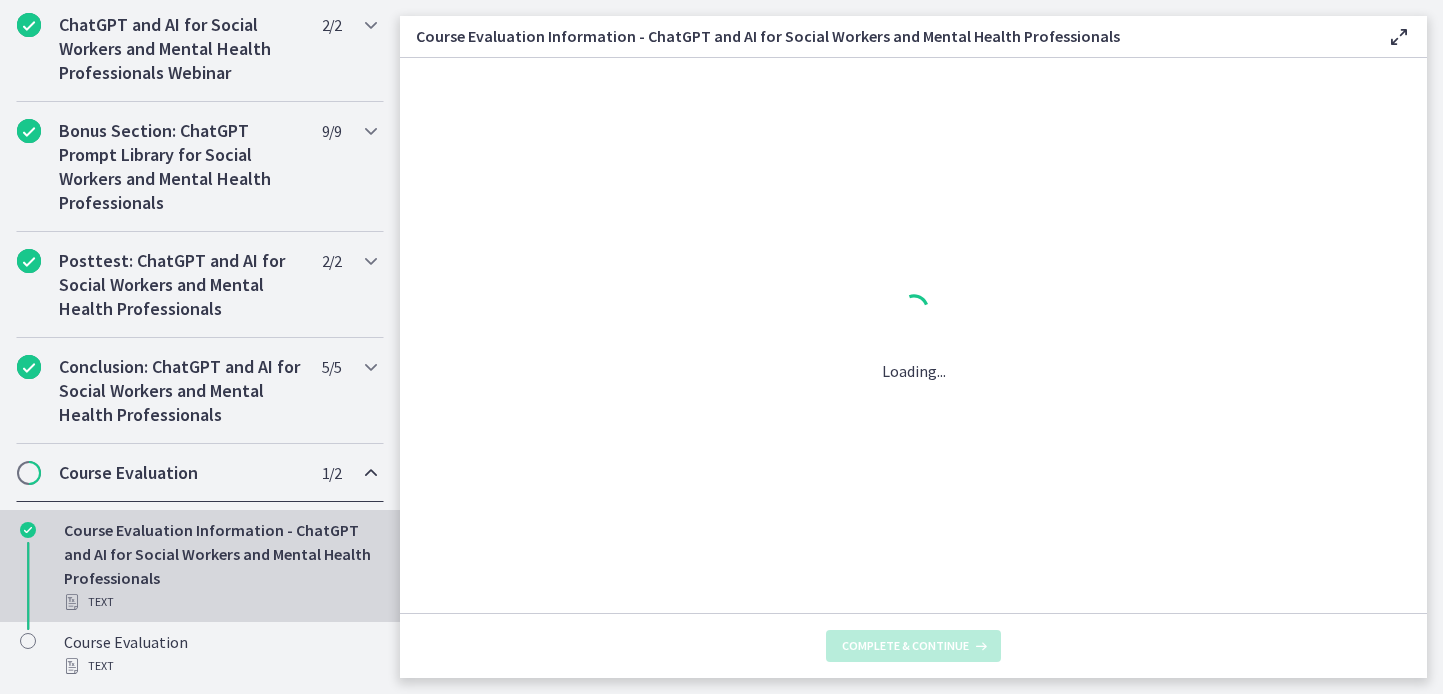 scroll, scrollTop: 0, scrollLeft: 0, axis: both 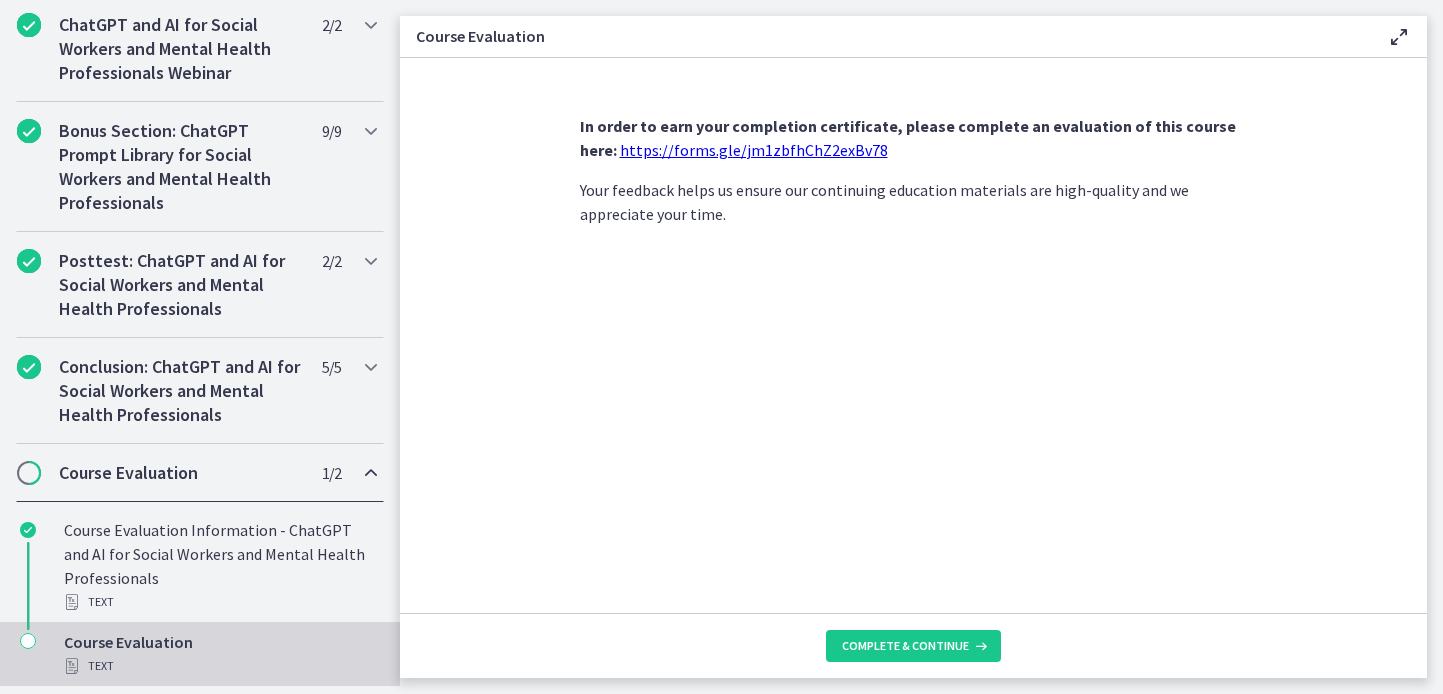click on "https://forms.gle/jm1zbfhChZ2exBv78" at bounding box center [754, 150] 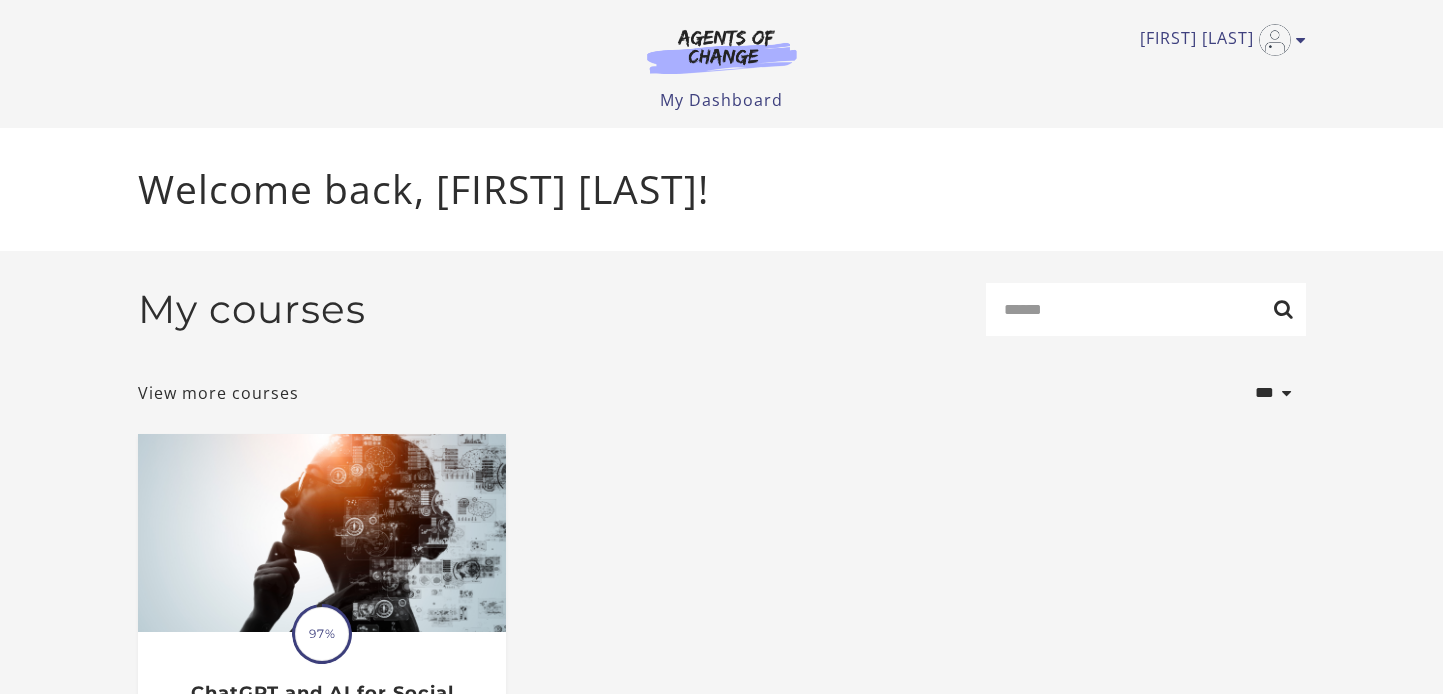 scroll, scrollTop: 0, scrollLeft: 0, axis: both 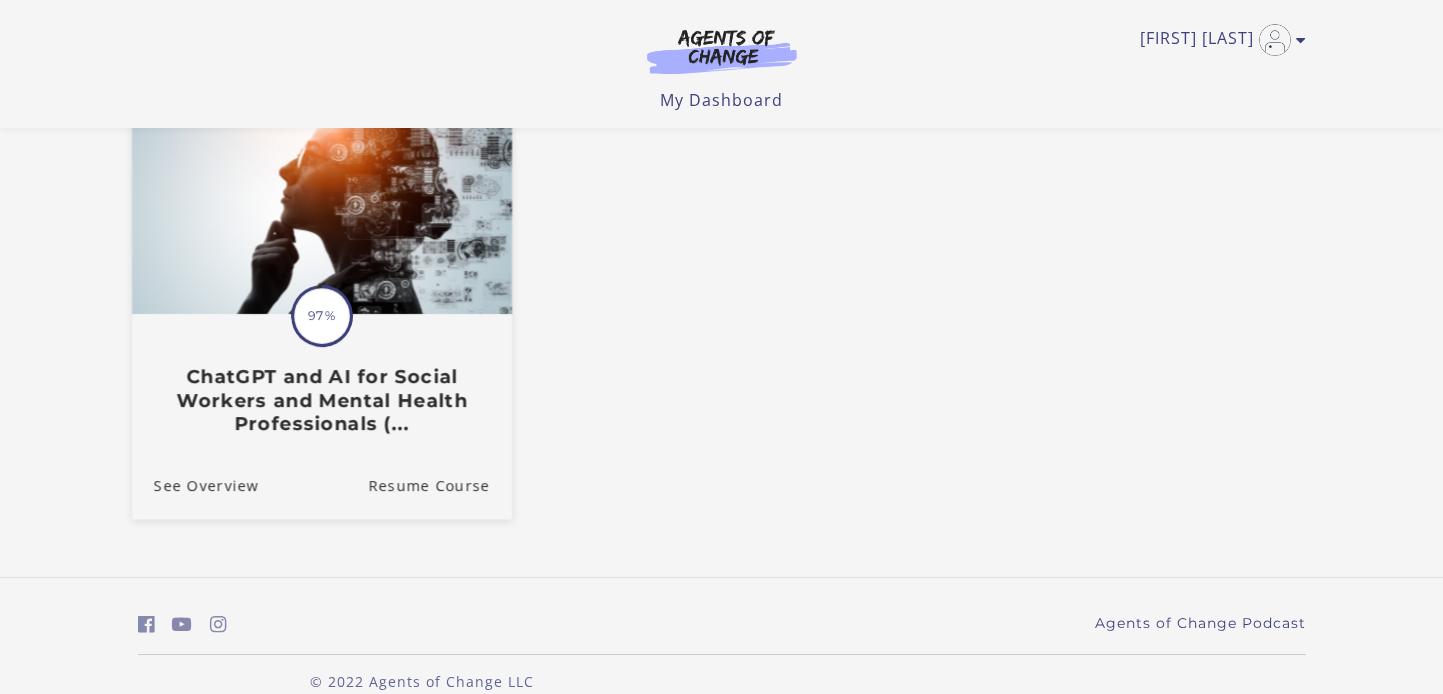 click on "ChatGPT and AI for Social Workers and Mental Health Professionals (..." at bounding box center (321, 401) 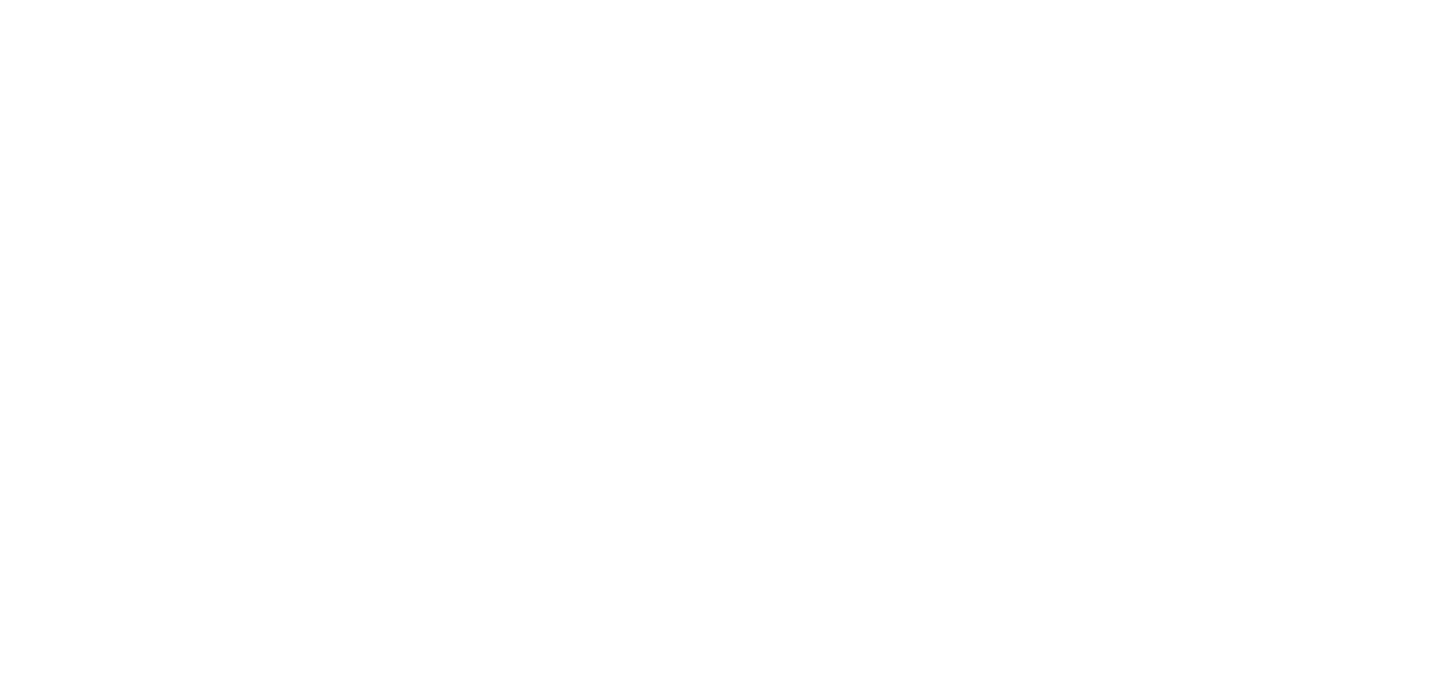 scroll, scrollTop: 0, scrollLeft: 0, axis: both 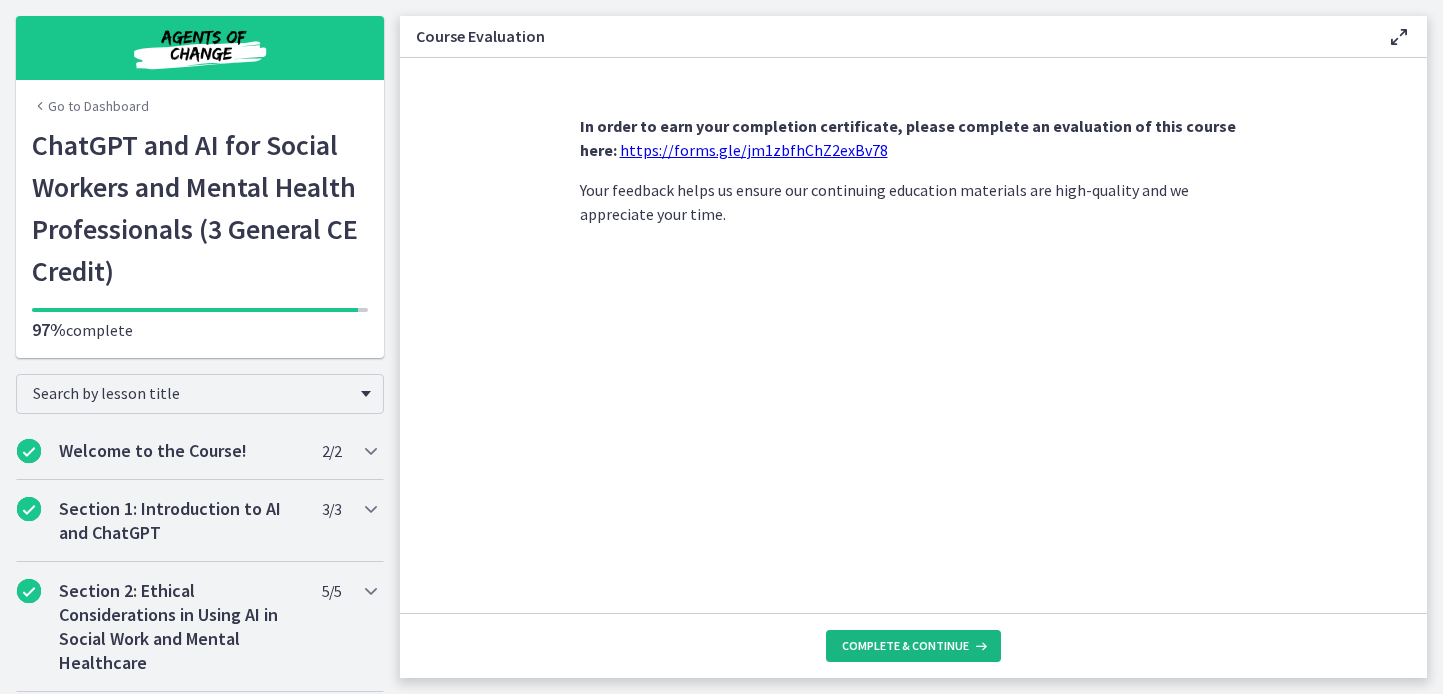 click on "Complete & continue" at bounding box center [905, 646] 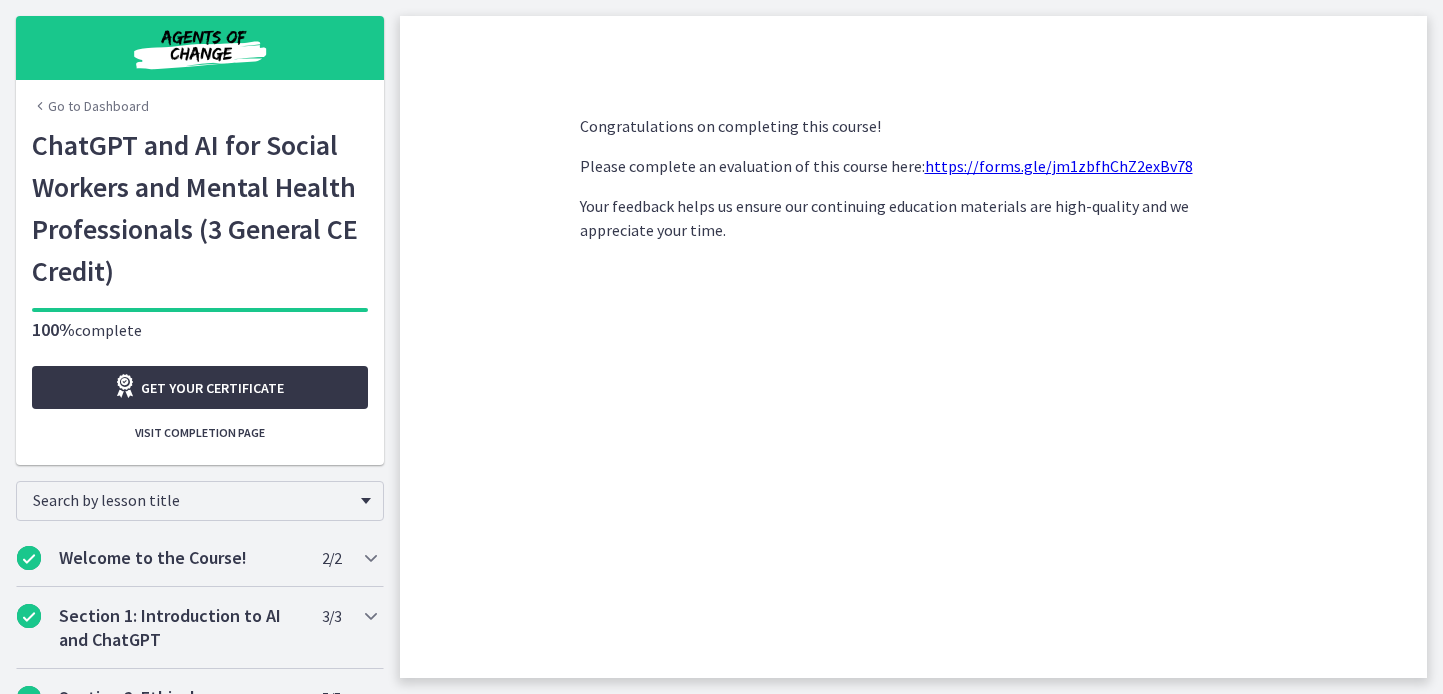 click on "Get your certificate" at bounding box center [200, 387] 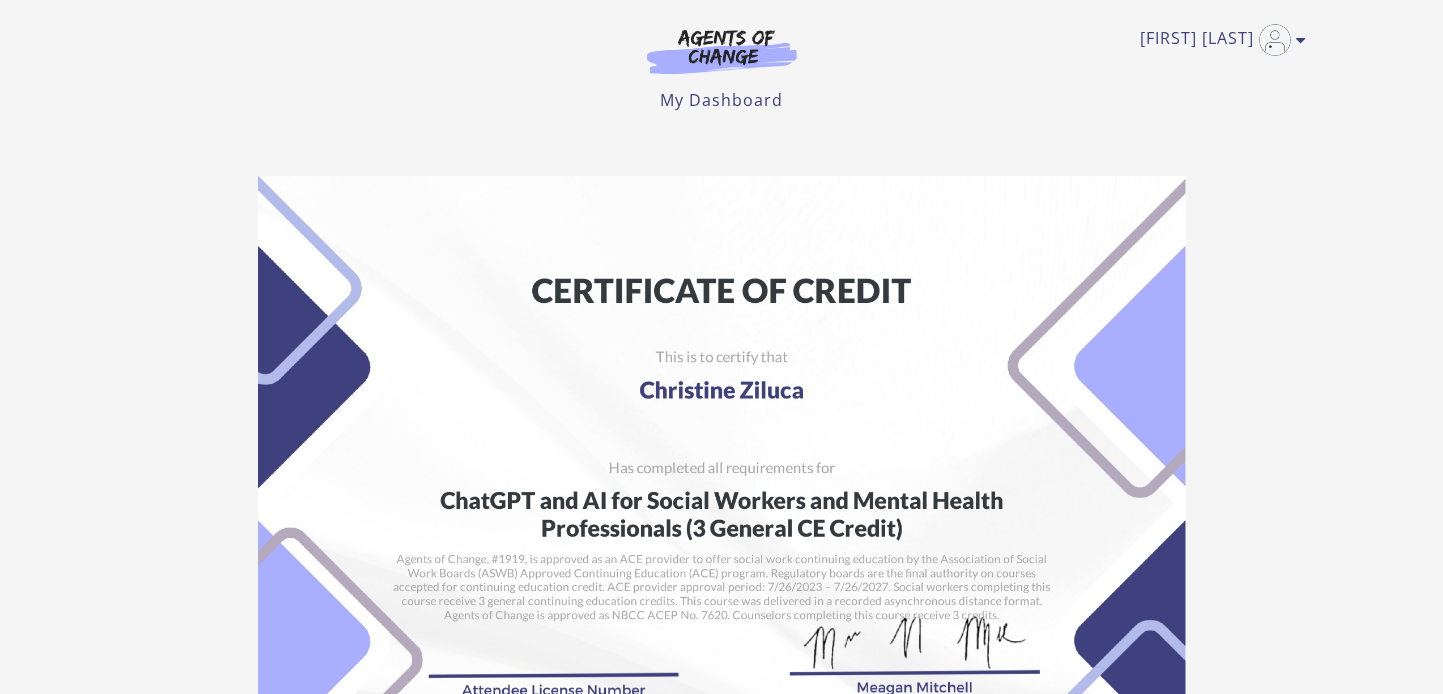 scroll, scrollTop: 0, scrollLeft: 0, axis: both 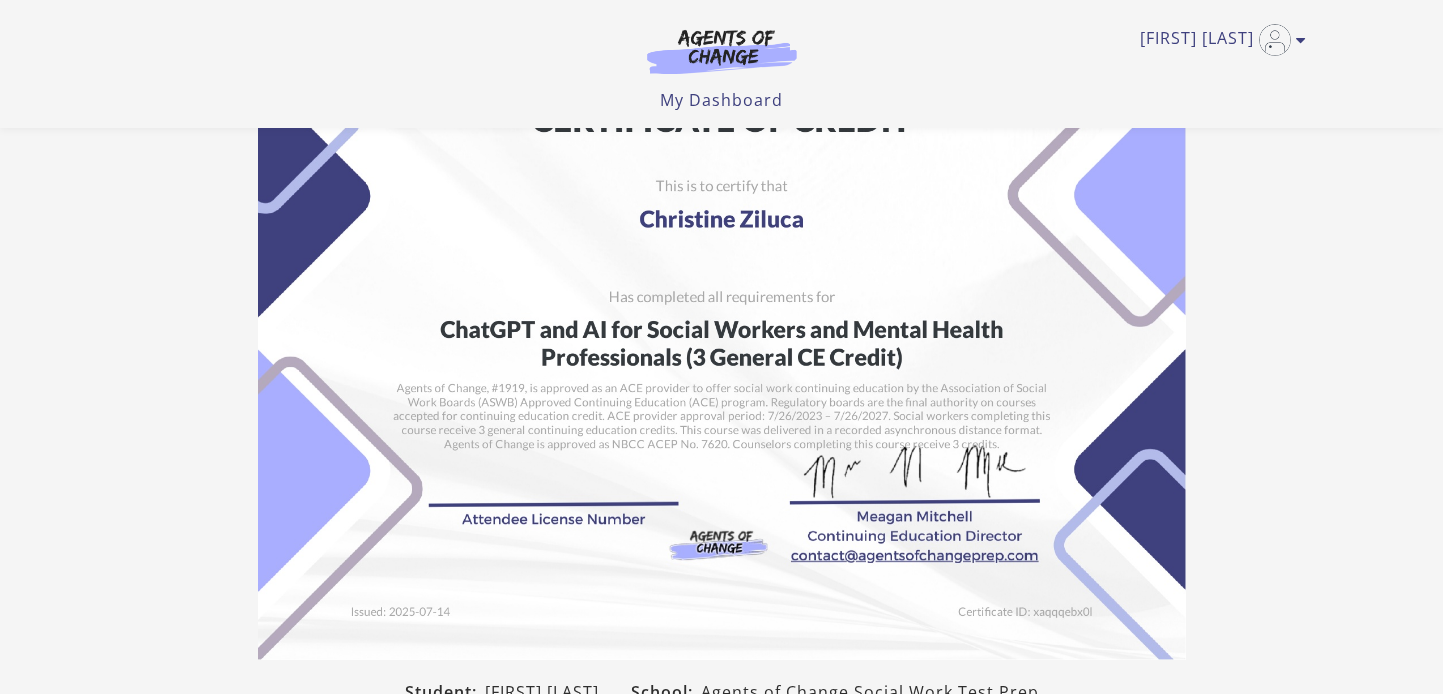 click at bounding box center (722, 332) 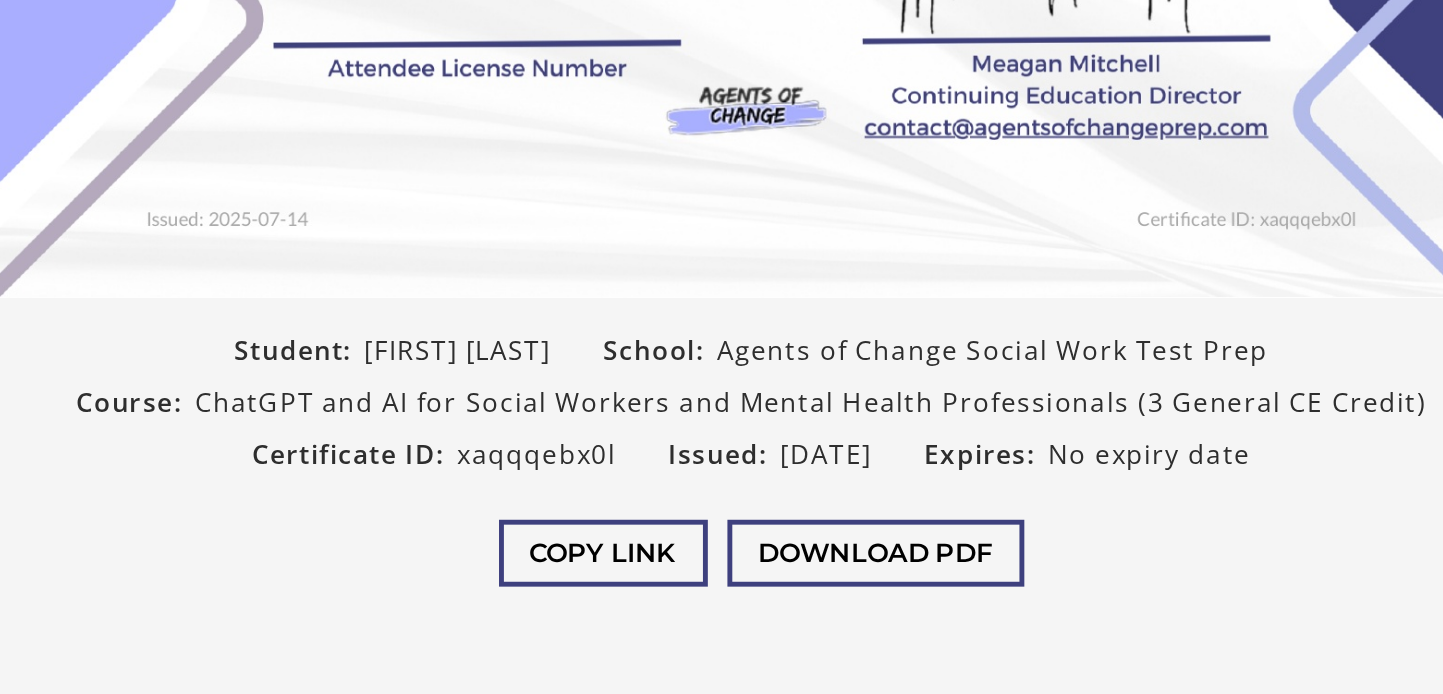 scroll, scrollTop: 276, scrollLeft: 0, axis: vertical 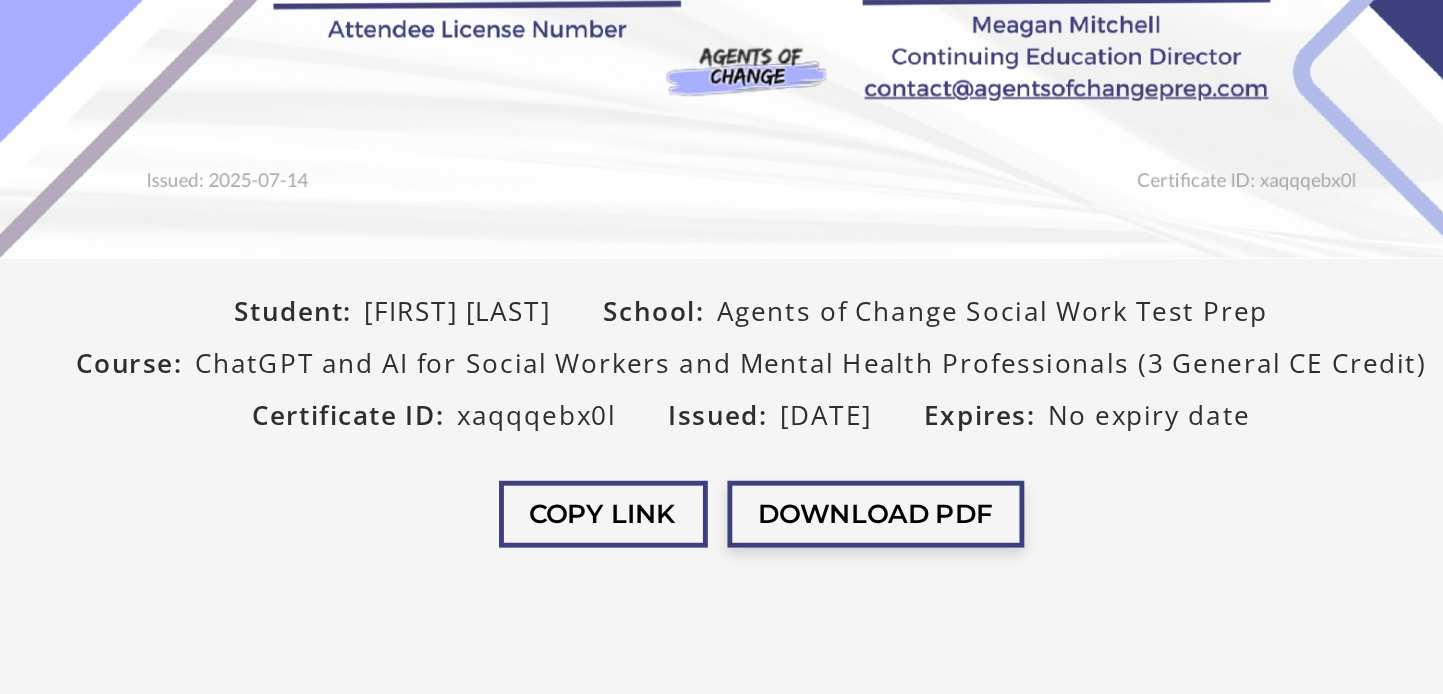 click on "Download PDF" at bounding box center [798, 583] 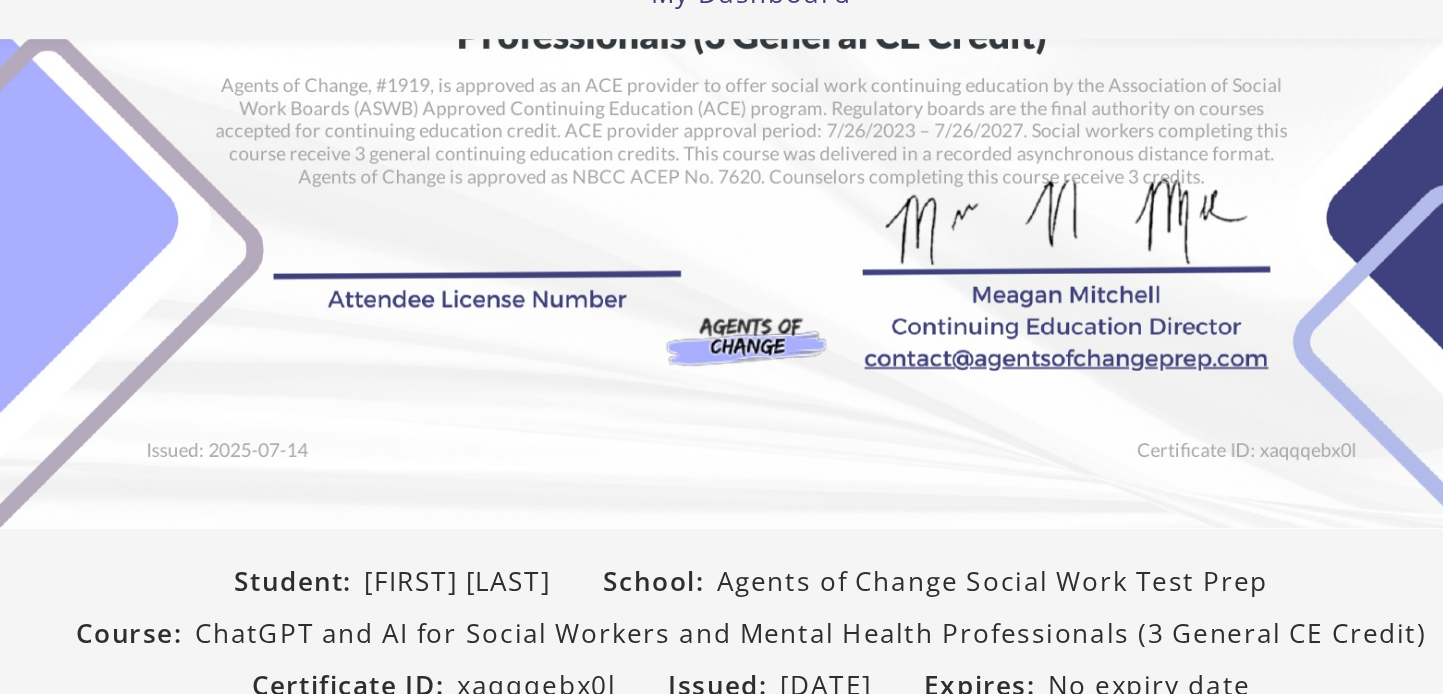 click at bounding box center (722, 100) 